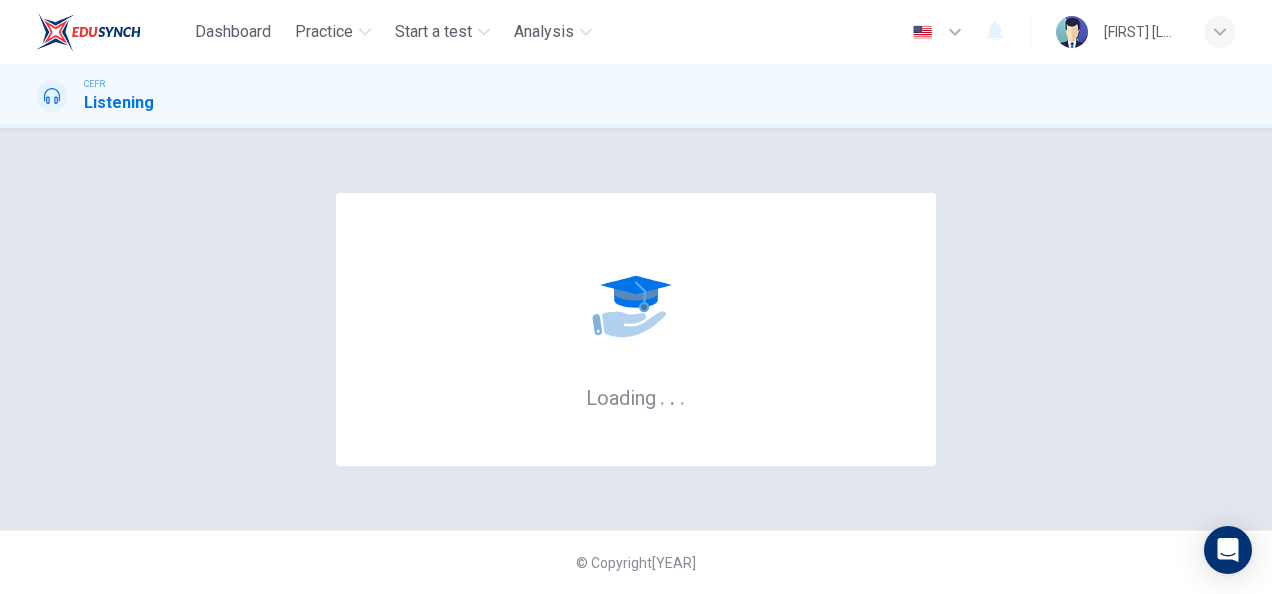 scroll, scrollTop: 0, scrollLeft: 0, axis: both 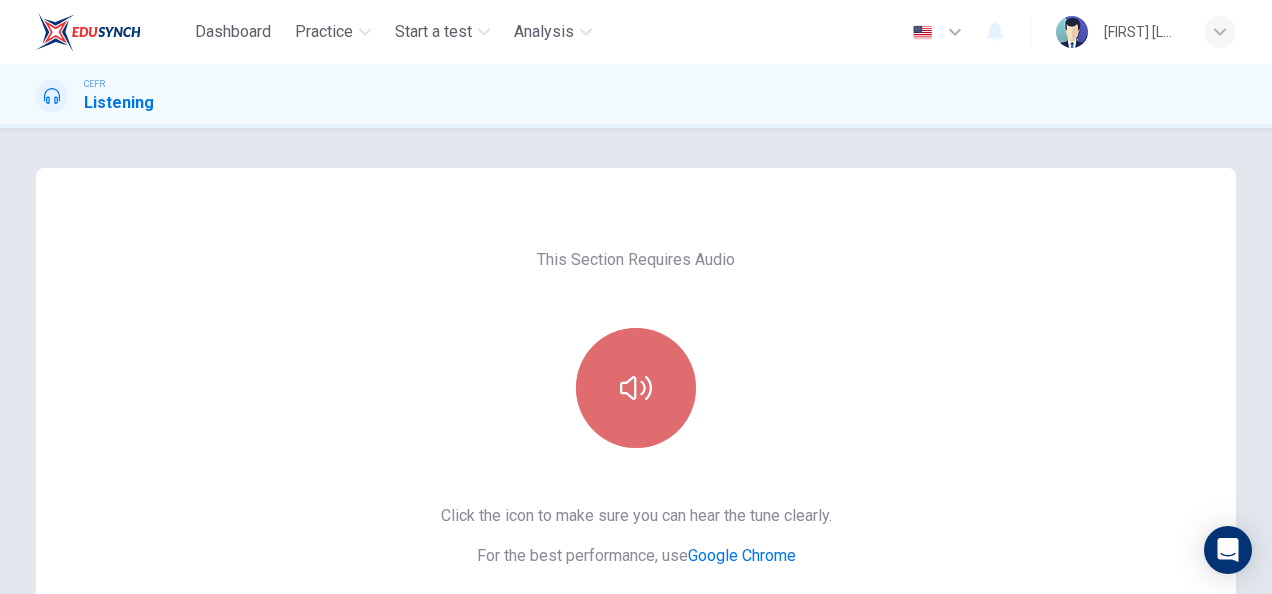 click at bounding box center [636, 388] 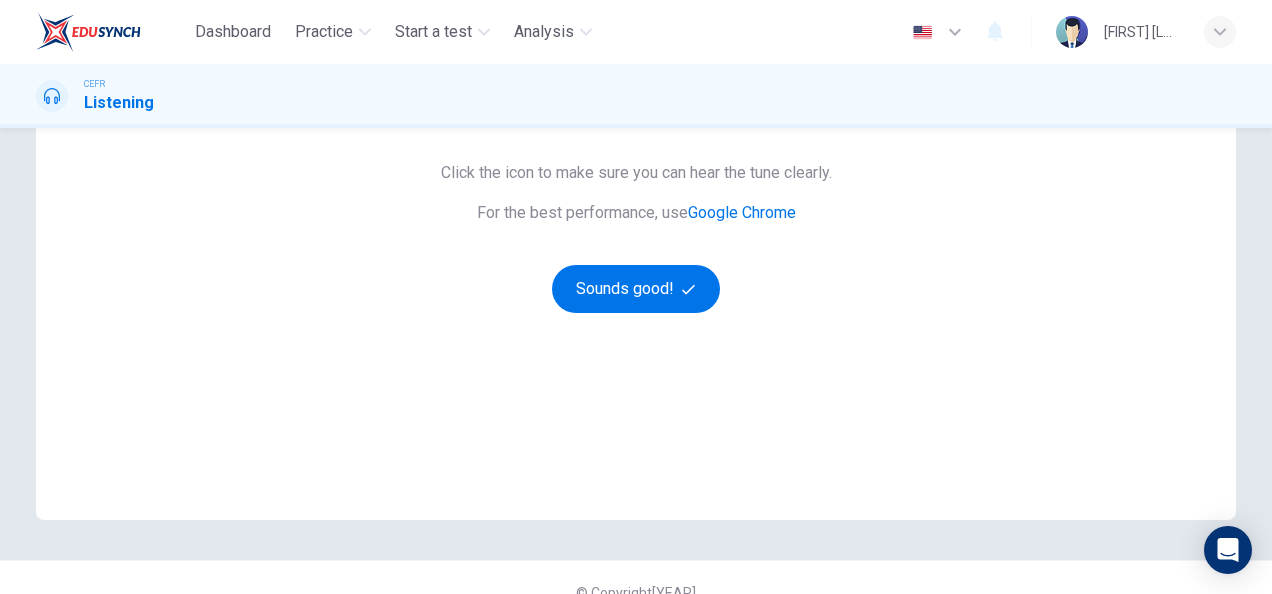 scroll, scrollTop: 346, scrollLeft: 0, axis: vertical 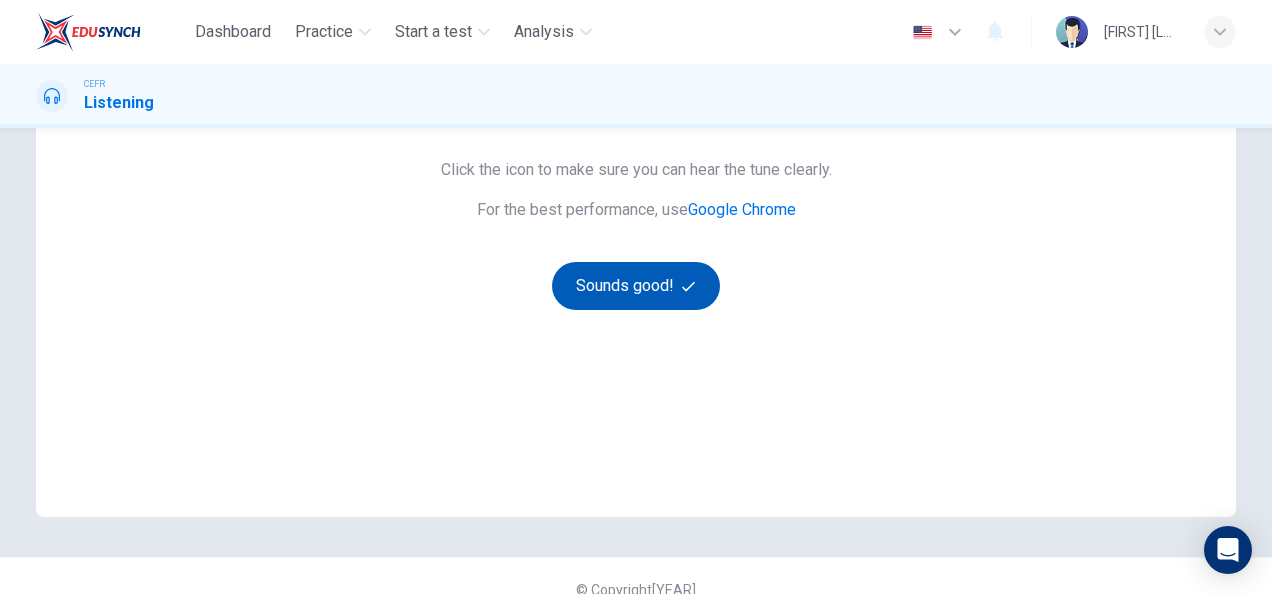 click on "Sounds good!" at bounding box center [636, 286] 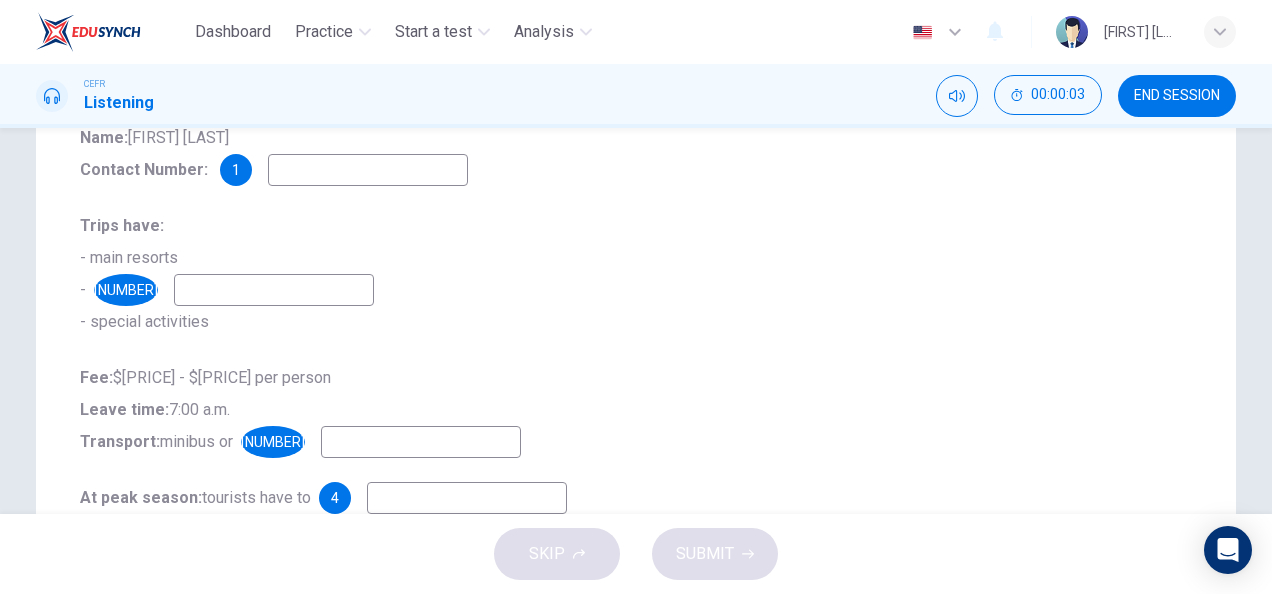 scroll, scrollTop: 0, scrollLeft: 0, axis: both 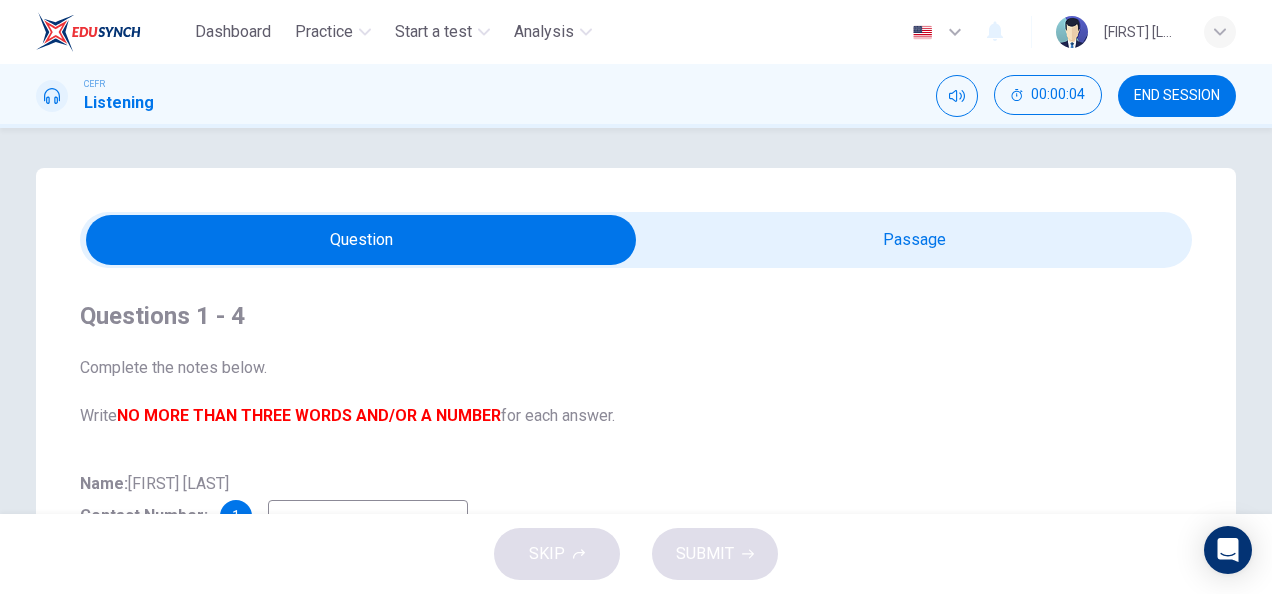 click at bounding box center [361, 240] 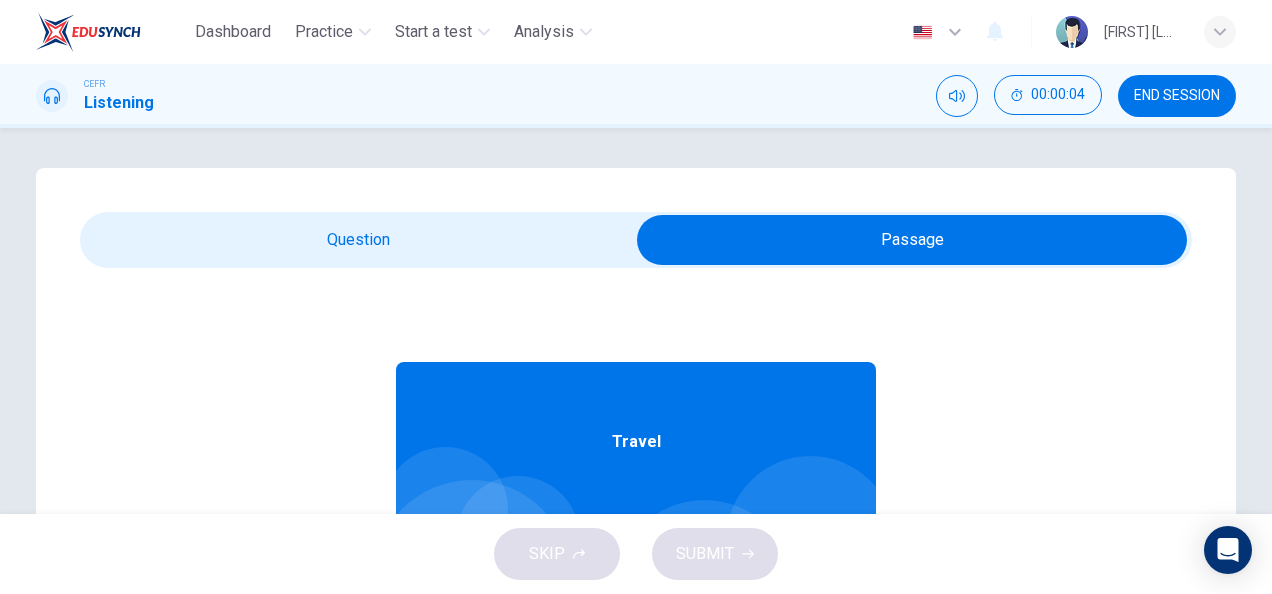 scroll, scrollTop: 112, scrollLeft: 0, axis: vertical 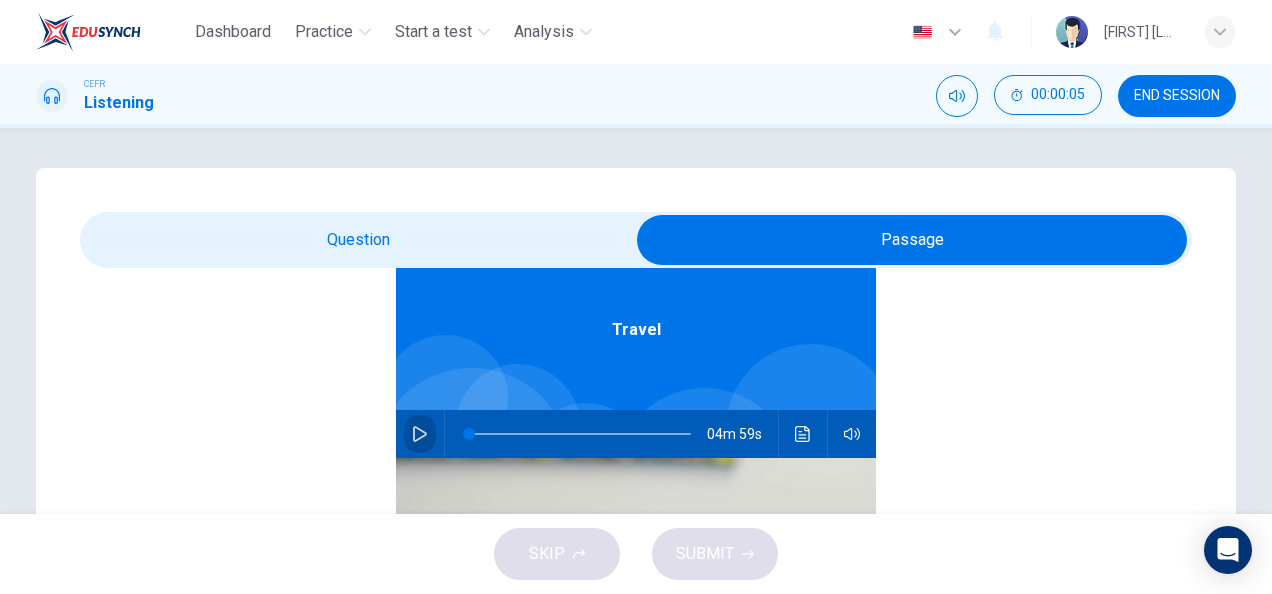 drag, startPoint x: 405, startPoint y: 430, endPoint x: 400, endPoint y: 385, distance: 45.276924 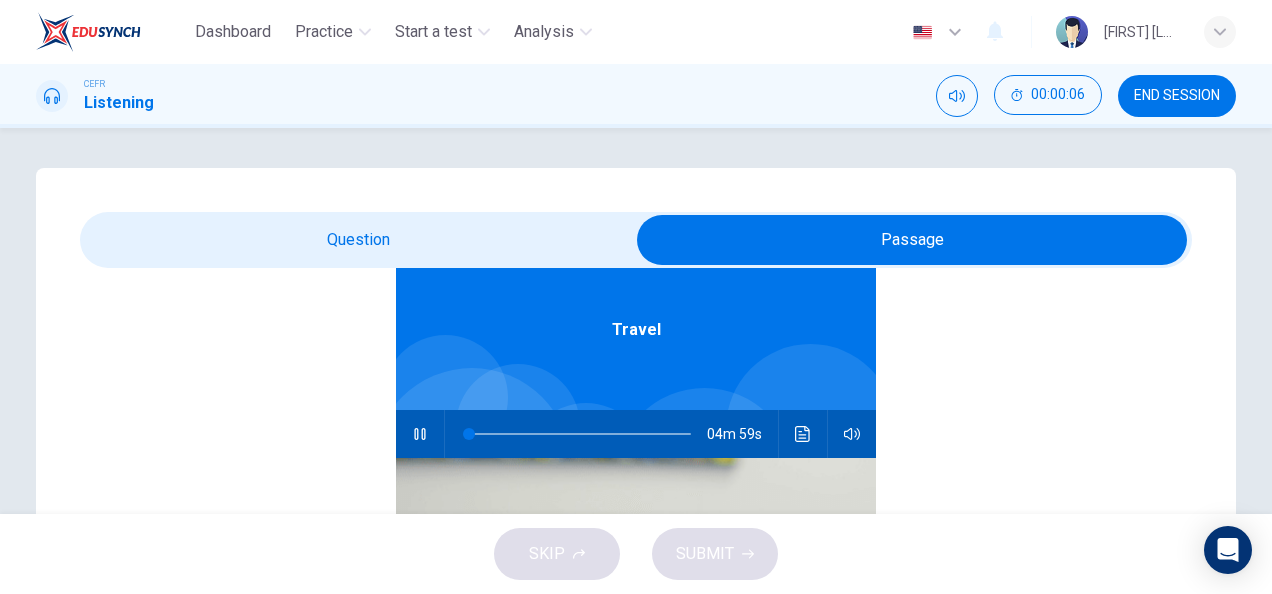 click at bounding box center [912, 240] 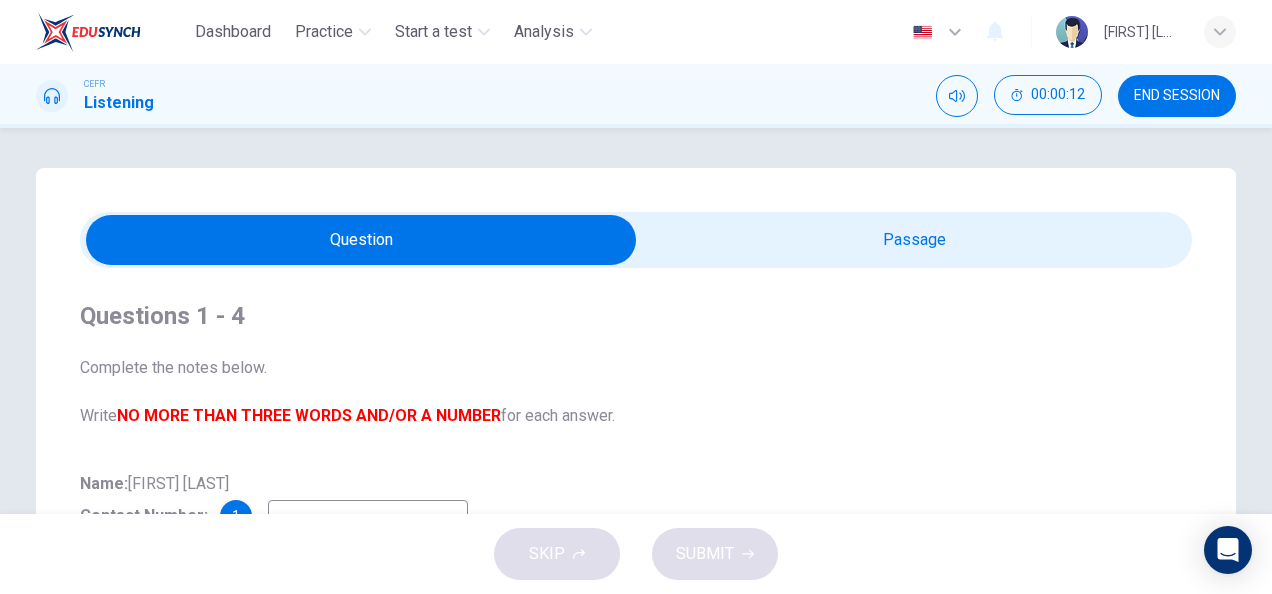 click on "Complete the notes below. Write  NO MORE THAN THREE WORDS AND/OR A NUMBER  for each answer." at bounding box center [636, 392] 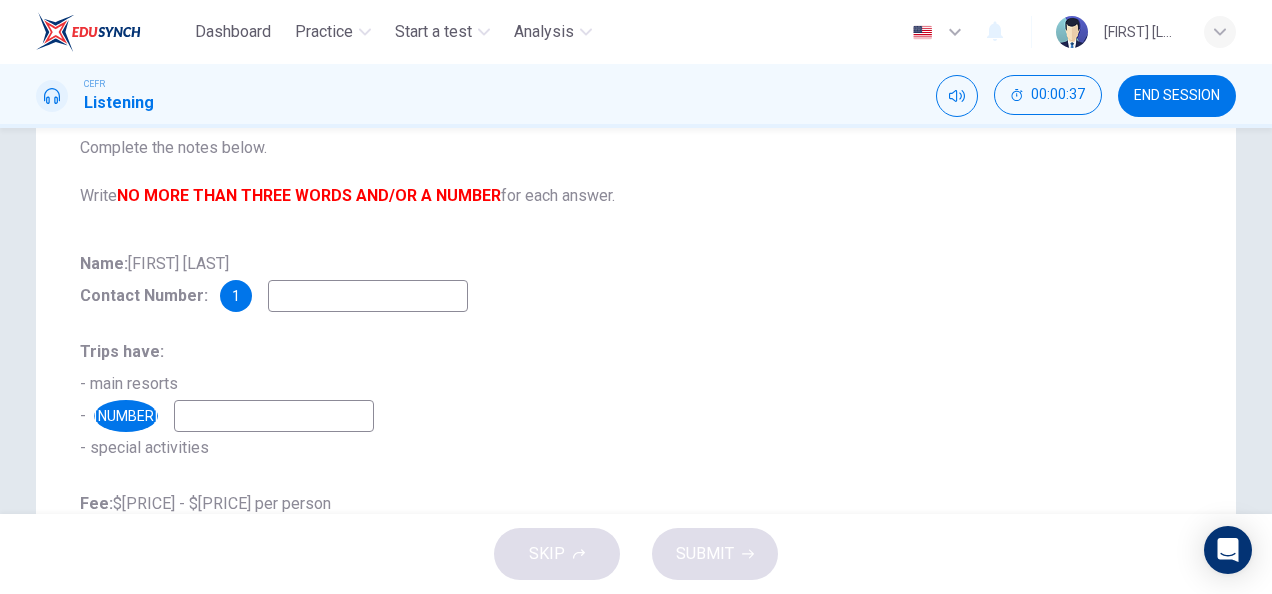 scroll, scrollTop: 204, scrollLeft: 0, axis: vertical 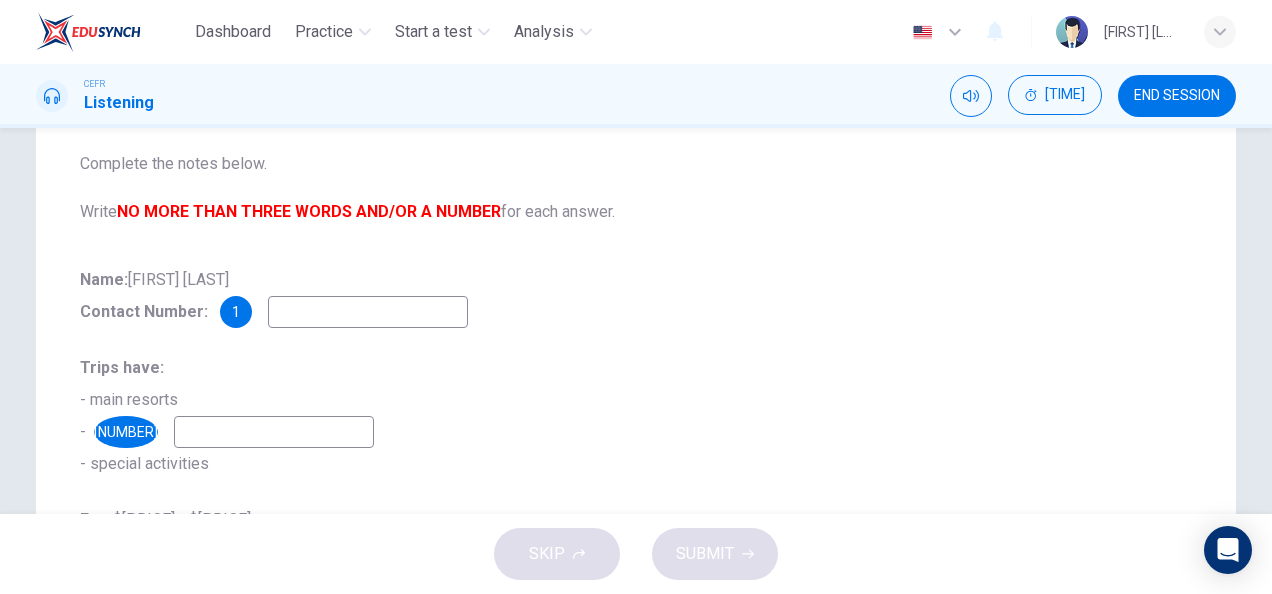 click at bounding box center (368, 312) 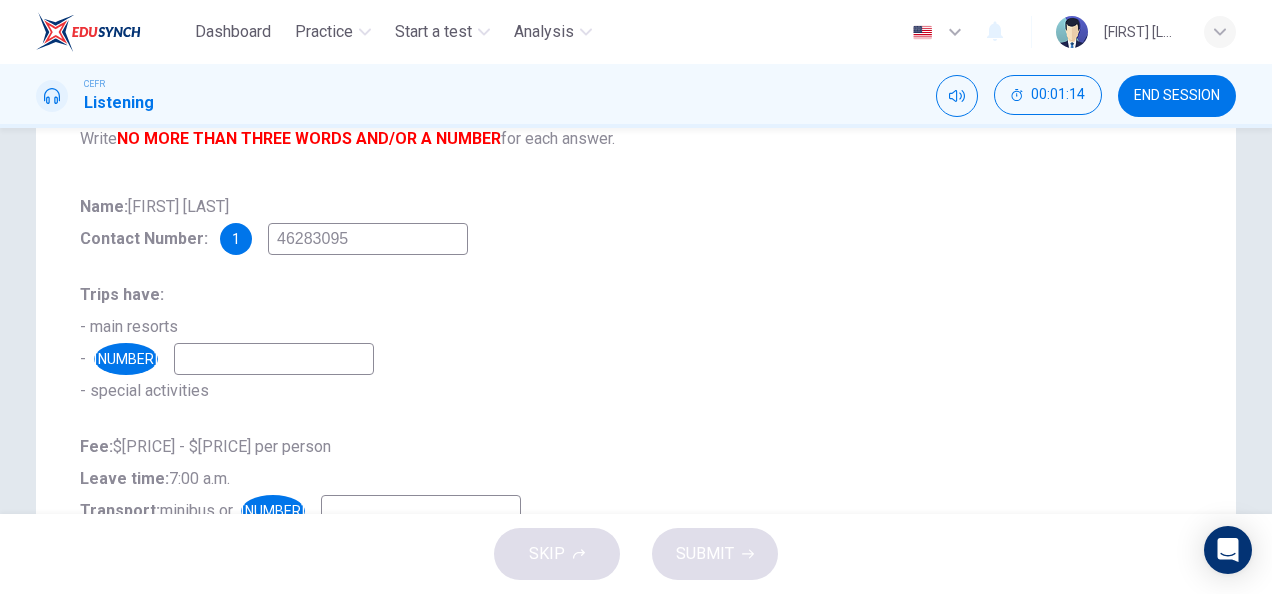 scroll, scrollTop: 279, scrollLeft: 0, axis: vertical 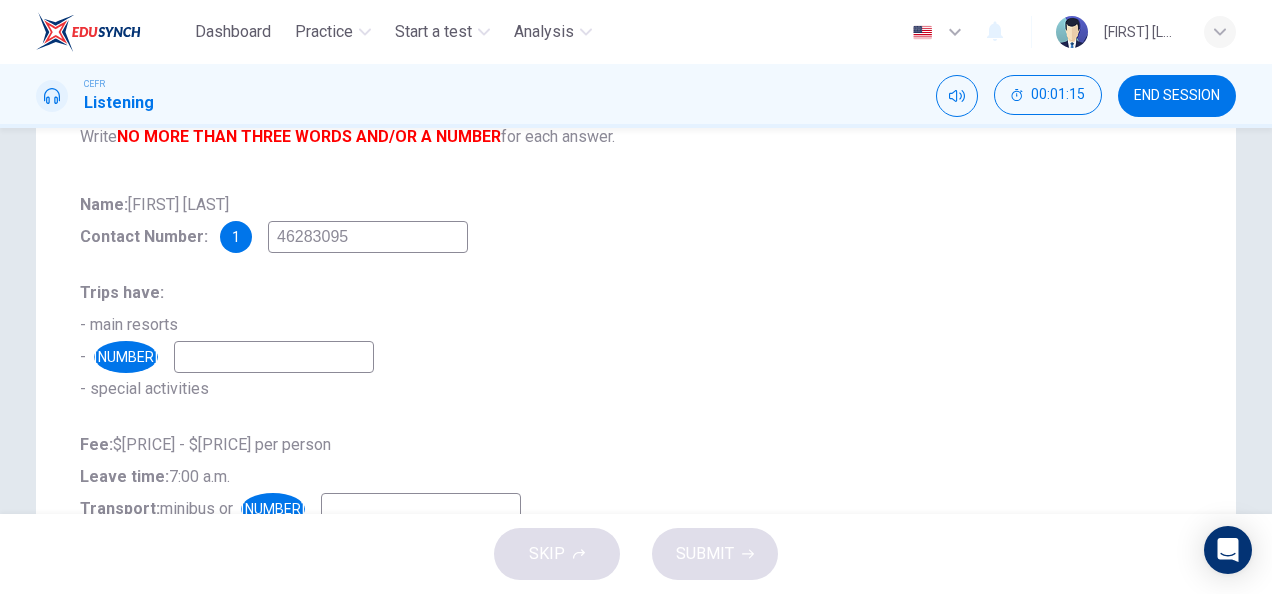 type on "46283095" 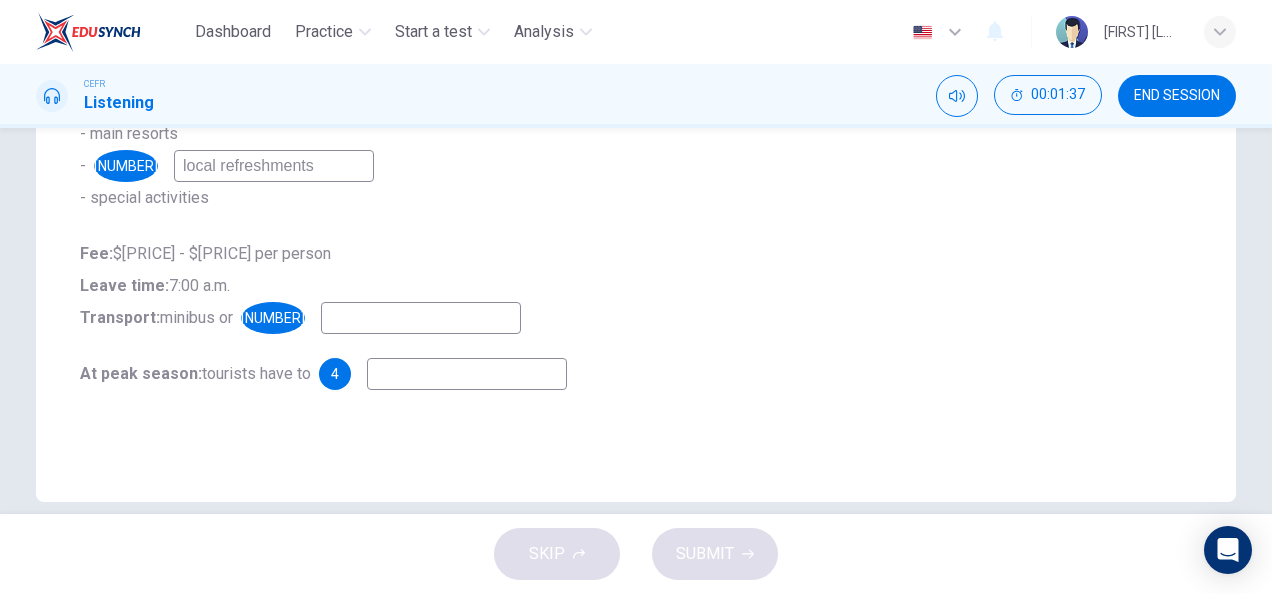 scroll, scrollTop: 480, scrollLeft: 0, axis: vertical 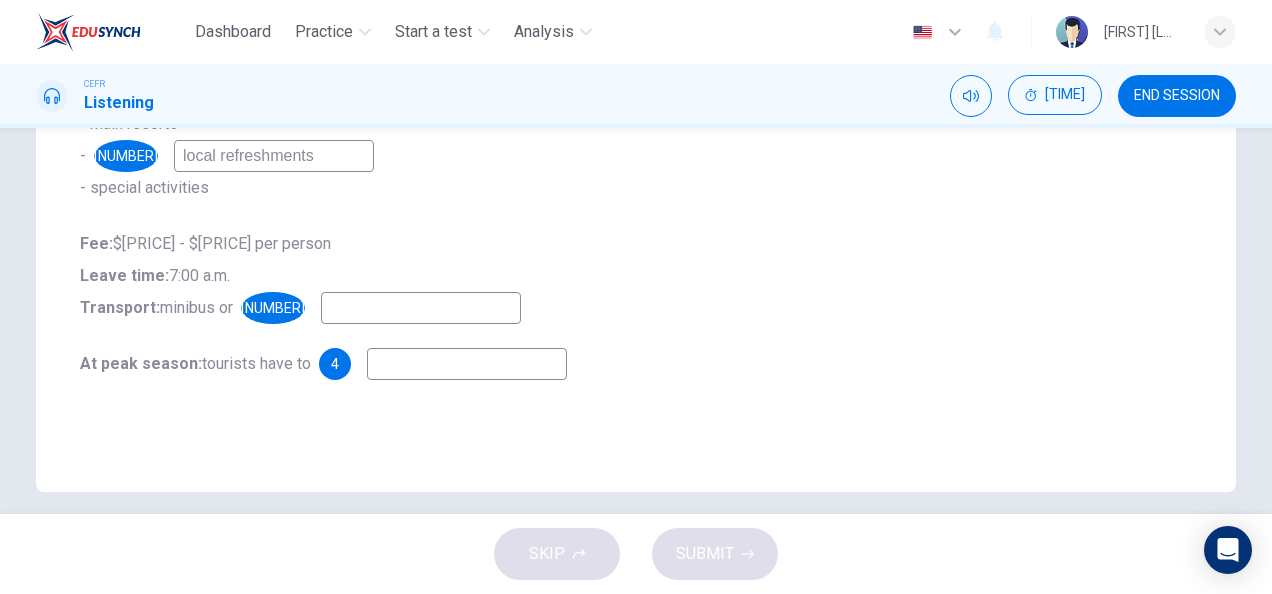 type on "local refreshments" 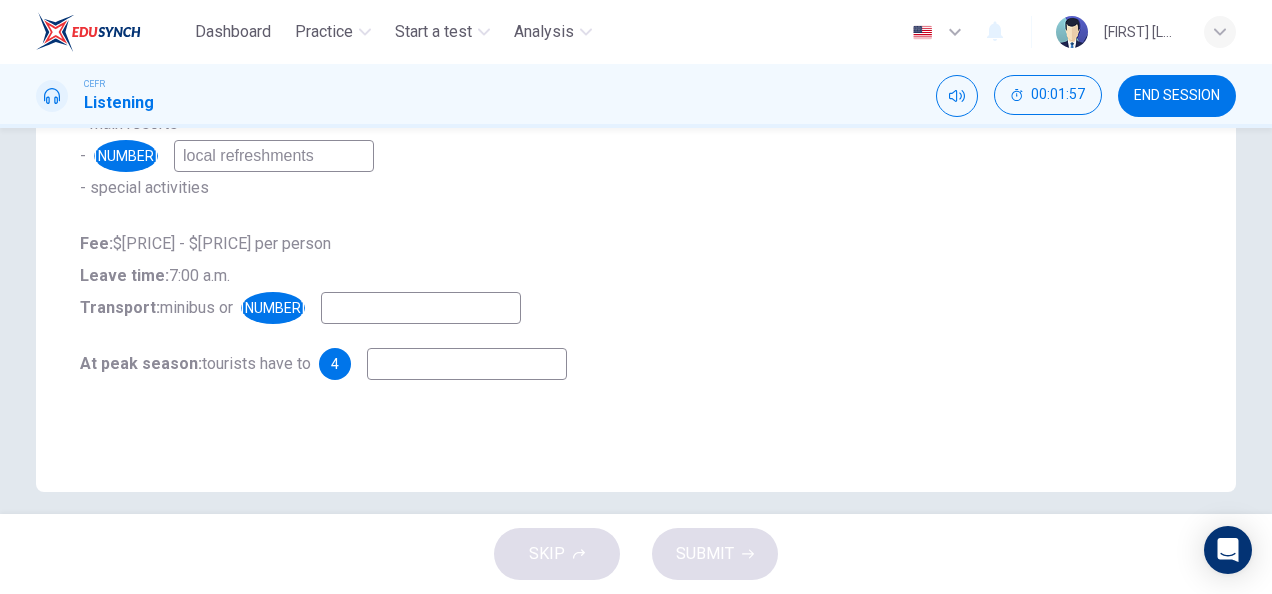 click at bounding box center [368, 36] 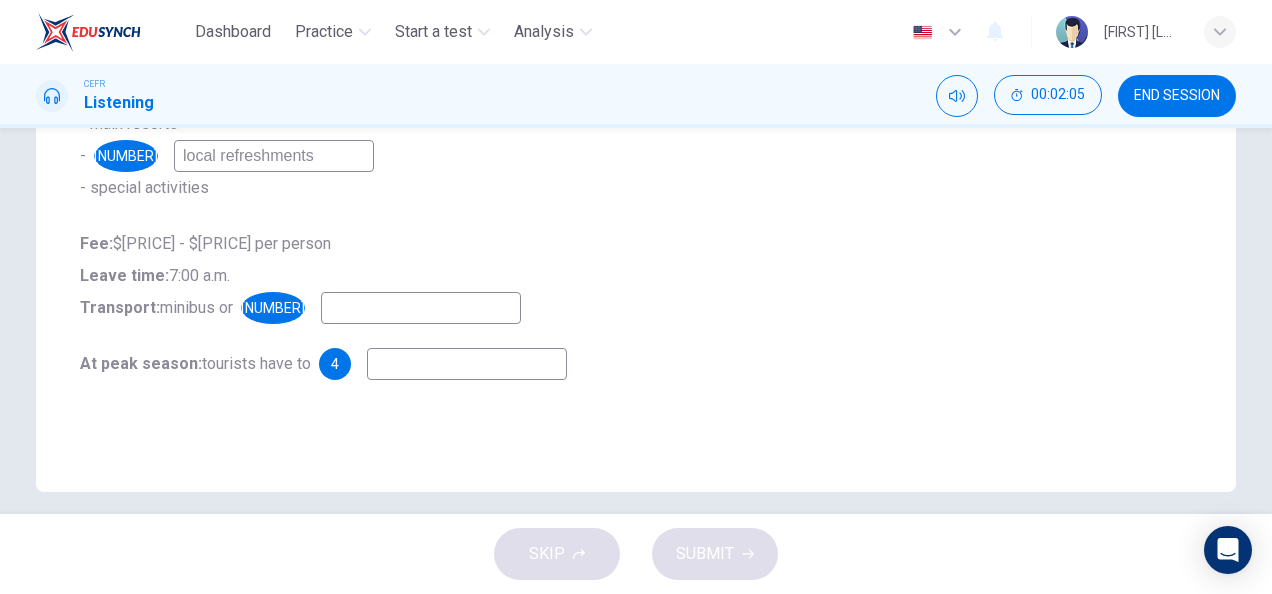scroll, scrollTop: 0, scrollLeft: 0, axis: both 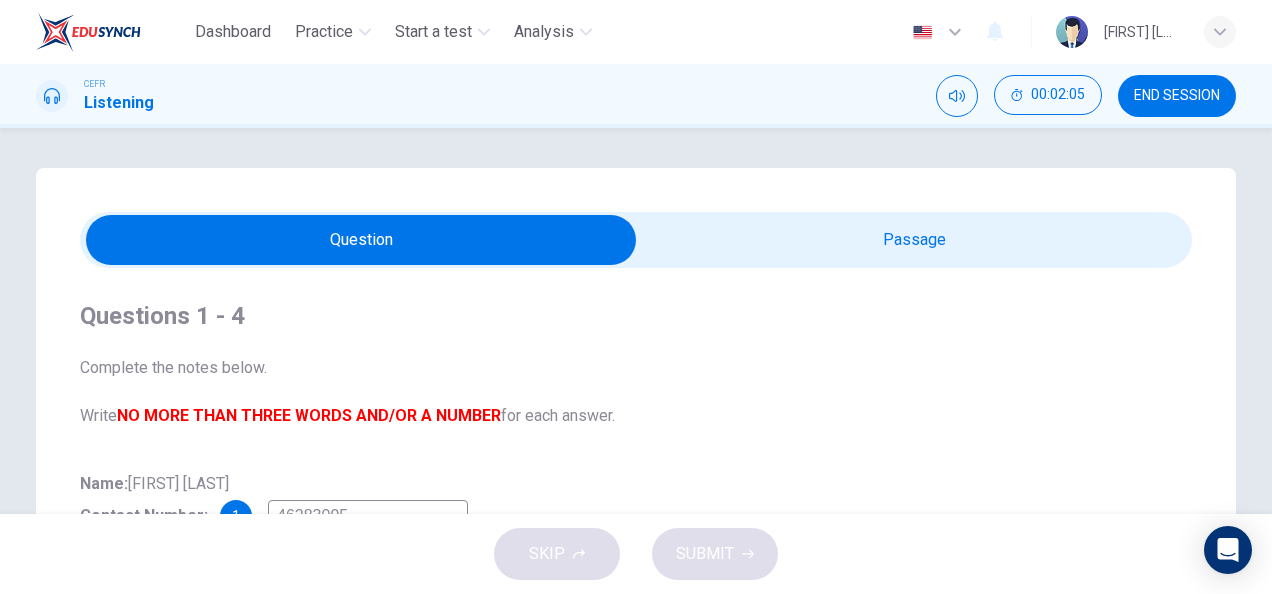 click at bounding box center (636, 240) 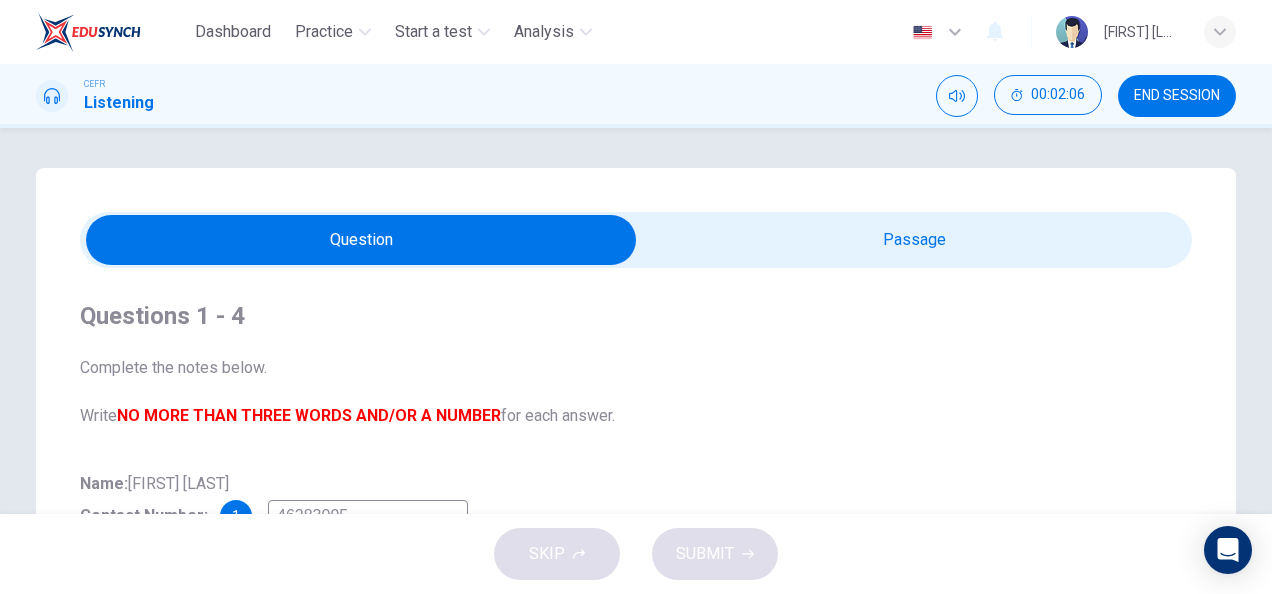 click at bounding box center [361, 240] 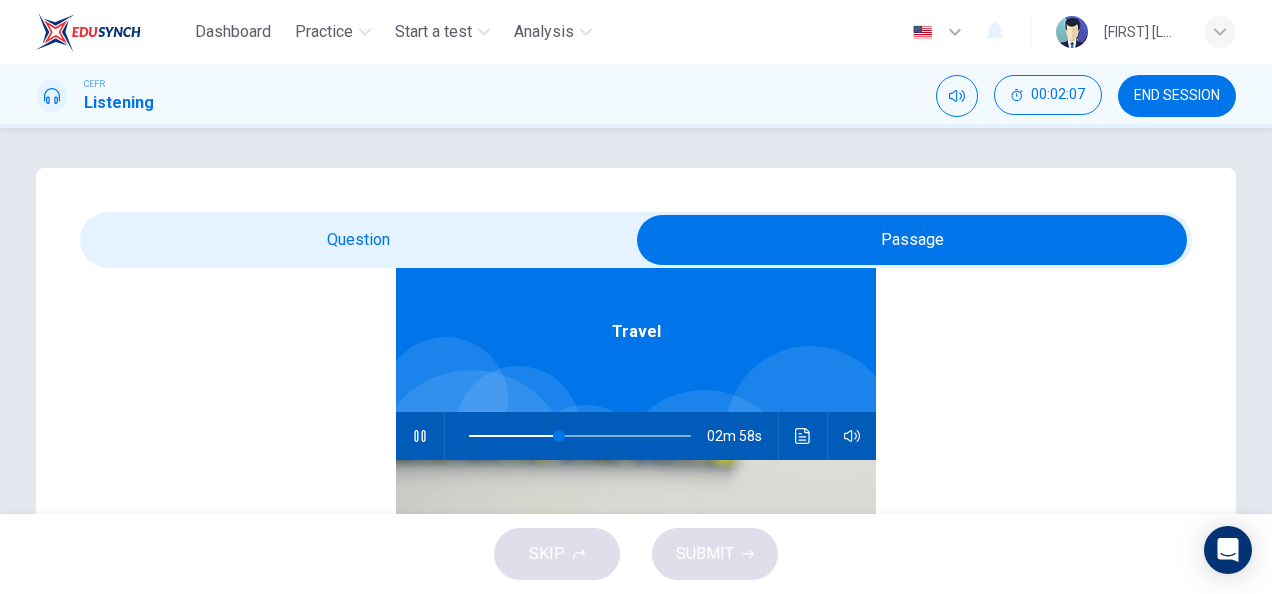 scroll, scrollTop: 111, scrollLeft: 0, axis: vertical 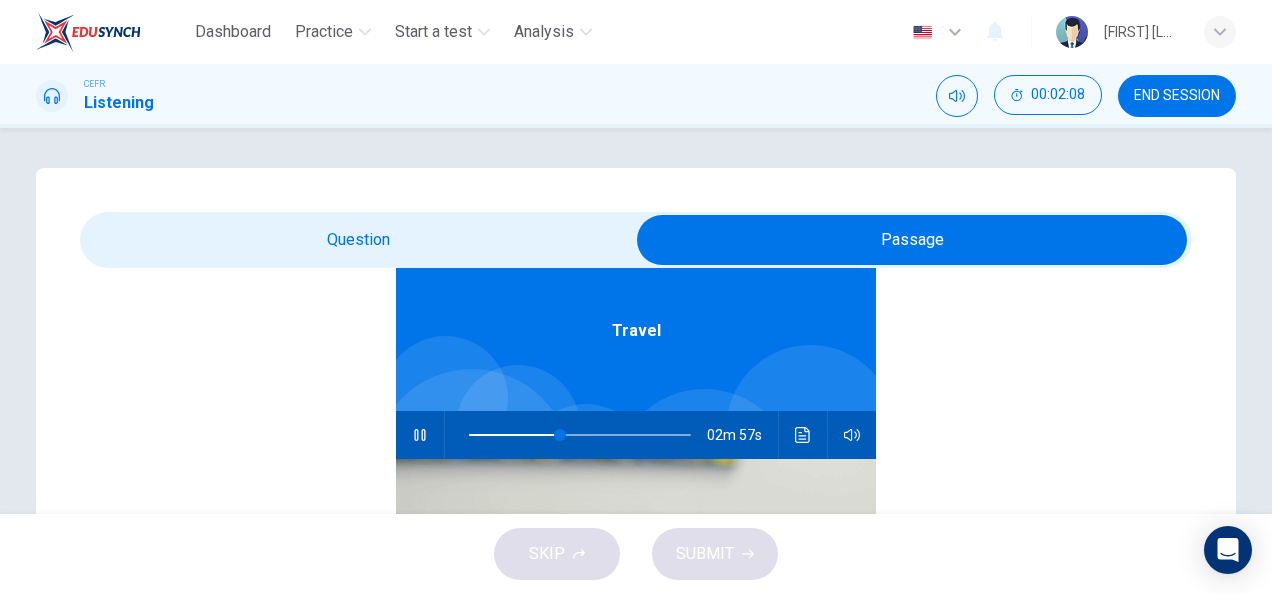 click at bounding box center [803, 435] 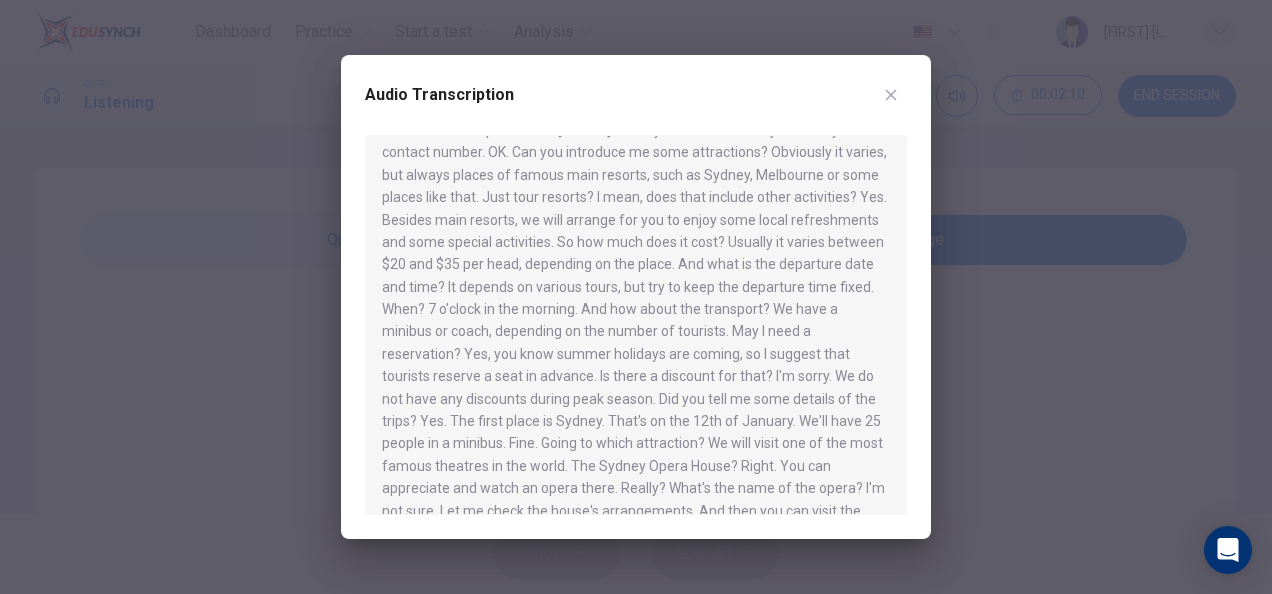 scroll, scrollTop: 146, scrollLeft: 0, axis: vertical 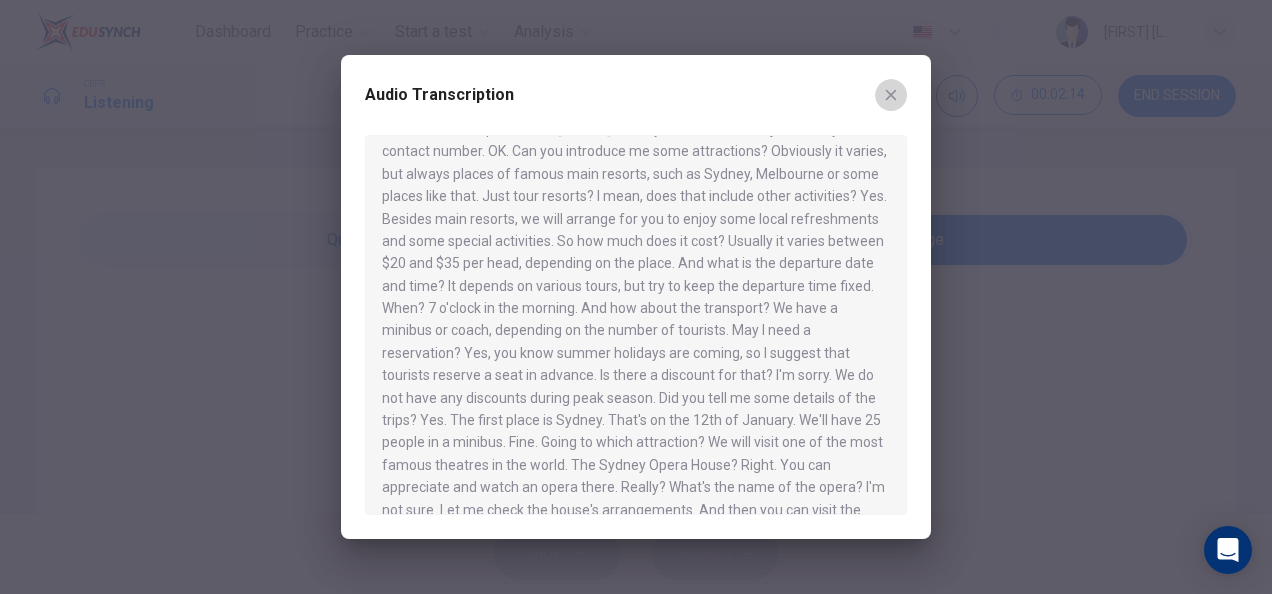 click at bounding box center (891, 95) 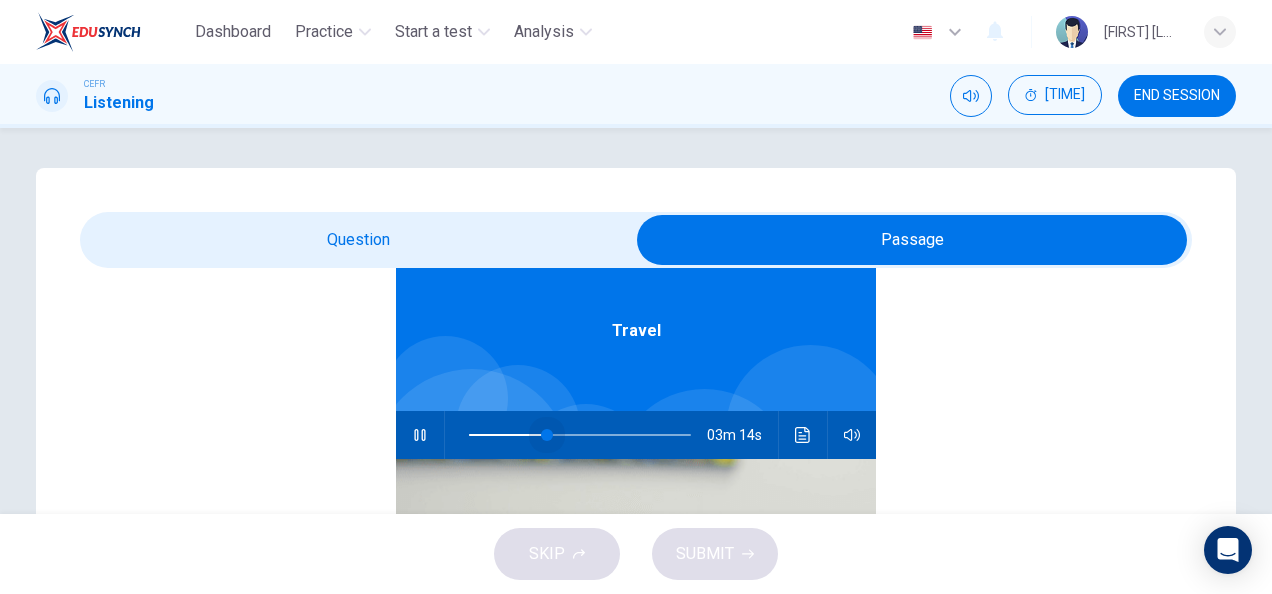 click at bounding box center [547, 435] 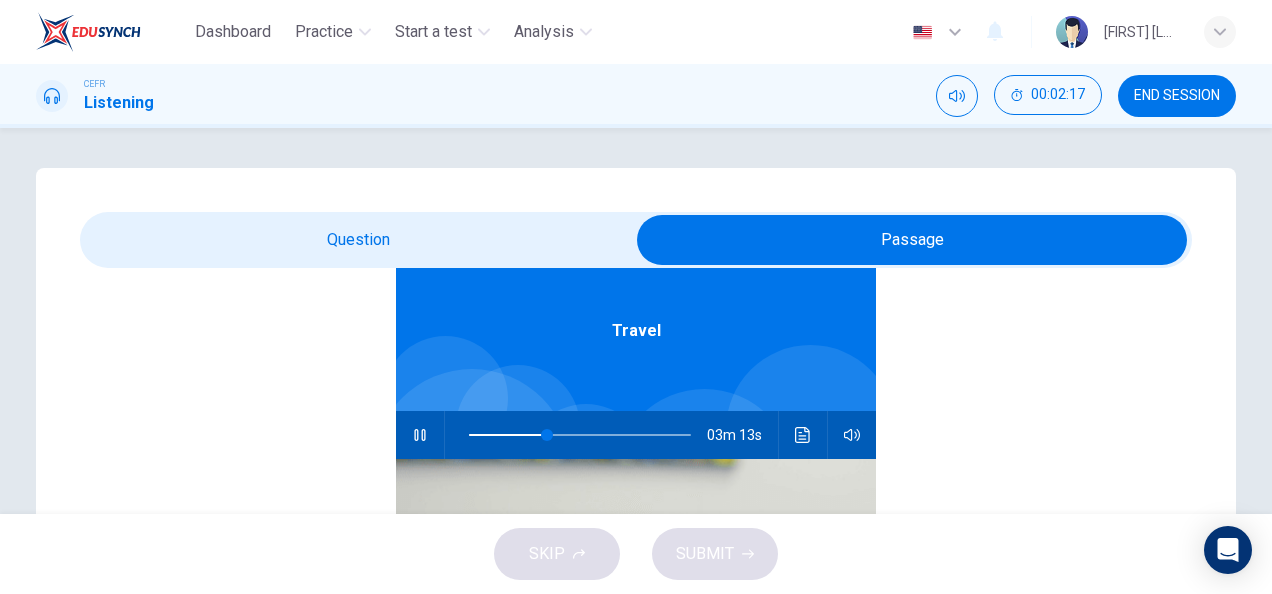 click at bounding box center [912, 240] 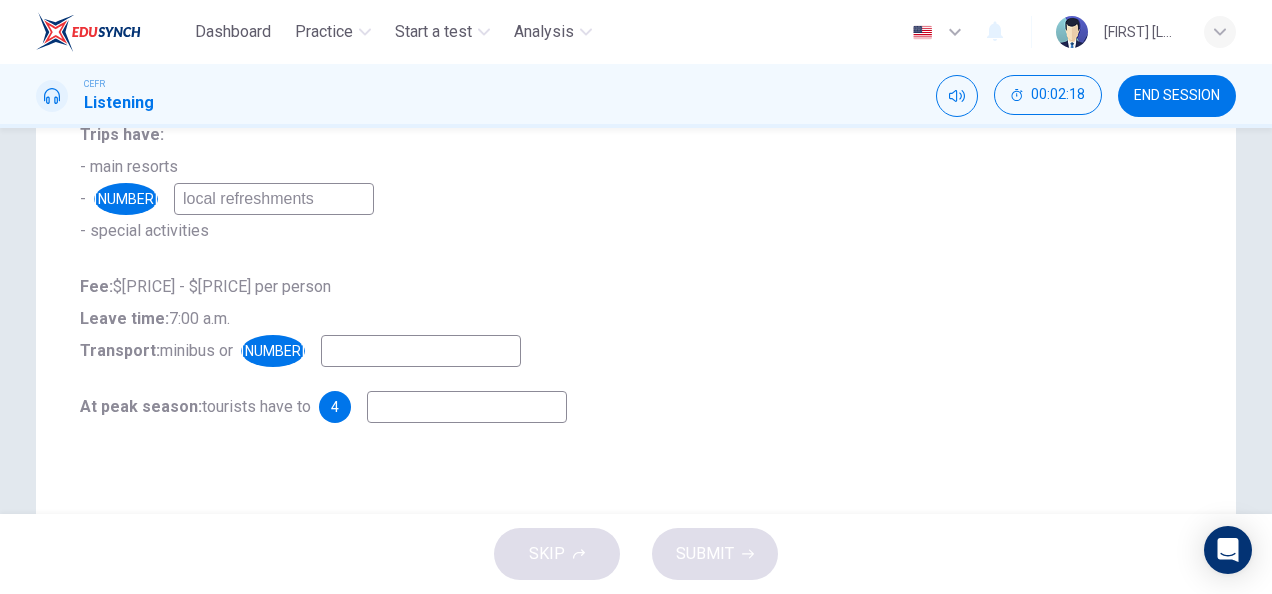 scroll, scrollTop: 434, scrollLeft: 0, axis: vertical 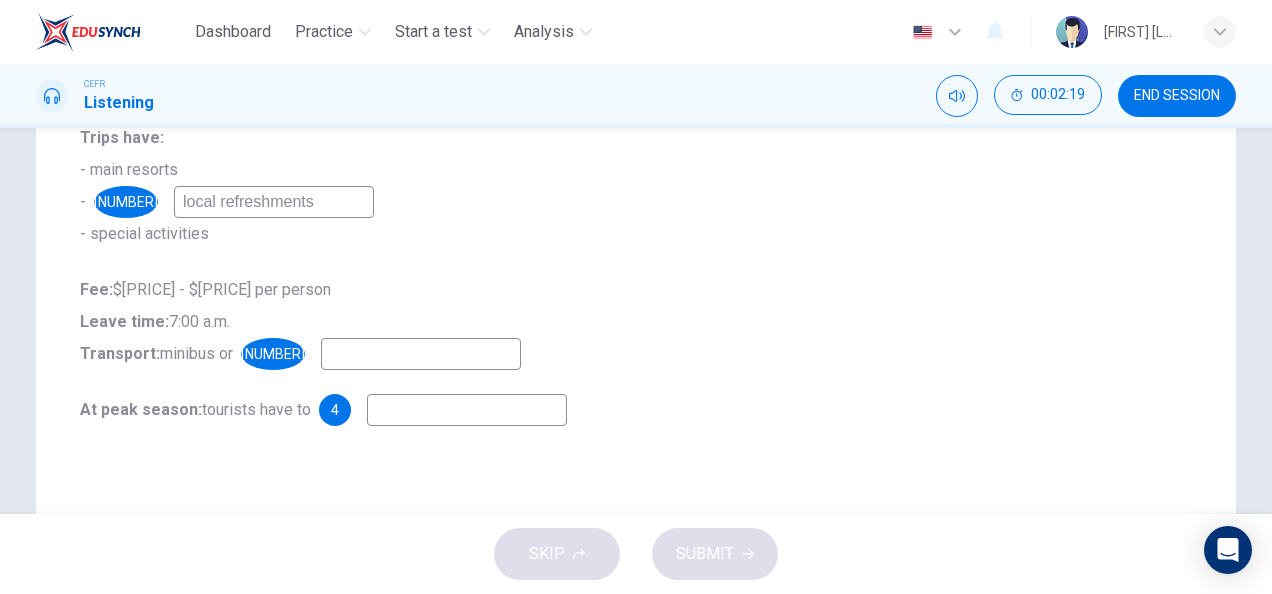 click at bounding box center [368, 82] 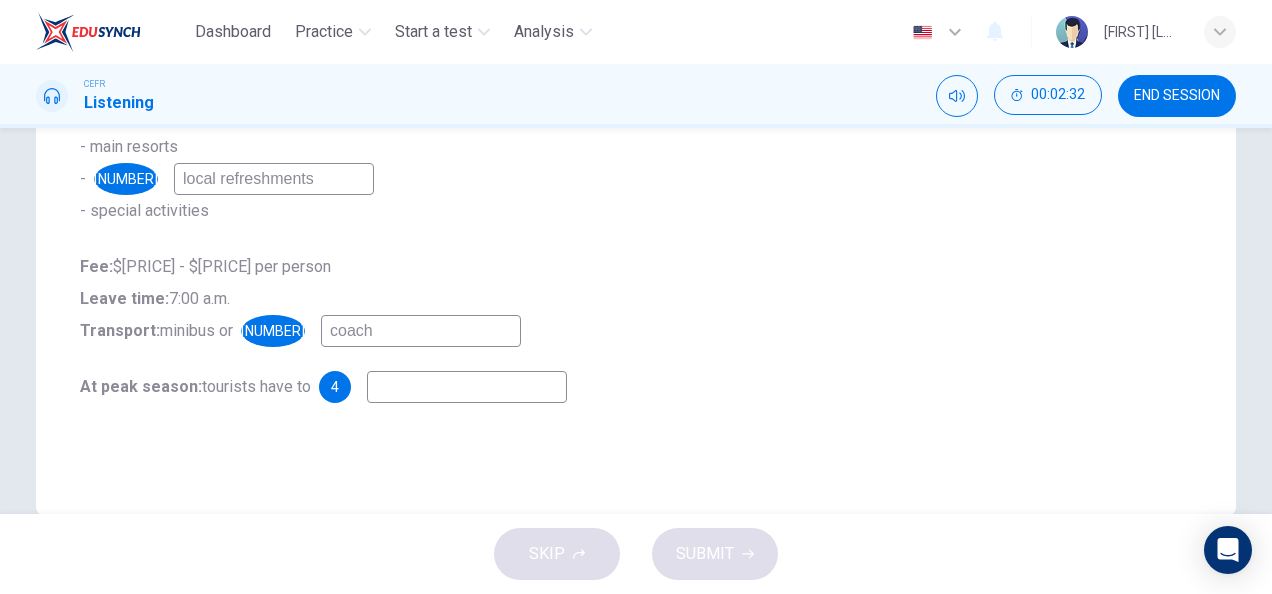 scroll, scrollTop: 457, scrollLeft: 0, axis: vertical 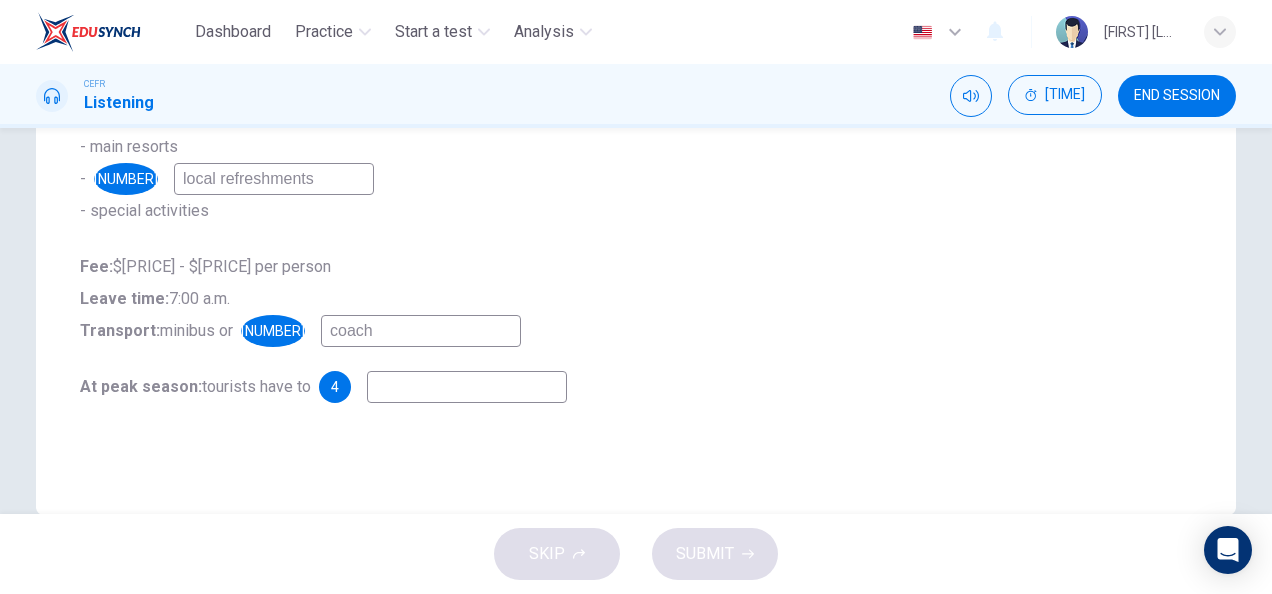 type on "coach" 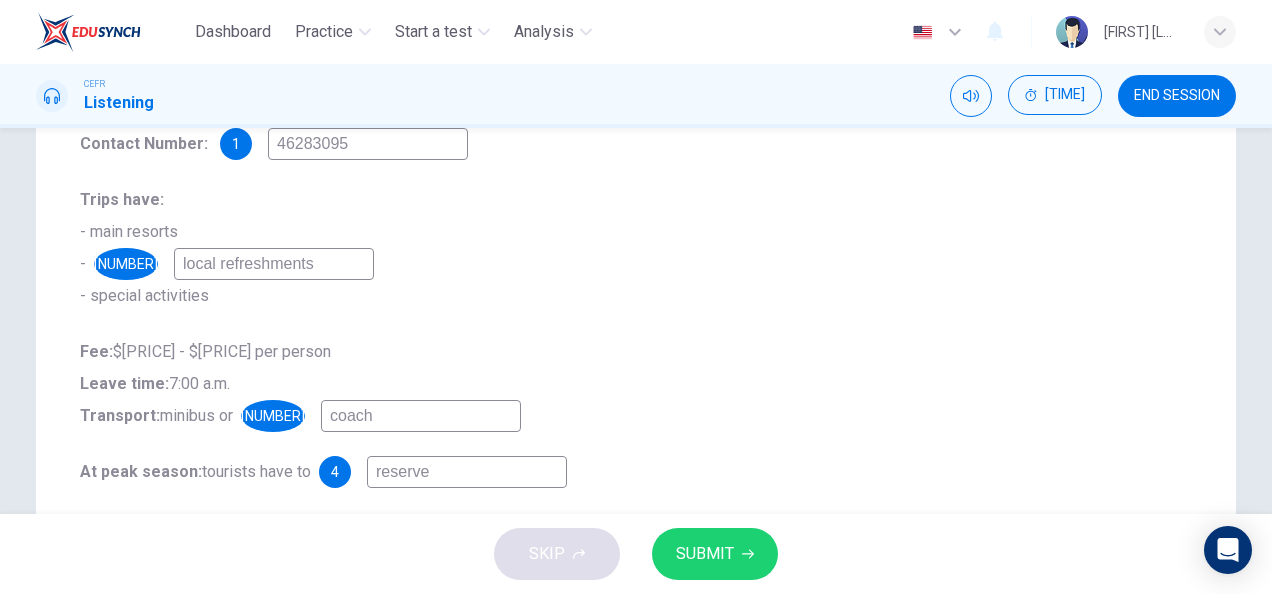 scroll, scrollTop: 446, scrollLeft: 0, axis: vertical 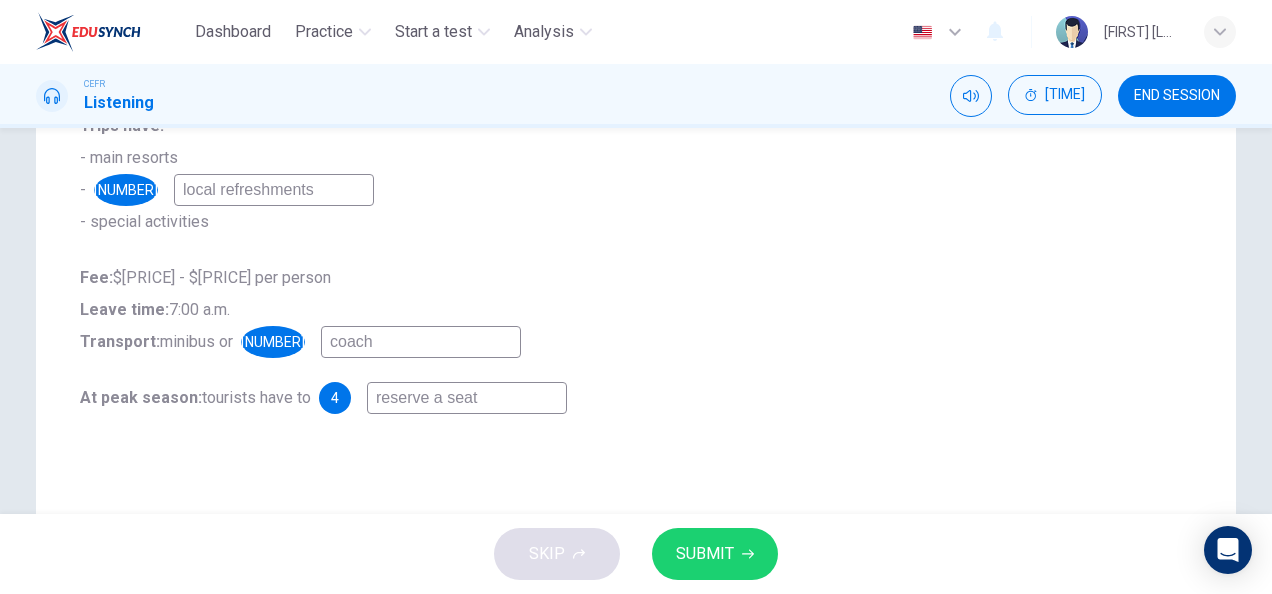 type on "reserve a seat" 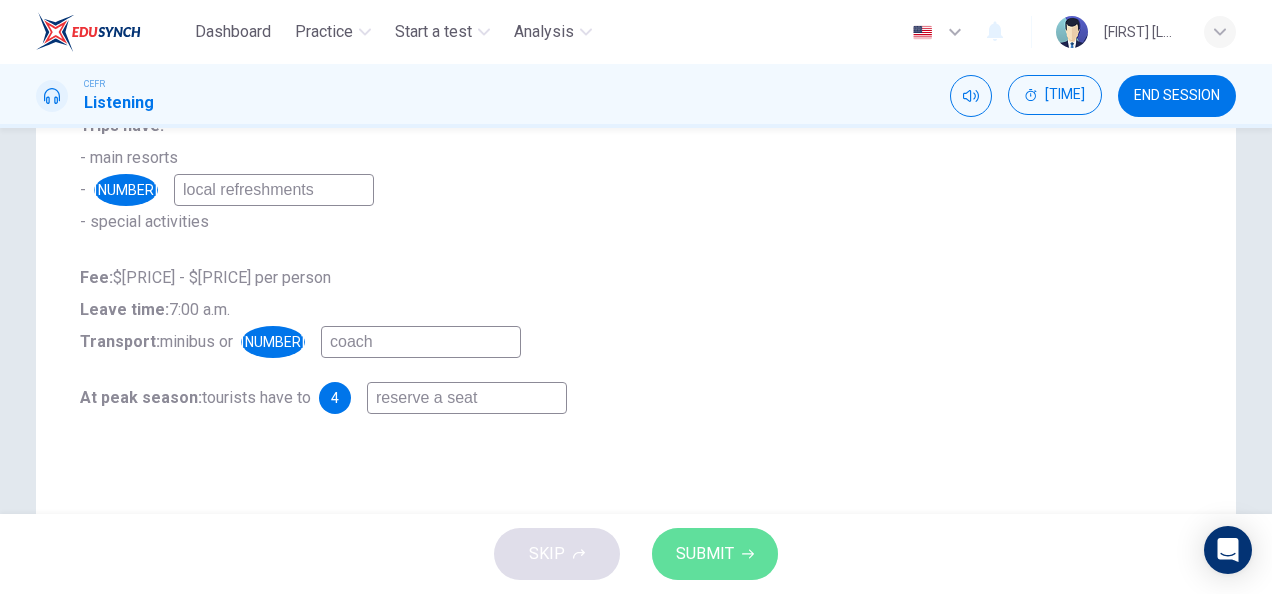 click on "SUBMIT" at bounding box center [715, 554] 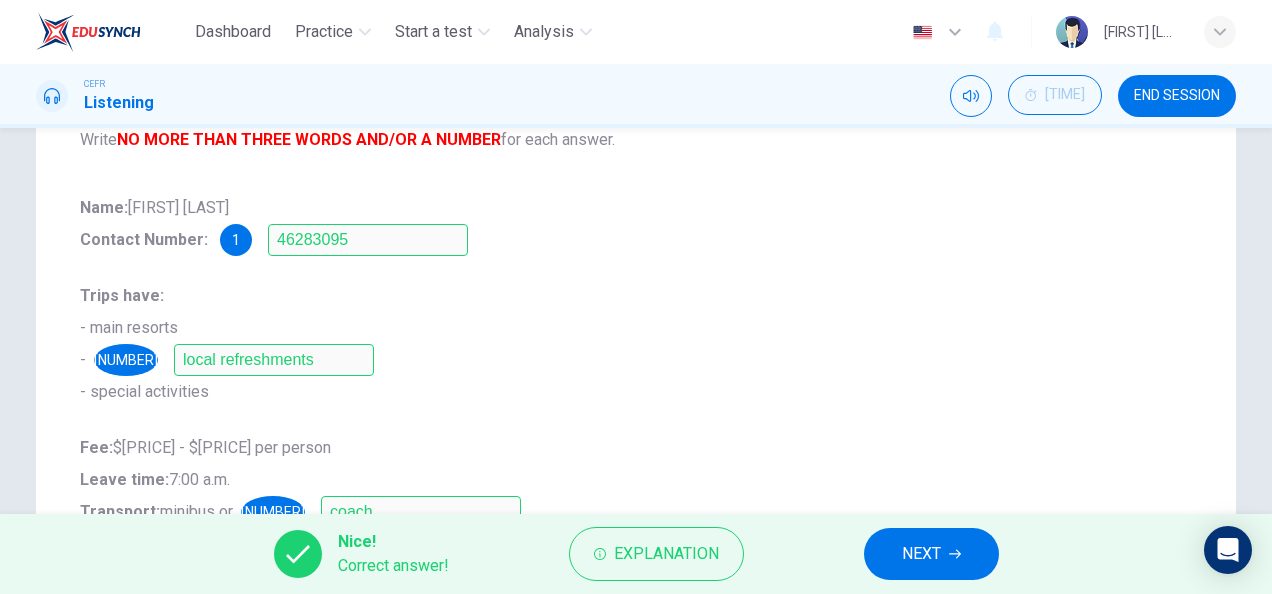 scroll, scrollTop: 498, scrollLeft: 0, axis: vertical 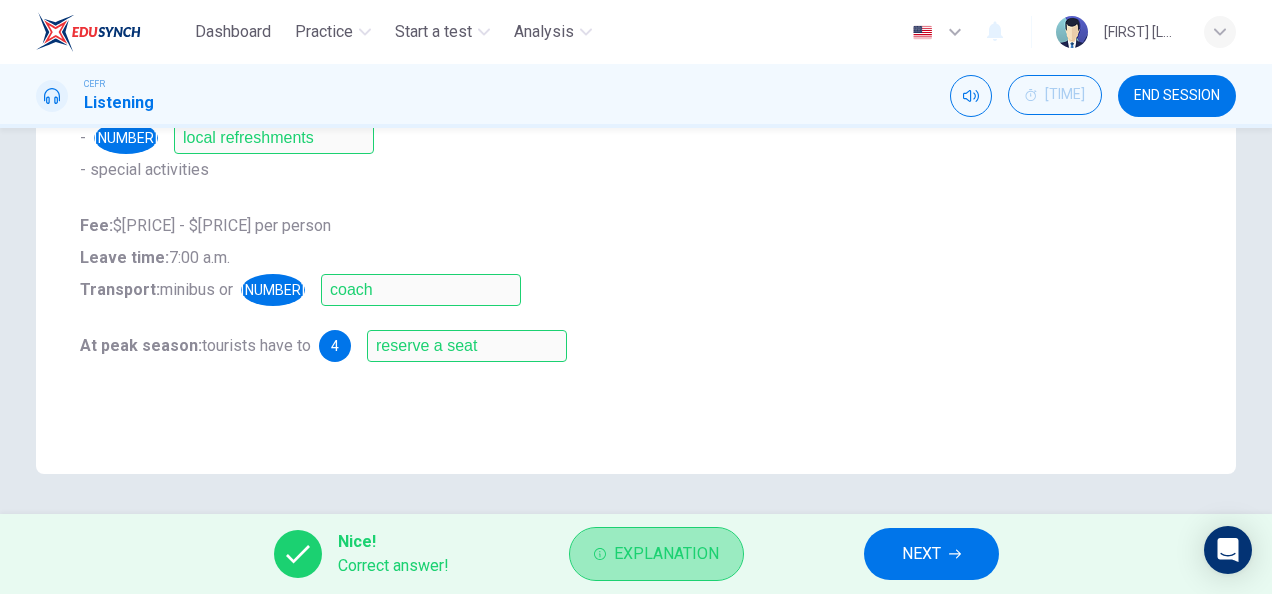 click on "Explanation" at bounding box center (656, 554) 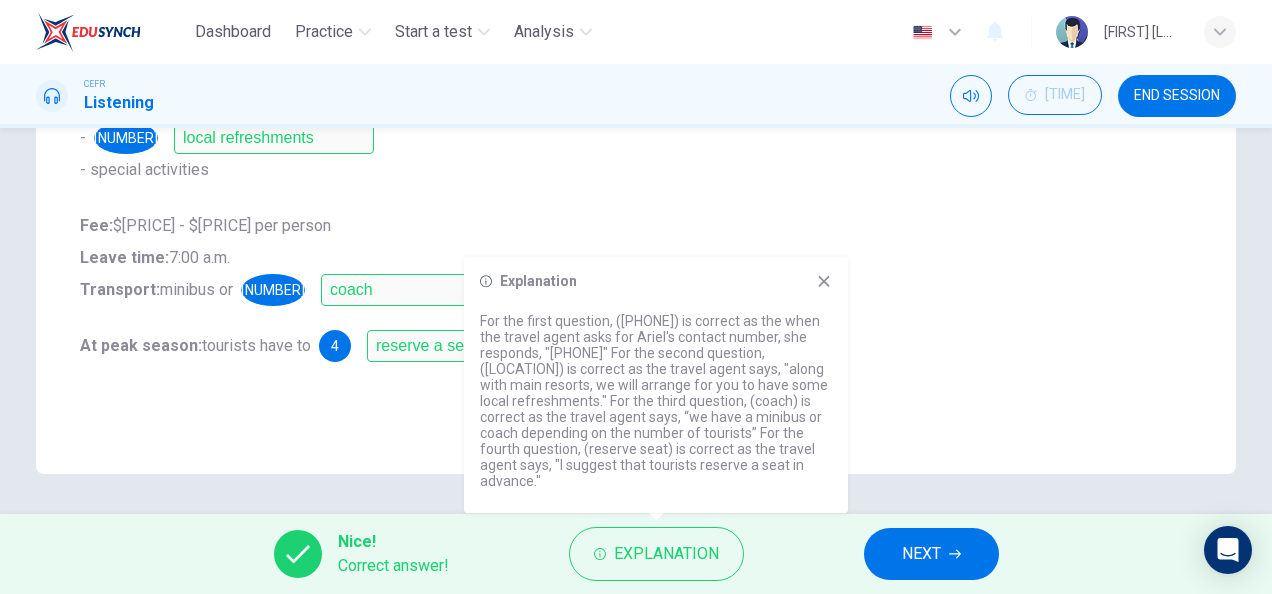 click on "Trips have:   - main resorts -  2 [LOCATION] refreshments  - special activities" at bounding box center (636, 122) 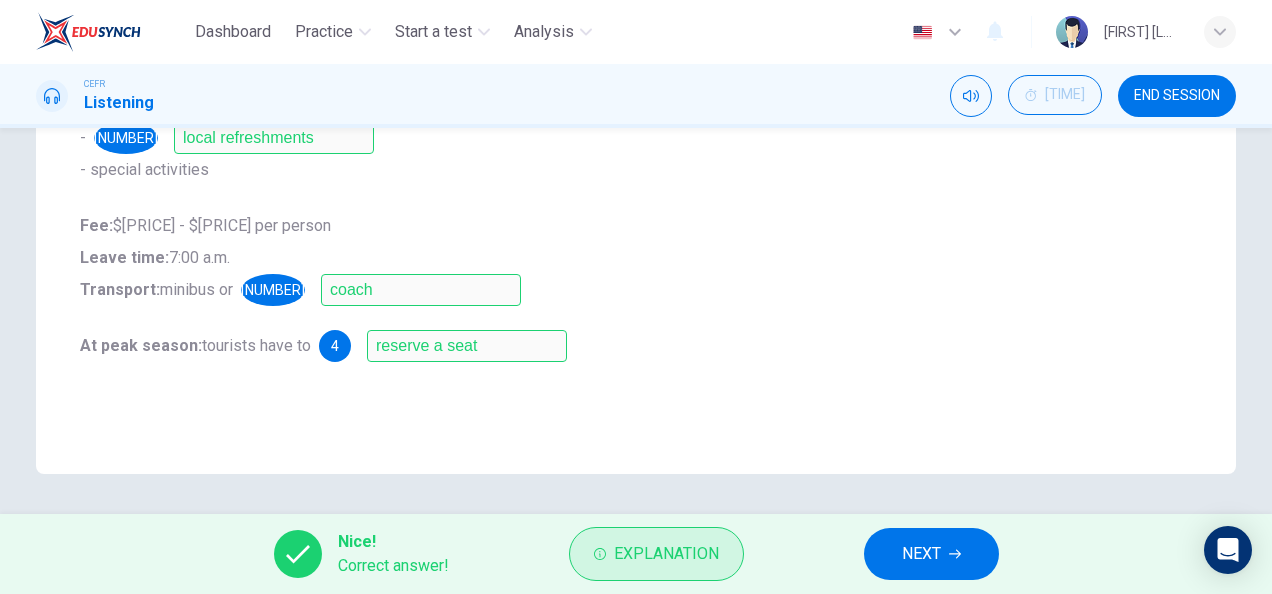click on "Explanation" at bounding box center [656, 554] 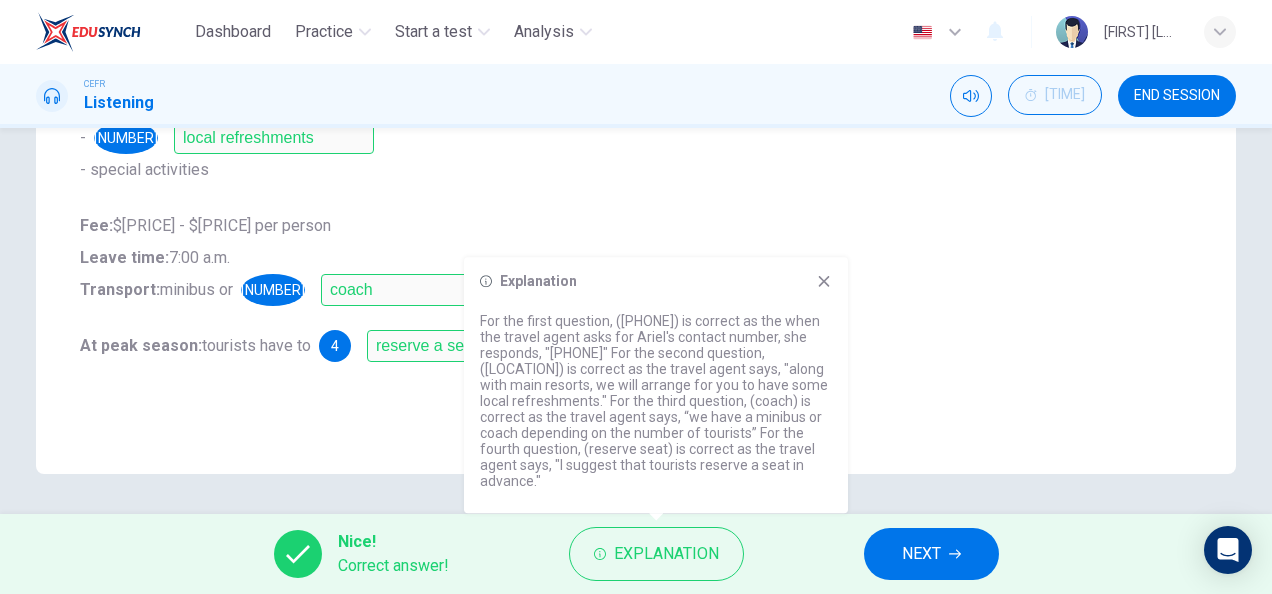 click at bounding box center (824, 281) 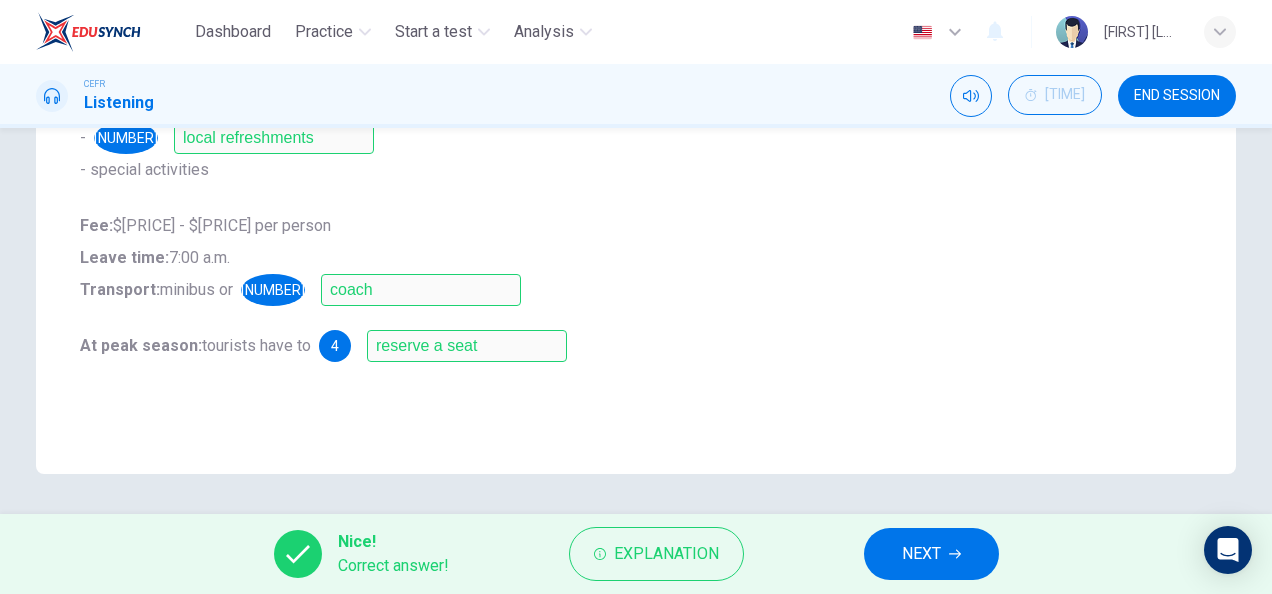 click on "NEXT" at bounding box center [931, 554] 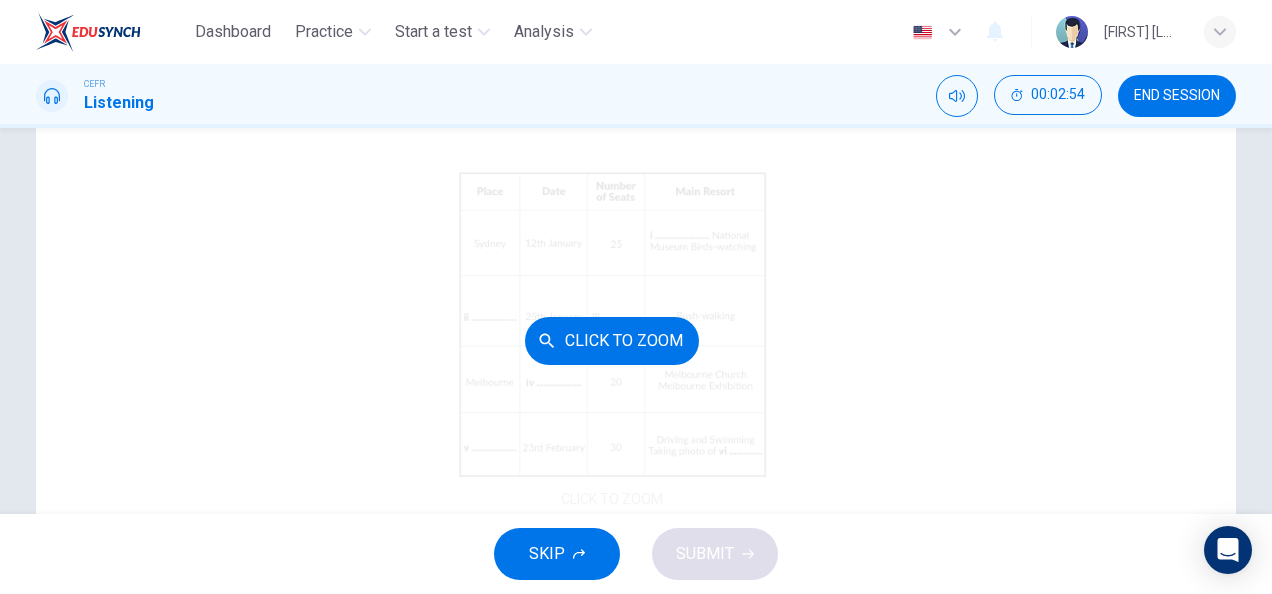 scroll, scrollTop: 287, scrollLeft: 0, axis: vertical 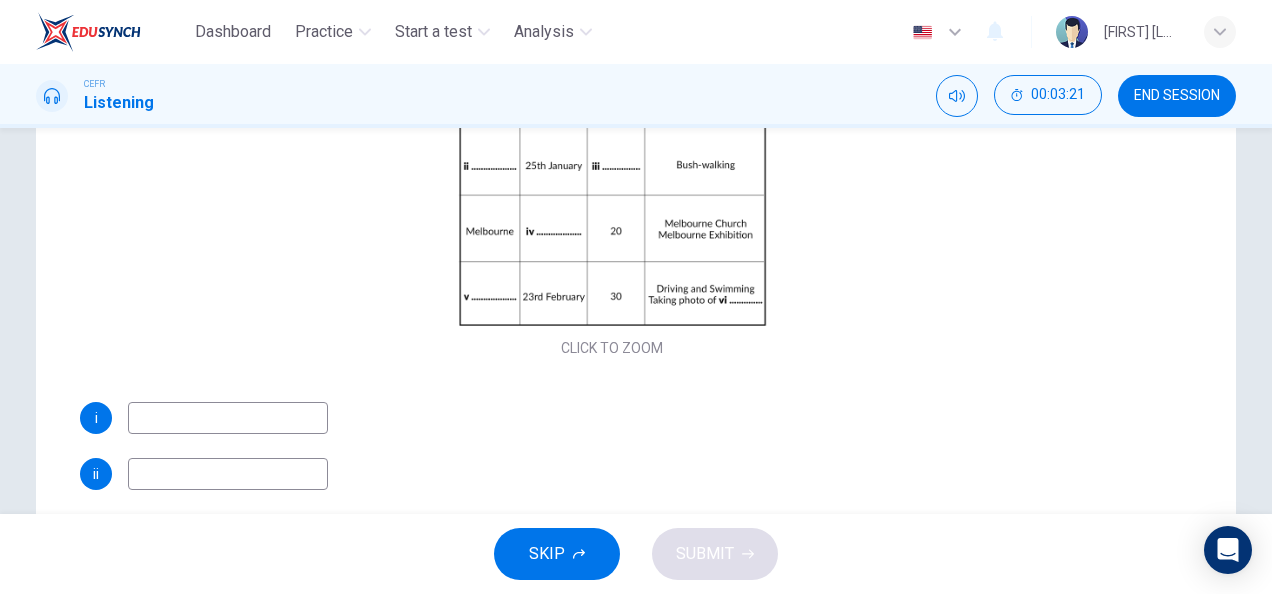 click at bounding box center [228, 418] 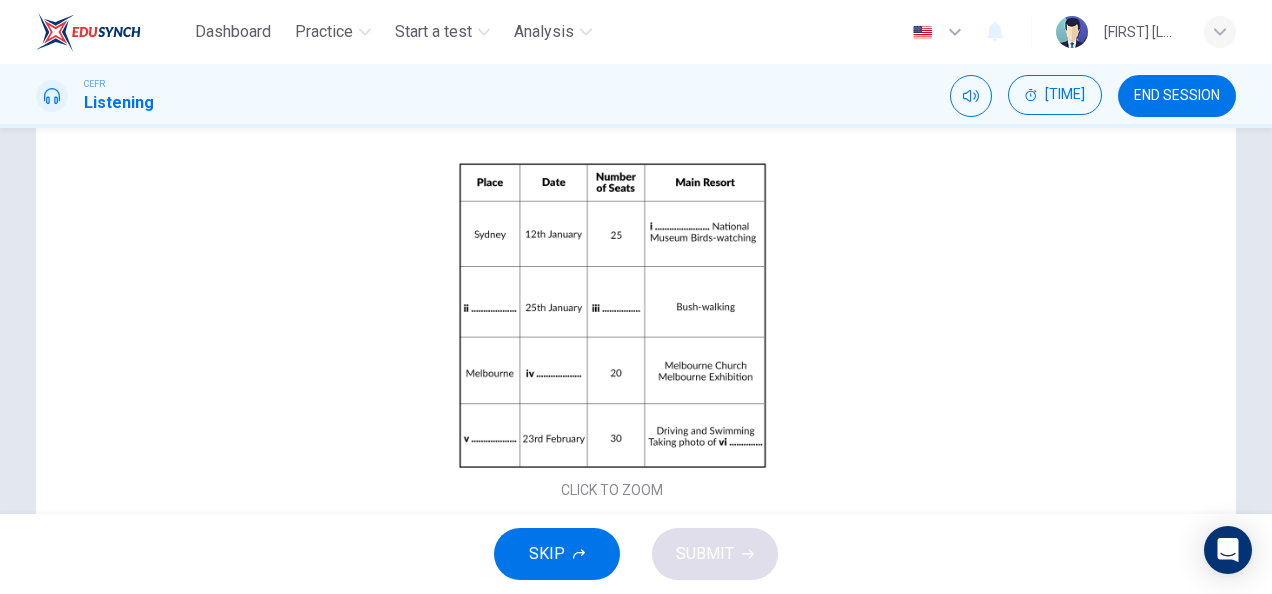 scroll, scrollTop: 0, scrollLeft: 0, axis: both 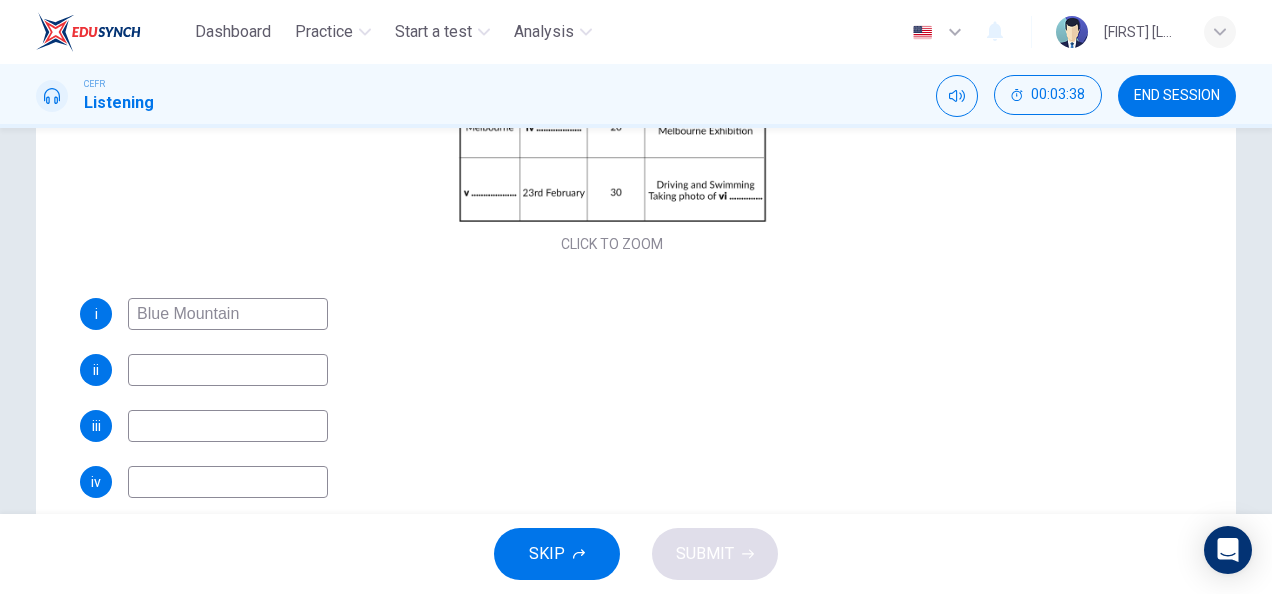 click on "Blue Mountain" at bounding box center (228, 314) 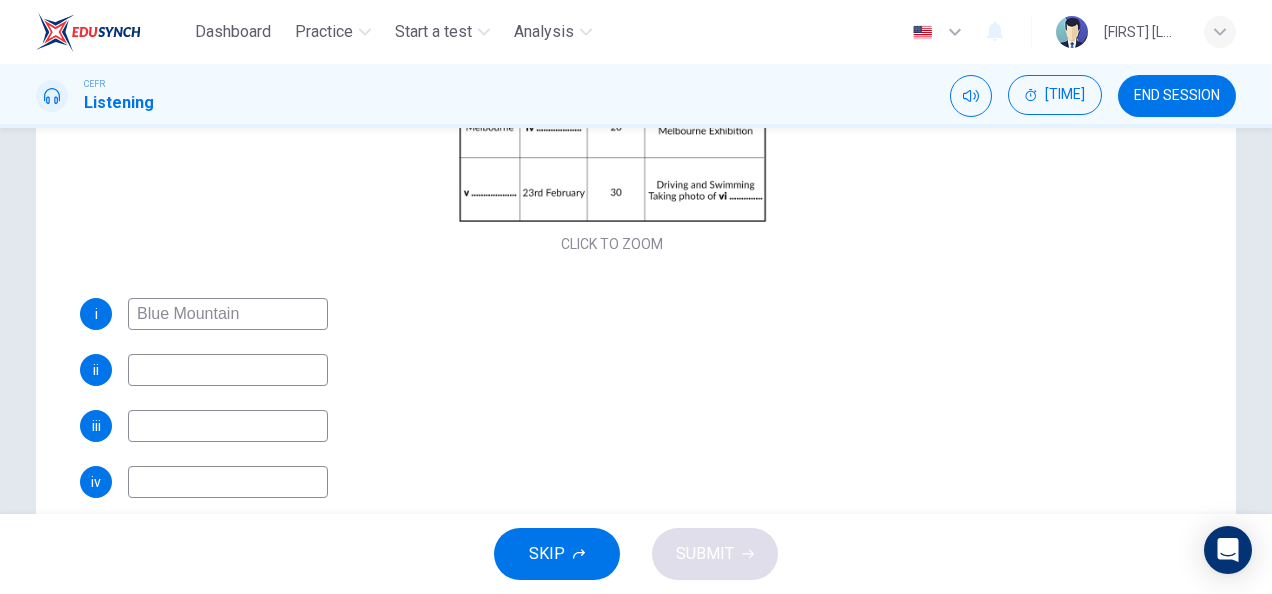 type on "Blue Mountain" 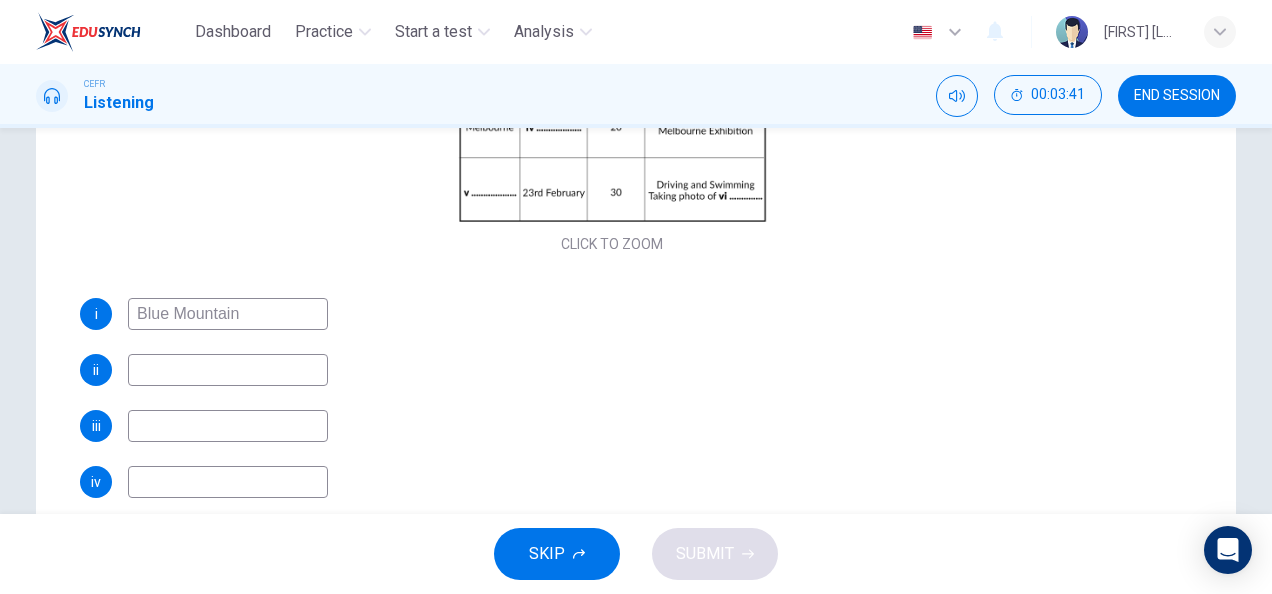 click on "Blue Mountain" at bounding box center [228, 314] 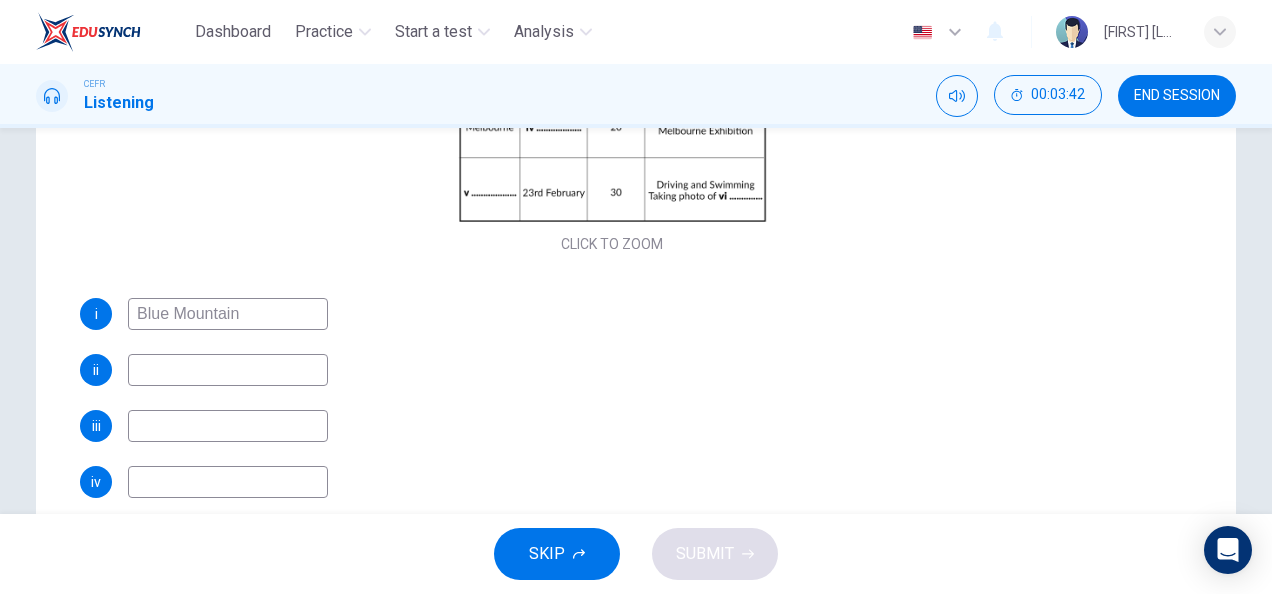 click on "Blue Mountain" at bounding box center [228, 314] 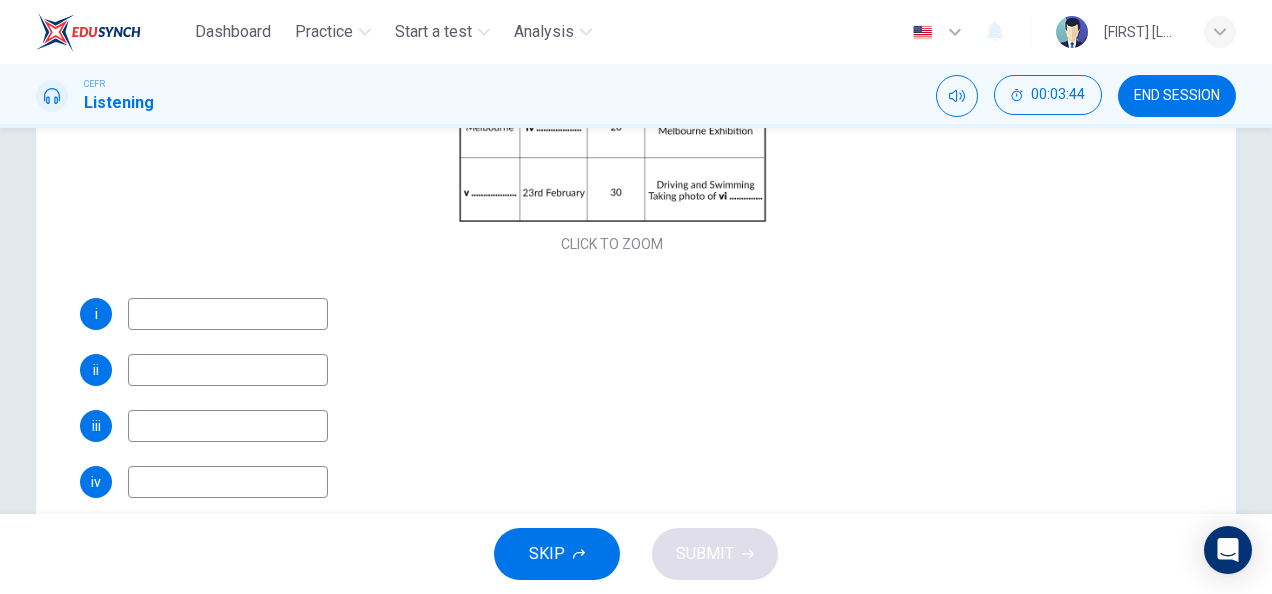 type 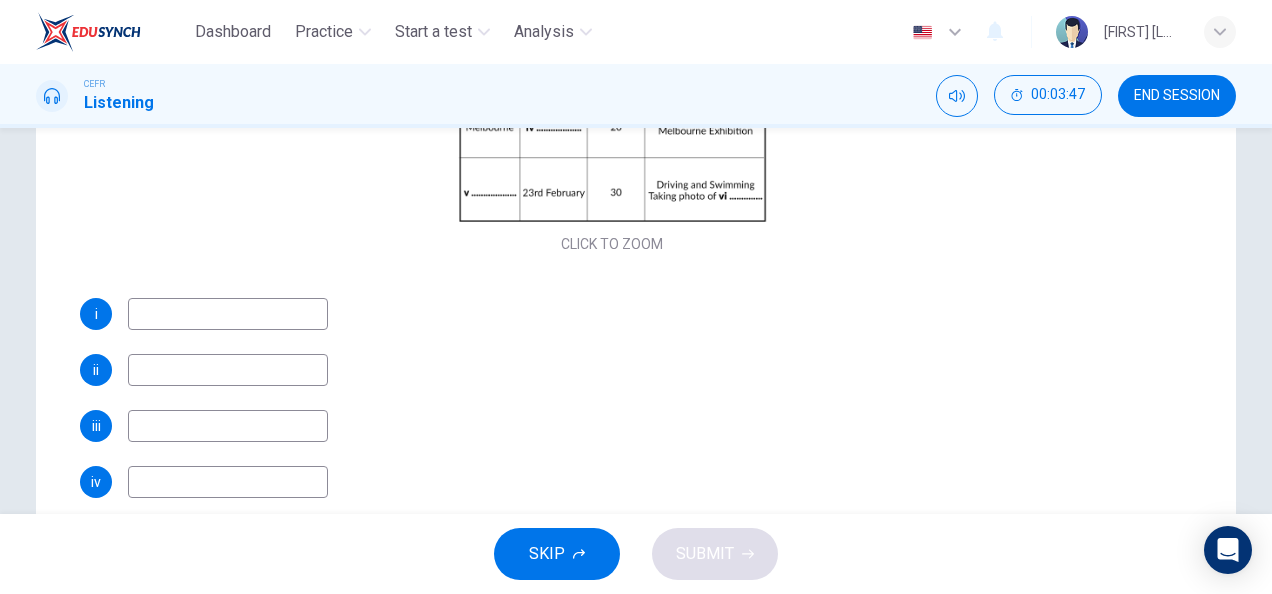 scroll, scrollTop: 0, scrollLeft: 0, axis: both 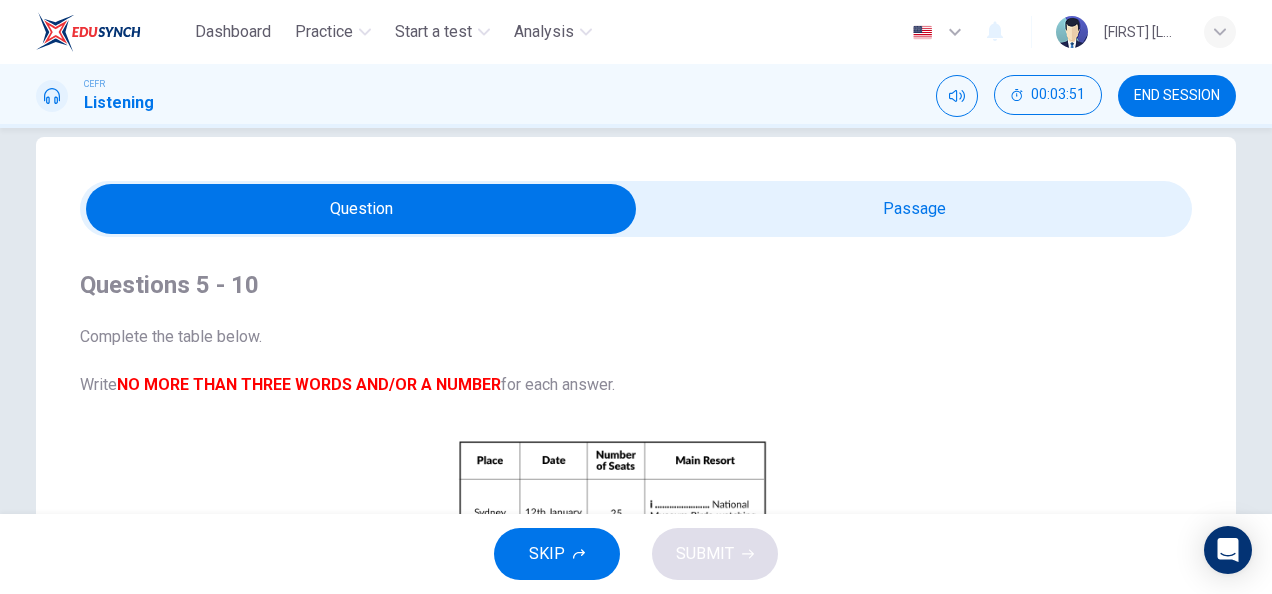 click on "Question Passage Questions 5 - 10 Complete the table below. Write  NO MORE THAN THREE WORDS AND/OR A NUMBER  for each answer. CLICK TO ZOOM Click to Zoom i ii iii iv v vi Travel 01m 12s" at bounding box center [636, 539] 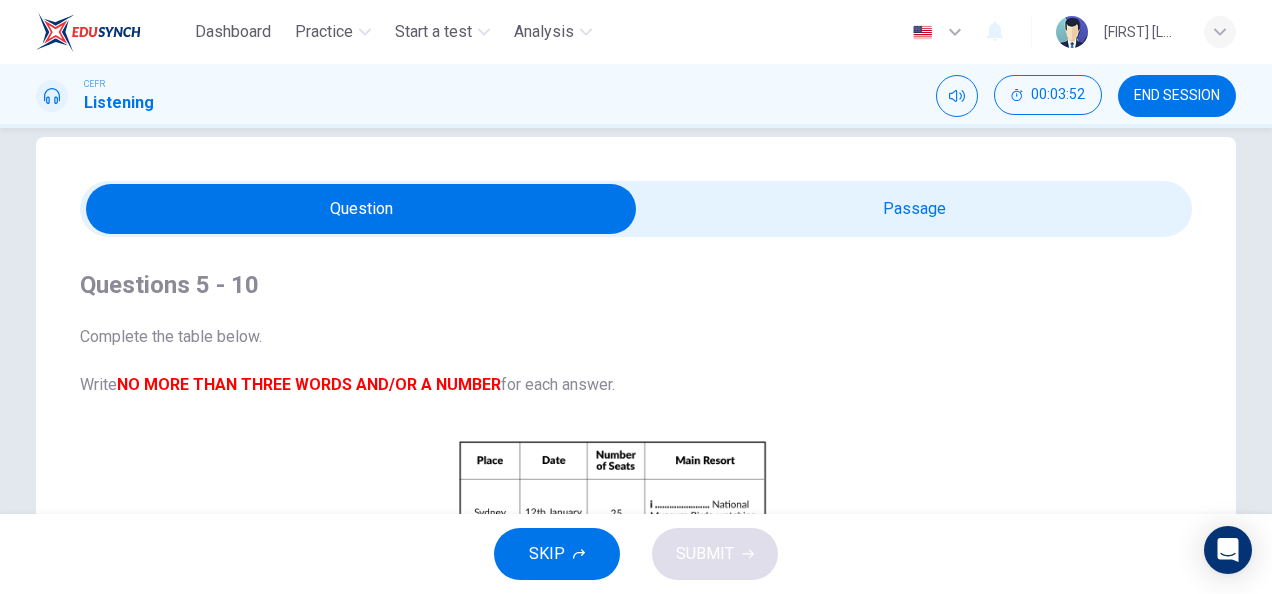 click at bounding box center [361, 209] 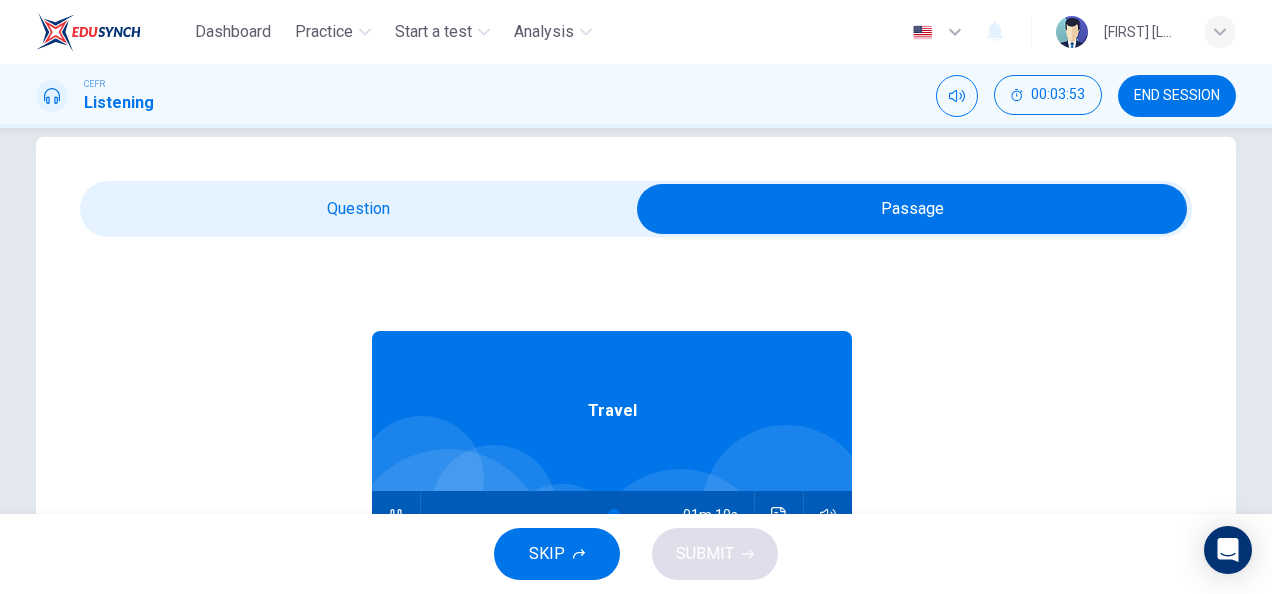 scroll, scrollTop: 111, scrollLeft: 0, axis: vertical 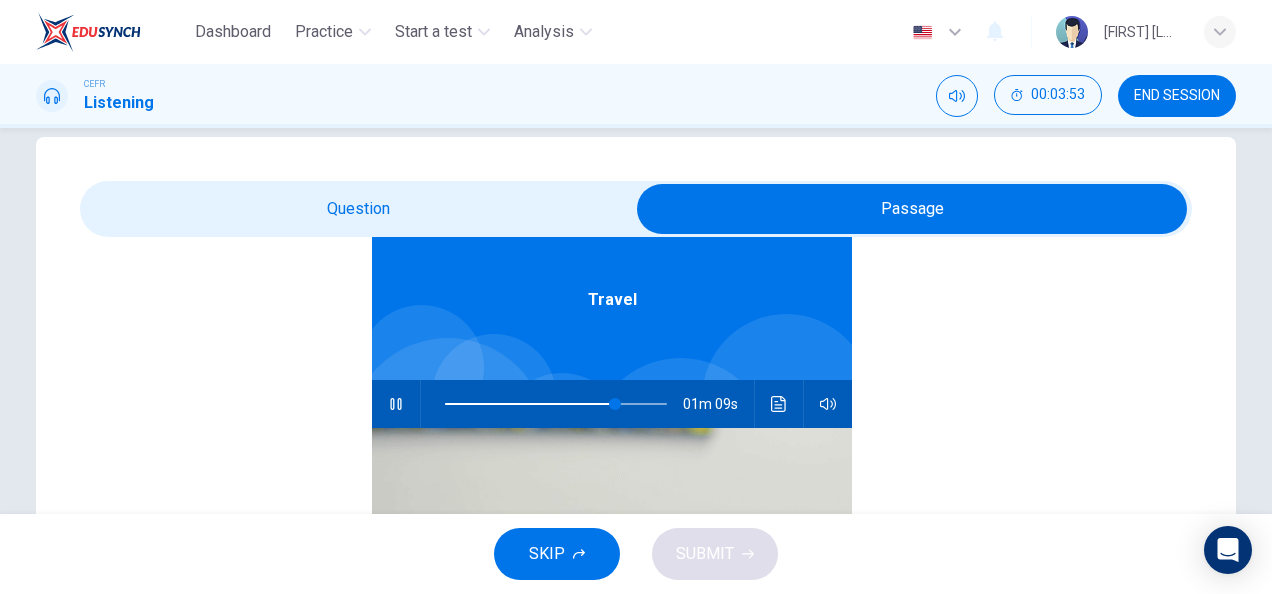 click at bounding box center [556, 404] 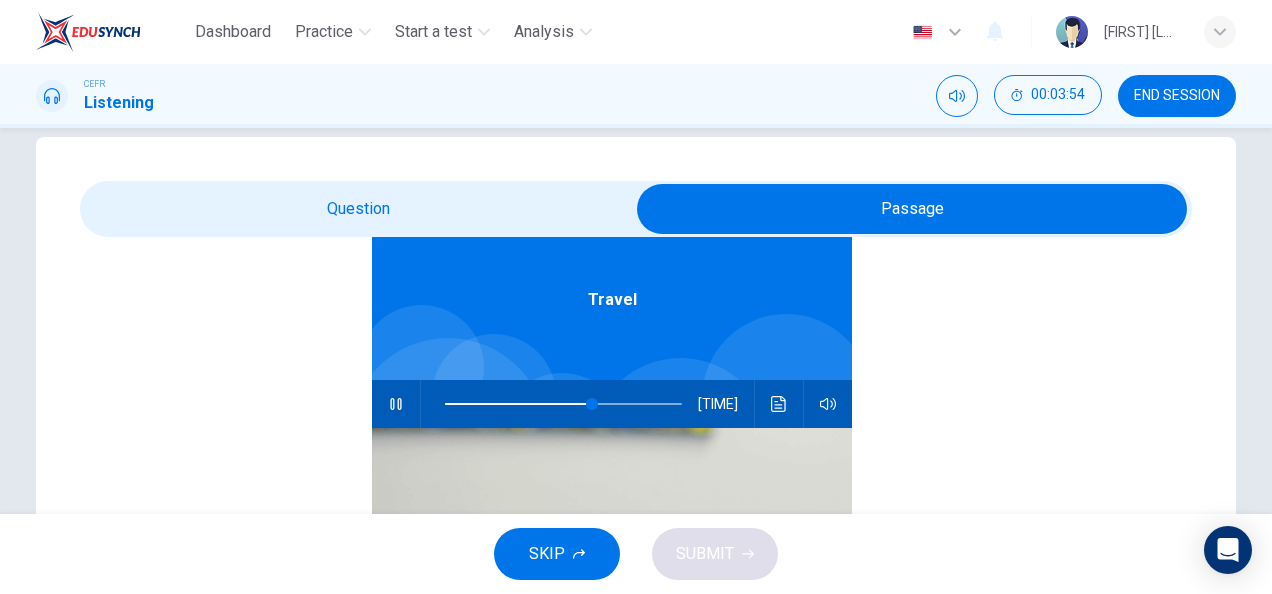 click at bounding box center (912, 209) 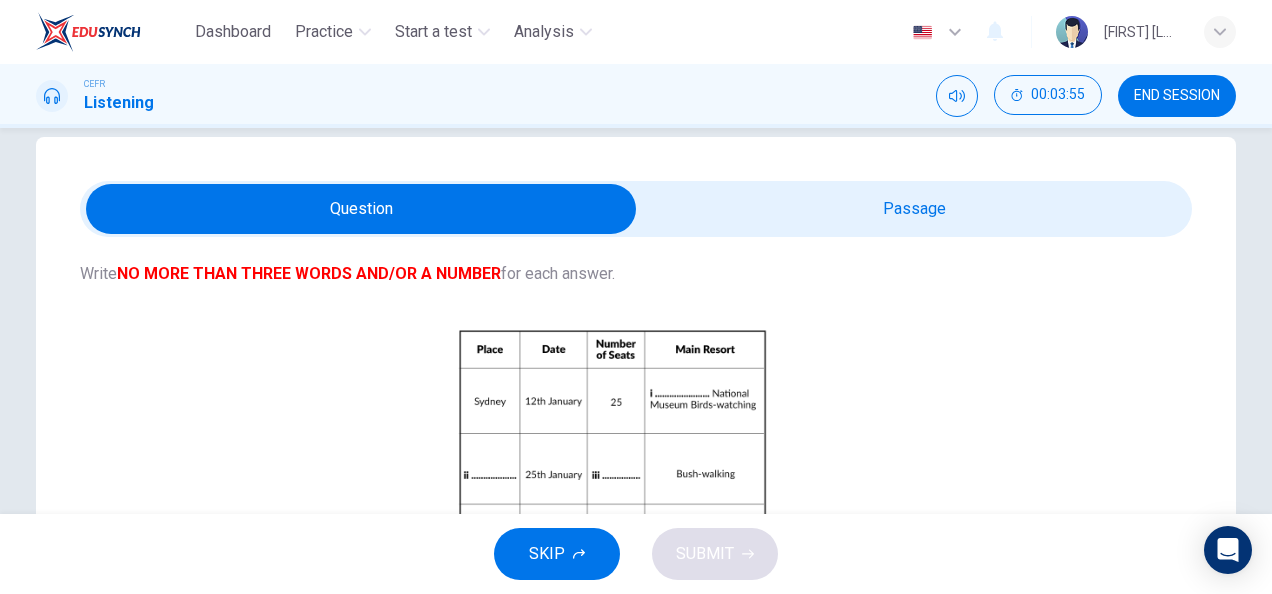 click at bounding box center [361, 209] 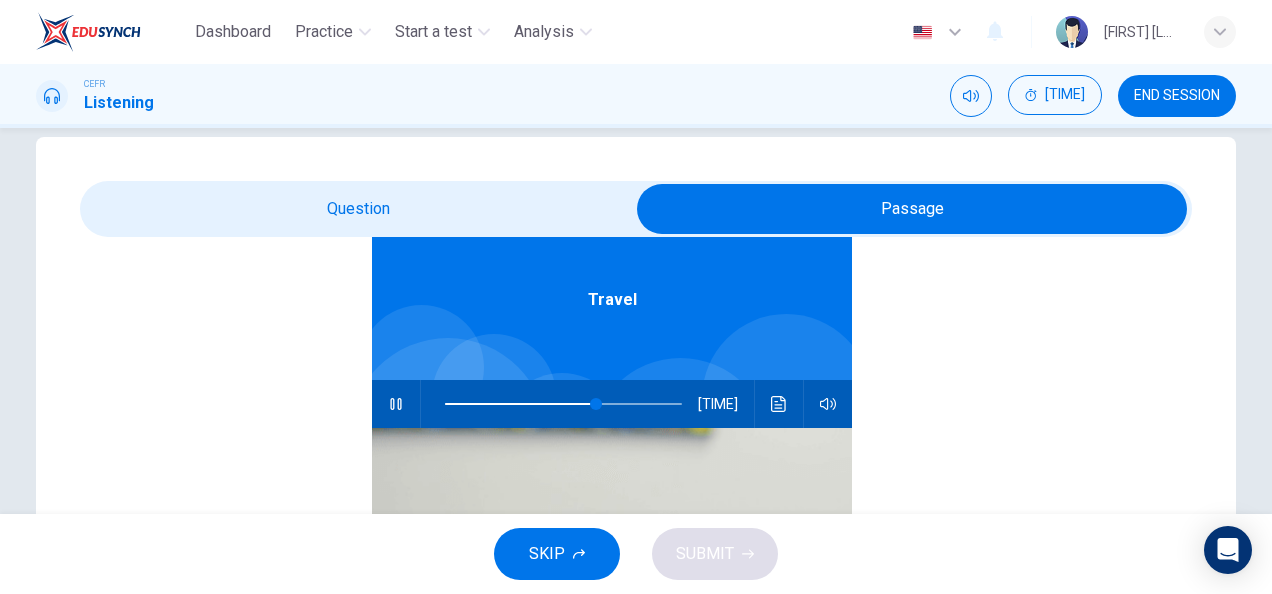 click at bounding box center [912, 209] 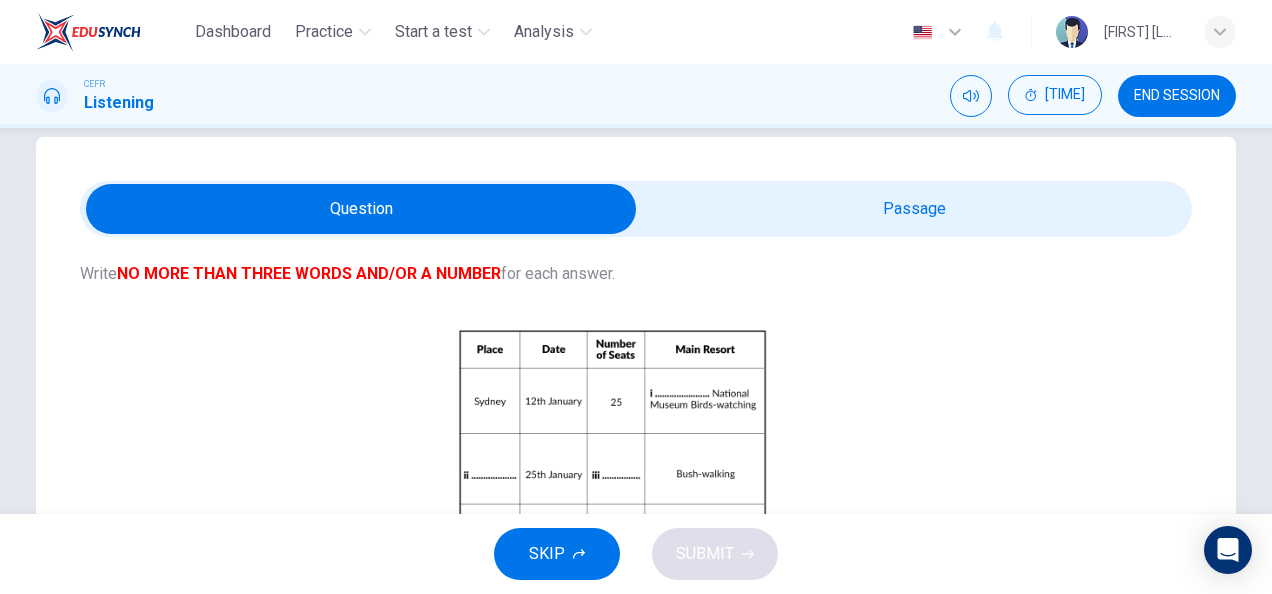 click at bounding box center (361, 209) 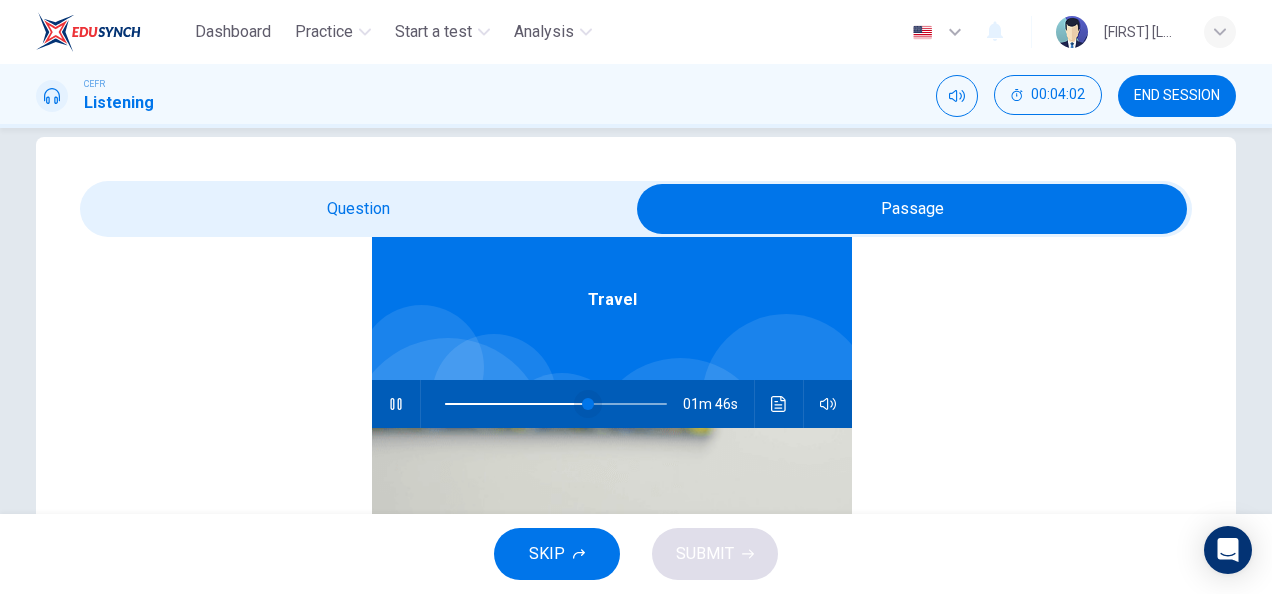 click at bounding box center (588, 404) 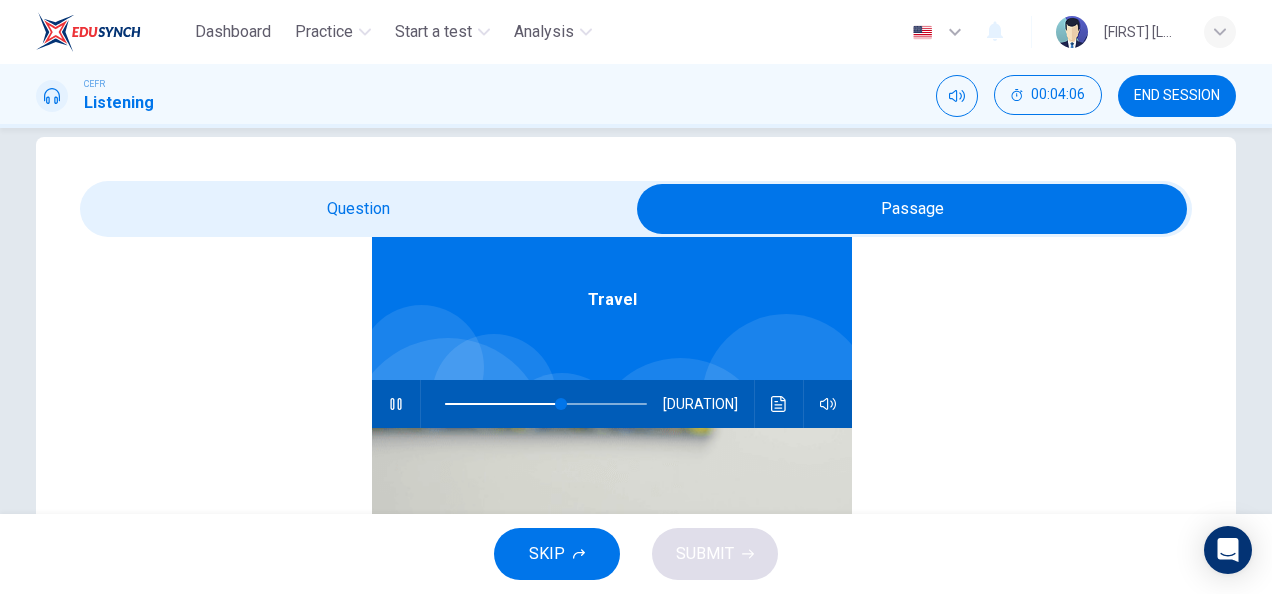 click at bounding box center [912, 209] 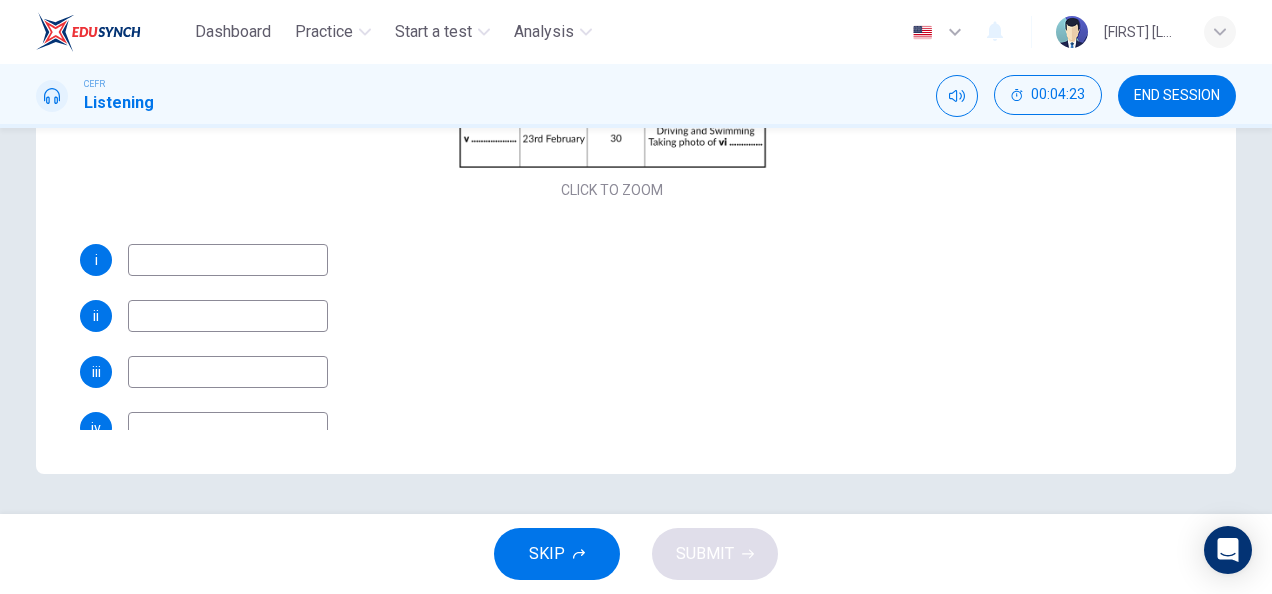 scroll, scrollTop: 495, scrollLeft: 0, axis: vertical 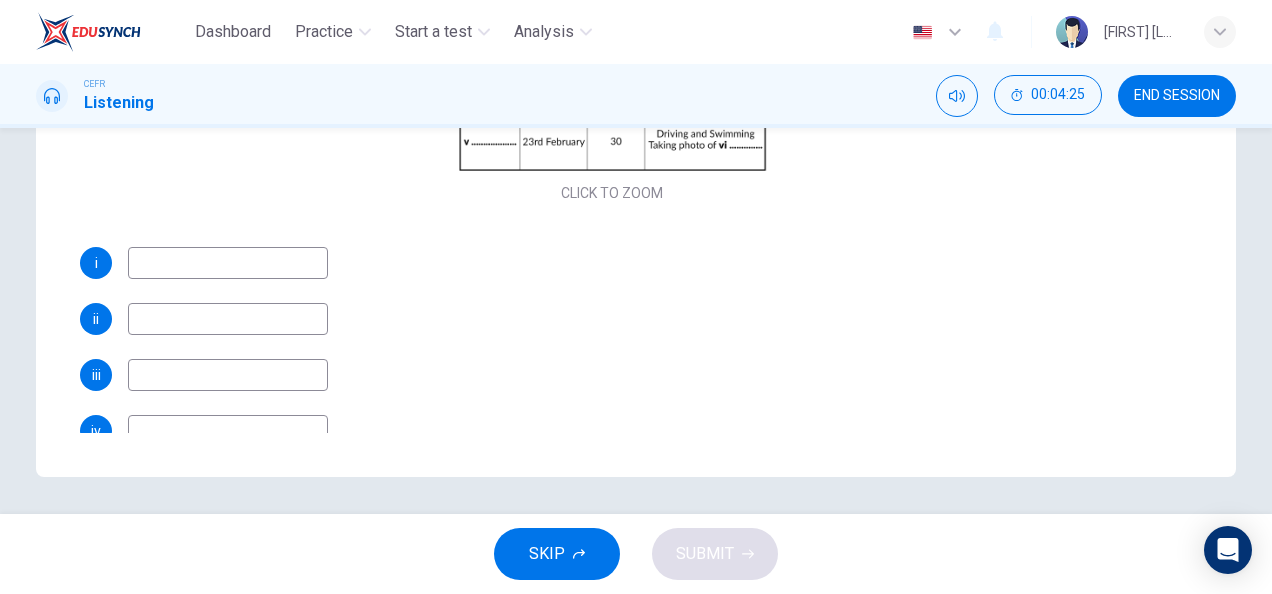 click at bounding box center [228, 263] 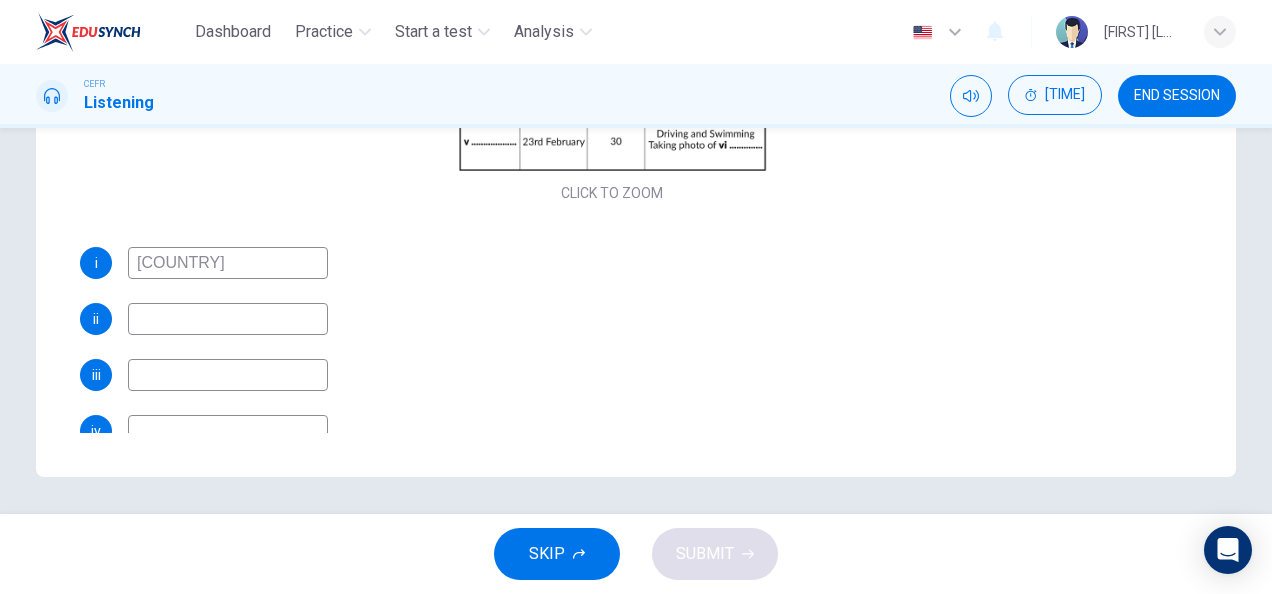 type on "[COUNTRY]" 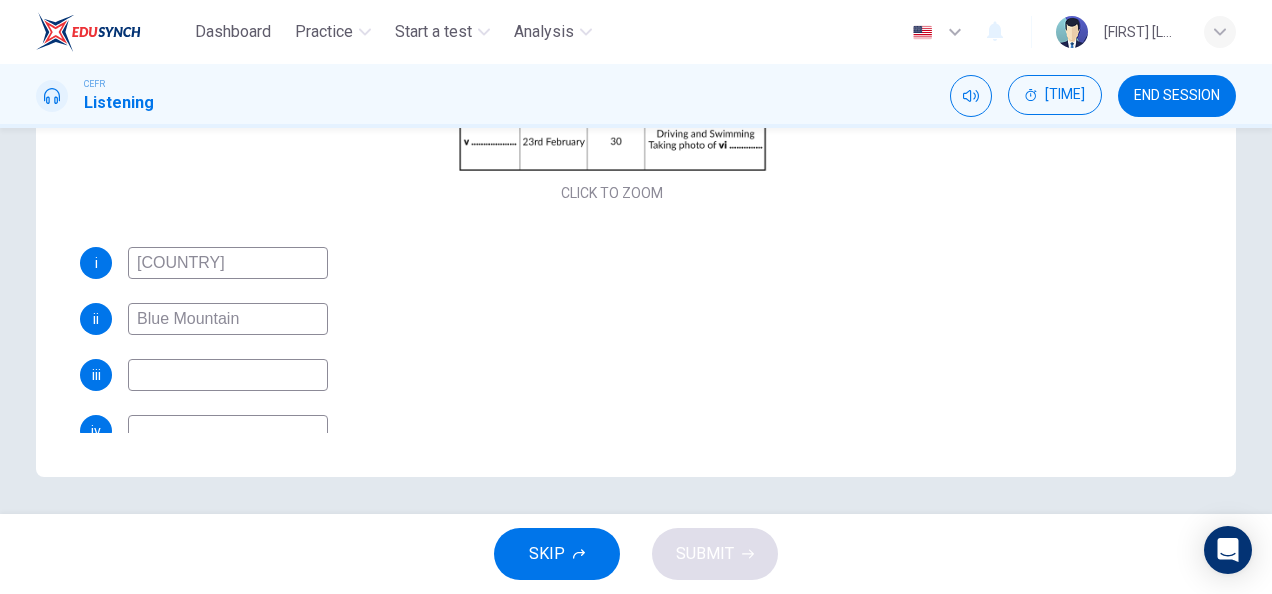 scroll, scrollTop: 0, scrollLeft: 0, axis: both 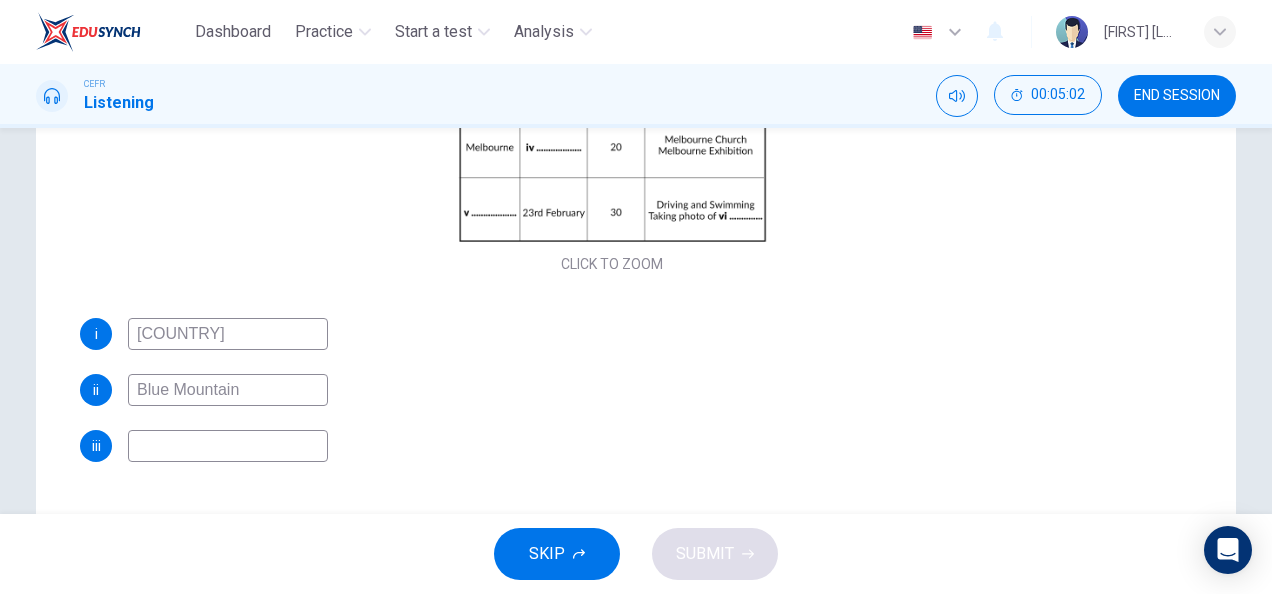 type on "Blue Mountain" 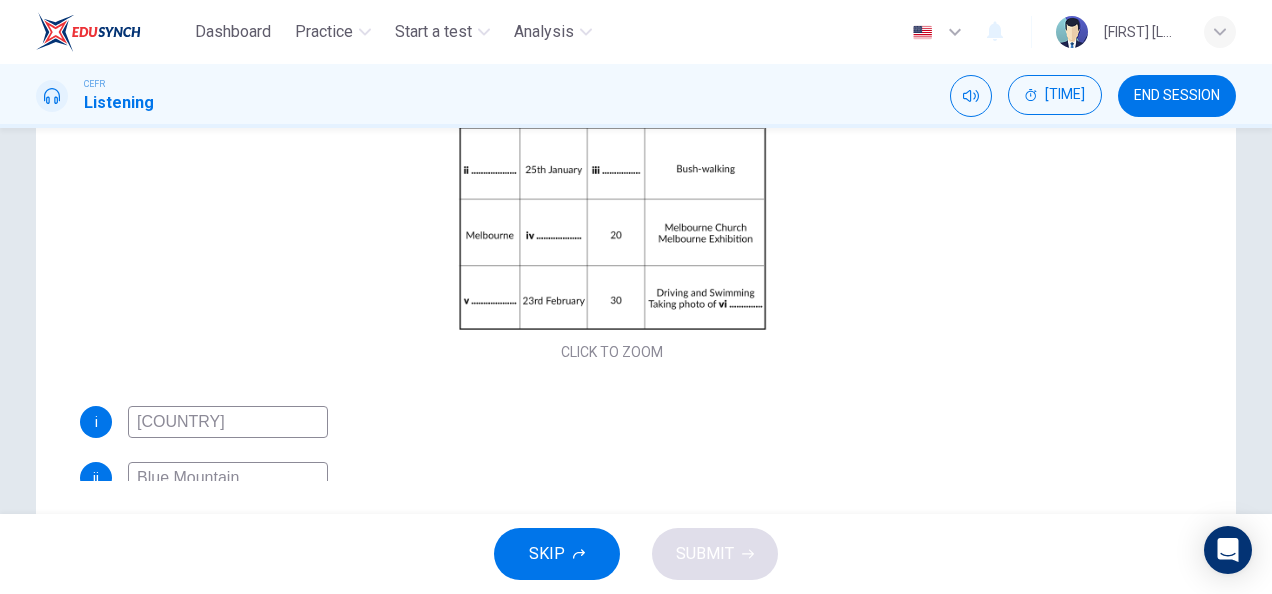 scroll, scrollTop: 269, scrollLeft: 0, axis: vertical 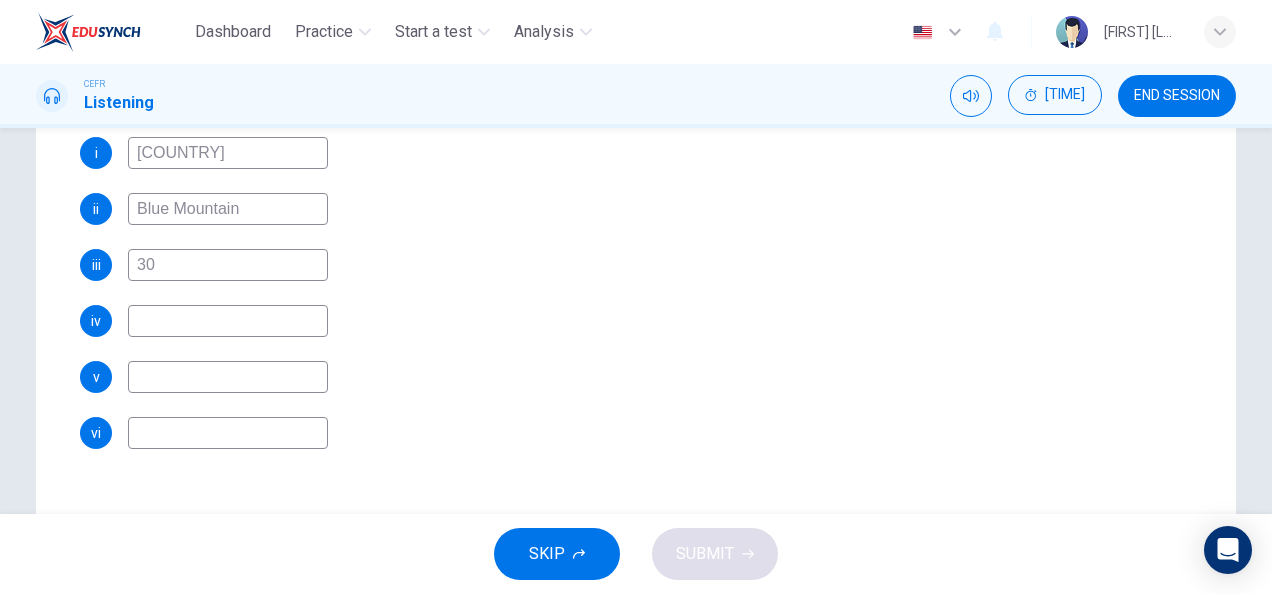 type on "30" 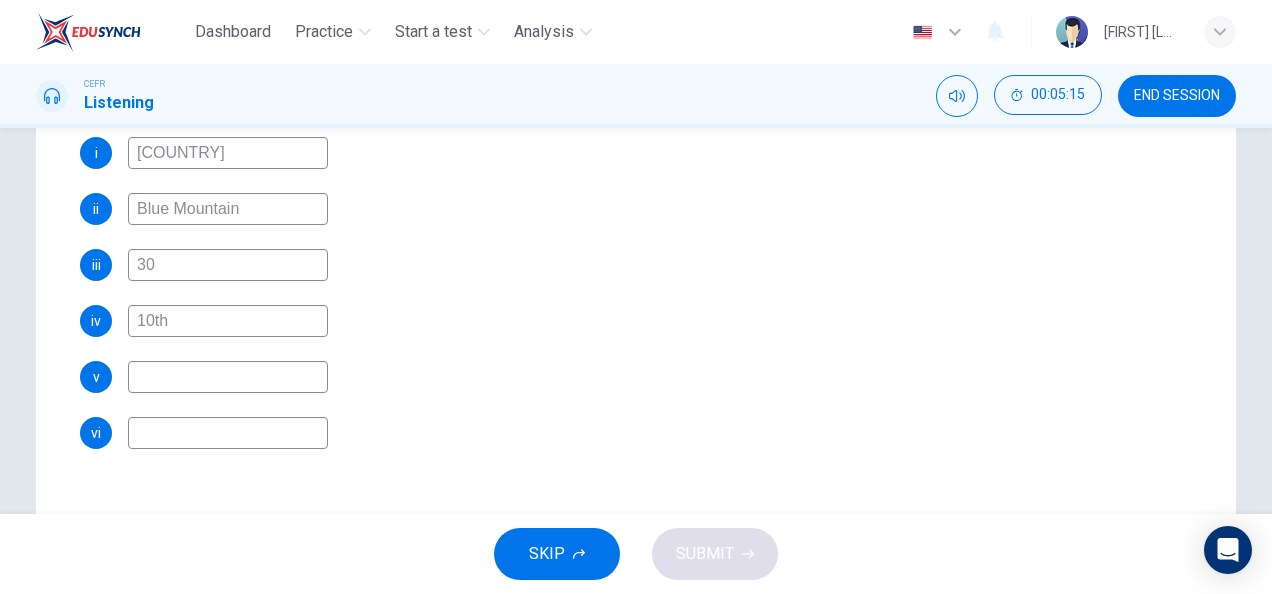 scroll, scrollTop: 0, scrollLeft: 0, axis: both 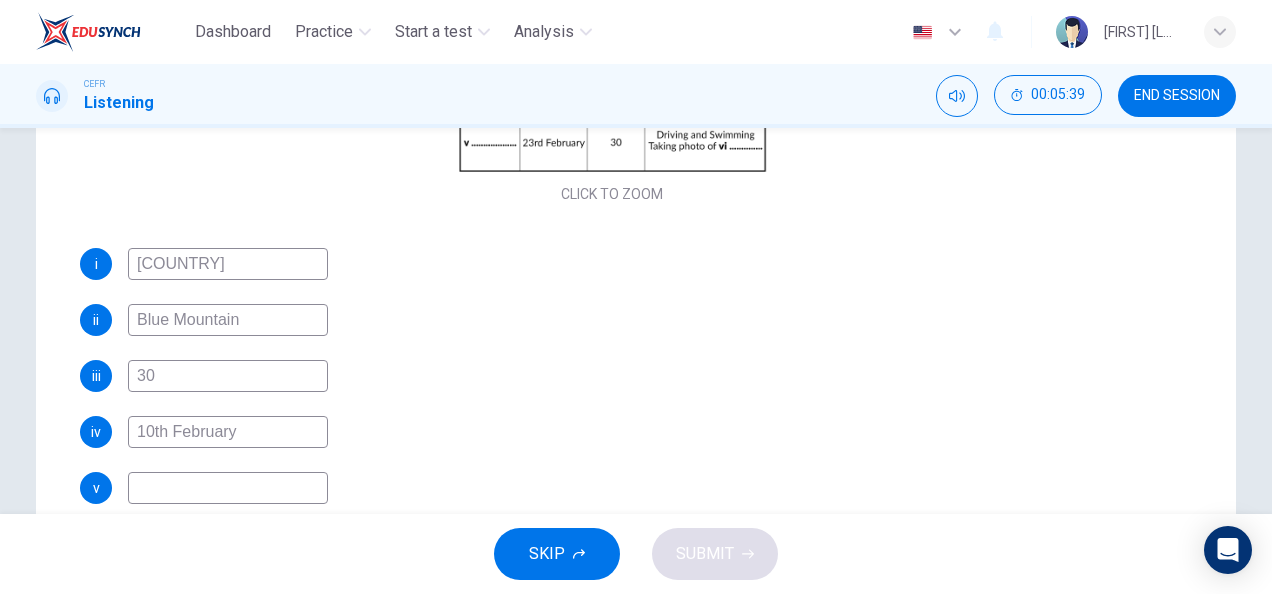 type on "10th February" 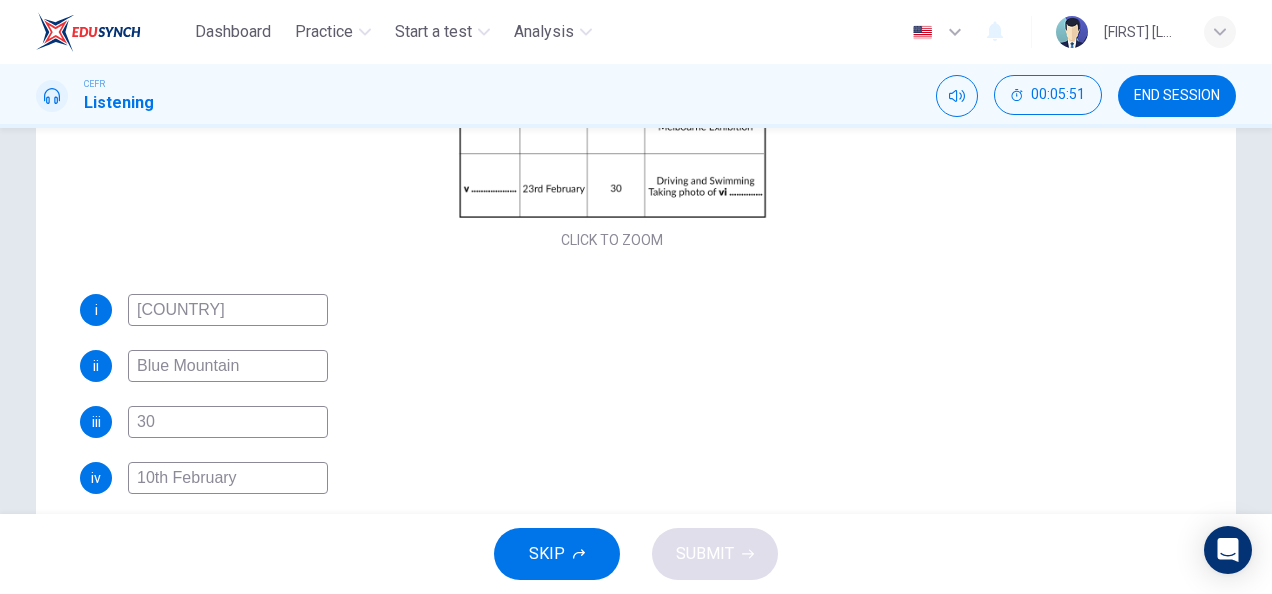 scroll, scrollTop: 269, scrollLeft: 0, axis: vertical 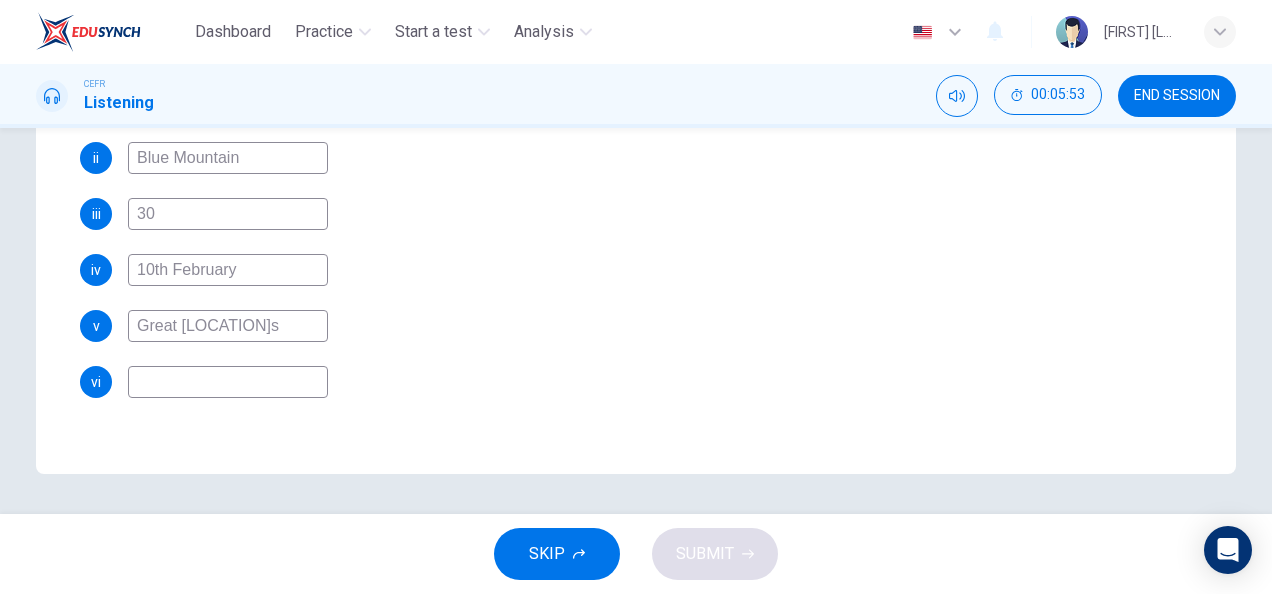 type on "Great [LOCATION]s" 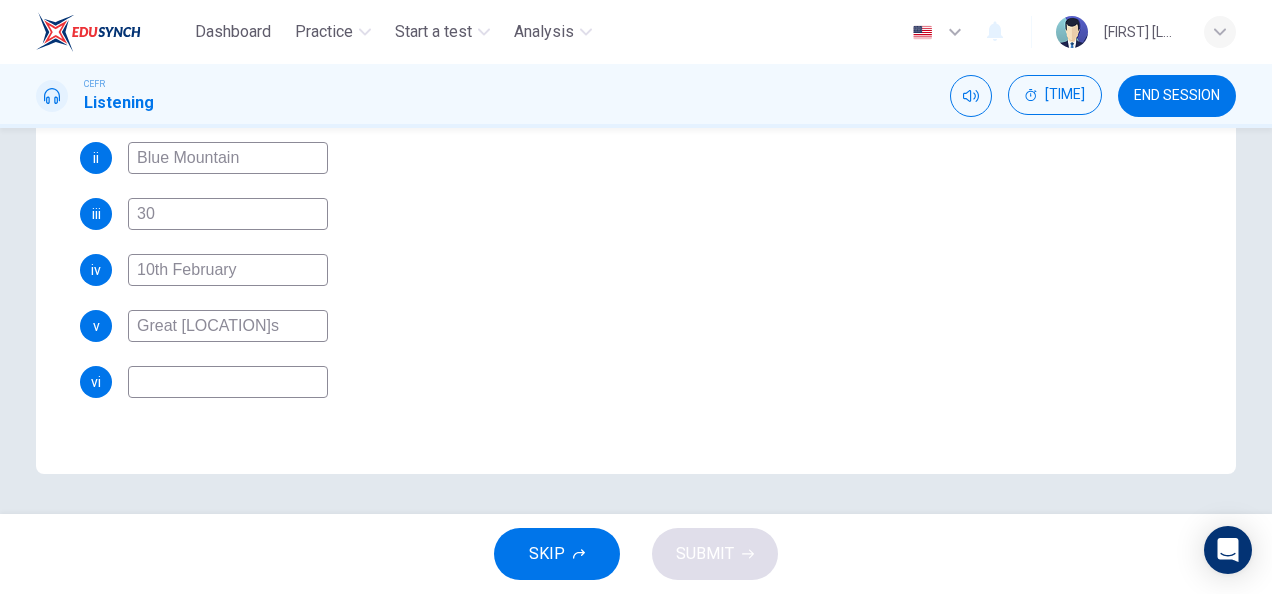 click at bounding box center [228, 102] 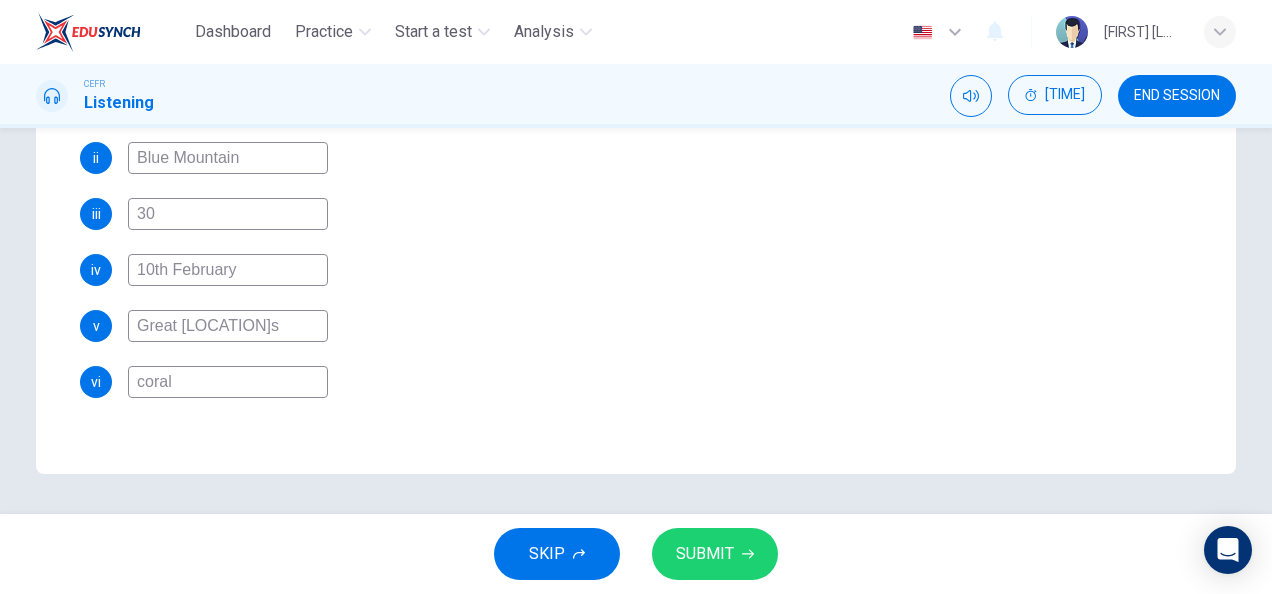 type on "coral" 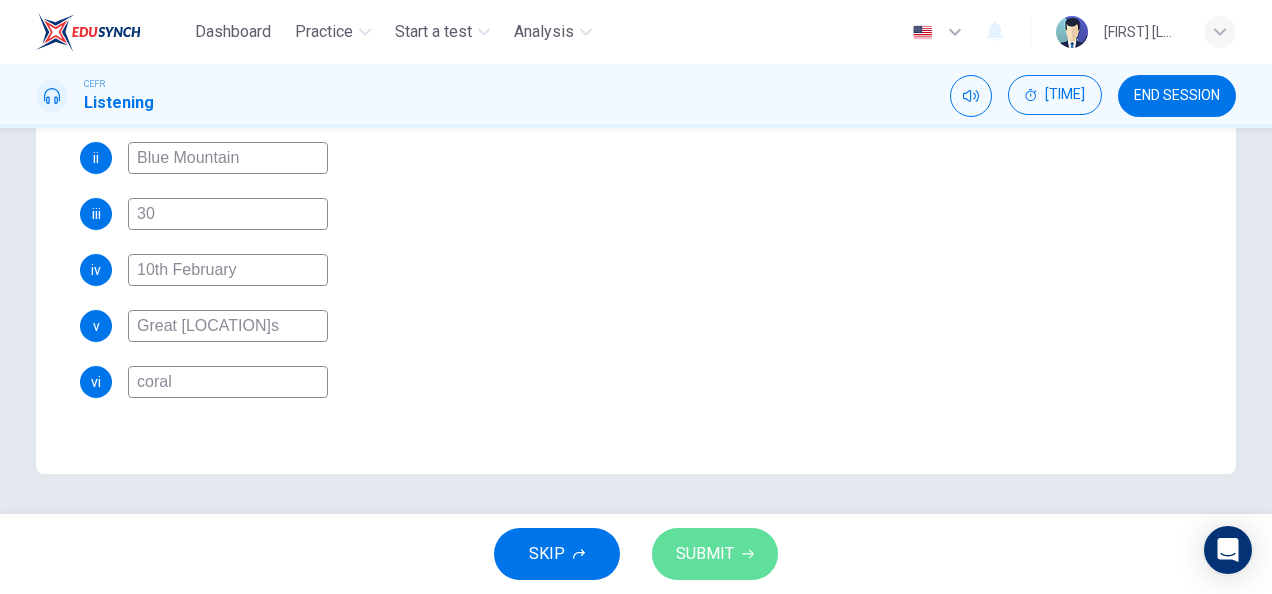 click on "SUBMIT" at bounding box center [705, 554] 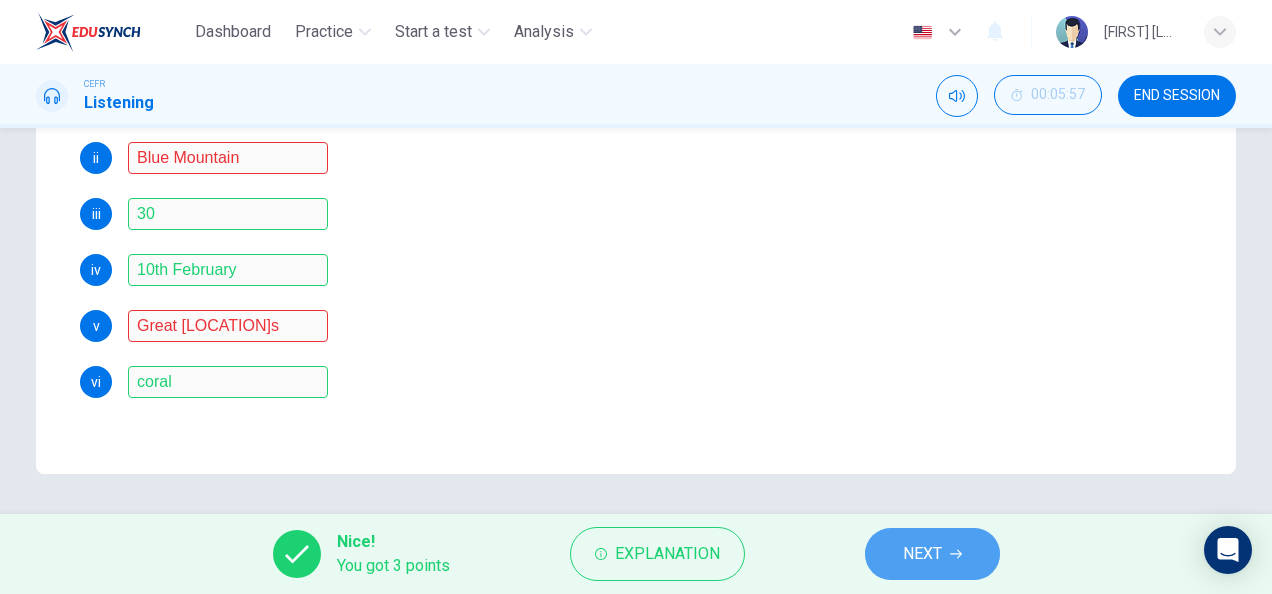 click on "NEXT" at bounding box center [932, 554] 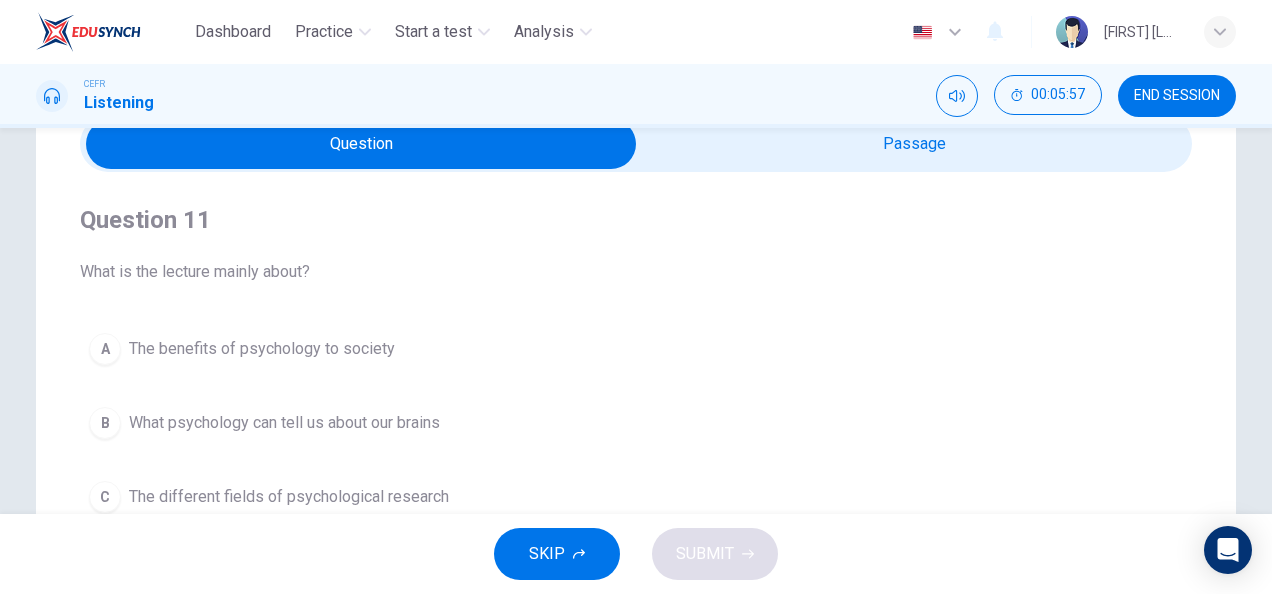 scroll, scrollTop: 97, scrollLeft: 0, axis: vertical 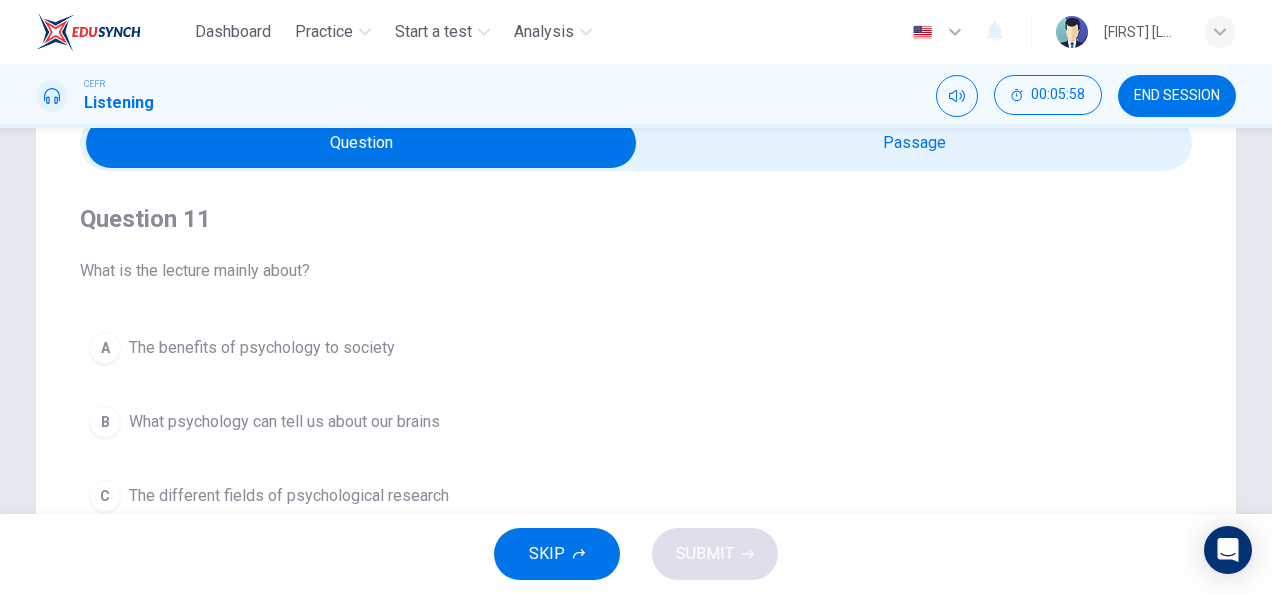 click at bounding box center (361, 143) 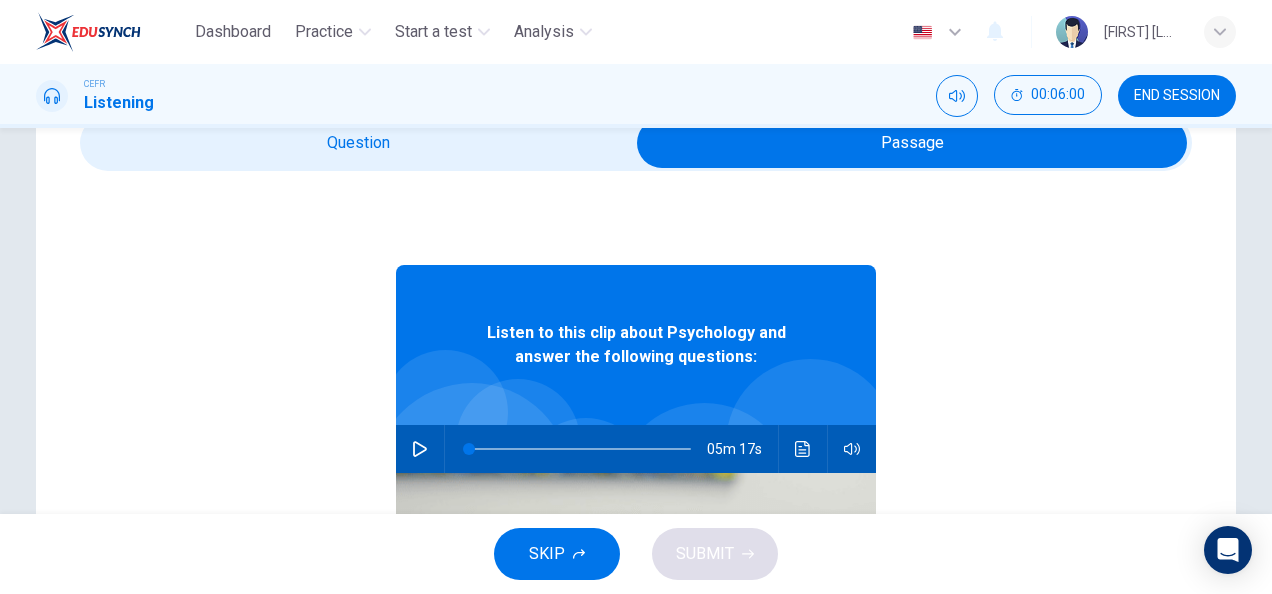 click at bounding box center [420, 449] 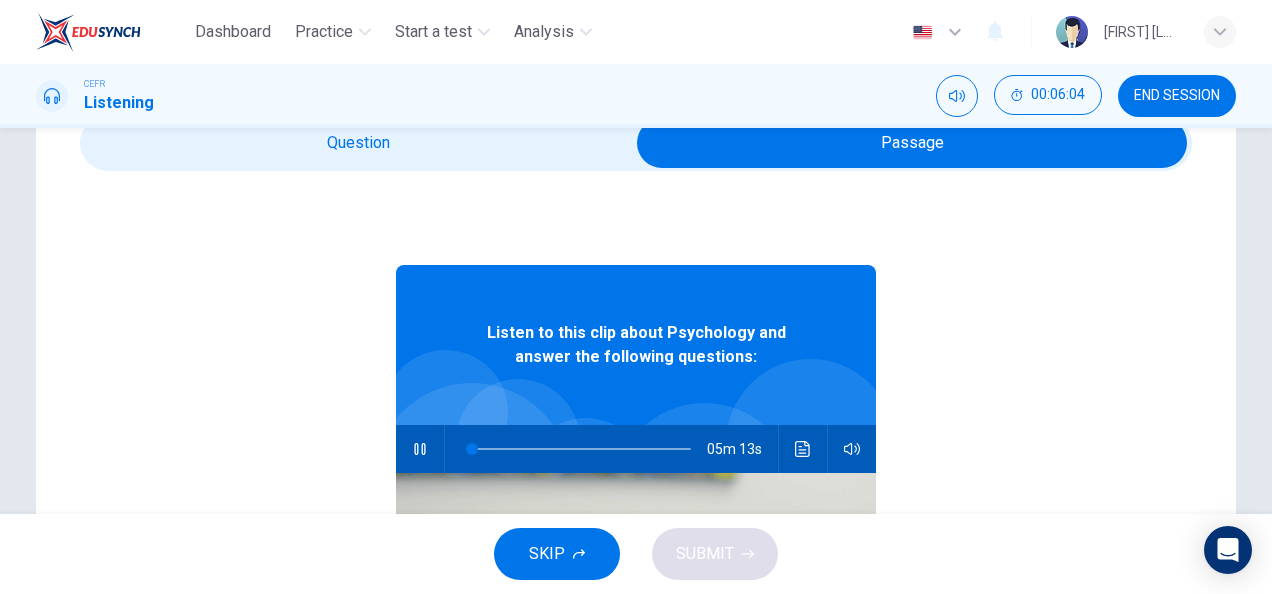 click at bounding box center [912, 143] 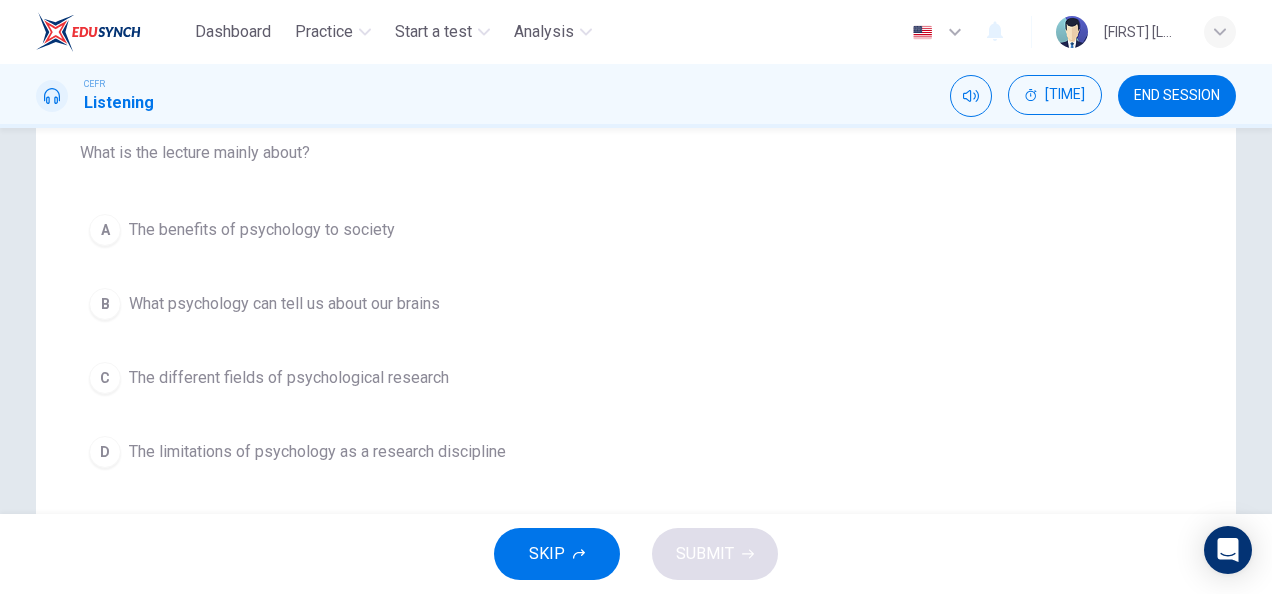 scroll, scrollTop: 216, scrollLeft: 0, axis: vertical 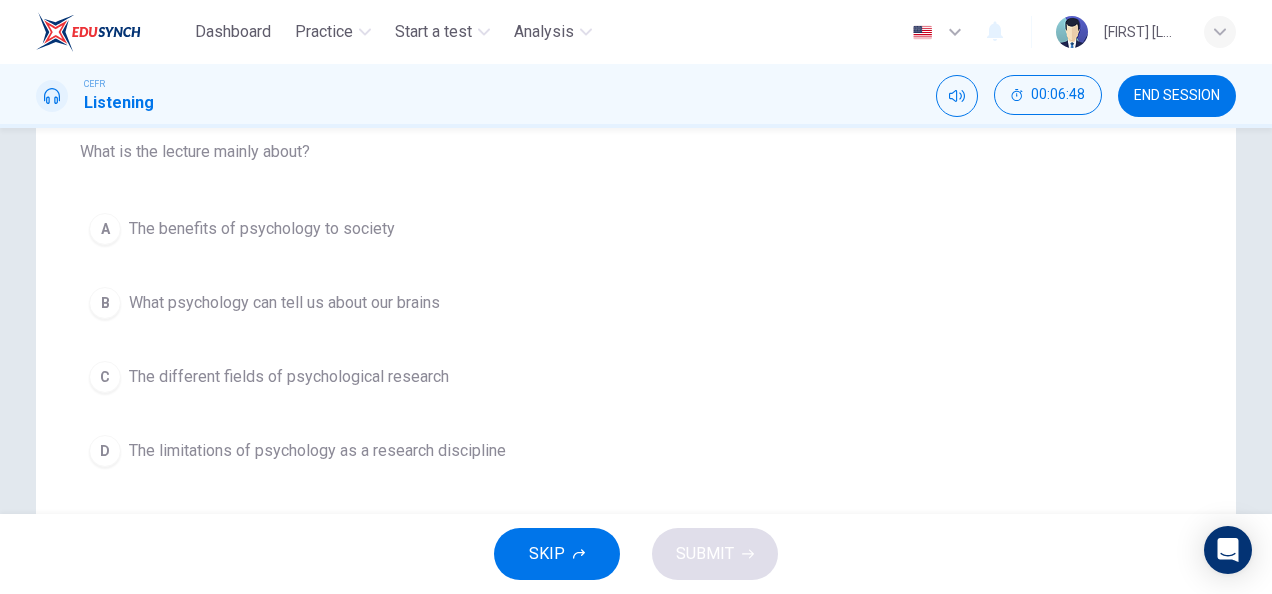 click on "What psychology can tell us about our brains" at bounding box center [262, 229] 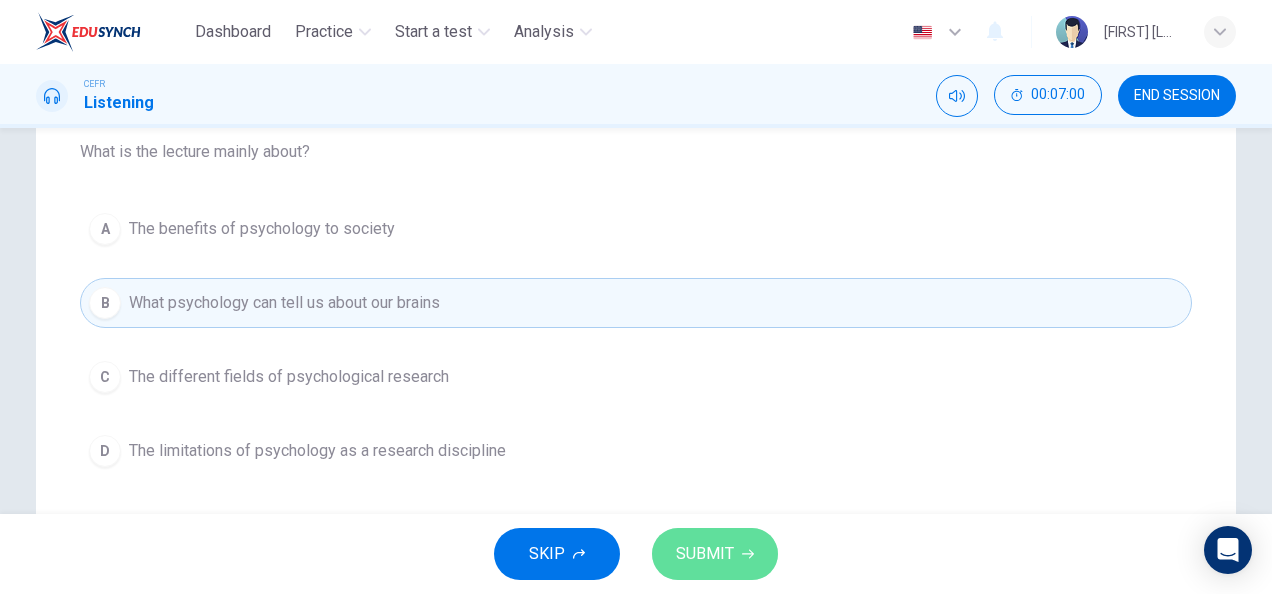 click on "SUBMIT" at bounding box center [705, 554] 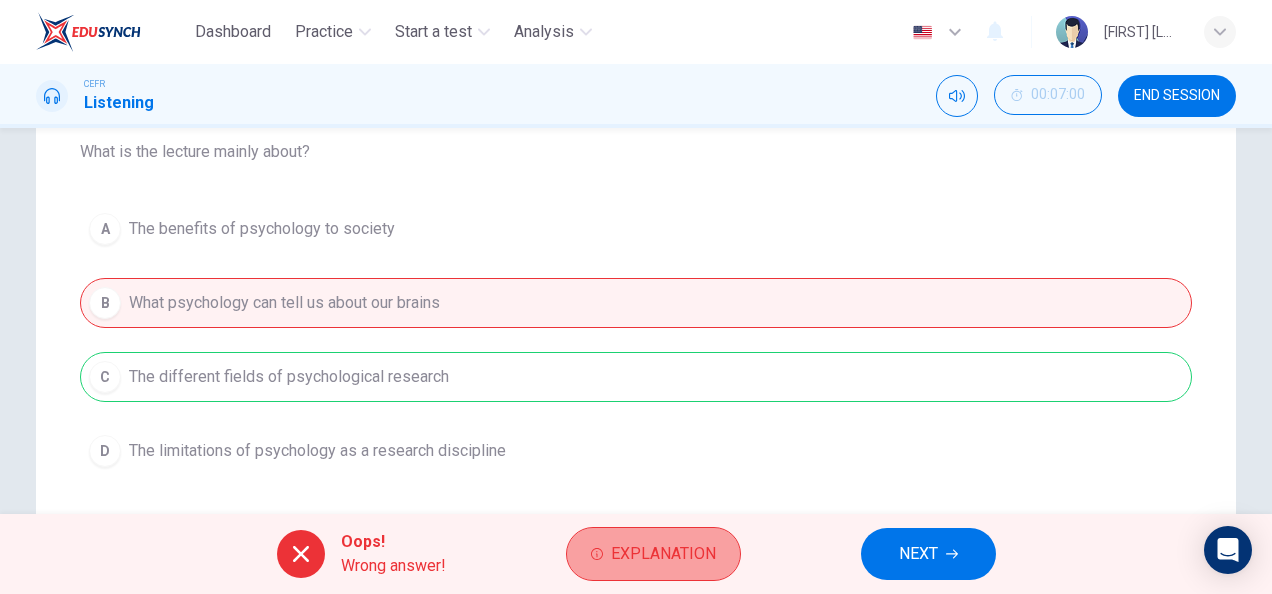 click on "Explanation" at bounding box center (663, 554) 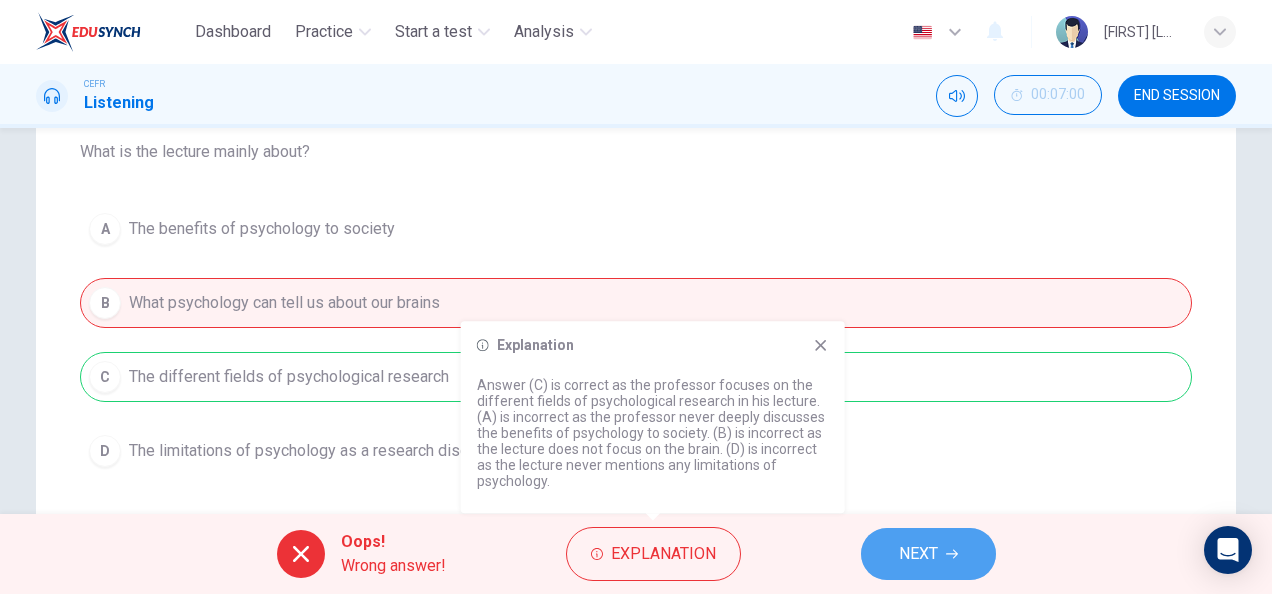 click on "NEXT" at bounding box center (928, 554) 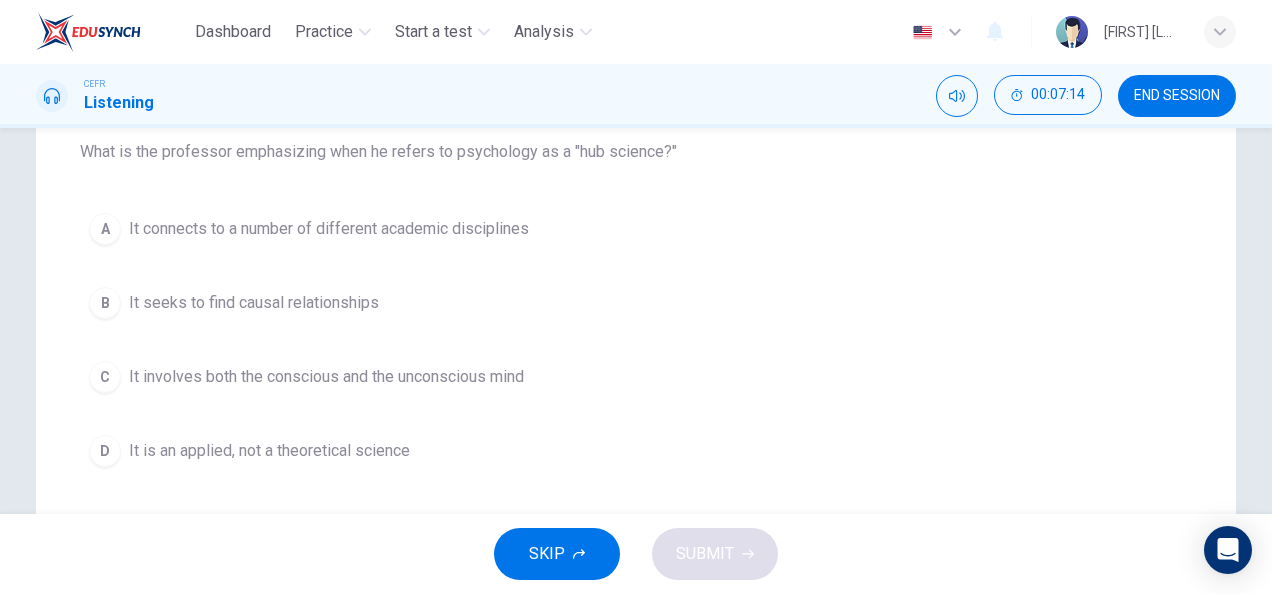 click on "It connects to a number of different academic disciplines" at bounding box center [329, 229] 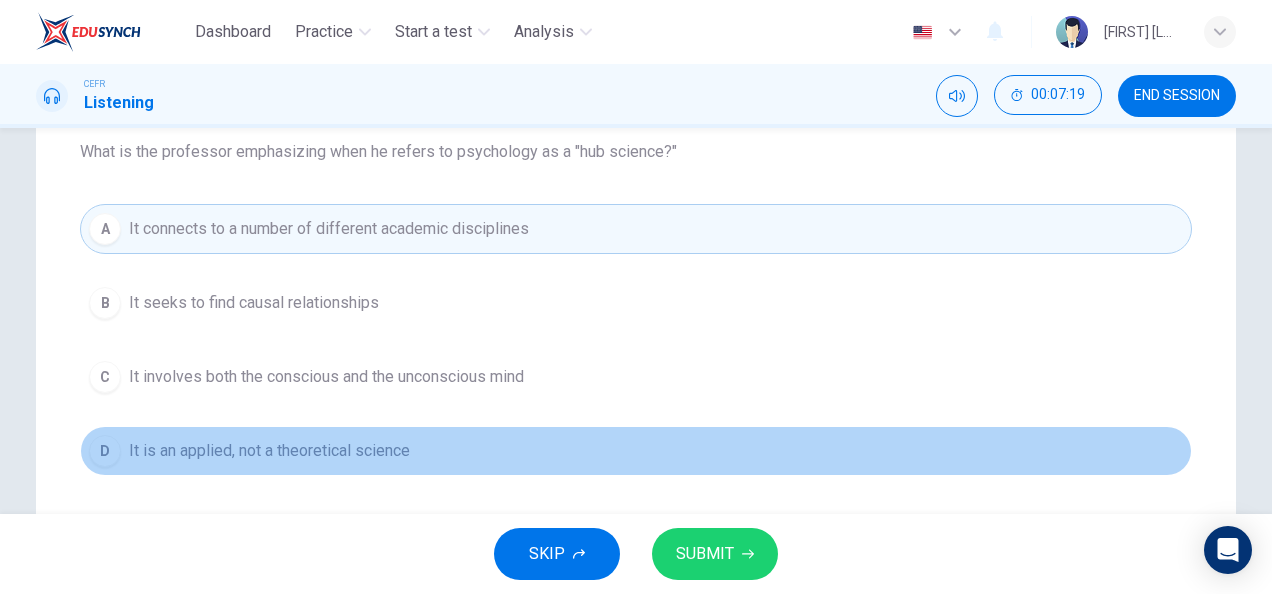click on "It is an applied, not a theoretical science" at bounding box center (254, 303) 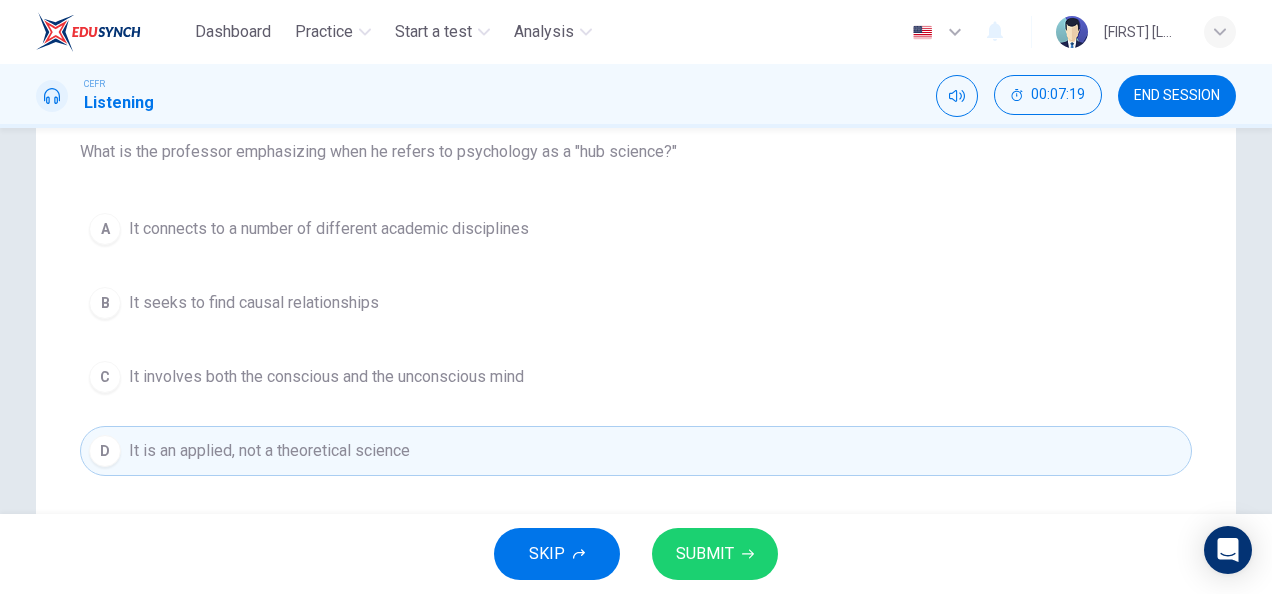 click on "SUBMIT" at bounding box center [715, 554] 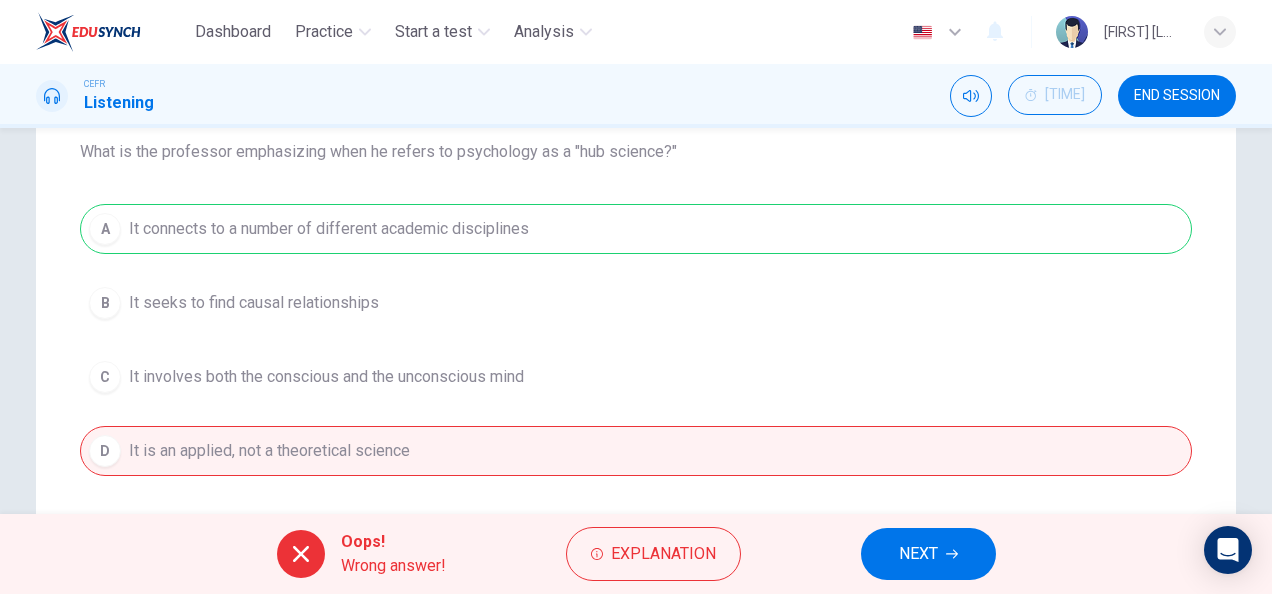 click on "A It connects to a number of different academic disciplines B It seeks to find causal relationships C It involves both the conscious and the unconscious mind D It is an applied, not a theoretical science" at bounding box center (636, 340) 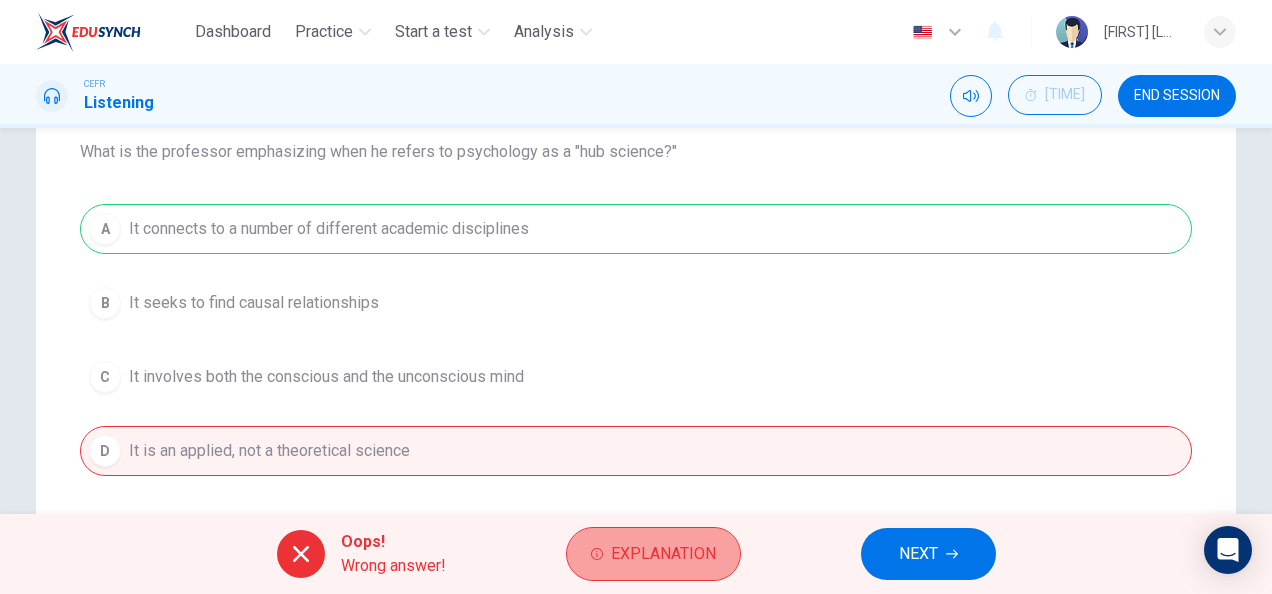 click on "Explanation" at bounding box center (653, 554) 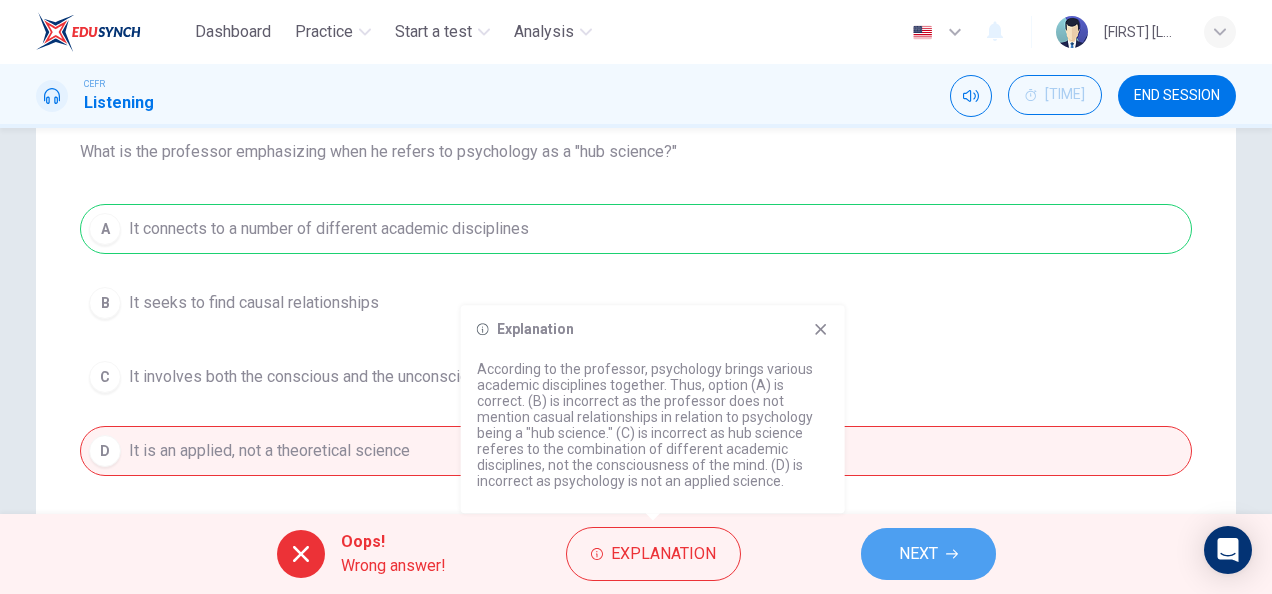click on "NEXT" at bounding box center (918, 554) 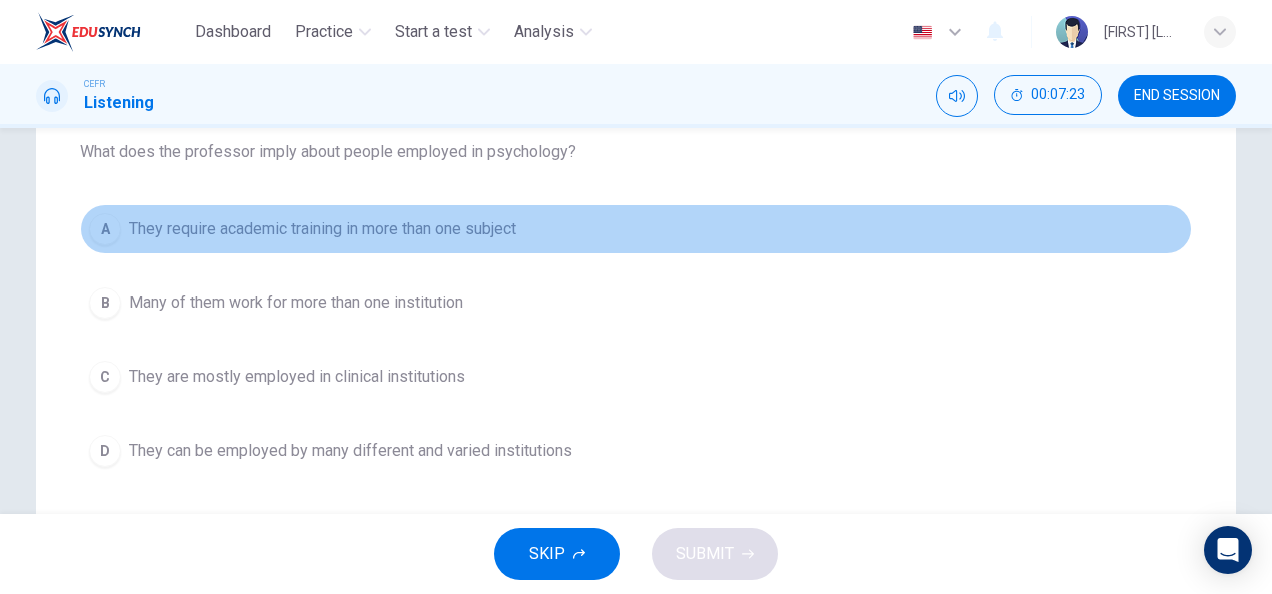 click on "They require academic training in more than one subject" at bounding box center (322, 229) 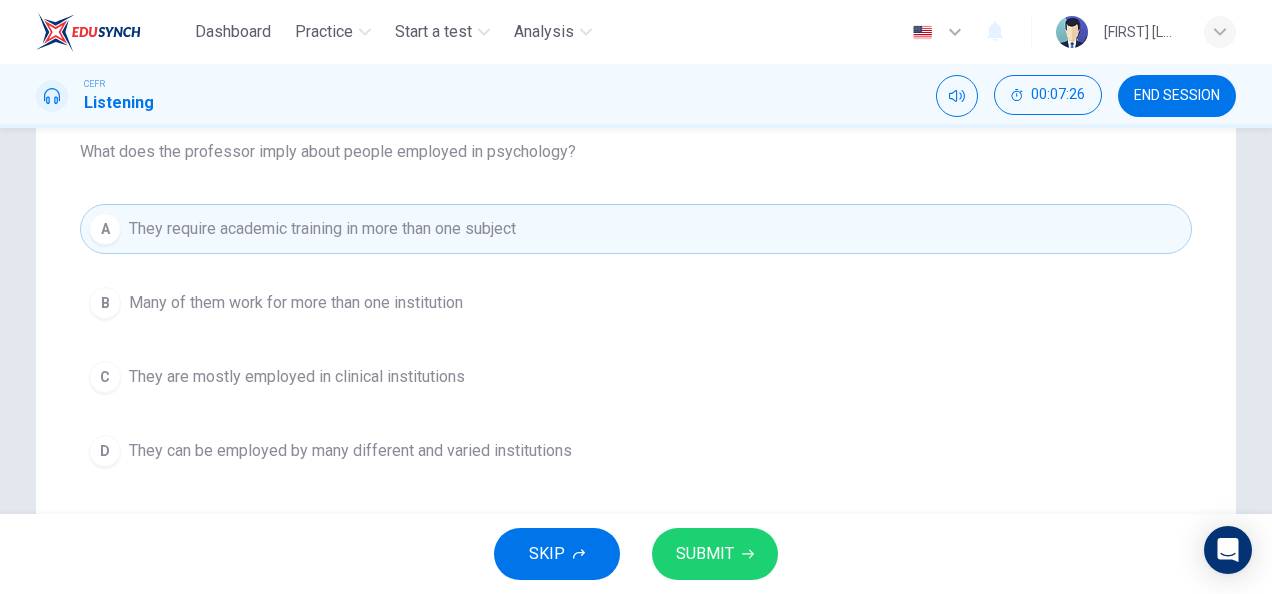 click on "SUBMIT" at bounding box center [715, 554] 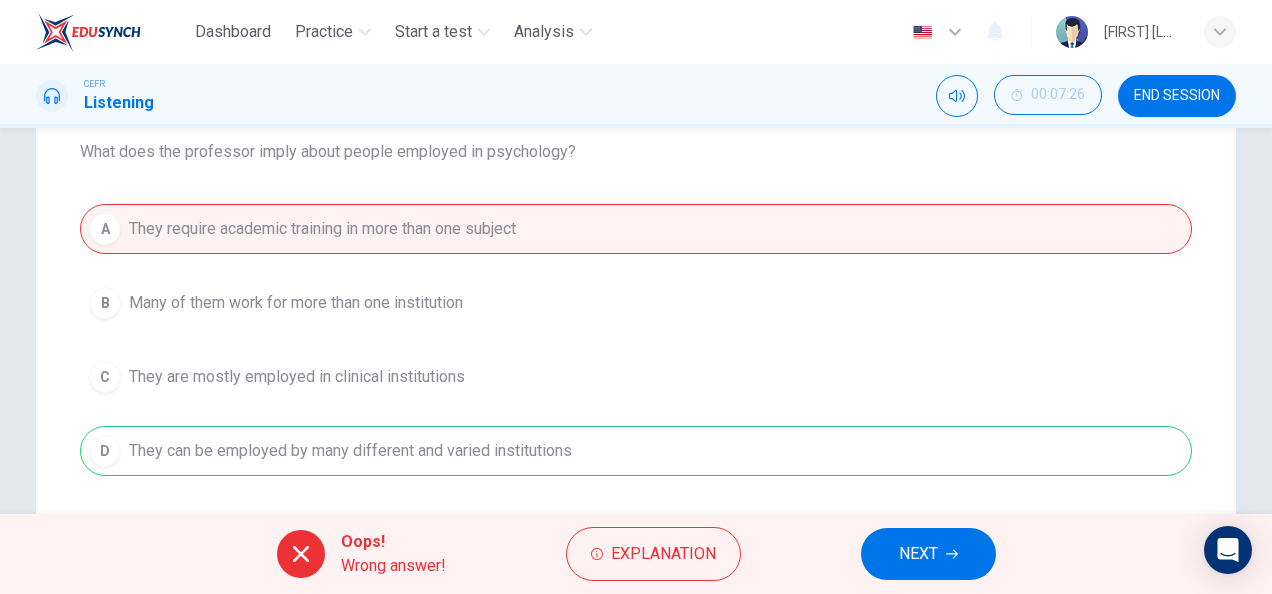 click on "Question 13 What does the professor imply about people employed in psychology? A They require academic training in more than one subject B Many of them work for more than one institution C They are mostly employed in clinical institutions D They can be employed by many different and varied institutions" at bounding box center (636, 280) 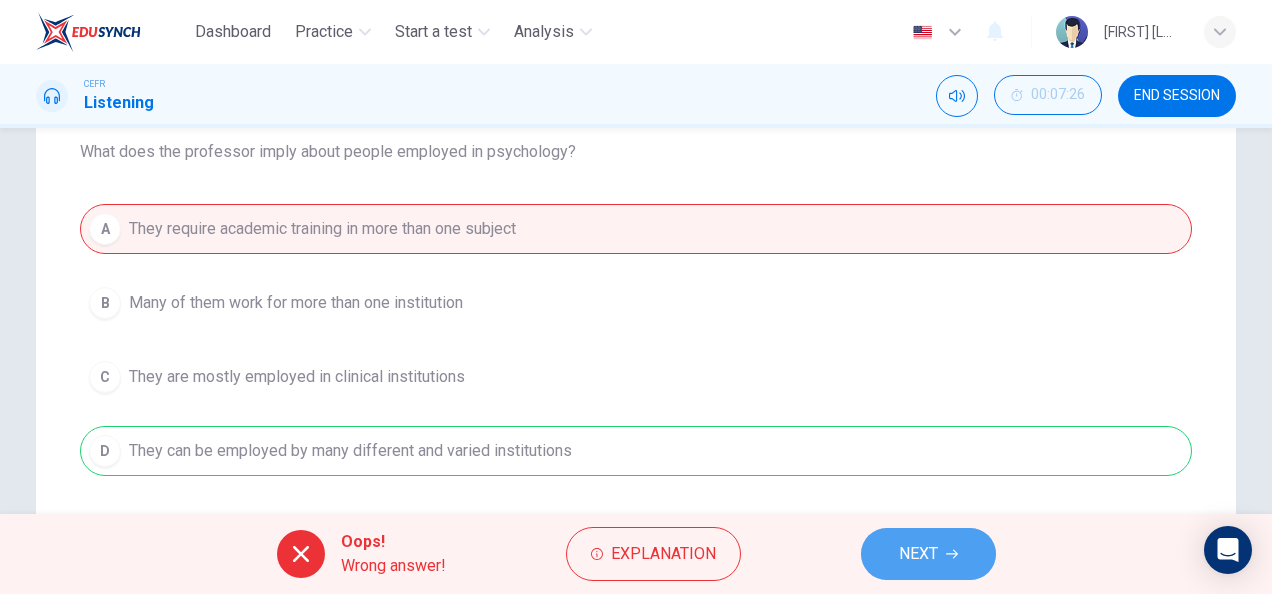click on "NEXT" at bounding box center (928, 554) 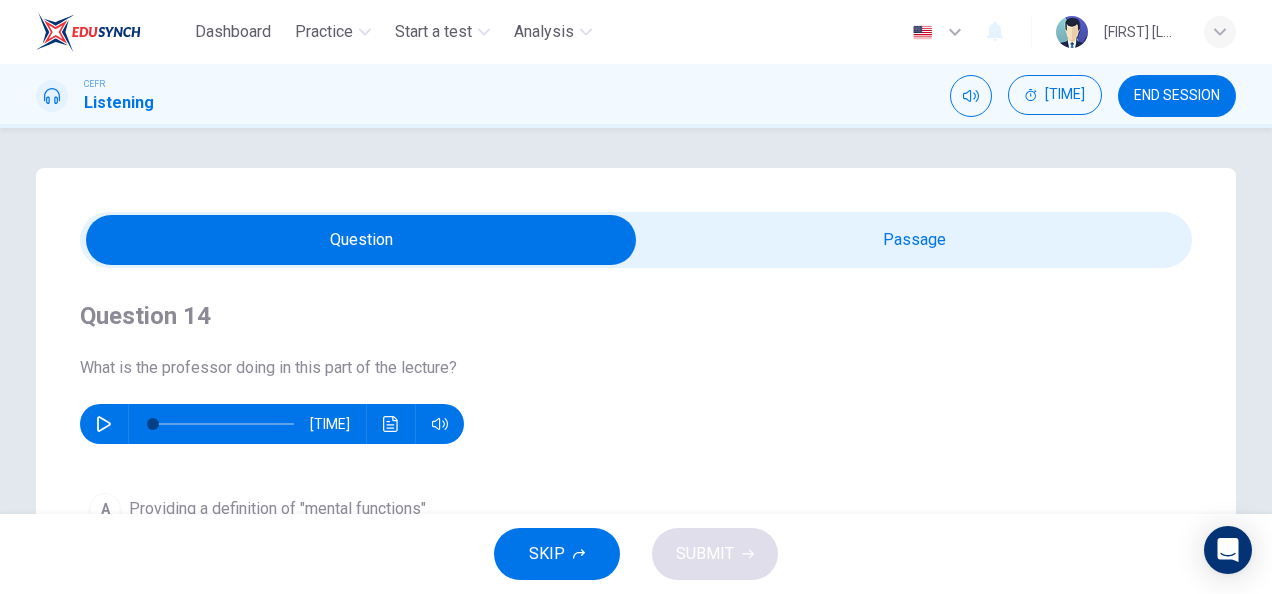 scroll, scrollTop: 1, scrollLeft: 0, axis: vertical 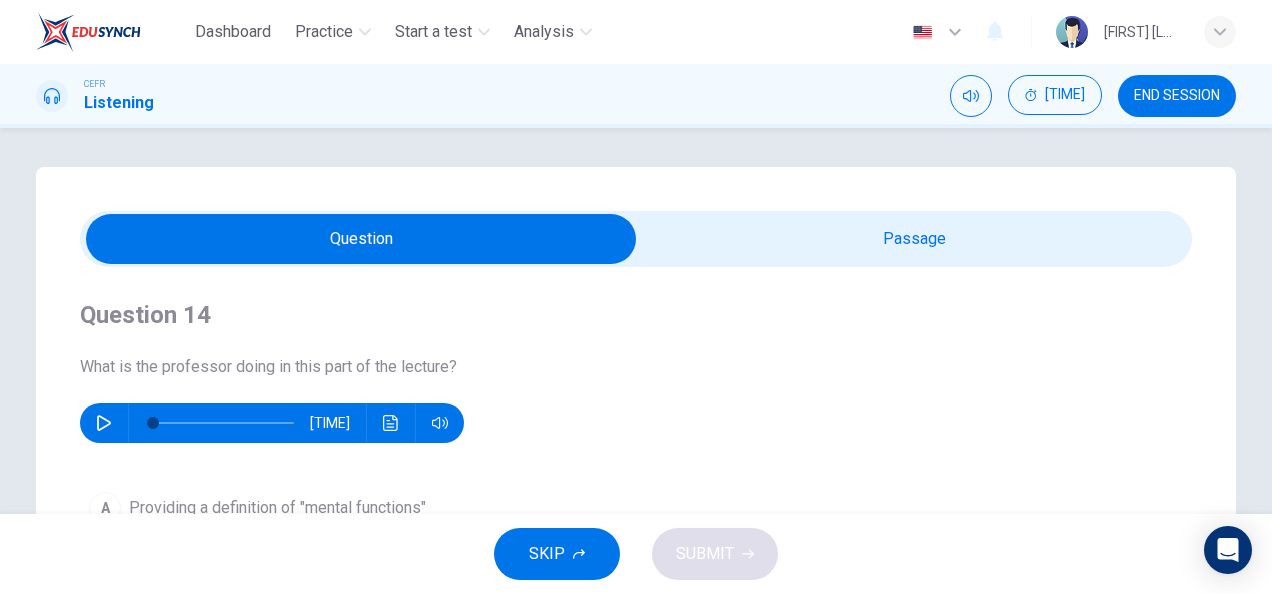 click at bounding box center [361, 239] 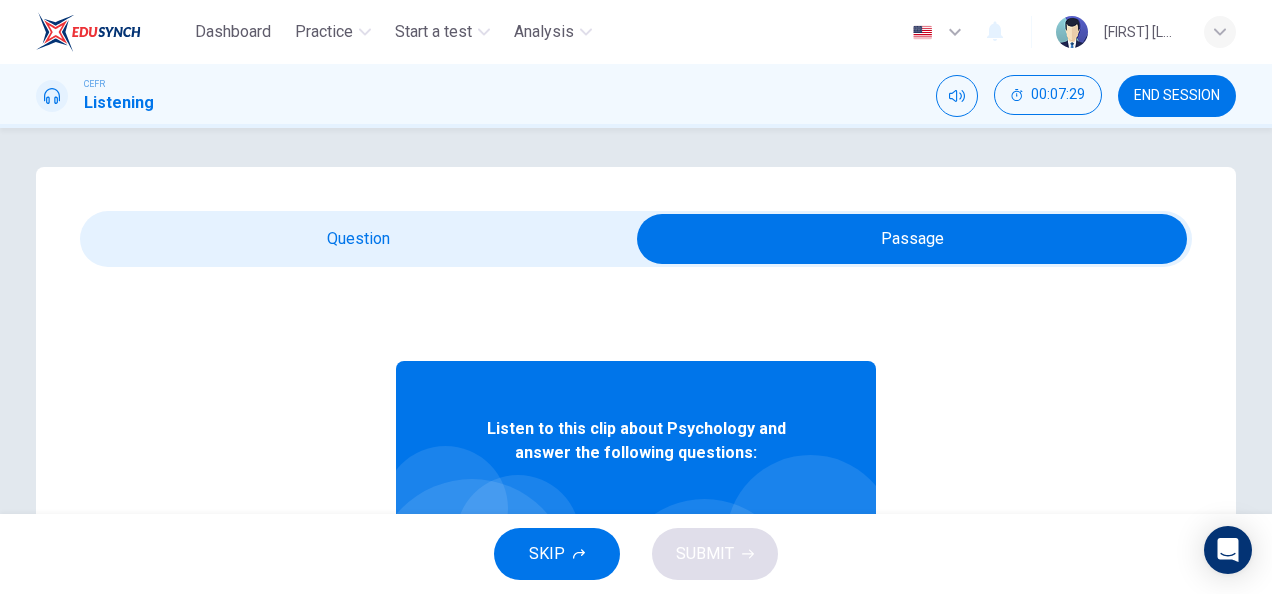 scroll, scrollTop: 111, scrollLeft: 0, axis: vertical 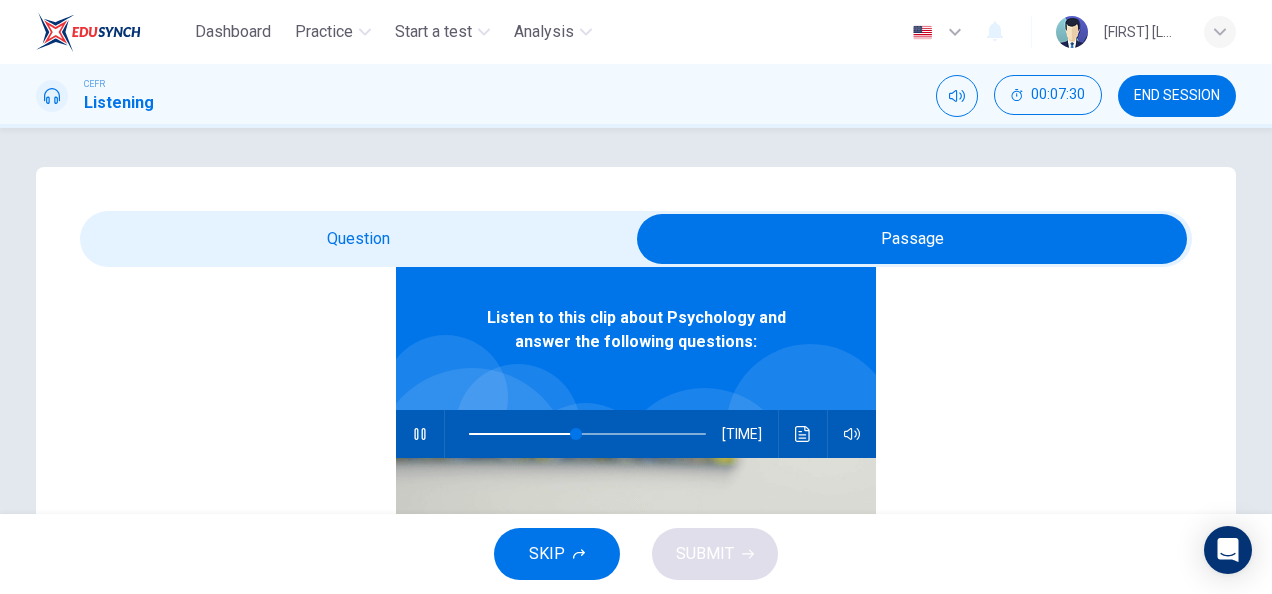 click at bounding box center [420, 434] 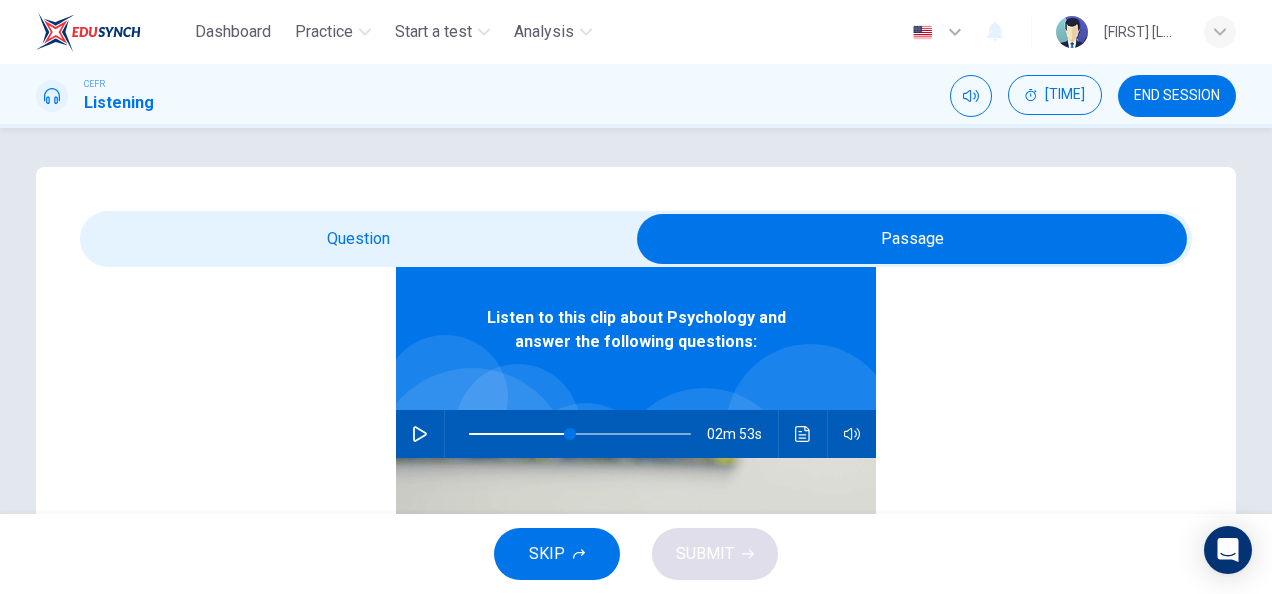 click at bounding box center [912, 239] 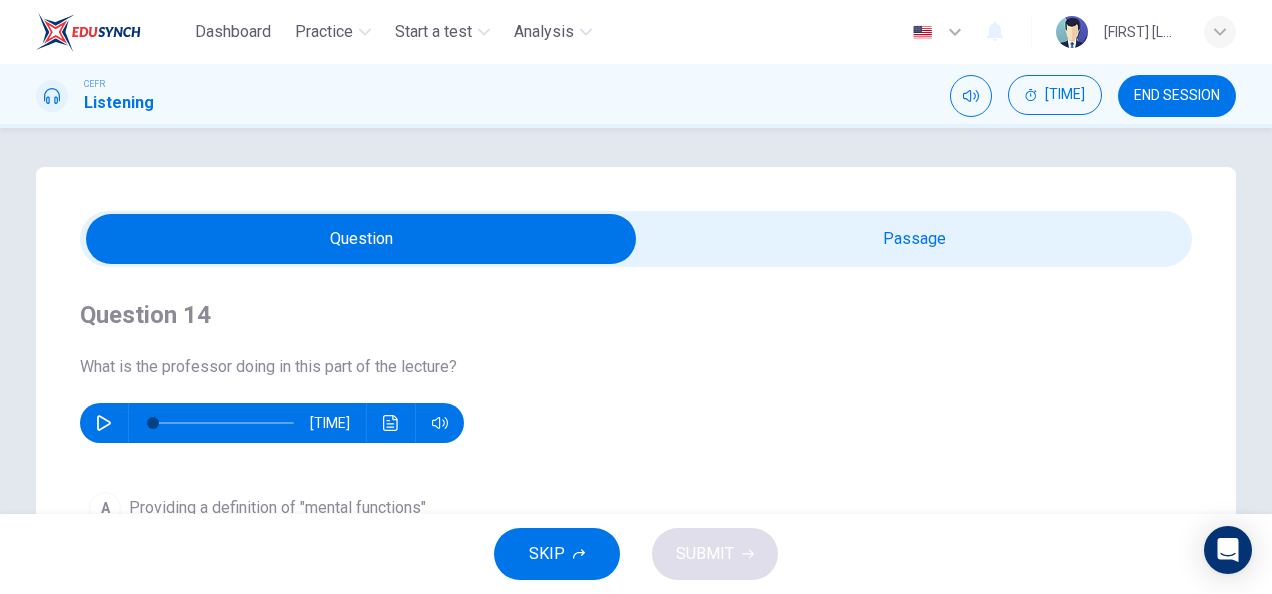 scroll, scrollTop: 0, scrollLeft: 0, axis: both 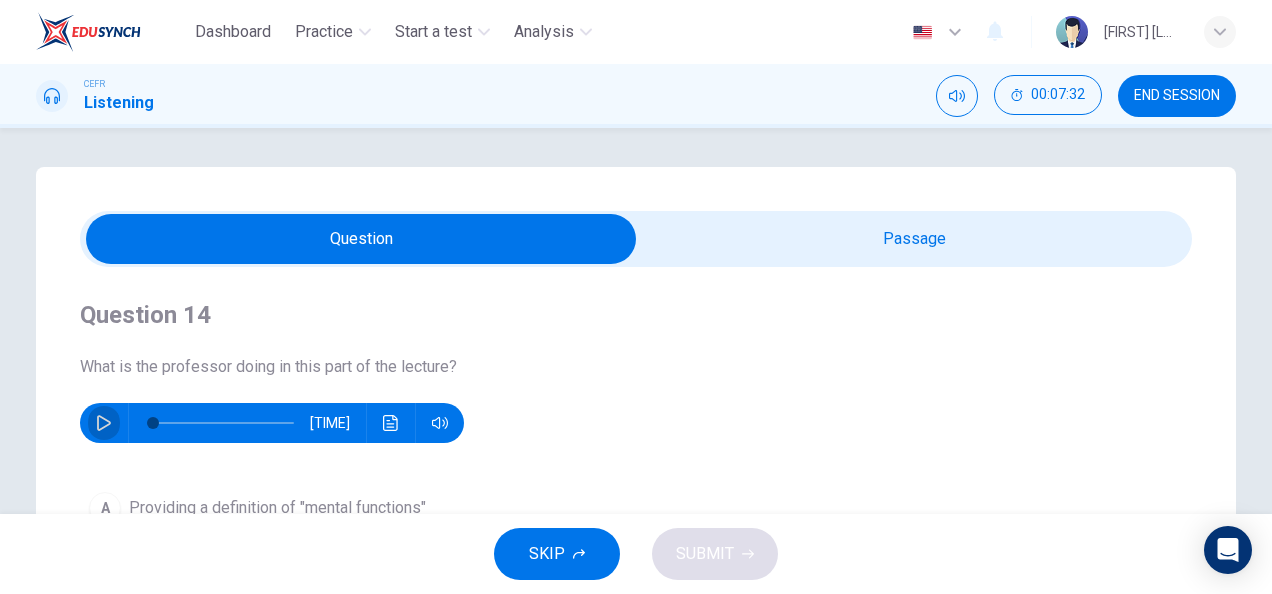 click at bounding box center (104, 423) 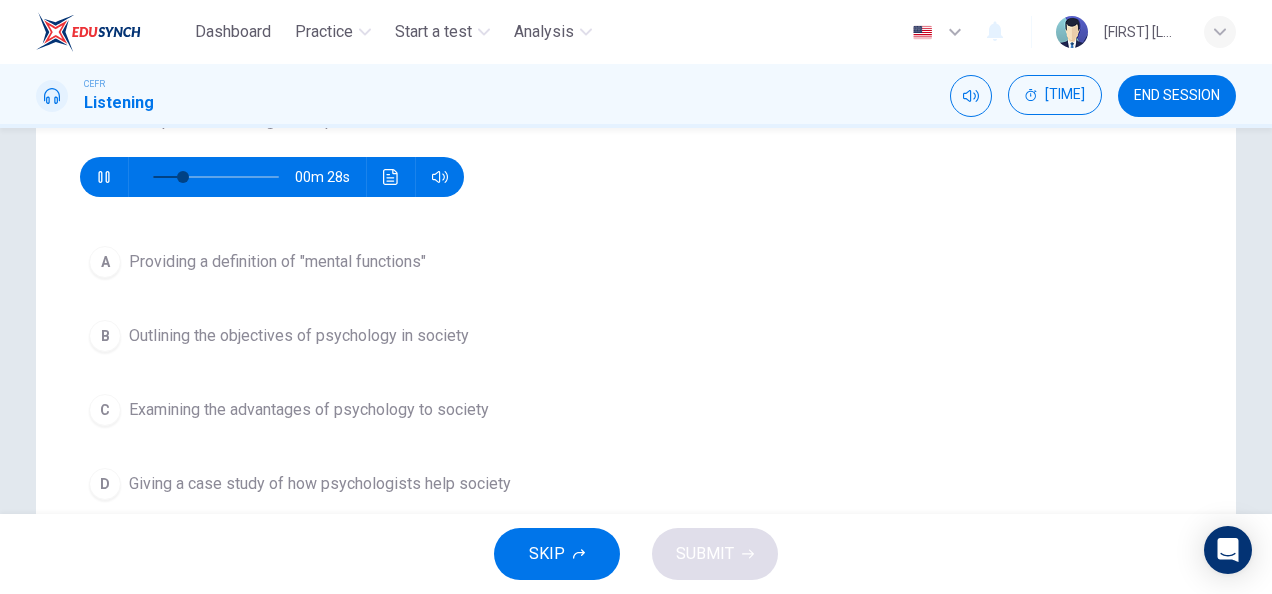 scroll, scrollTop: 248, scrollLeft: 0, axis: vertical 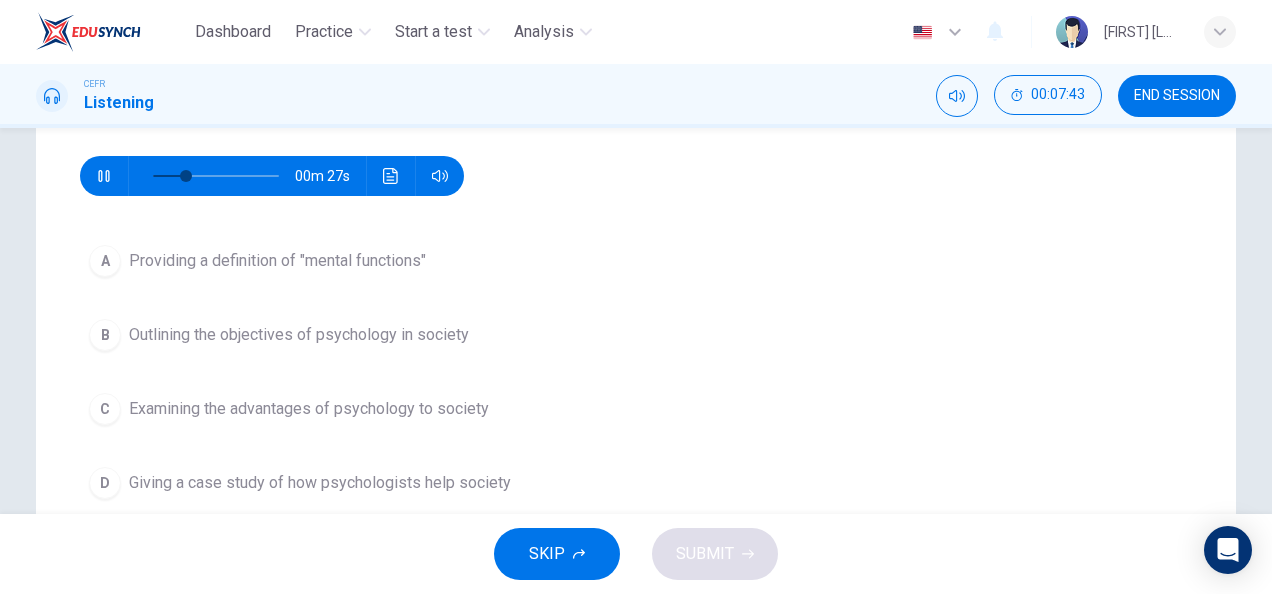 click on "Outlining the objectives of psychology in society" at bounding box center (277, 261) 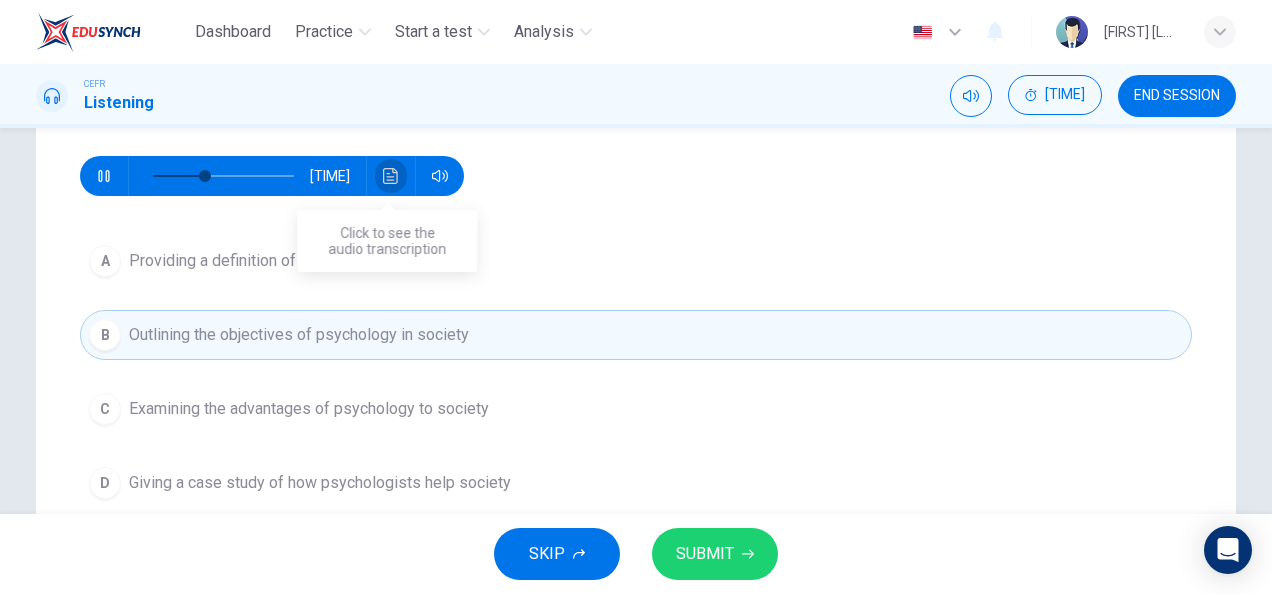 click at bounding box center [390, 176] 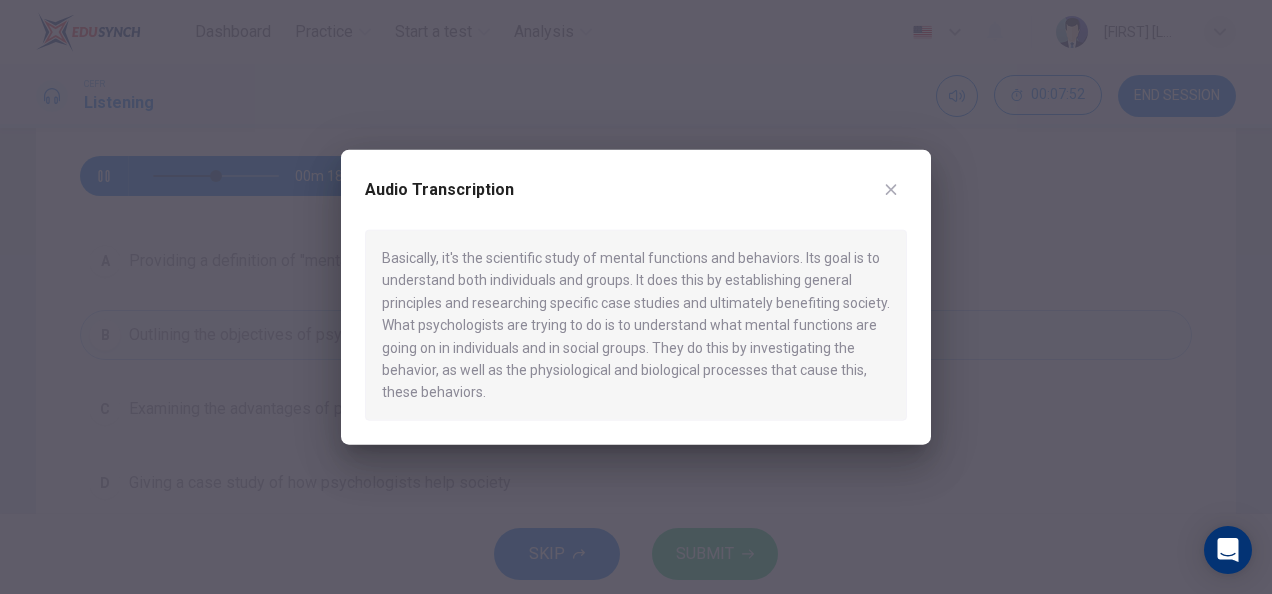click at bounding box center [891, 190] 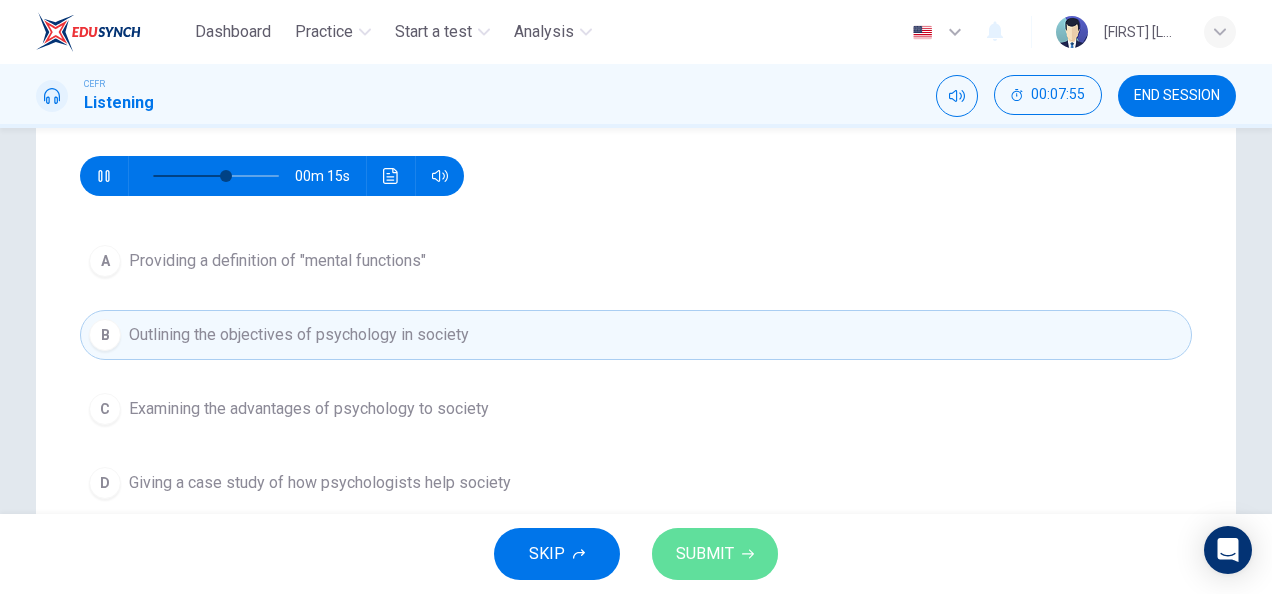 click on "SUBMIT" at bounding box center (715, 554) 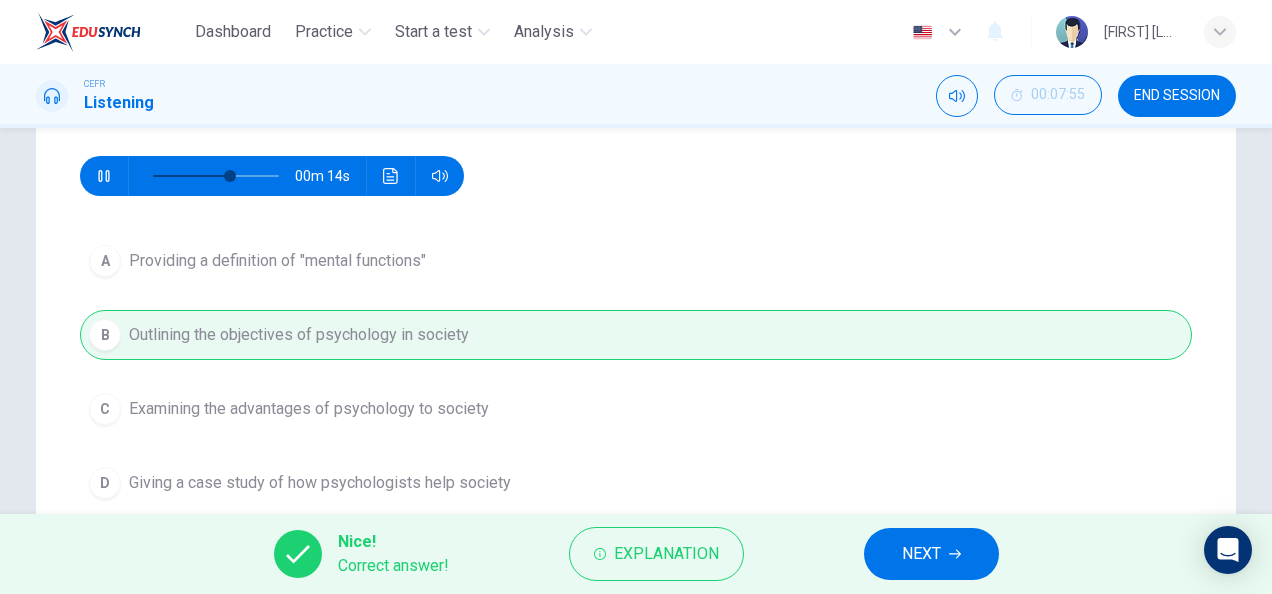 click on "NEXT" at bounding box center [931, 554] 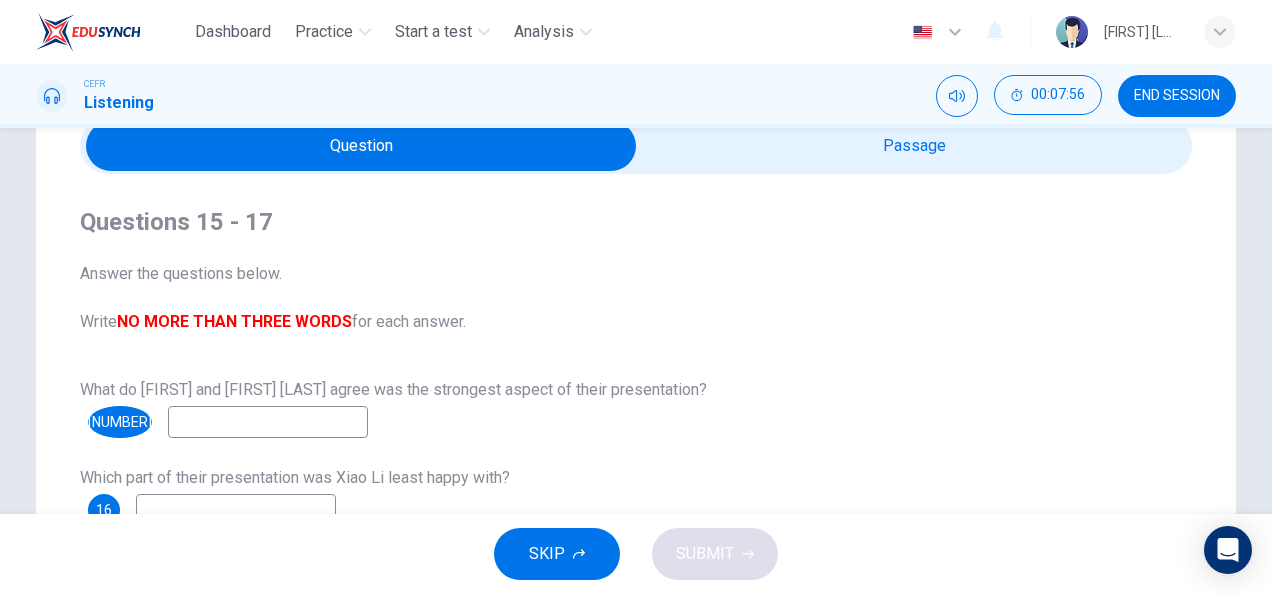 scroll, scrollTop: 95, scrollLeft: 0, axis: vertical 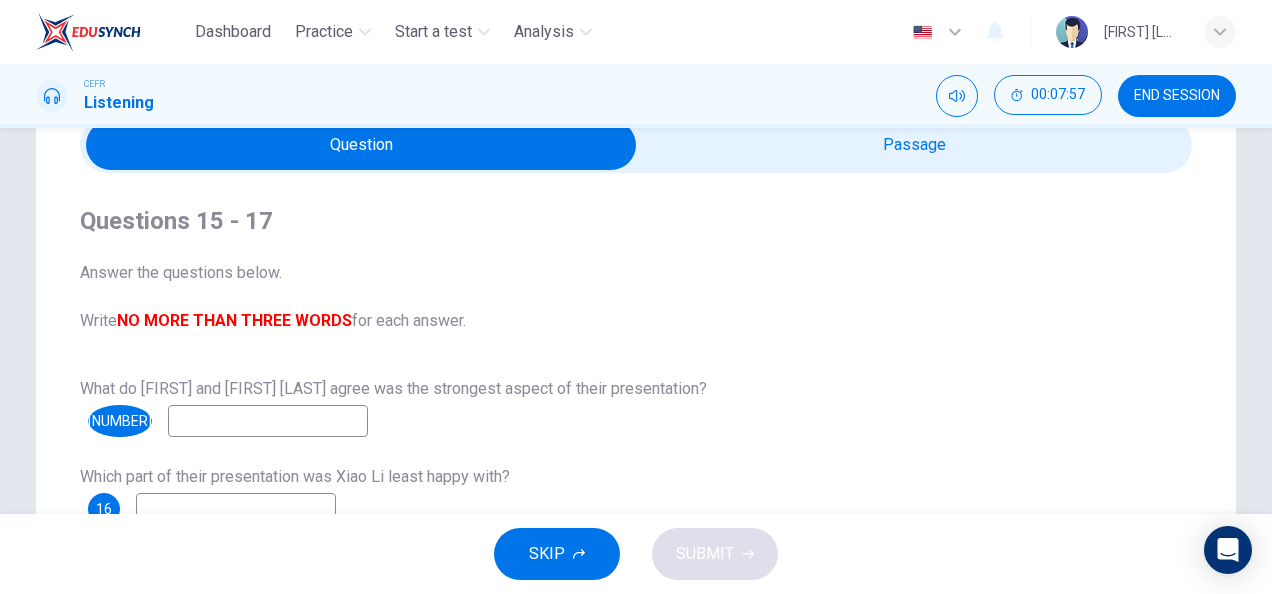 click at bounding box center (636, 145) 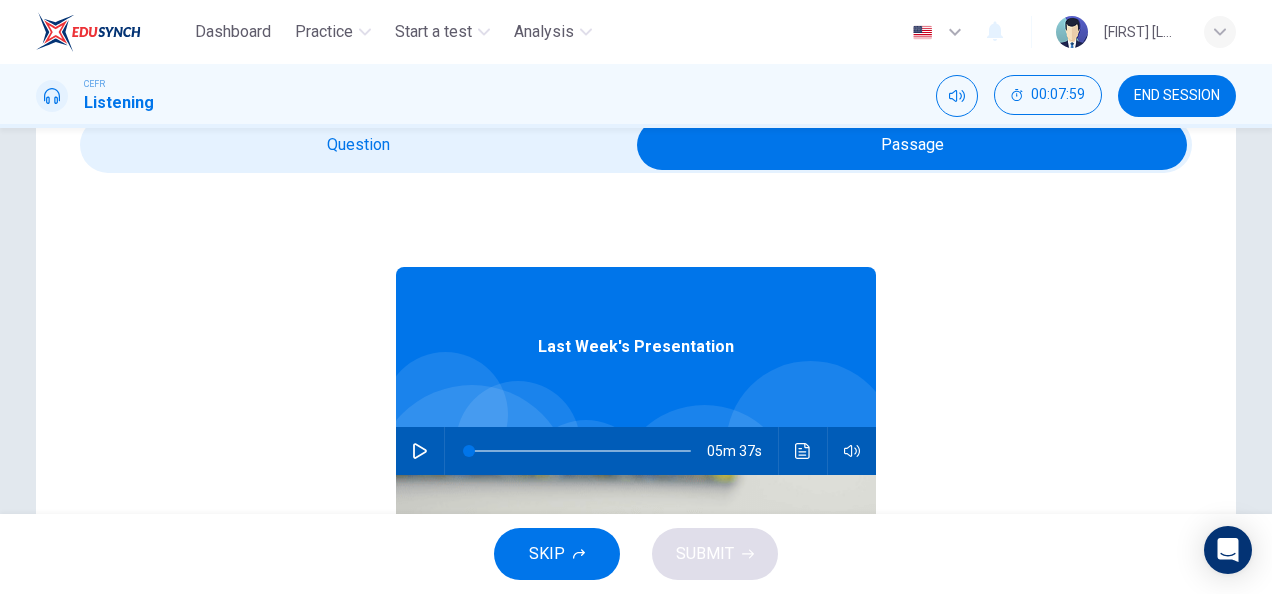 click at bounding box center (420, 451) 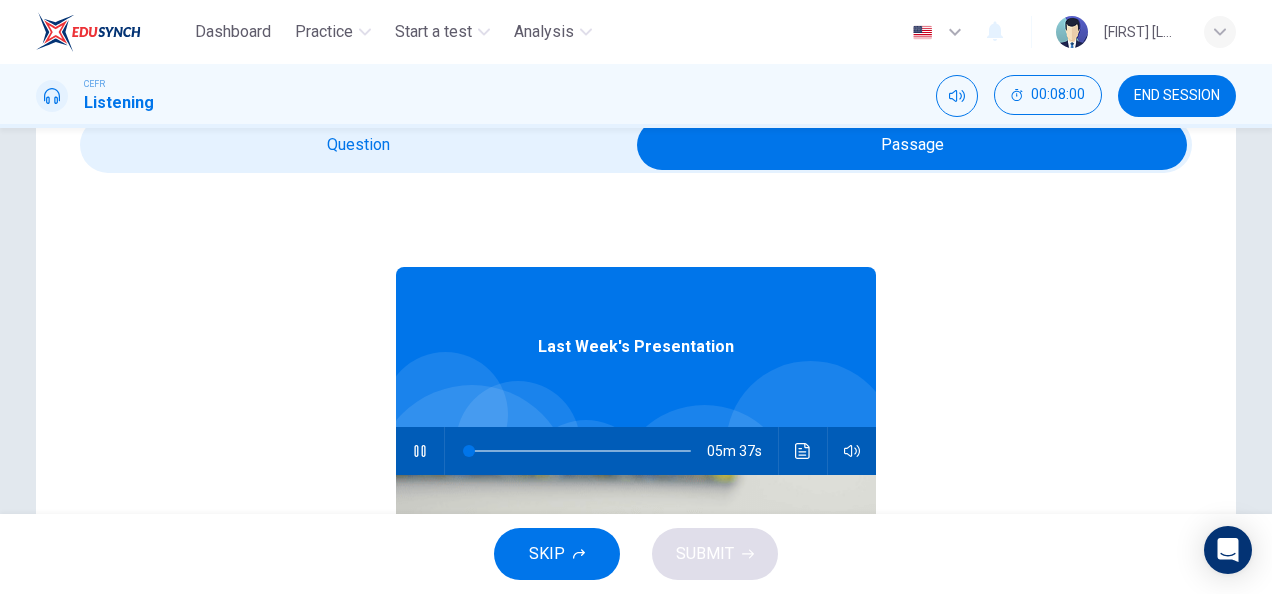 click at bounding box center [912, 145] 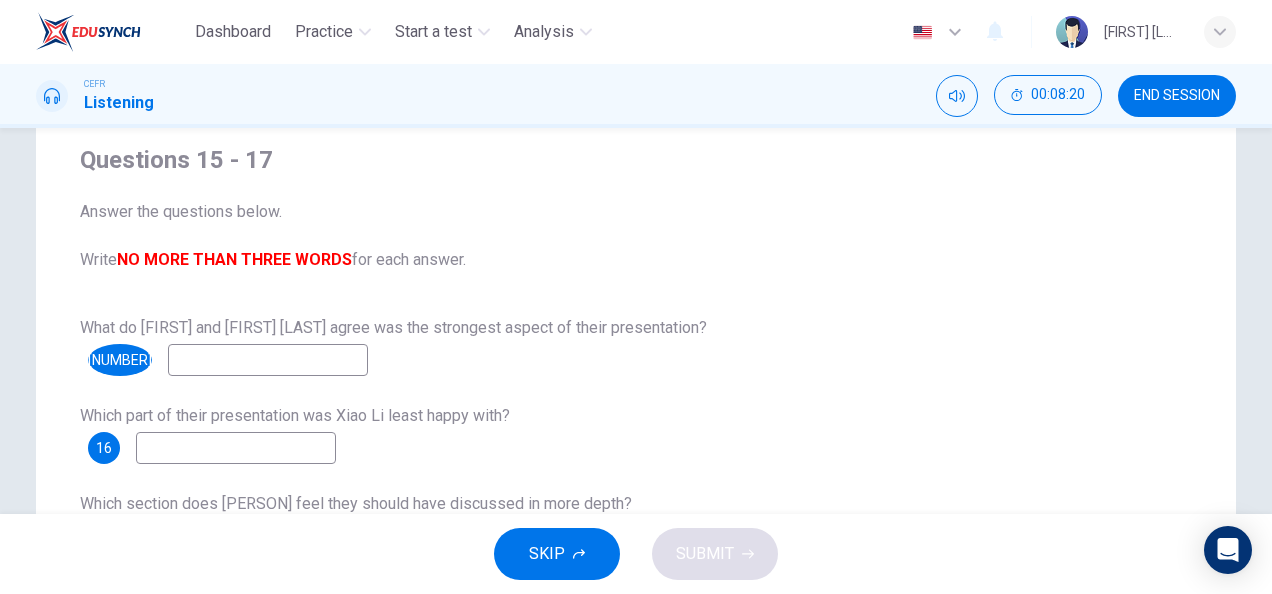 scroll, scrollTop: 157, scrollLeft: 0, axis: vertical 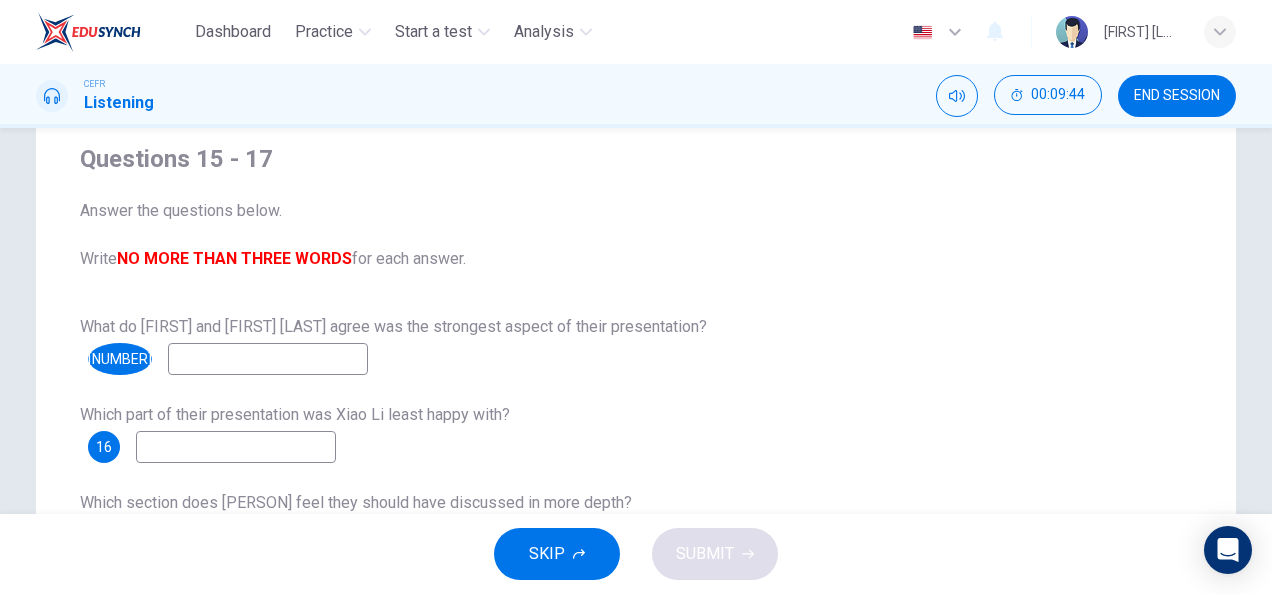 click at bounding box center (268, 359) 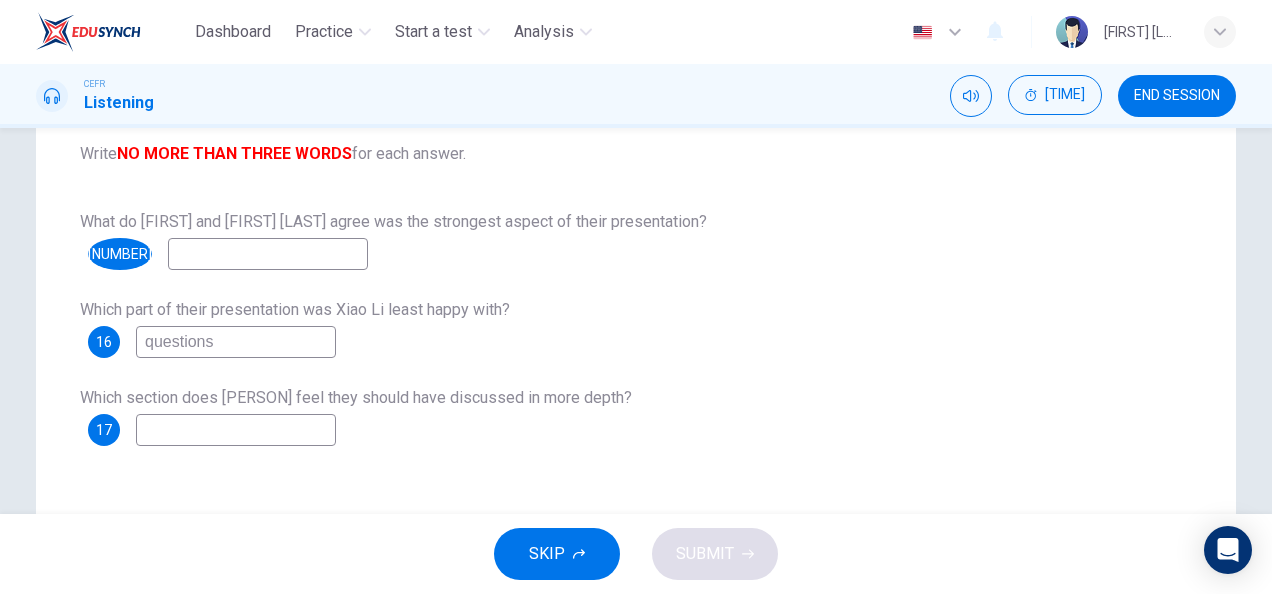 scroll, scrollTop: 15, scrollLeft: 0, axis: vertical 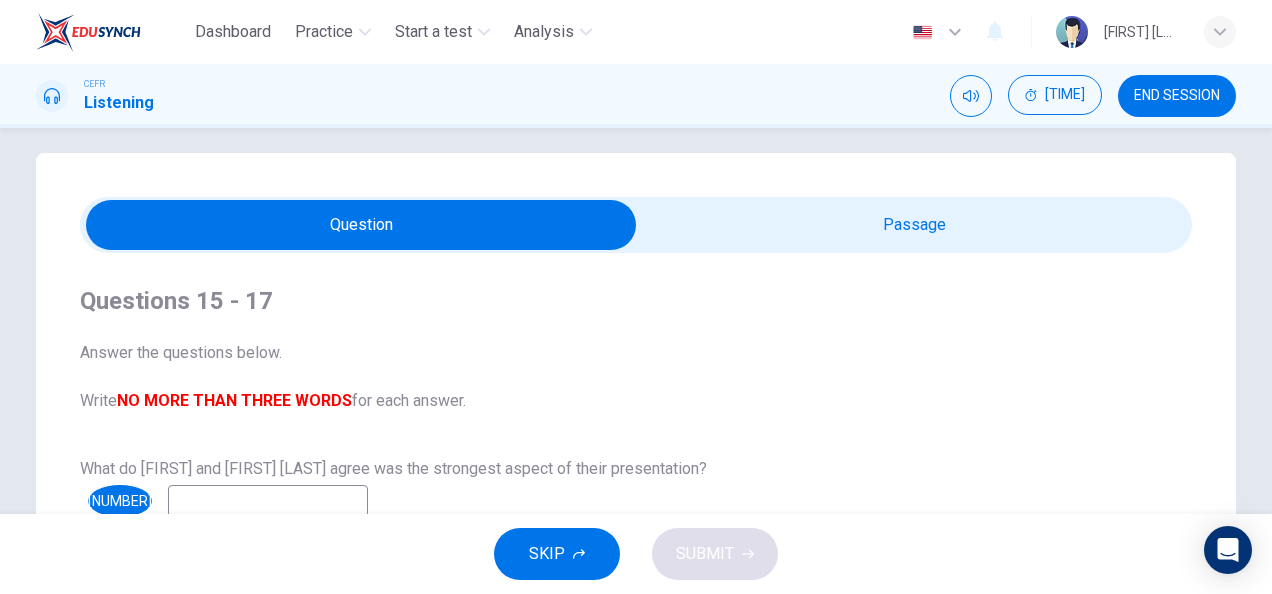 type on "questions" 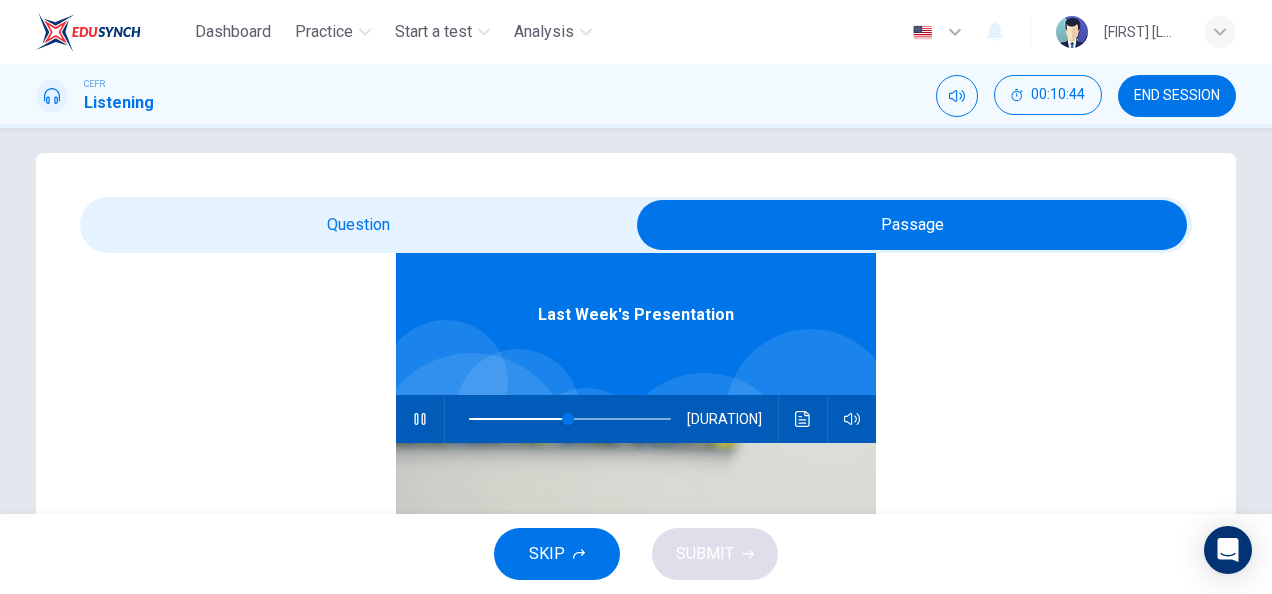 scroll, scrollTop: 111, scrollLeft: 0, axis: vertical 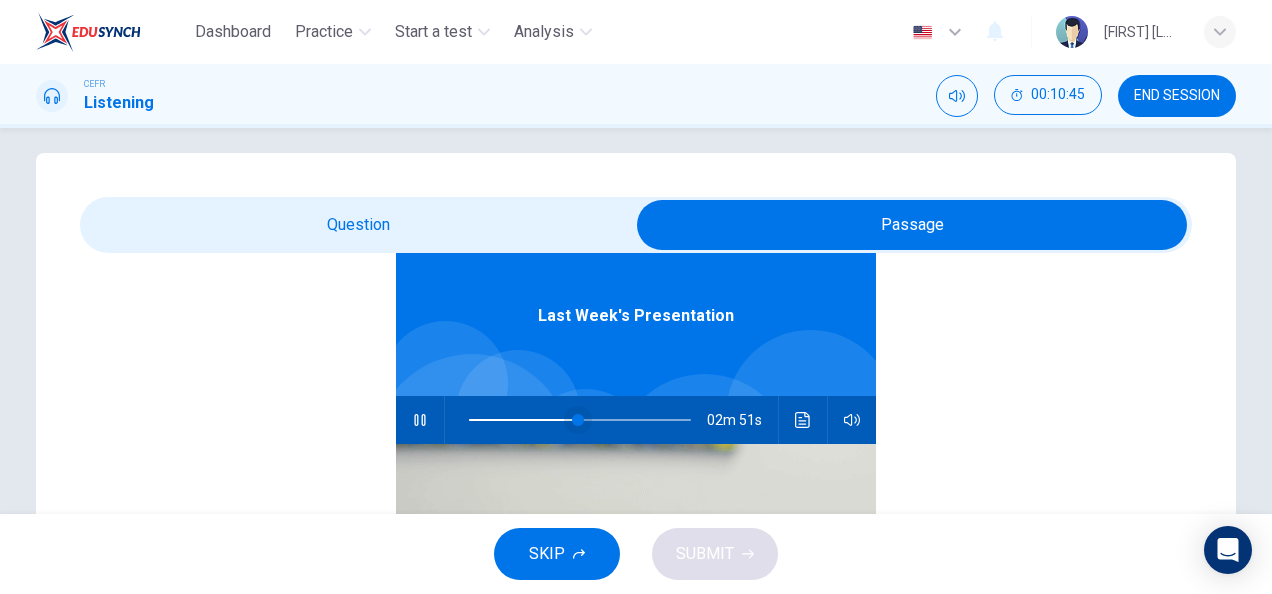 click at bounding box center (580, 420) 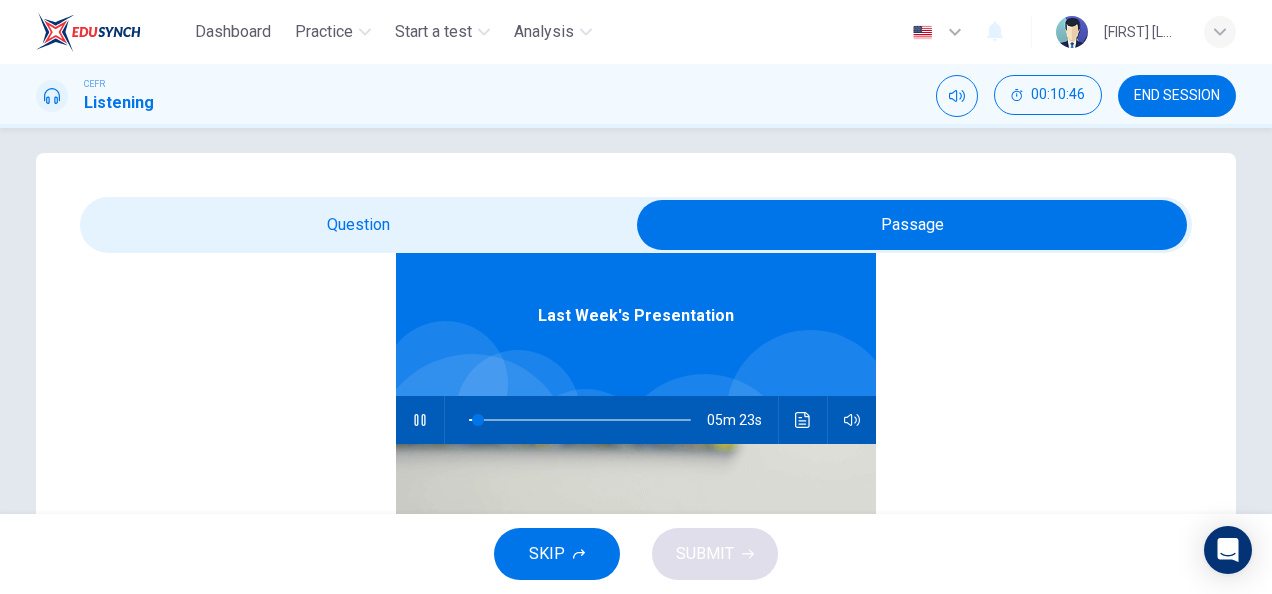 click at bounding box center (912, 225) 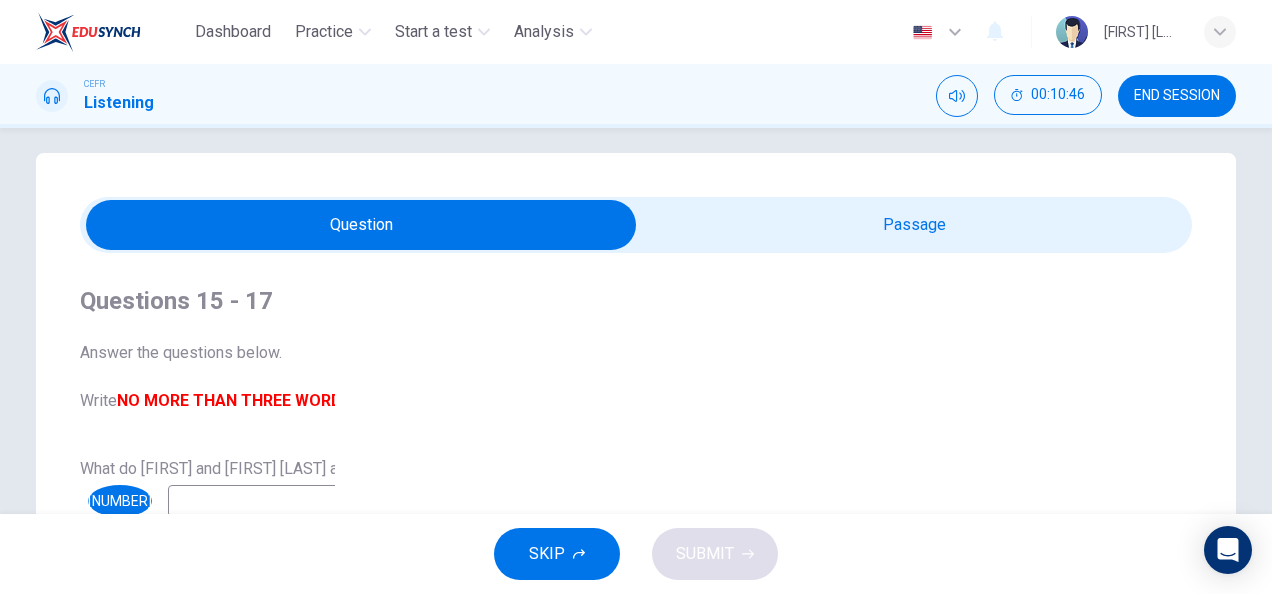 scroll, scrollTop: 0, scrollLeft: 0, axis: both 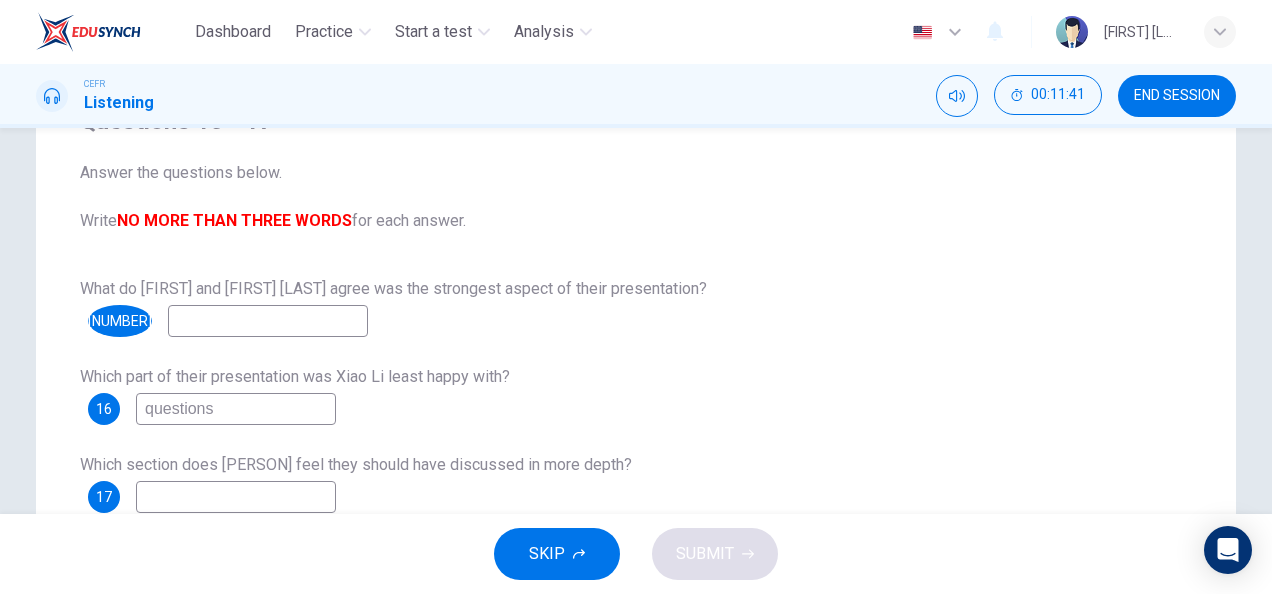 click at bounding box center [268, 321] 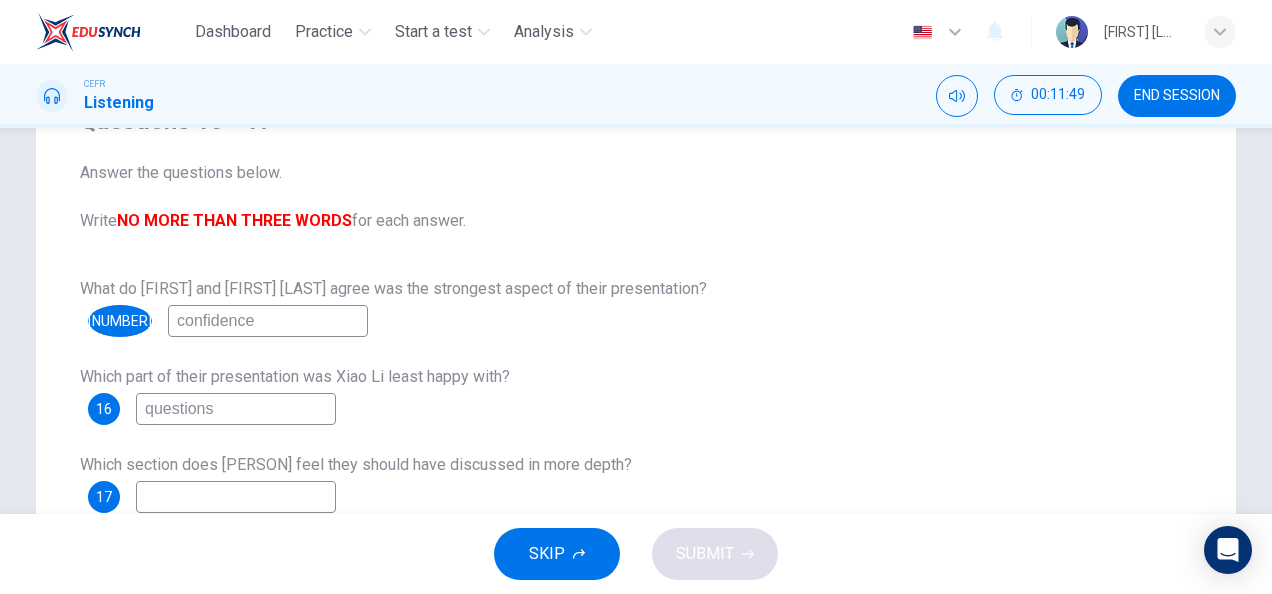 click on "confidence" at bounding box center [268, 321] 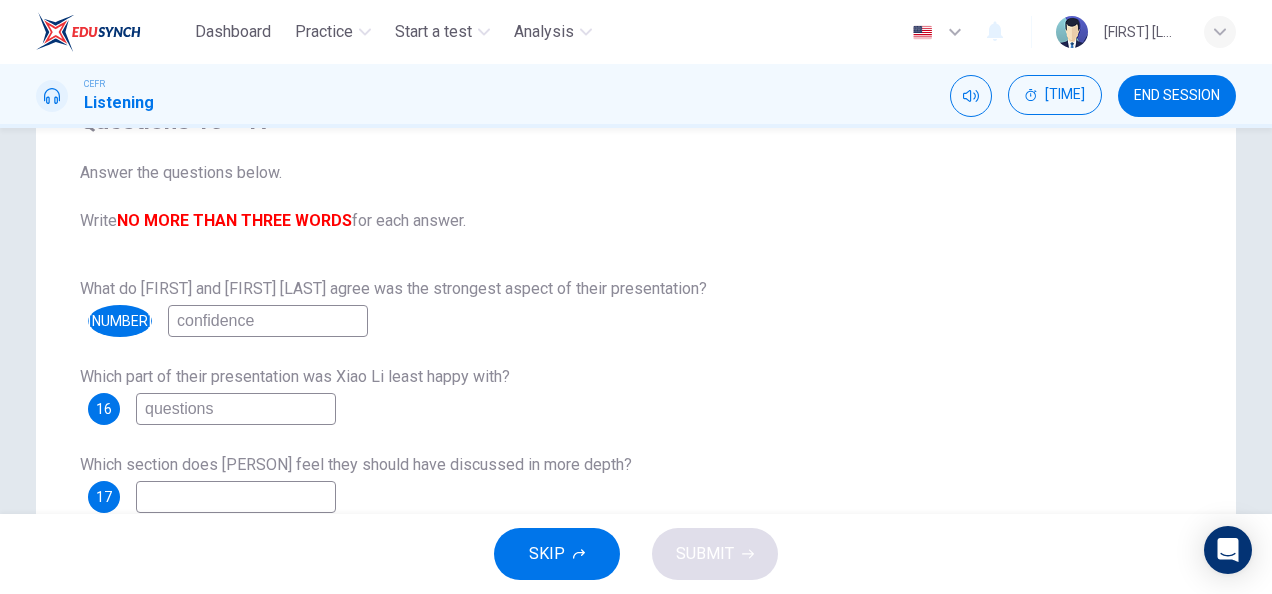 click on "confidence" at bounding box center [268, 321] 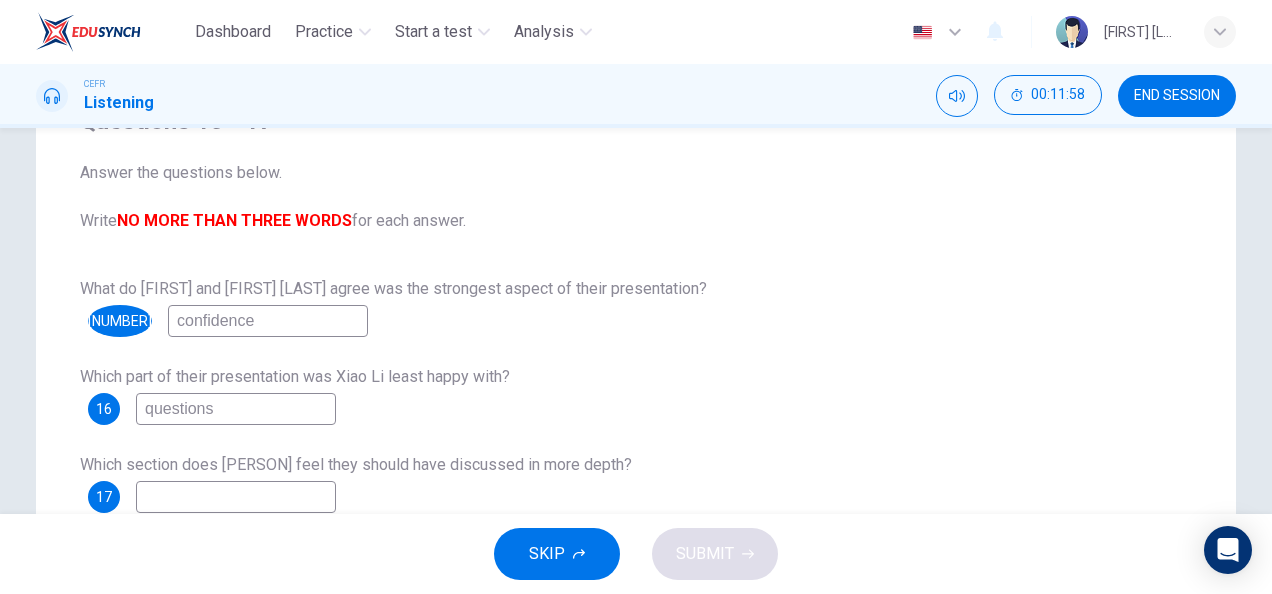type on "confidence" 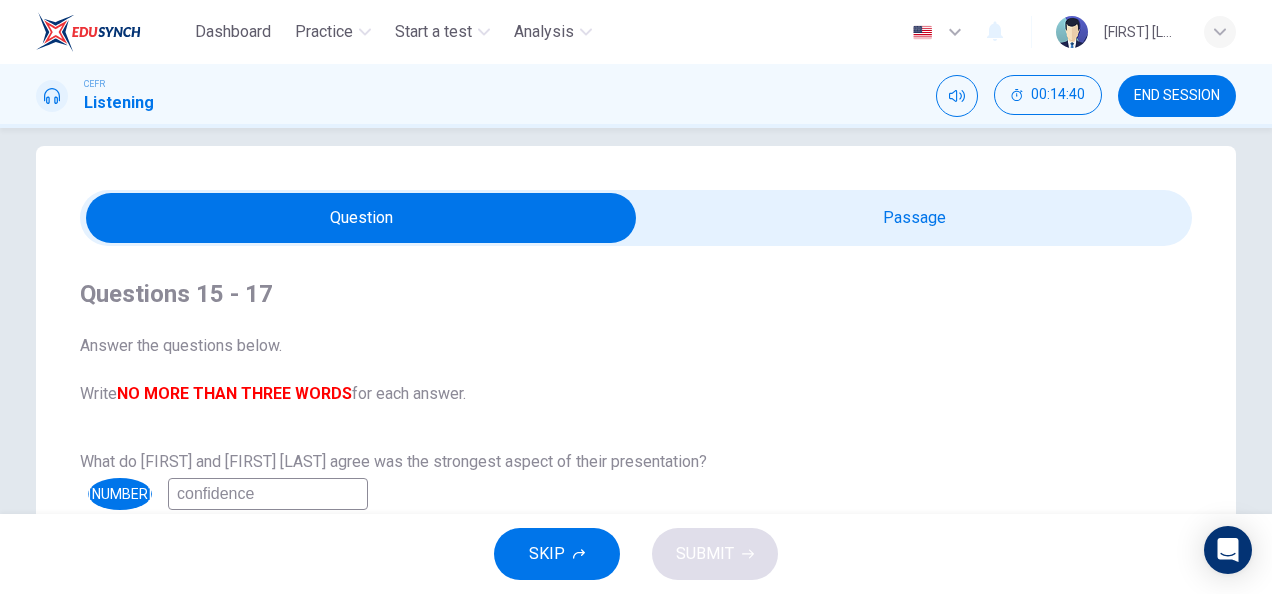 scroll, scrollTop: 0, scrollLeft: 0, axis: both 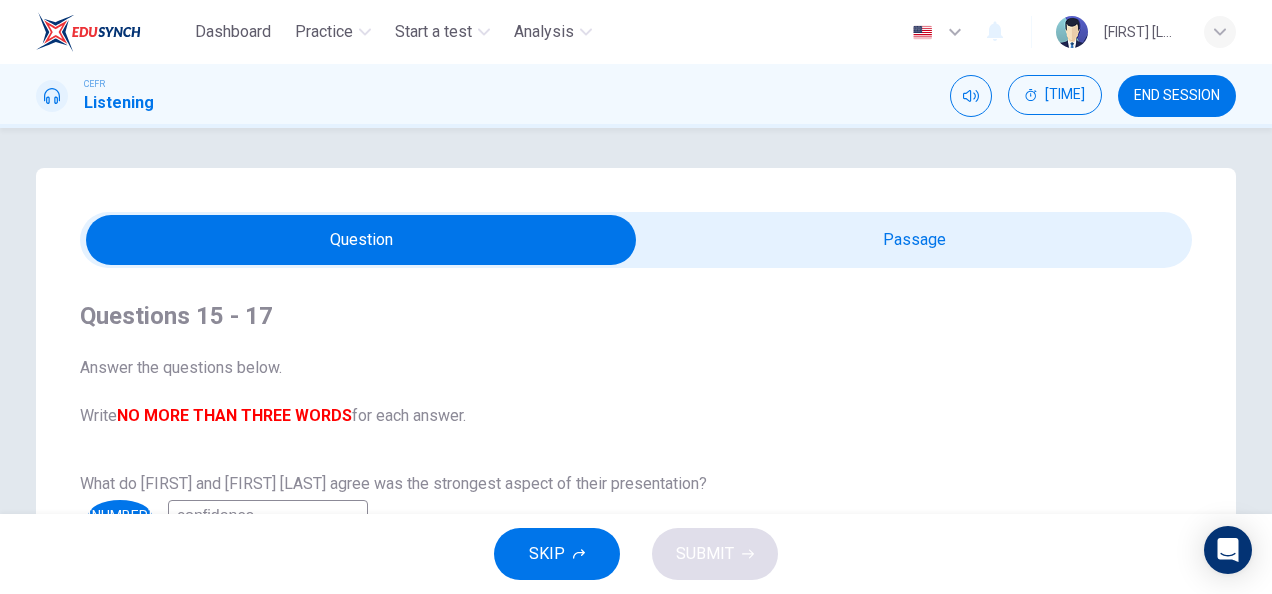 click at bounding box center (361, 240) 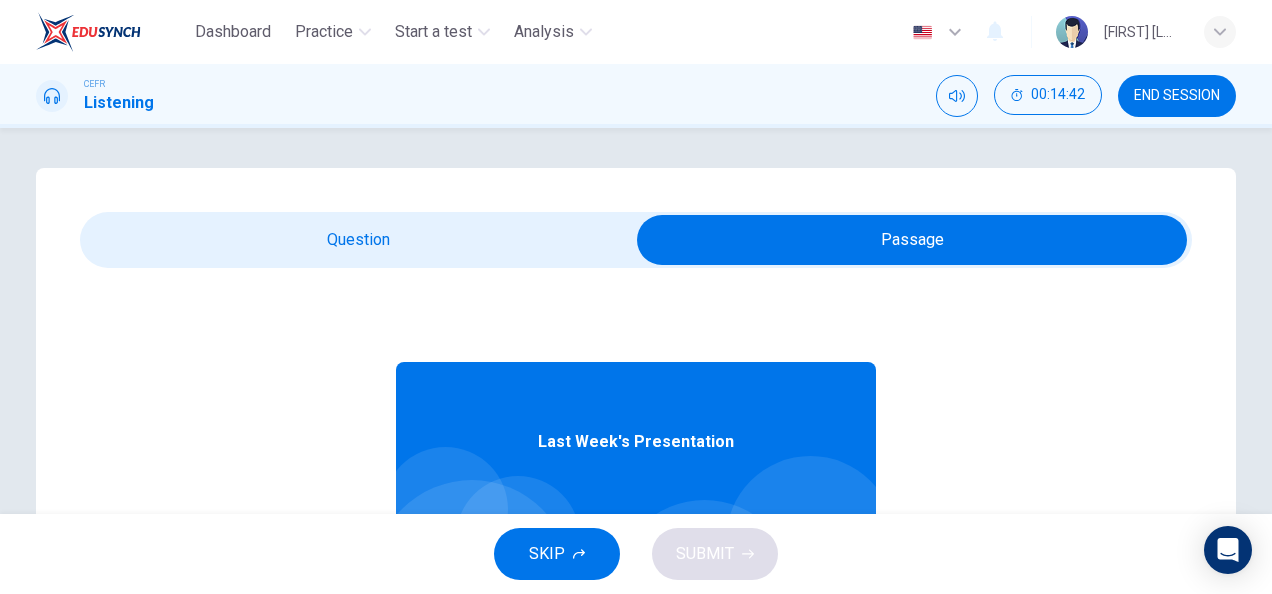 scroll, scrollTop: 112, scrollLeft: 0, axis: vertical 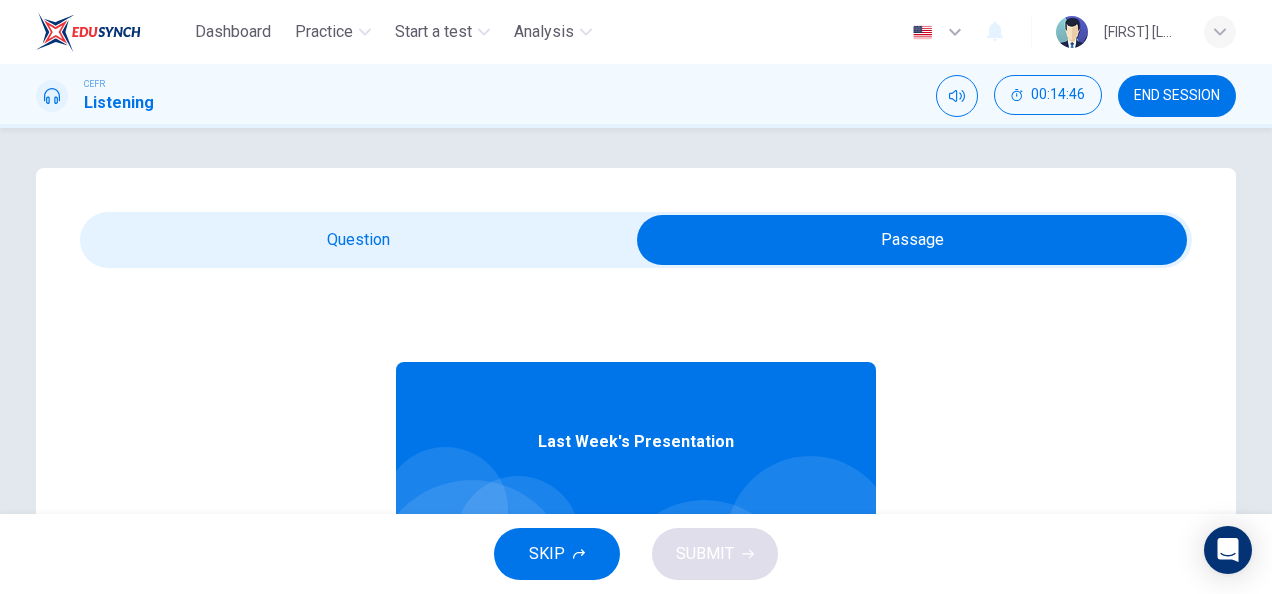 click at bounding box center (912, 240) 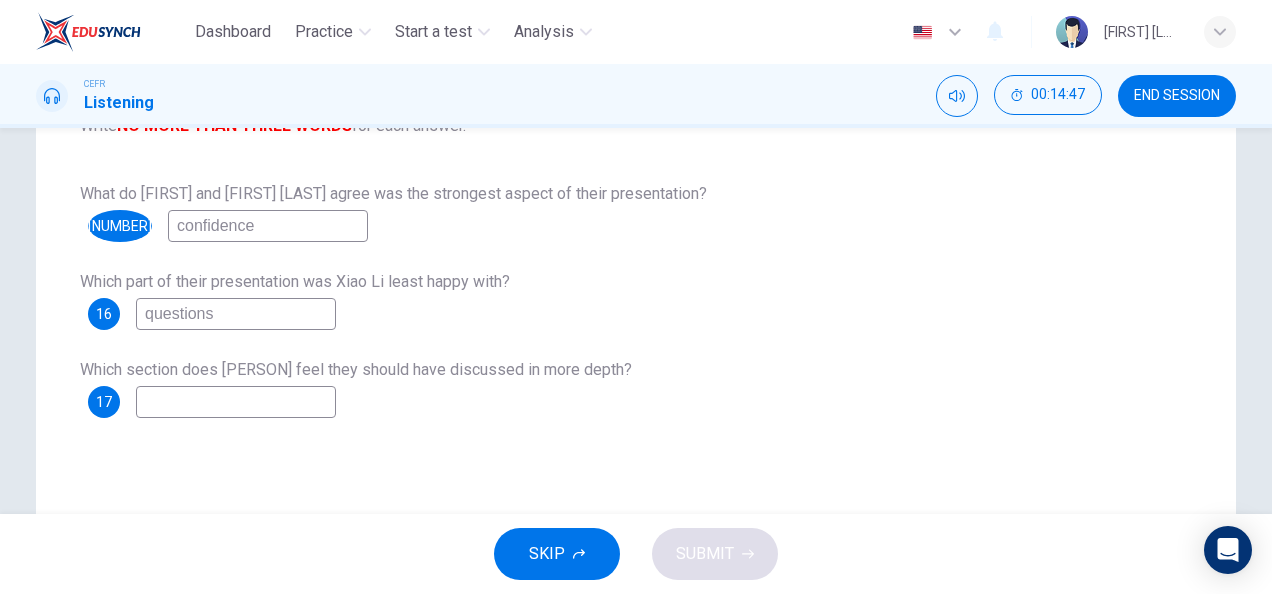 scroll, scrollTop: 295, scrollLeft: 0, axis: vertical 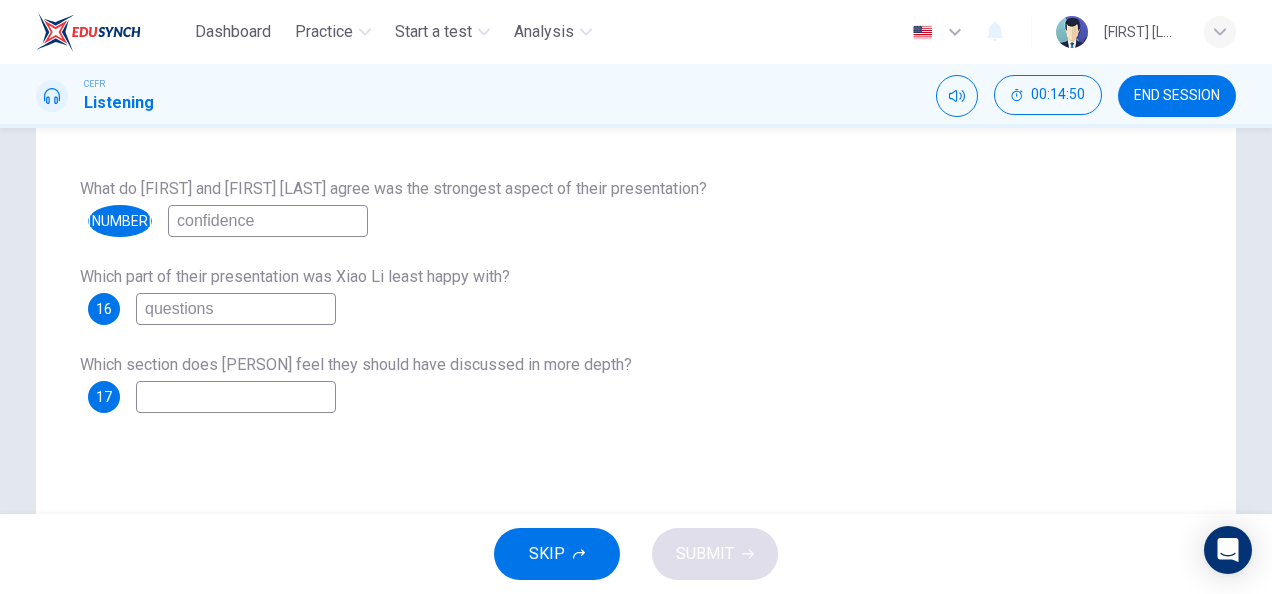 click at bounding box center (268, 221) 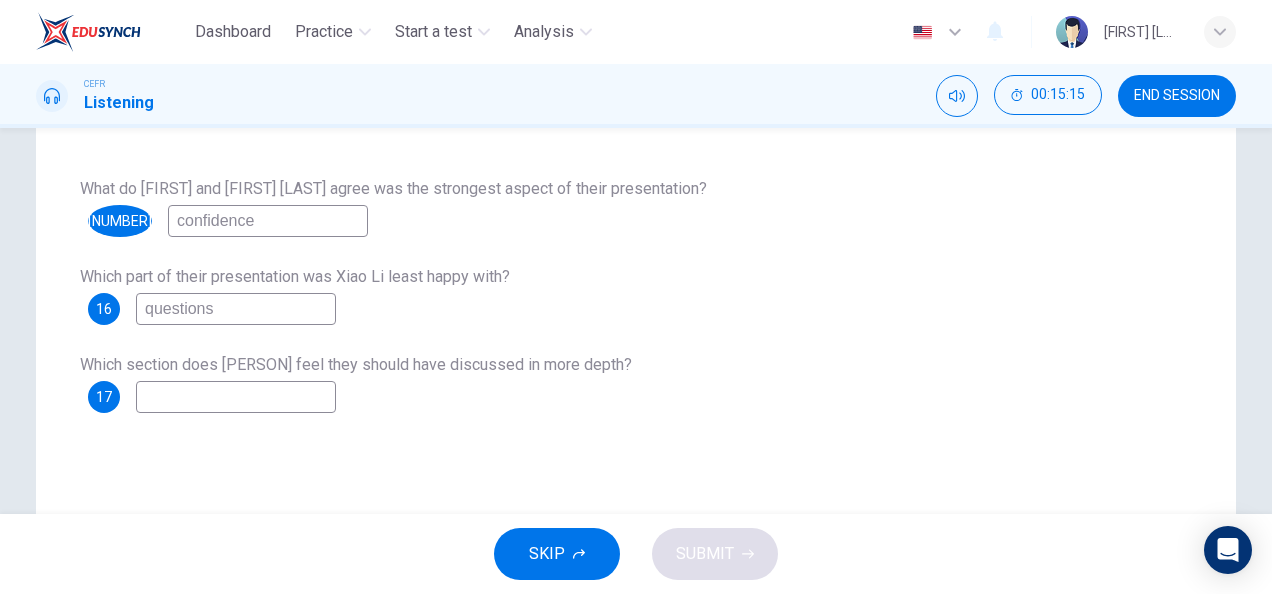 scroll, scrollTop: 0, scrollLeft: 0, axis: both 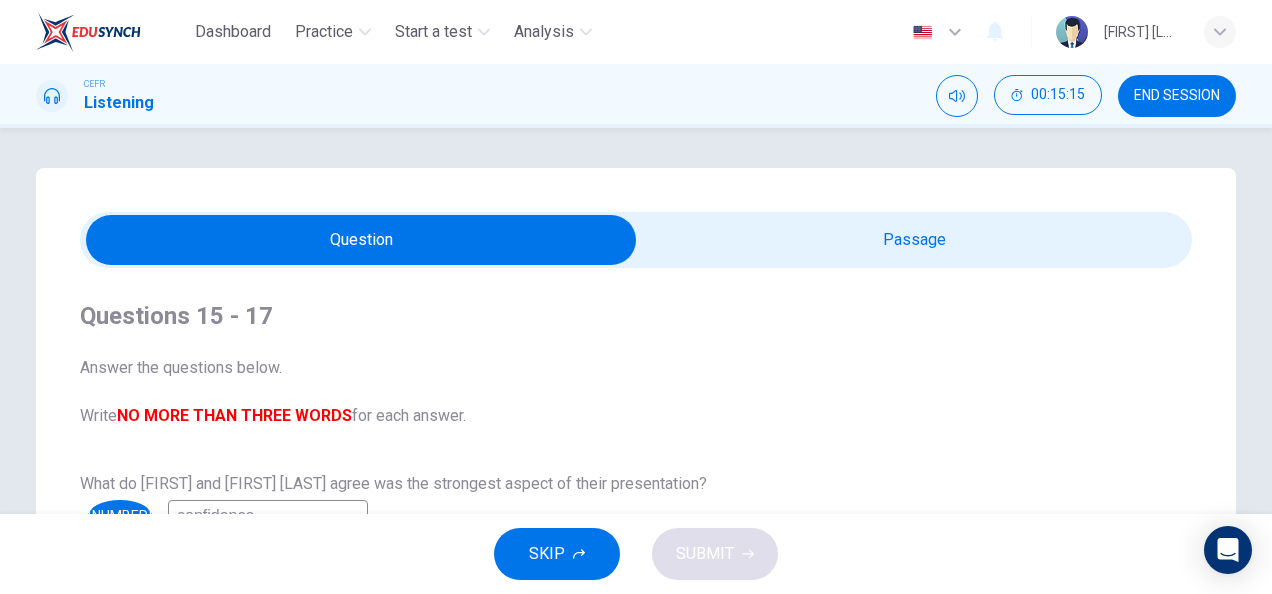 click at bounding box center (361, 240) 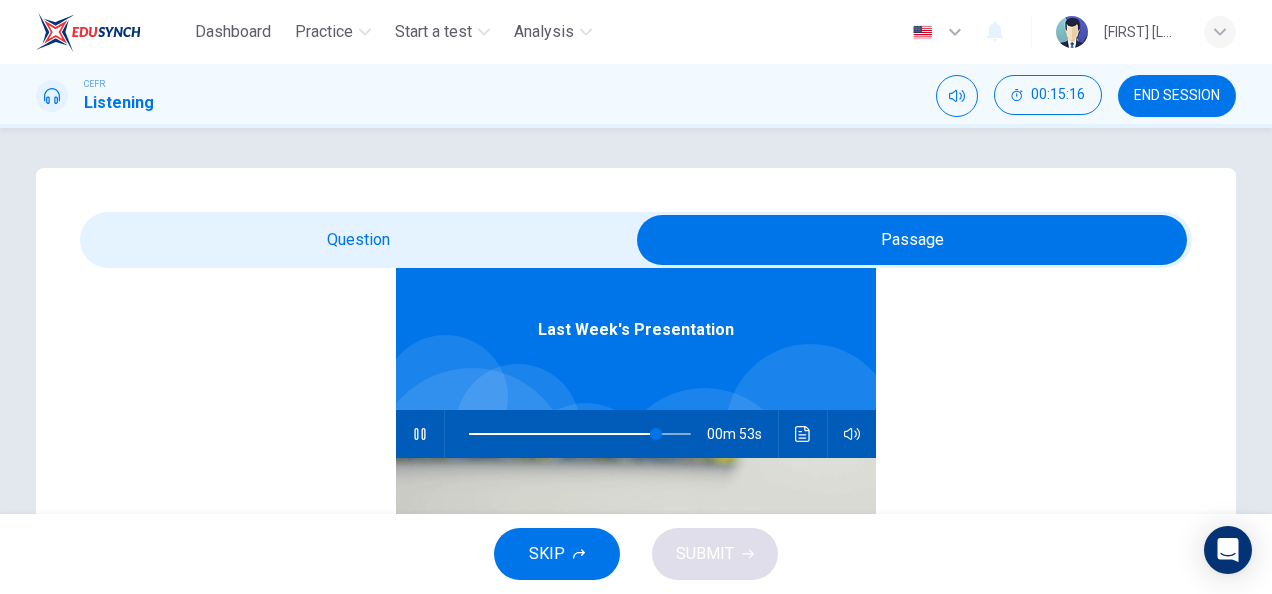 scroll, scrollTop: 112, scrollLeft: 0, axis: vertical 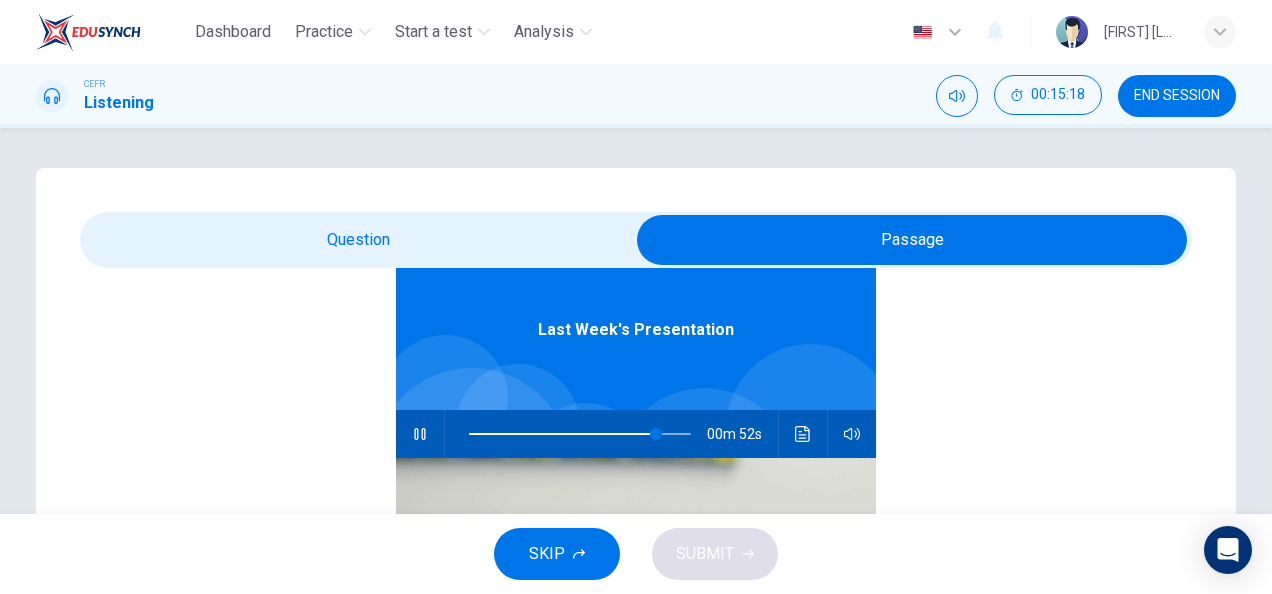 click at bounding box center [912, 240] 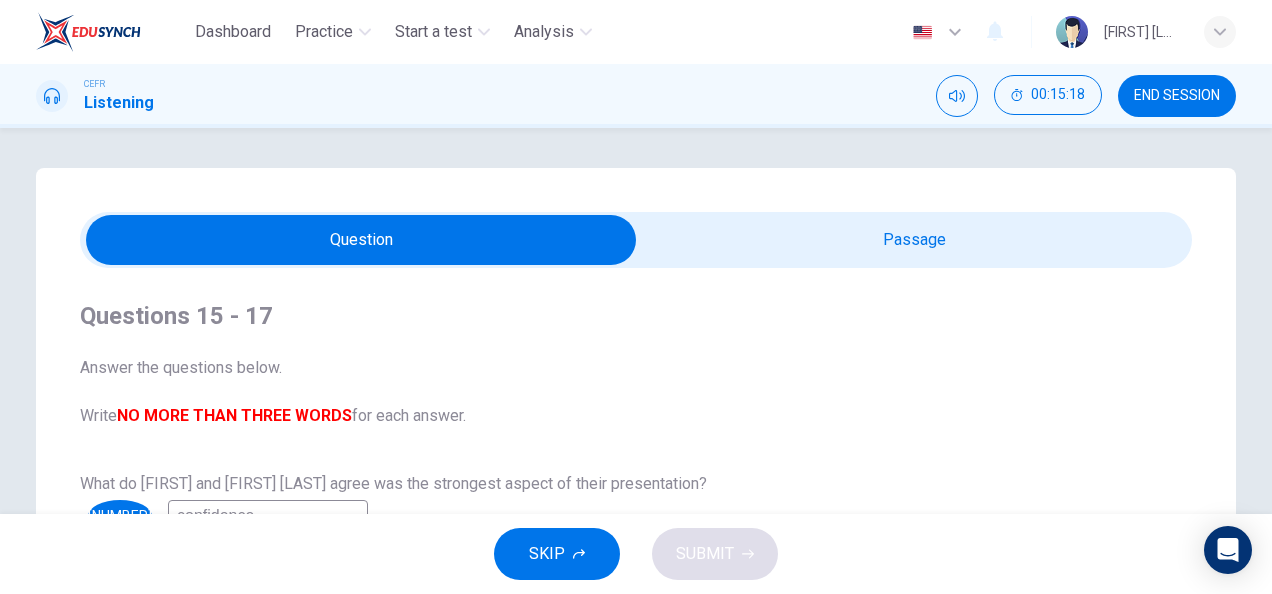 scroll, scrollTop: 0, scrollLeft: 0, axis: both 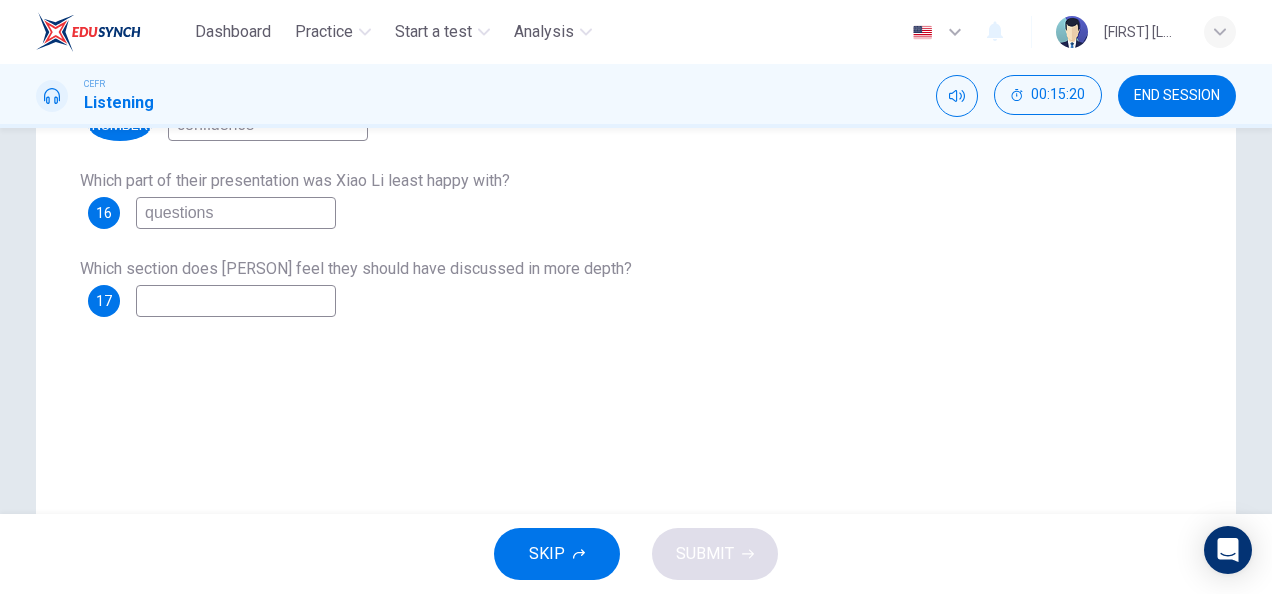 click at bounding box center (268, 125) 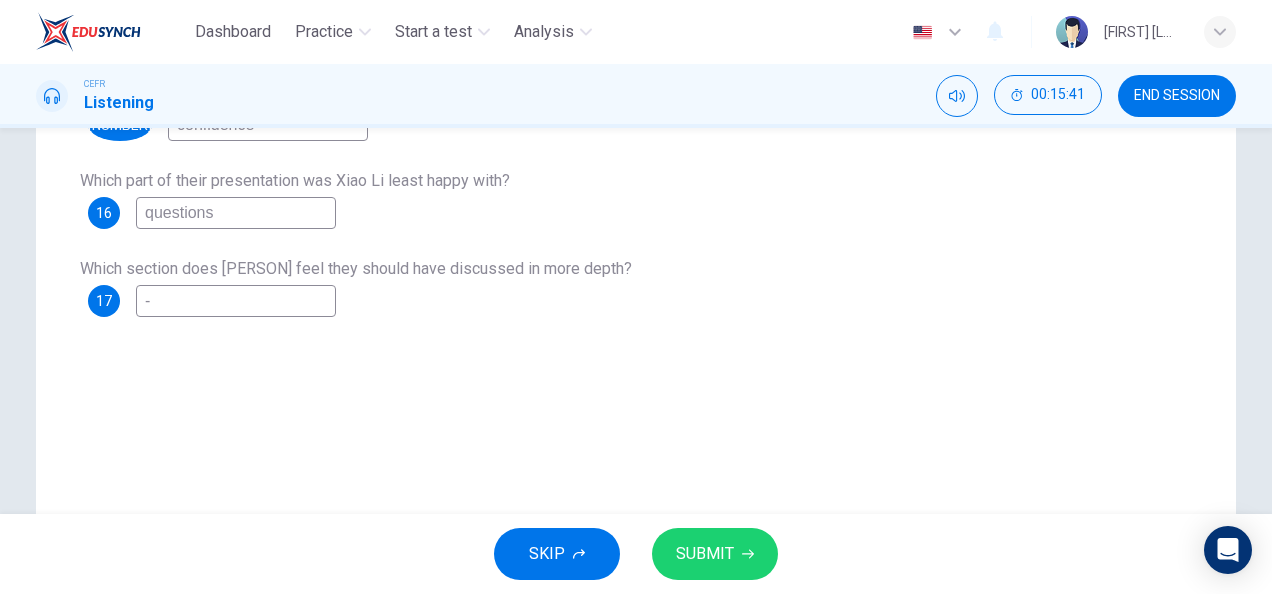 type on "-" 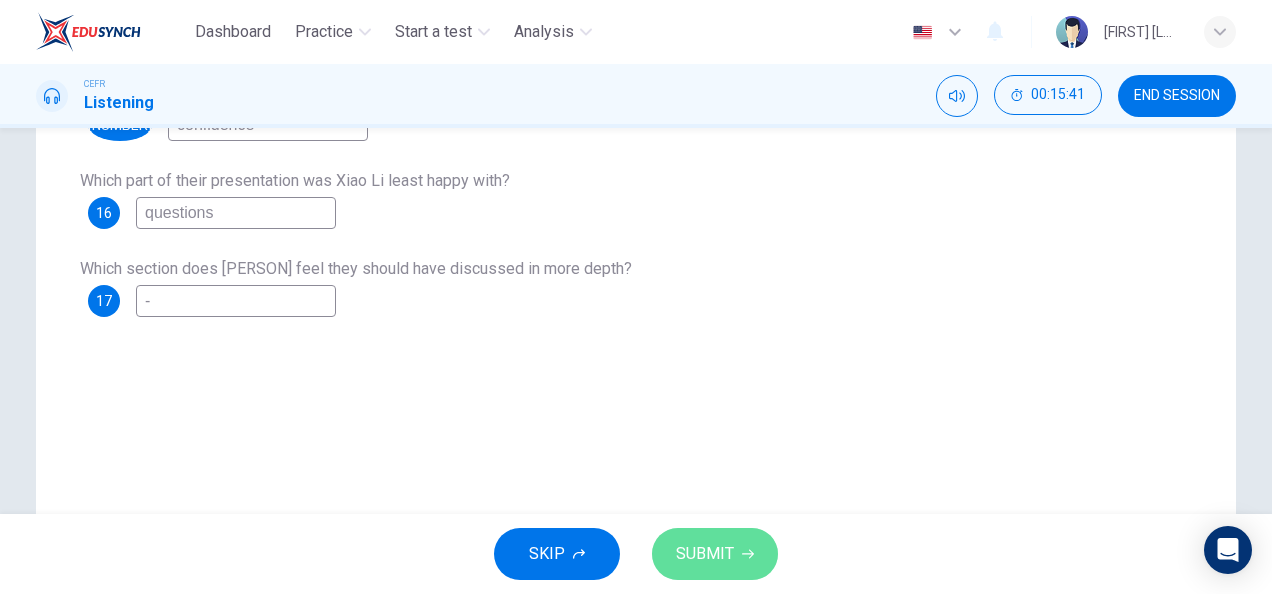 click on "SUBMIT" at bounding box center (705, 554) 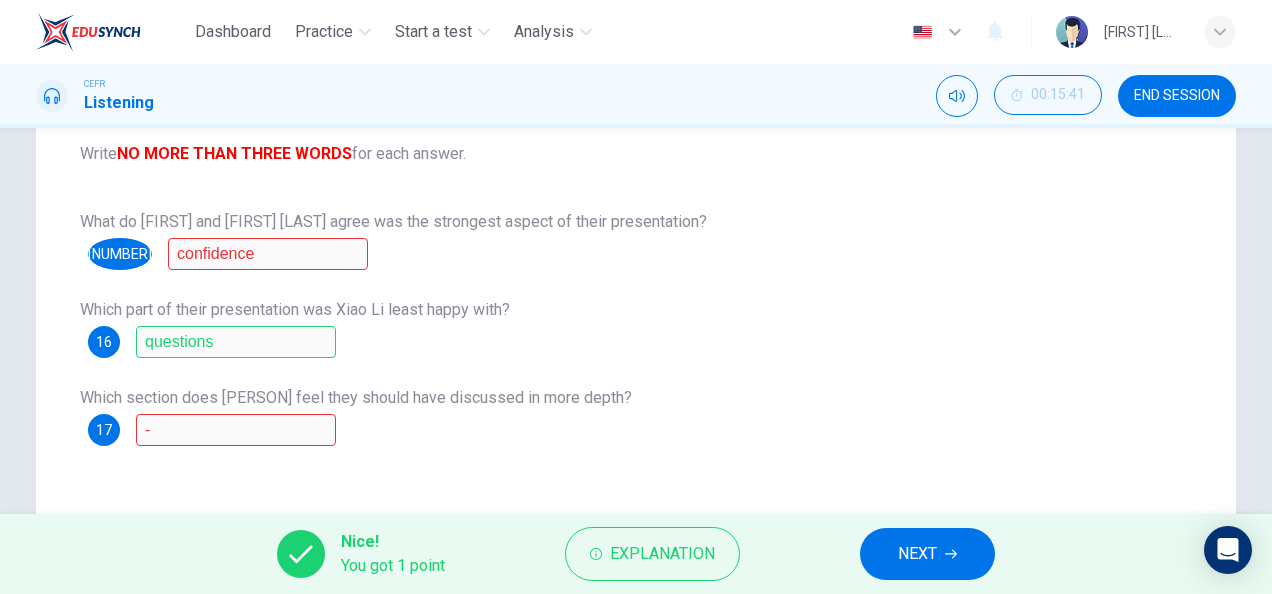 scroll, scrollTop: 261, scrollLeft: 0, axis: vertical 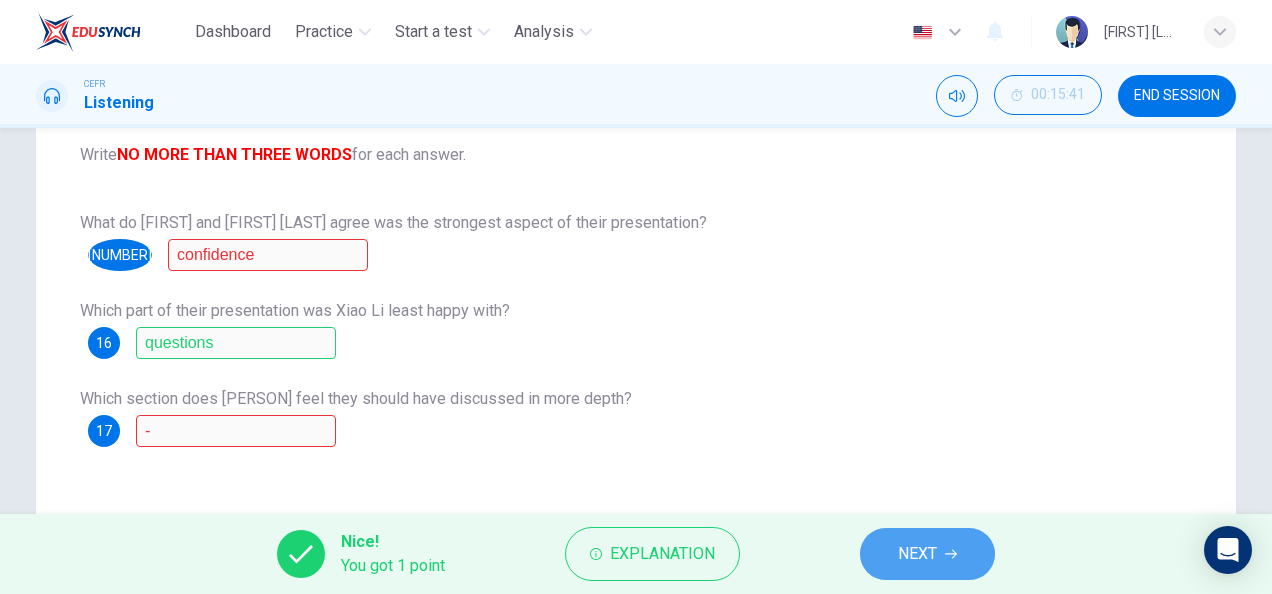 click on "NEXT" at bounding box center [927, 554] 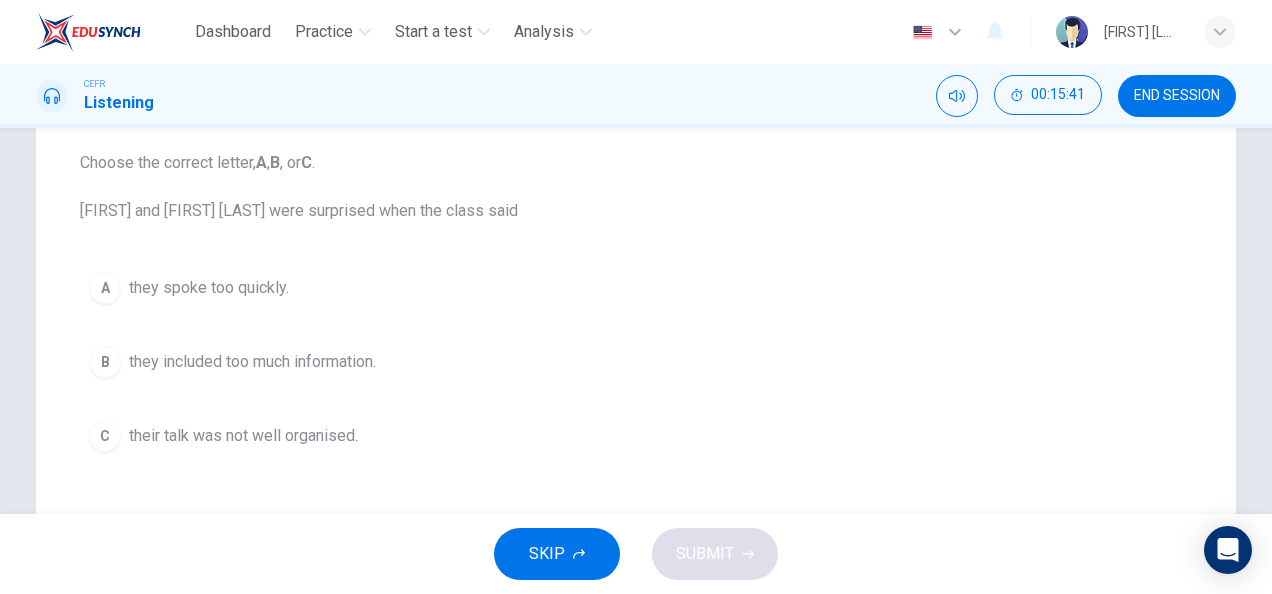 scroll, scrollTop: 204, scrollLeft: 0, axis: vertical 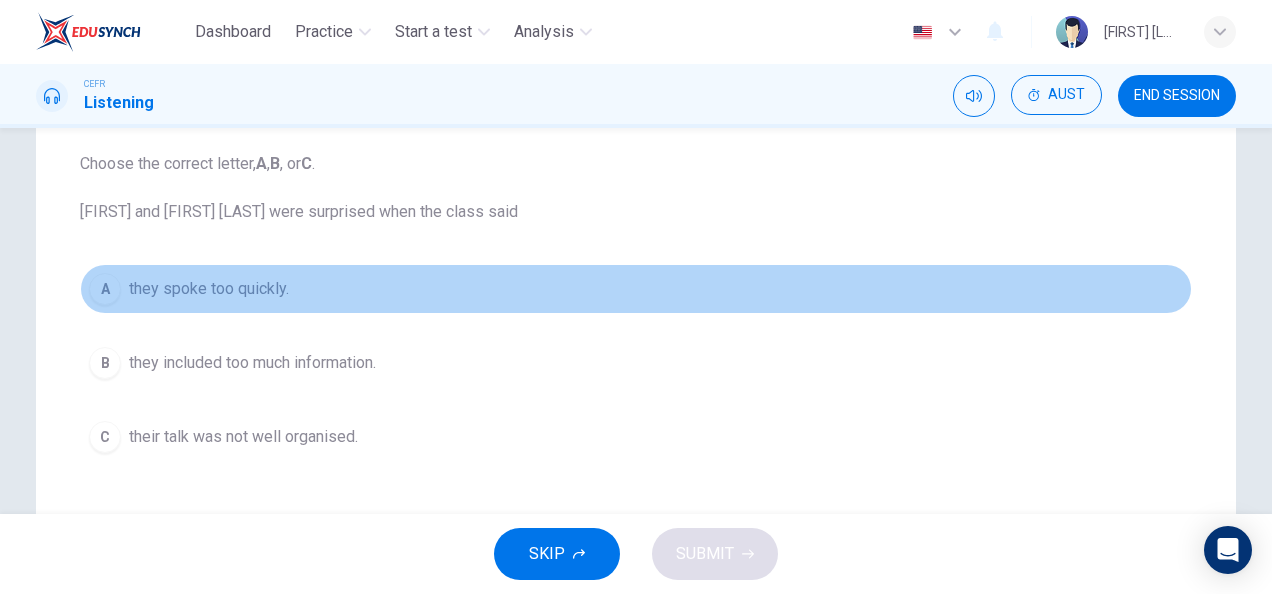 click on "they spoke too quickly." at bounding box center [209, 289] 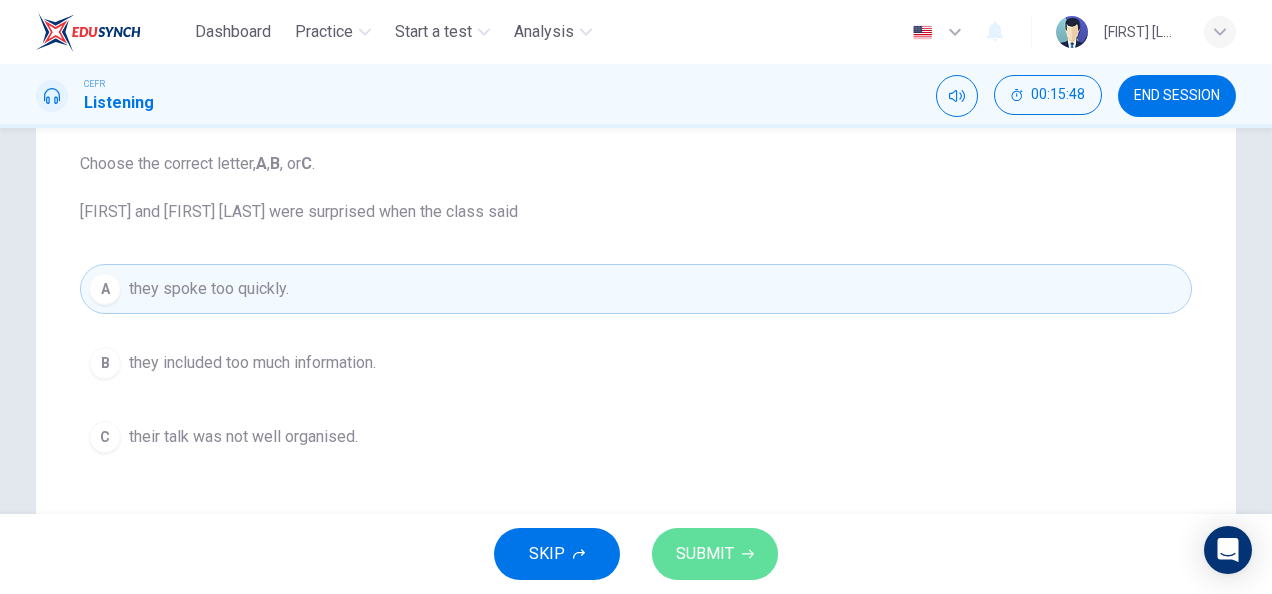 click on "SUBMIT" at bounding box center [715, 554] 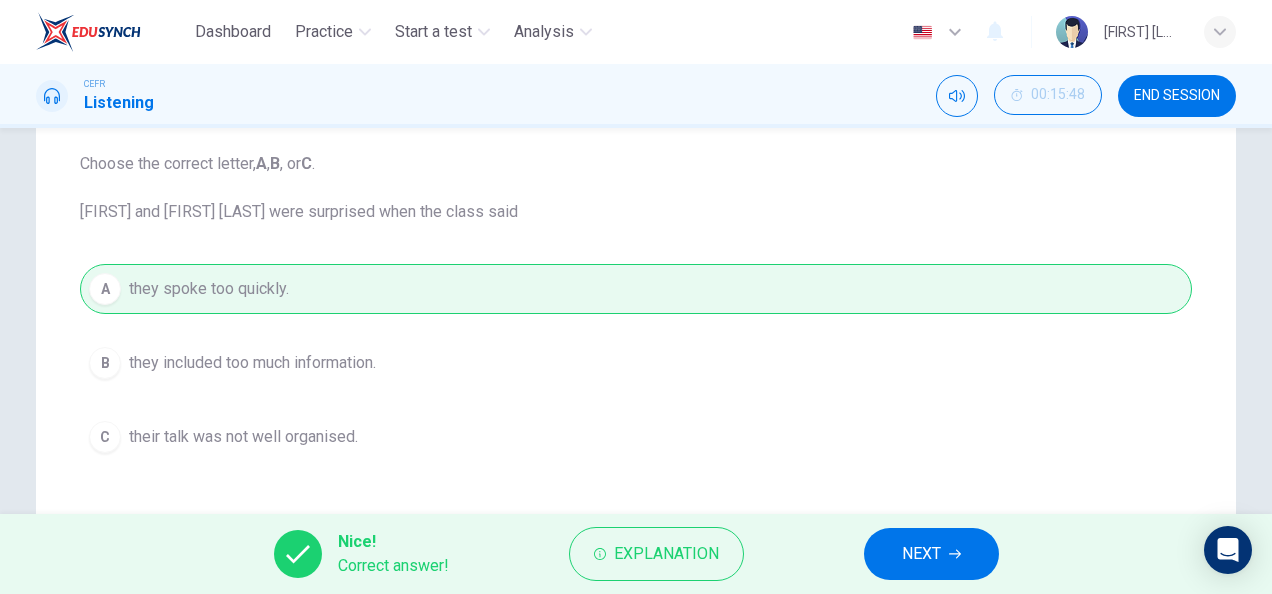 click on "NEXT" at bounding box center [931, 554] 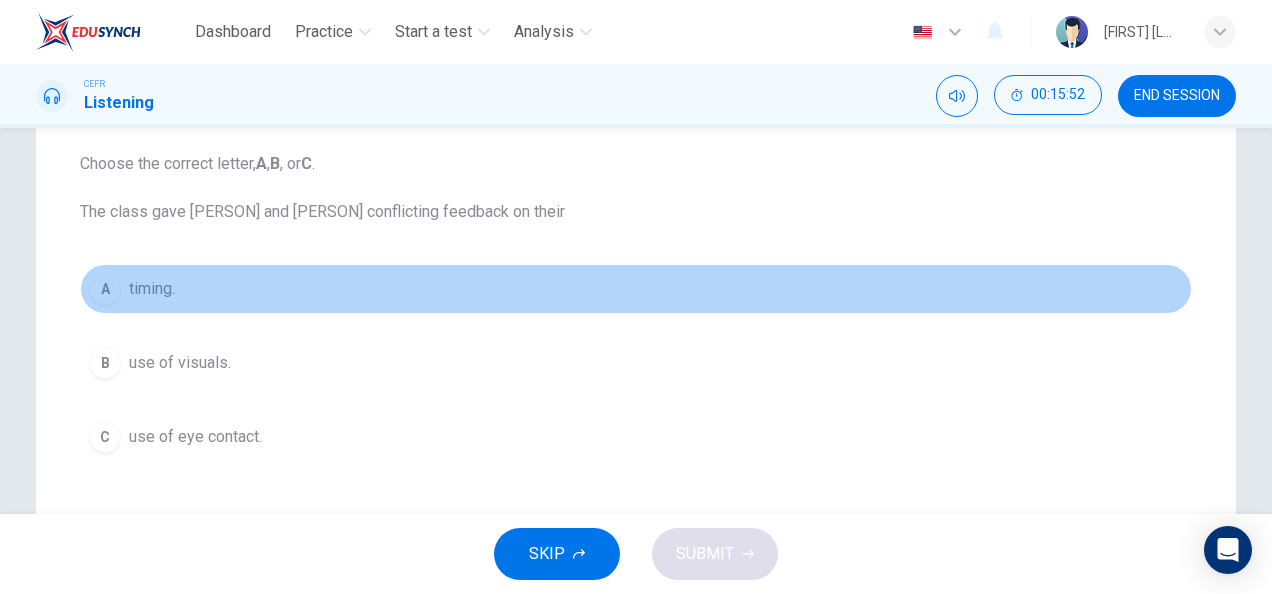 click on "A timing." at bounding box center (636, 289) 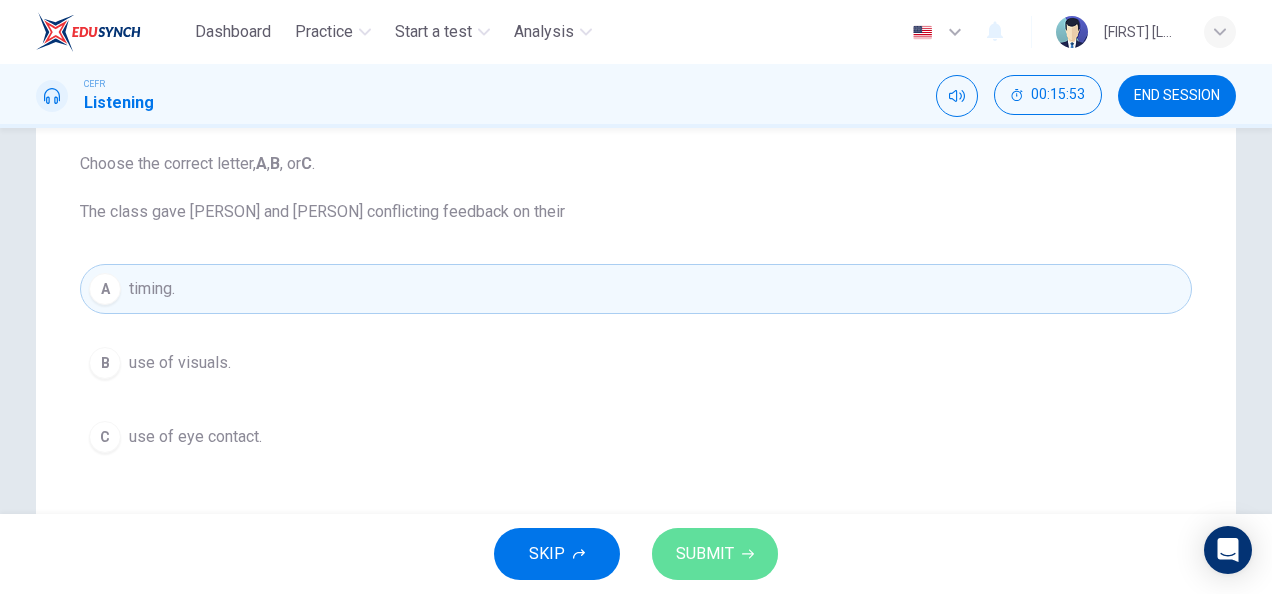 click on "SUBMIT" at bounding box center [705, 554] 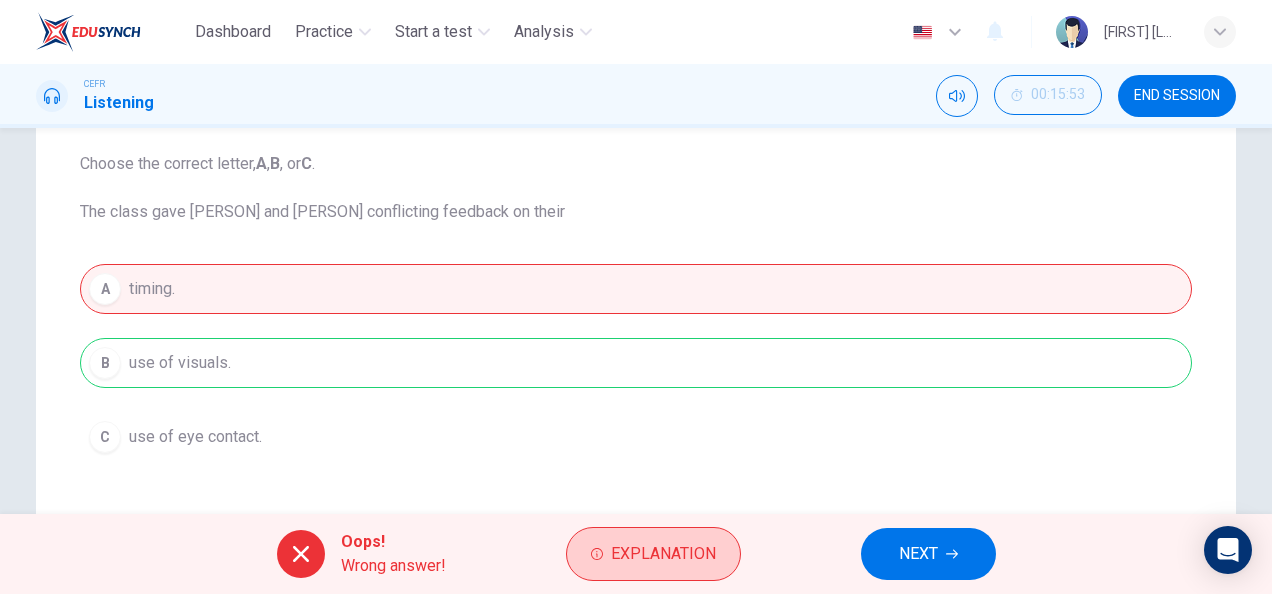click on "Explanation" at bounding box center (663, 554) 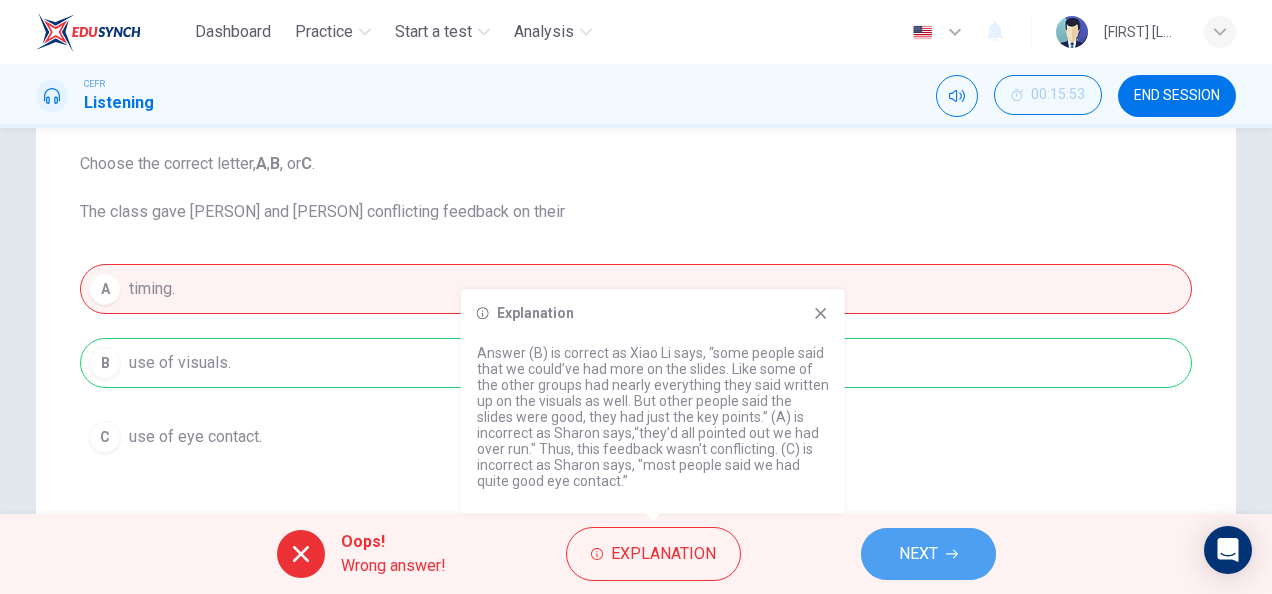 click on "NEXT" at bounding box center [928, 554] 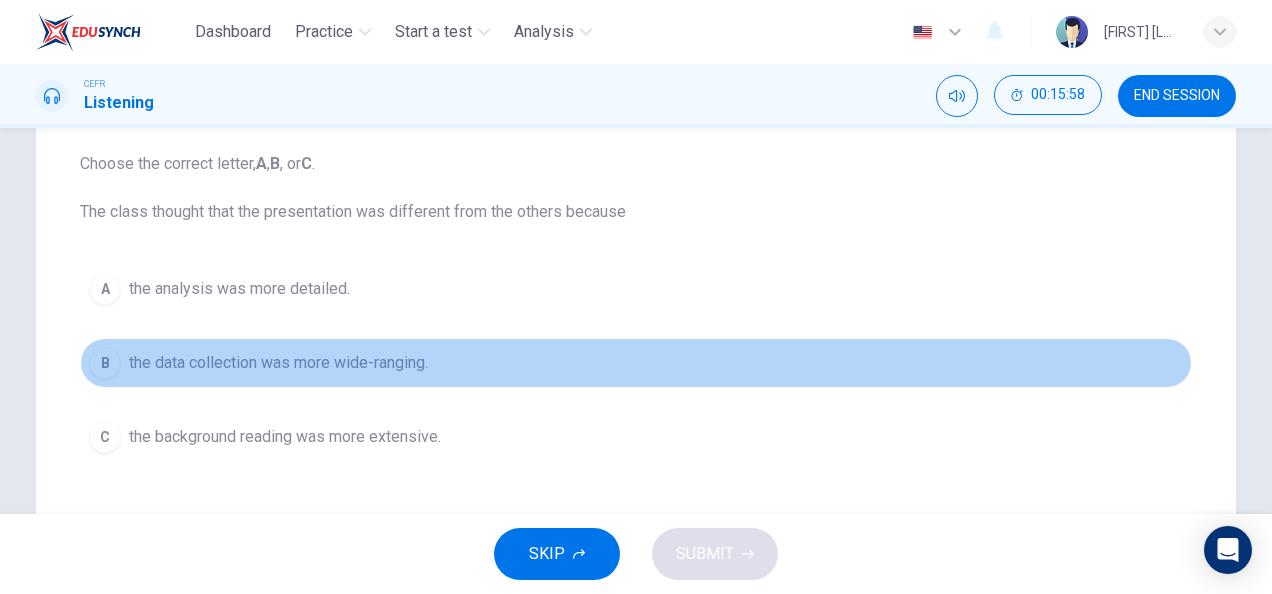 click on "B the data collection was more wide-ranging." at bounding box center [636, 363] 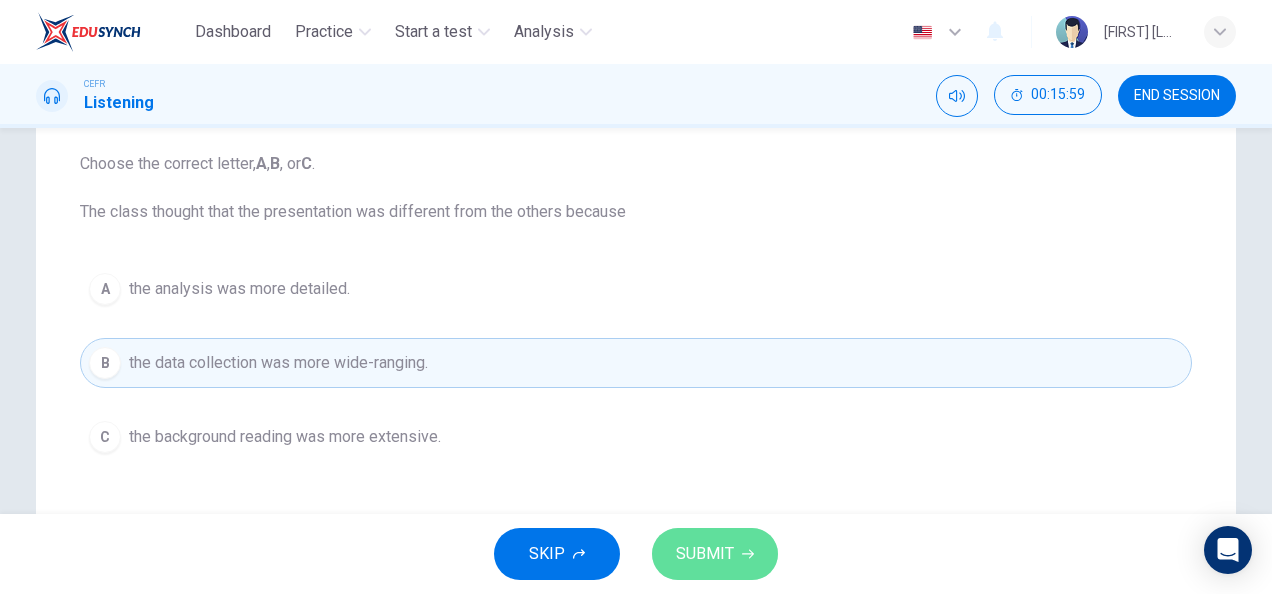 click on "SUBMIT" at bounding box center (705, 554) 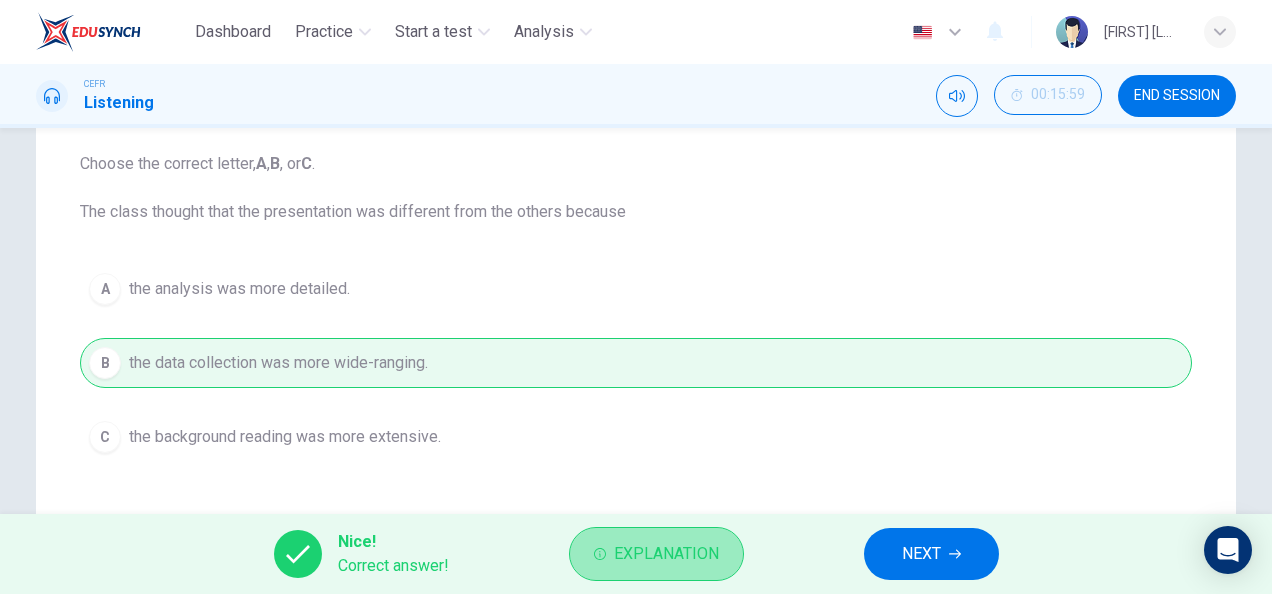 click on "Explanation" at bounding box center (666, 554) 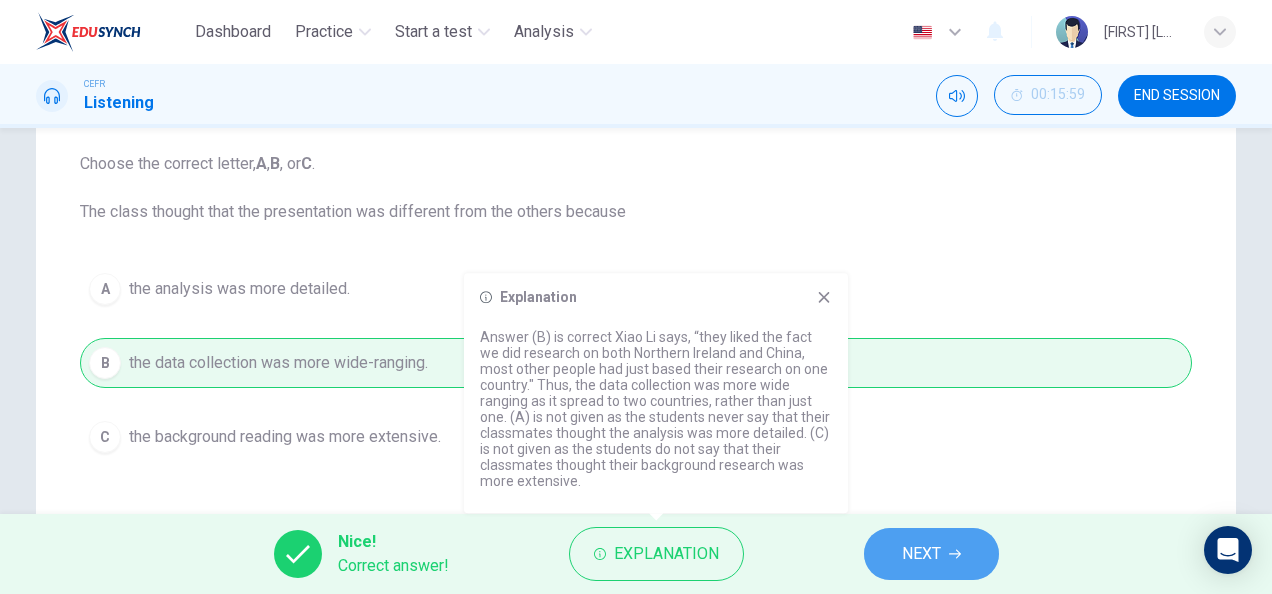 click on "NEXT" at bounding box center (921, 554) 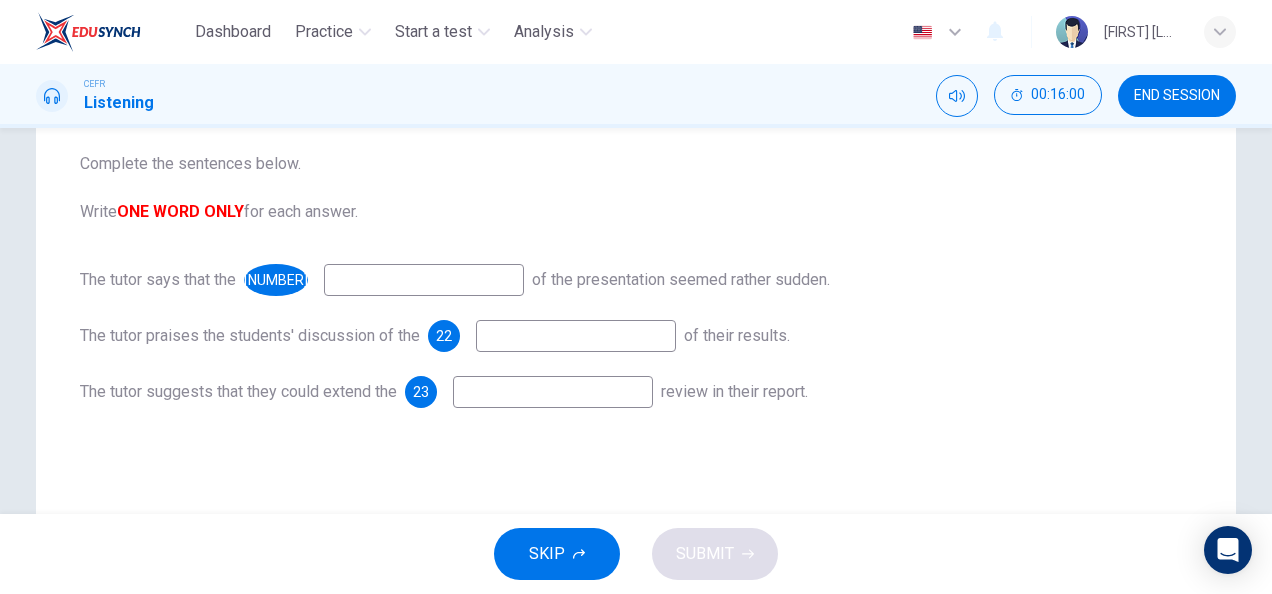 click at bounding box center (424, 280) 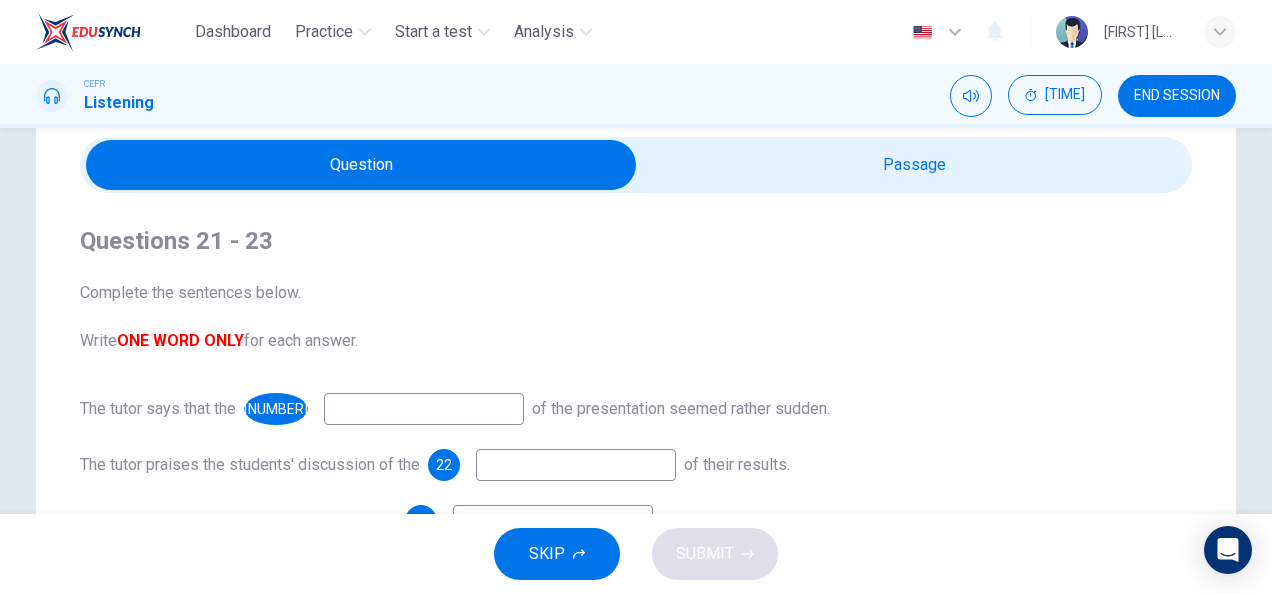 scroll, scrollTop: 44, scrollLeft: 0, axis: vertical 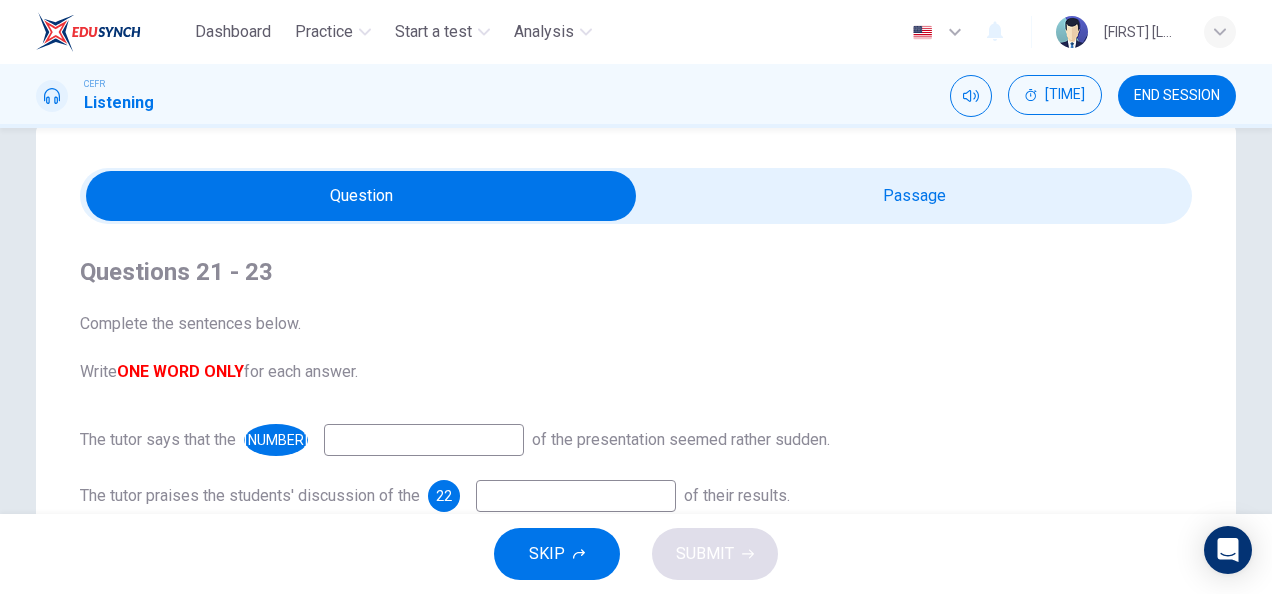 click at bounding box center [361, 196] 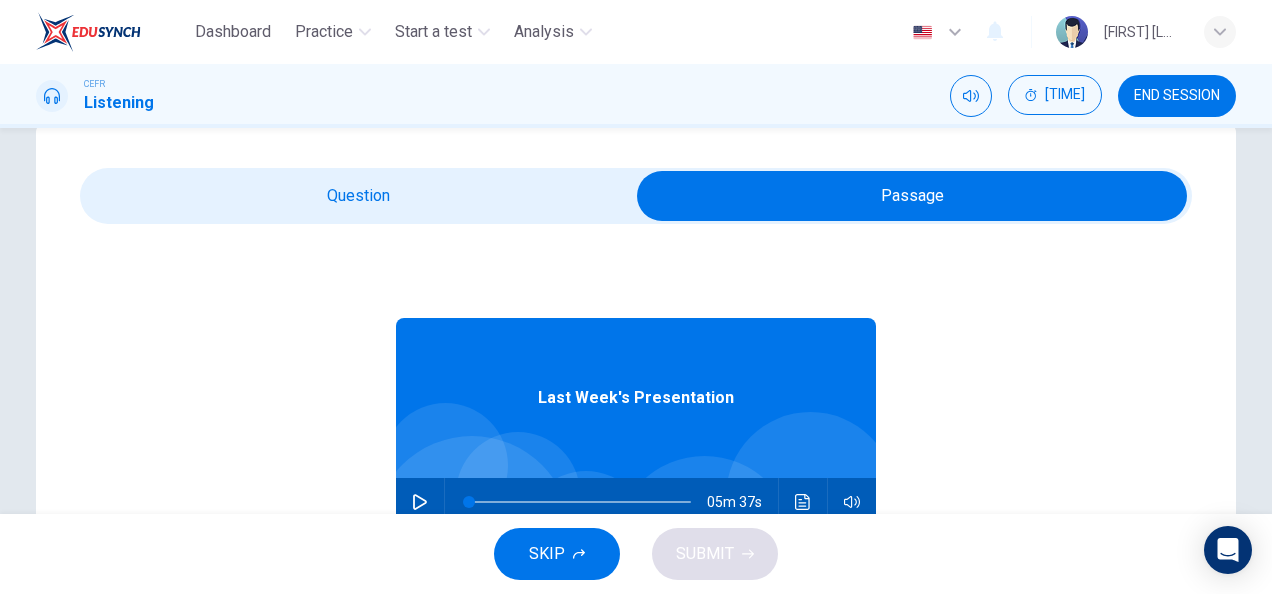 click at bounding box center [912, 196] 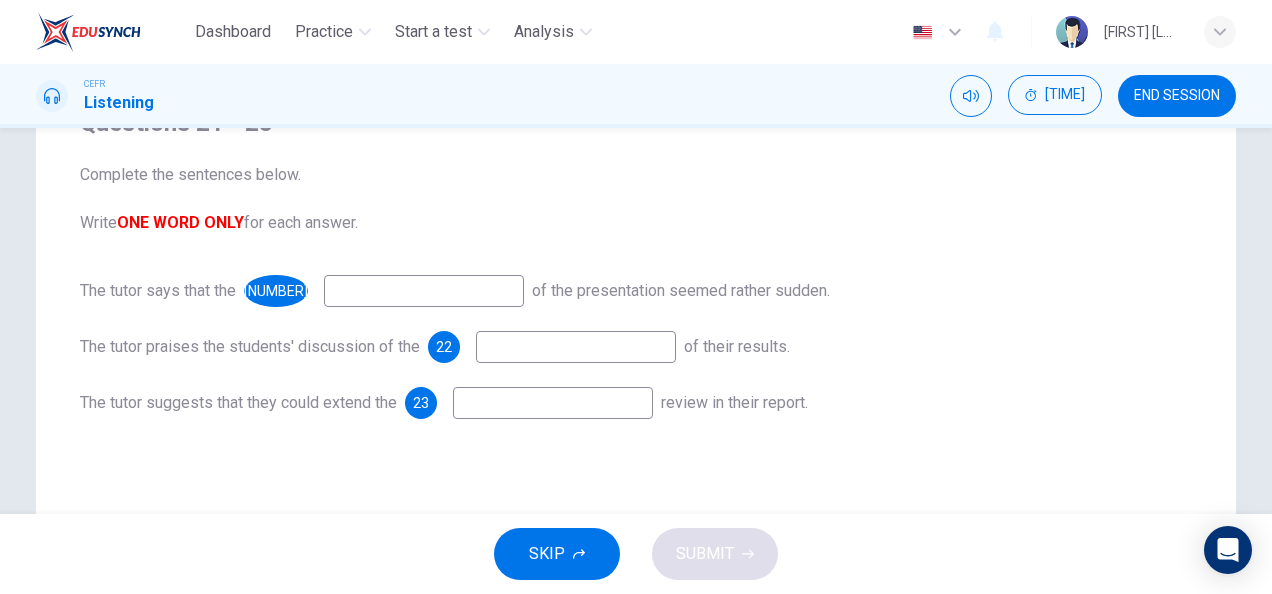 scroll, scrollTop: 192, scrollLeft: 0, axis: vertical 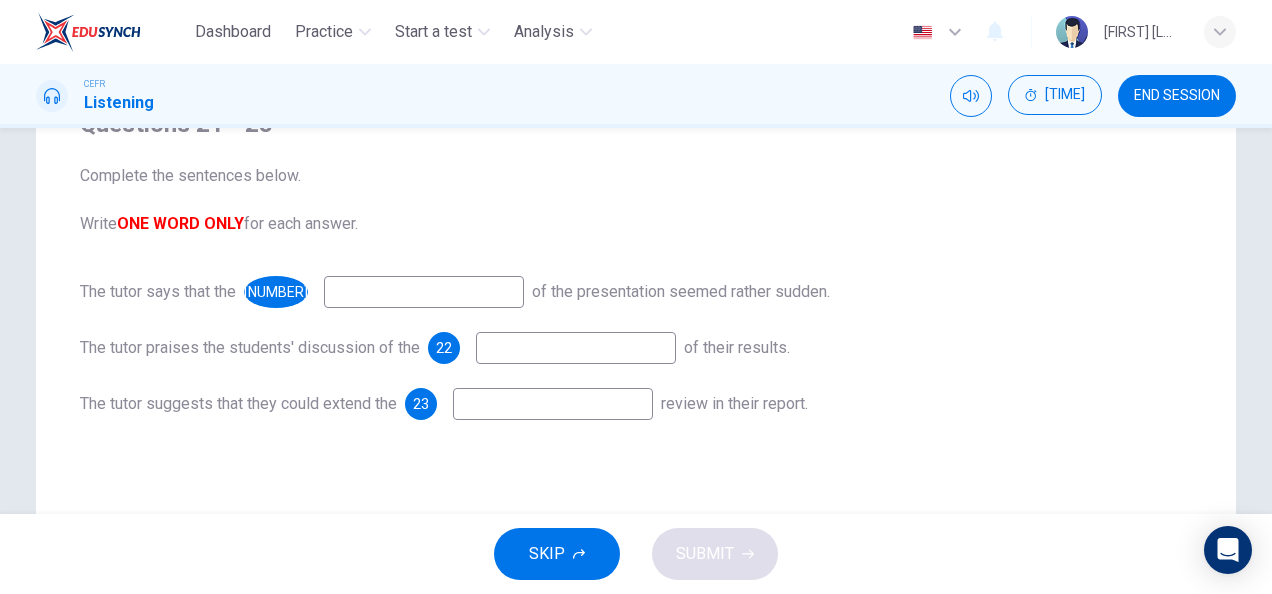 click at bounding box center [424, 292] 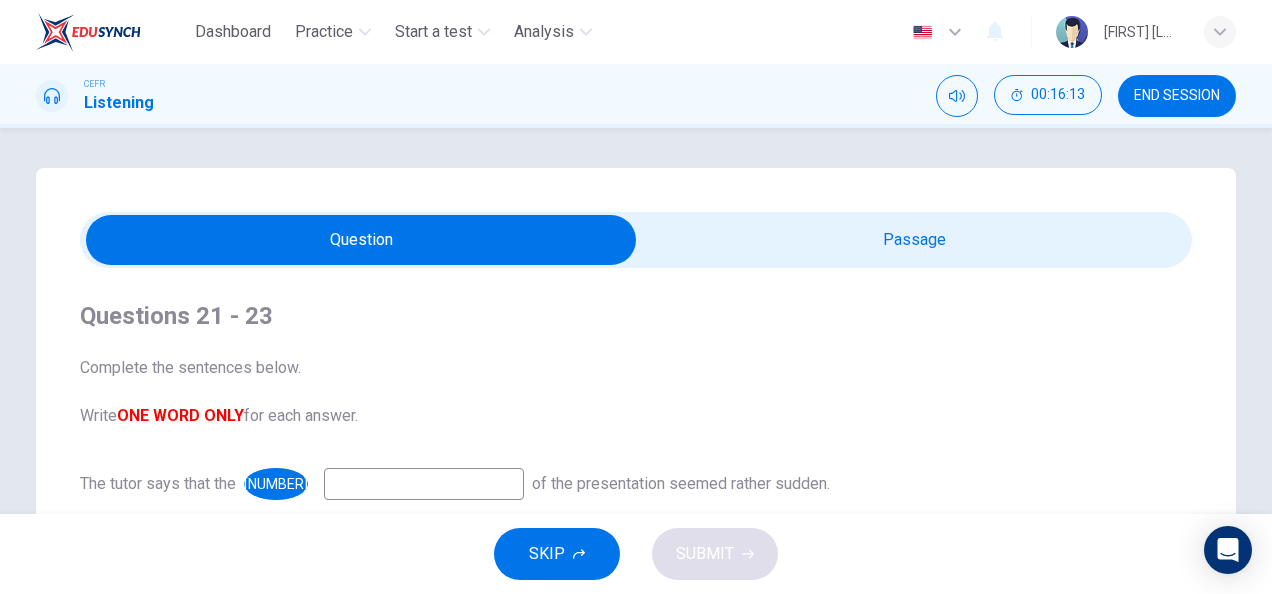 click at bounding box center (361, 240) 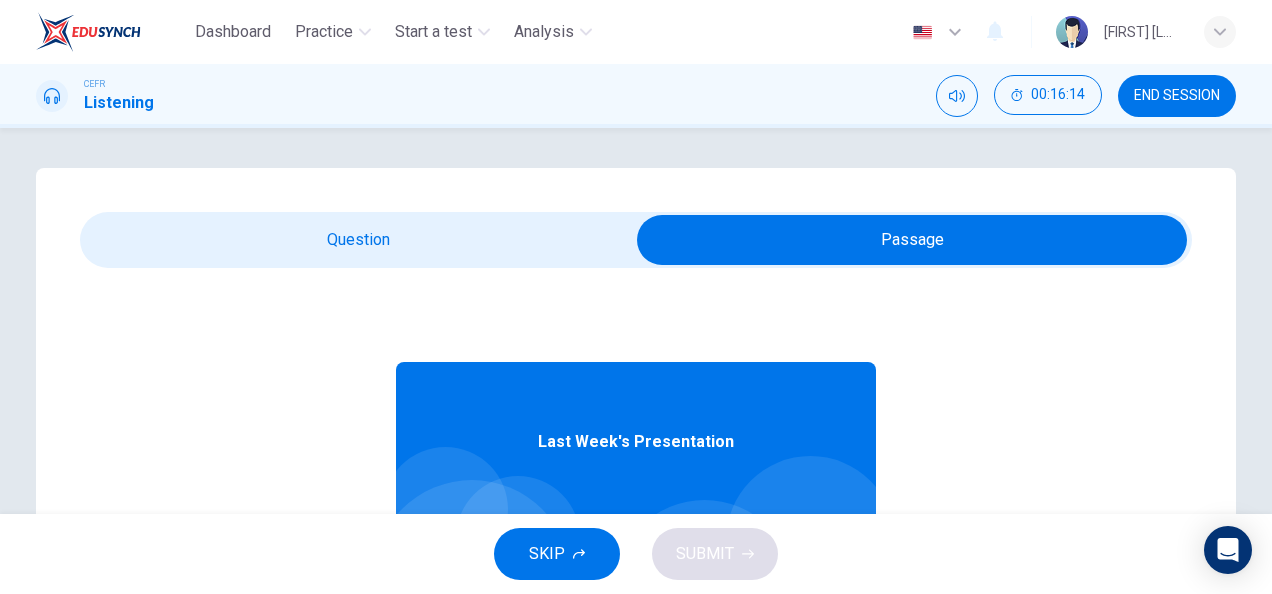 scroll, scrollTop: 99, scrollLeft: 0, axis: vertical 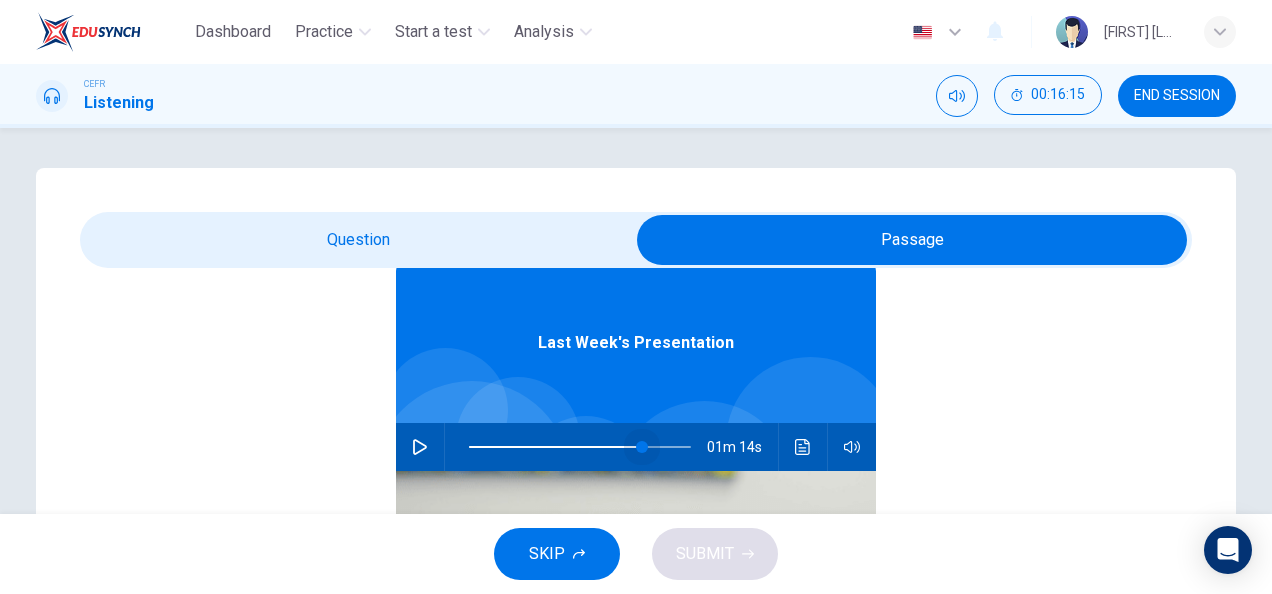 click at bounding box center (580, 447) 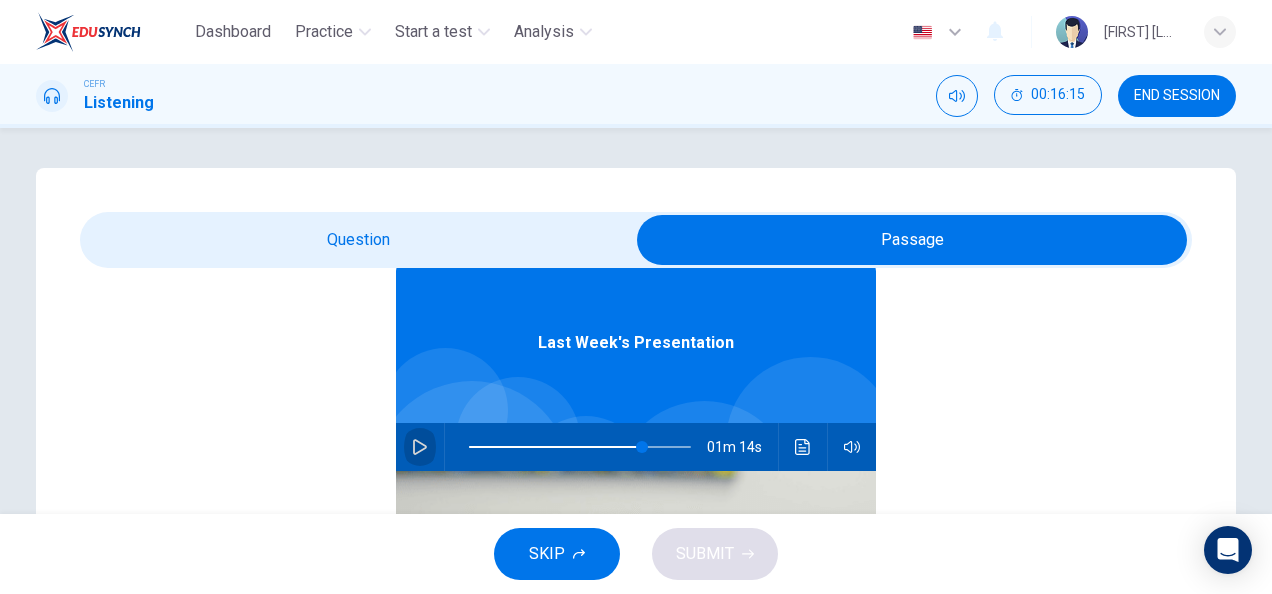 click at bounding box center [420, 447] 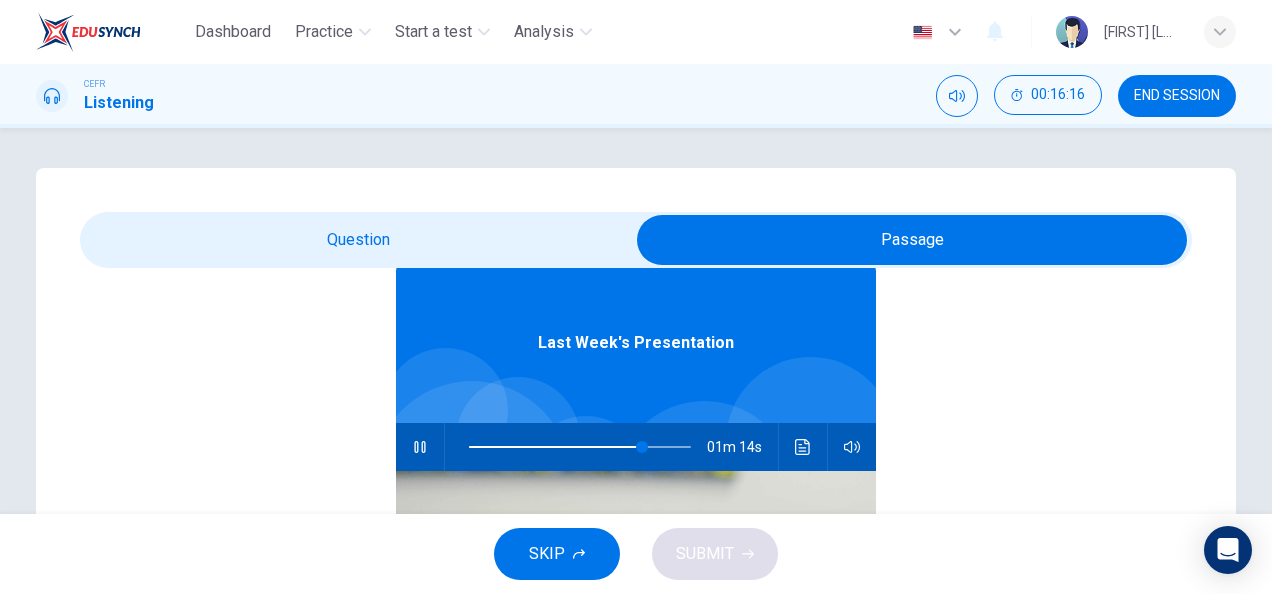 click at bounding box center [912, 240] 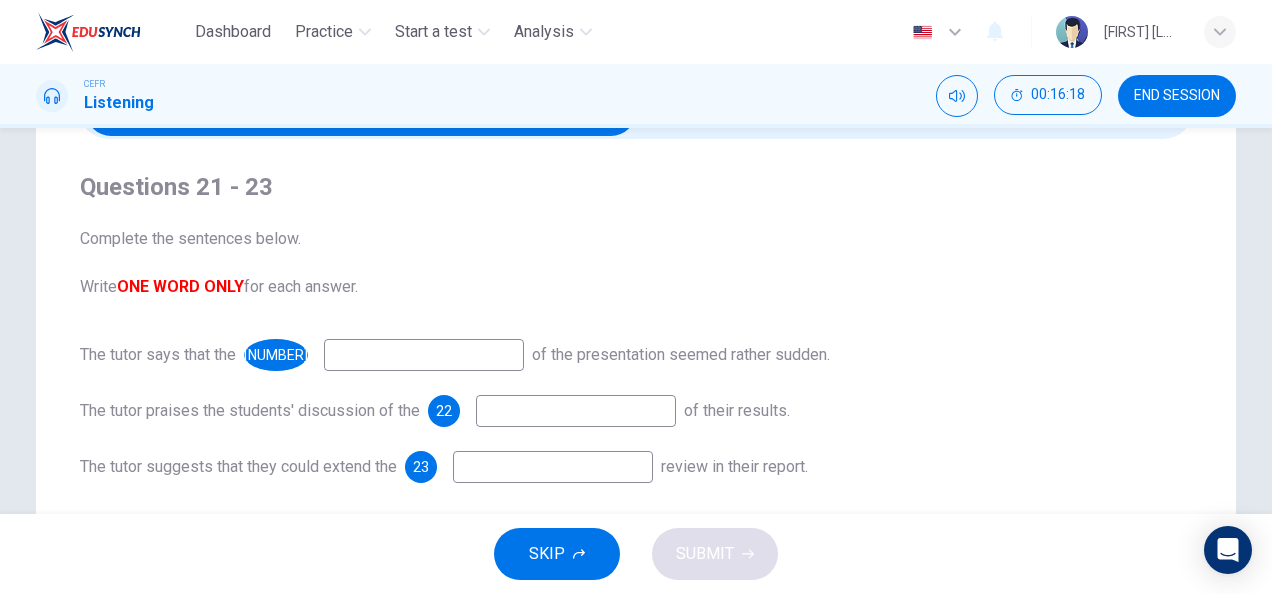 scroll, scrollTop: 130, scrollLeft: 0, axis: vertical 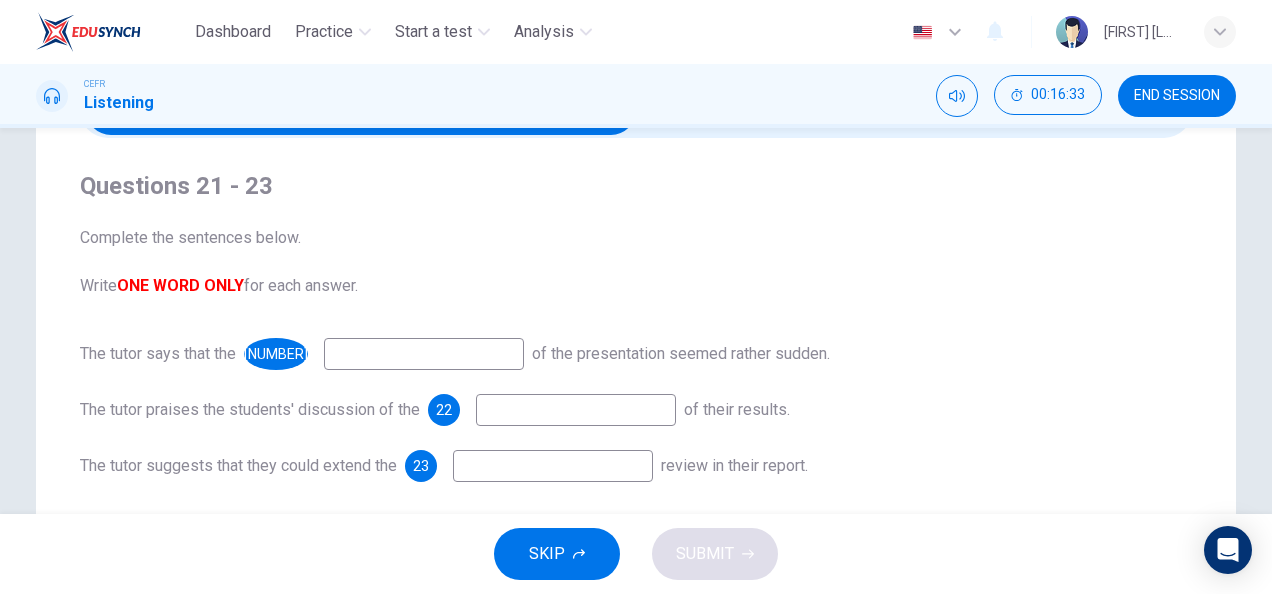 click at bounding box center [424, 354] 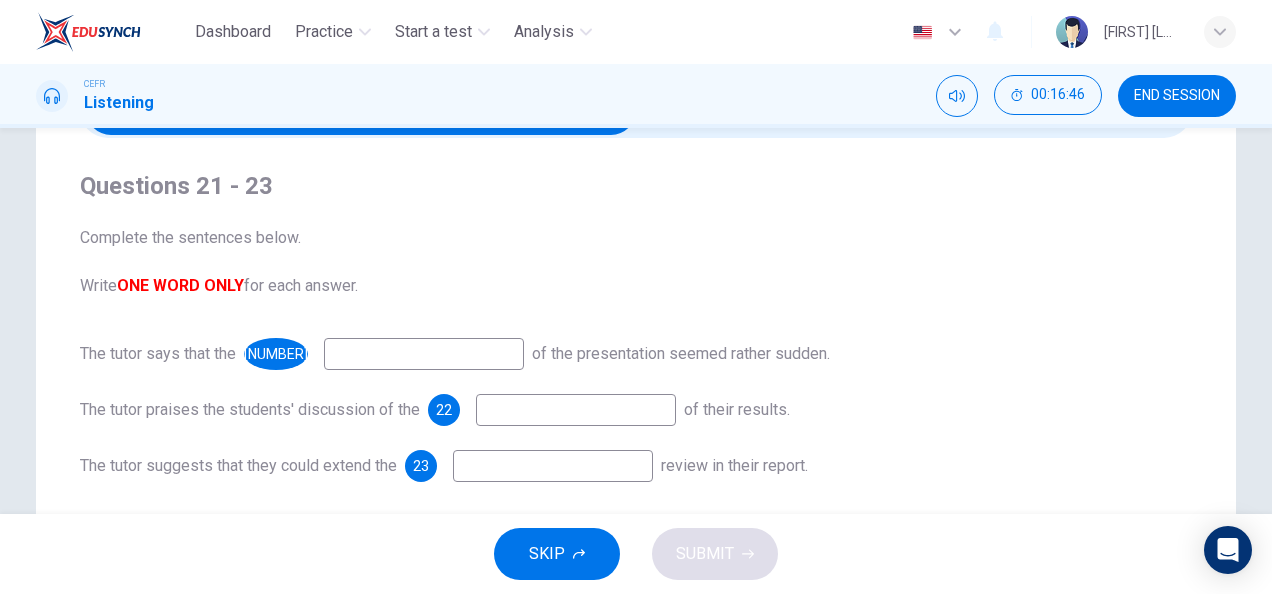 click at bounding box center [424, 354] 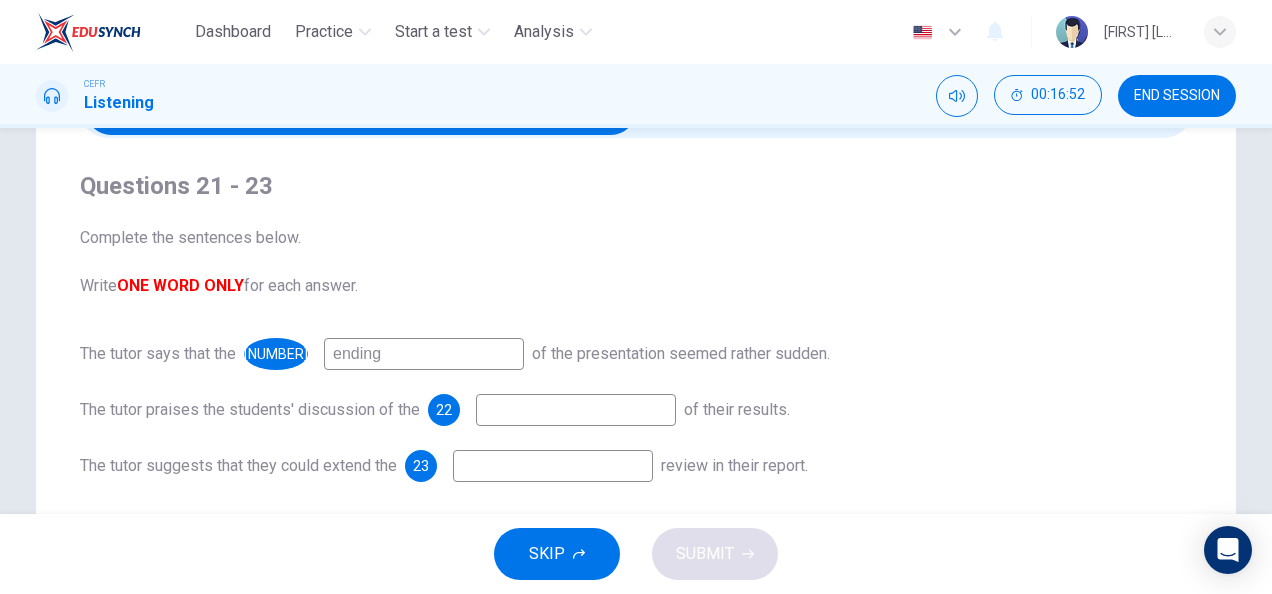 type on "ending" 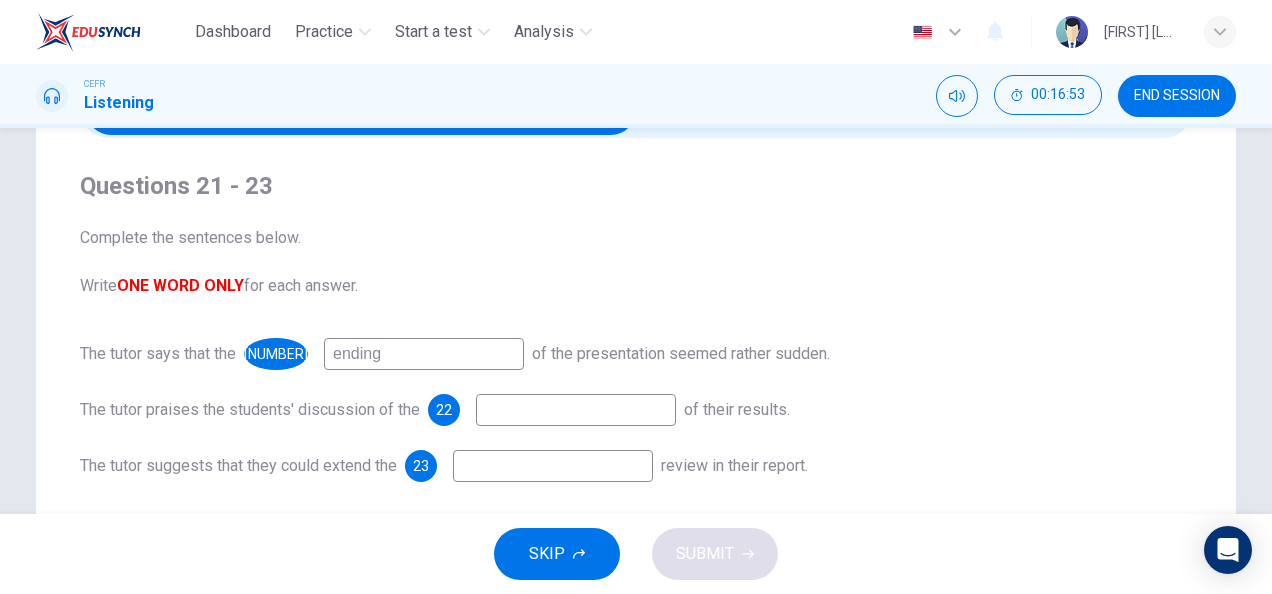 click at bounding box center (424, 354) 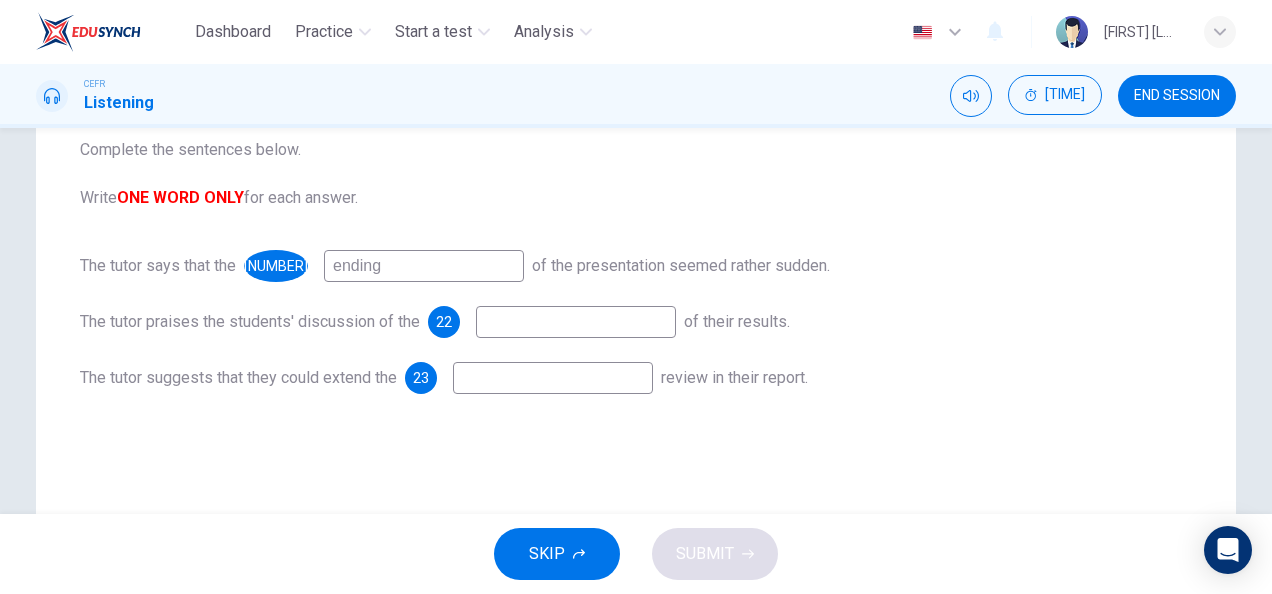 scroll, scrollTop: 219, scrollLeft: 0, axis: vertical 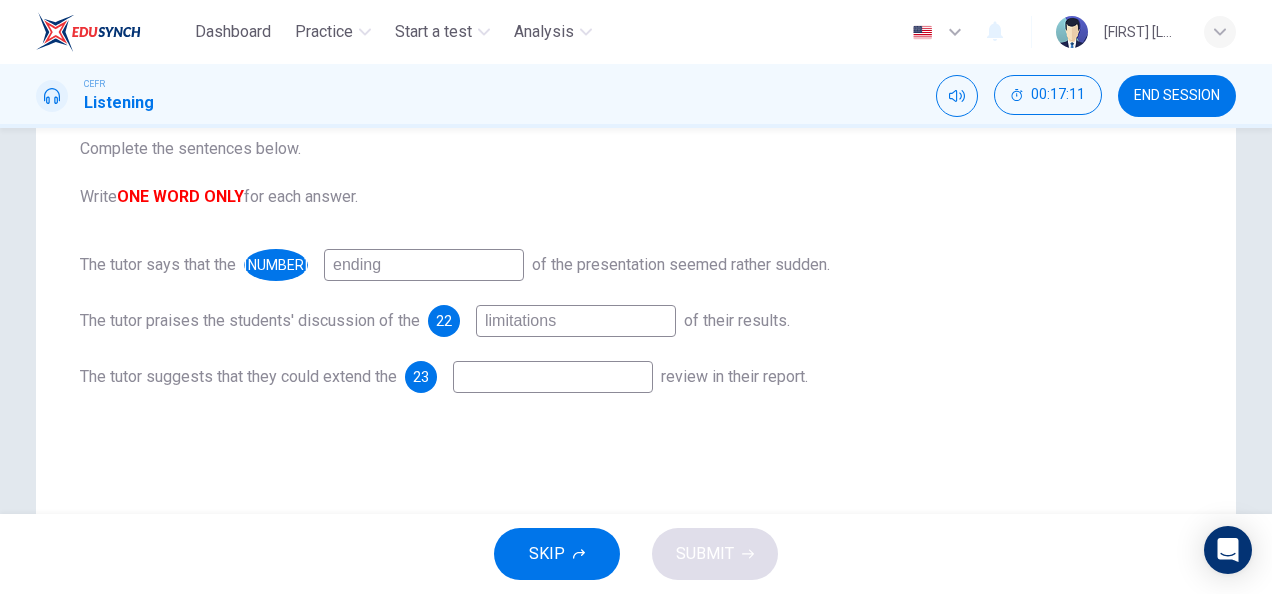 type on "limitations" 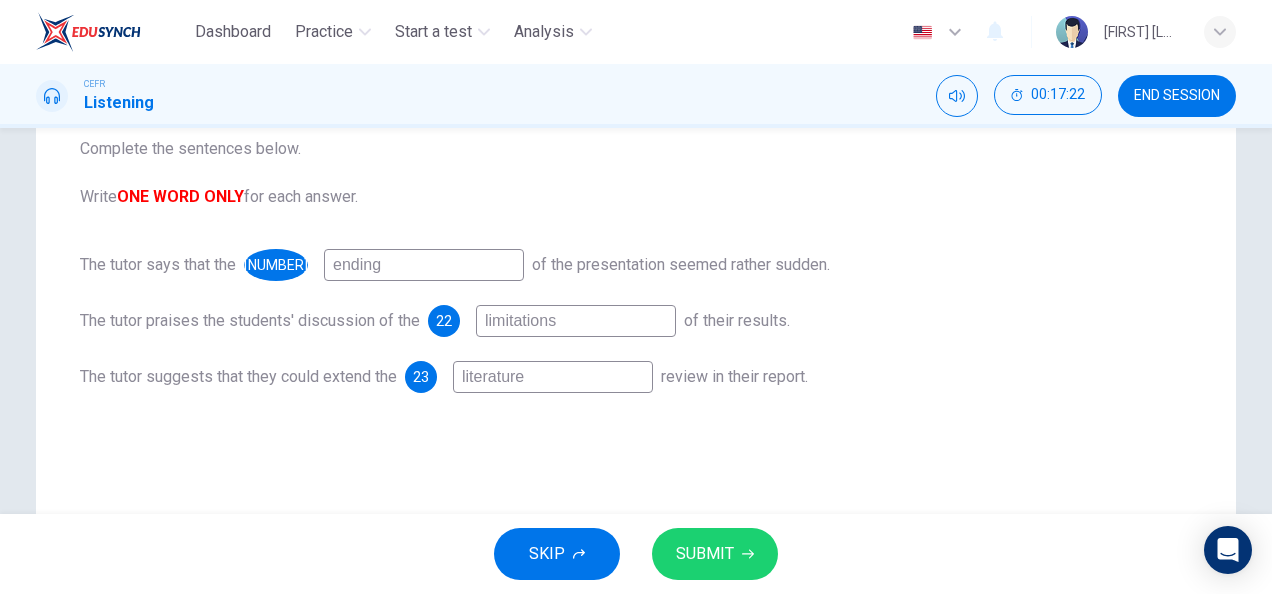 type on "literature" 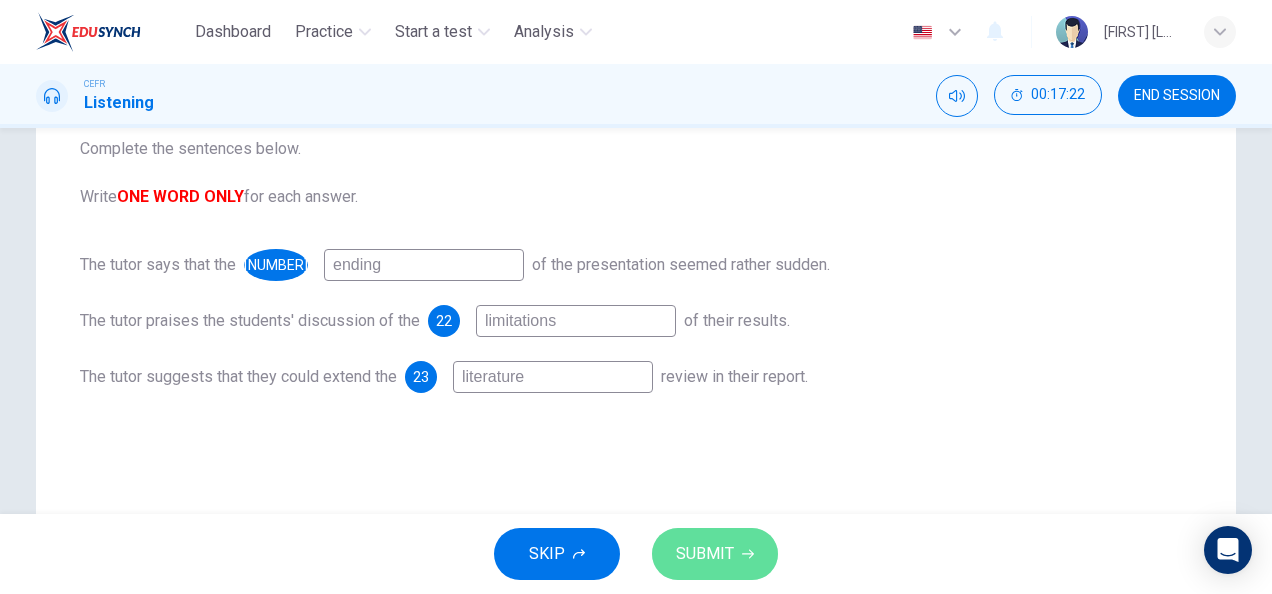click on "SUBMIT" at bounding box center [715, 554] 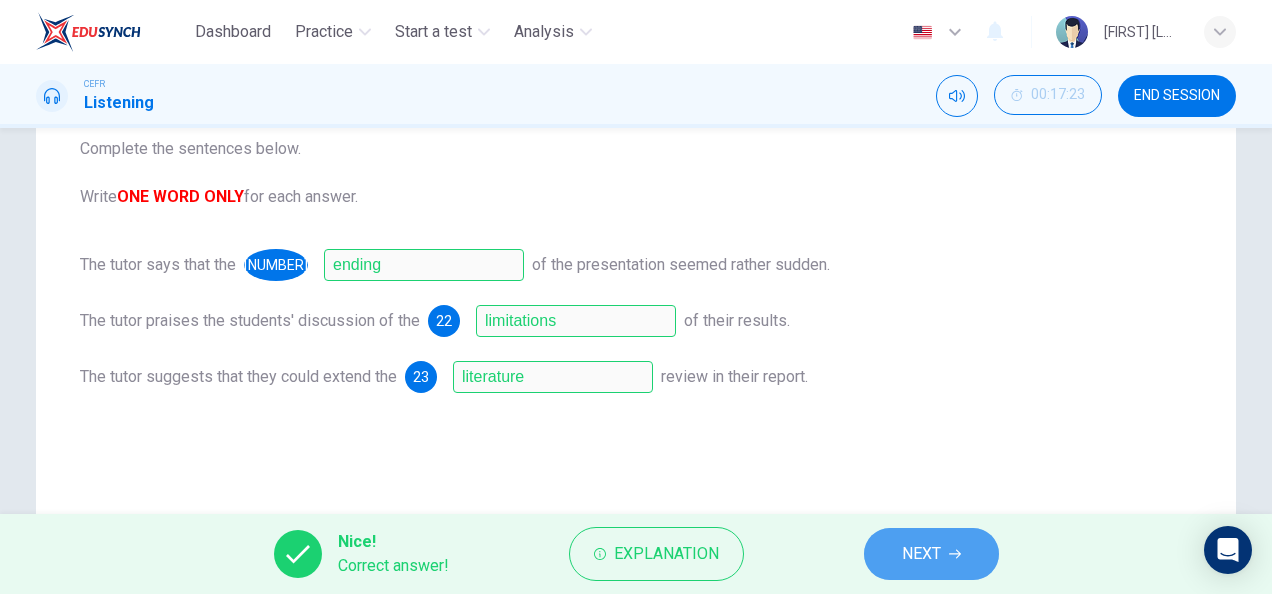 click on "NEXT" at bounding box center (931, 554) 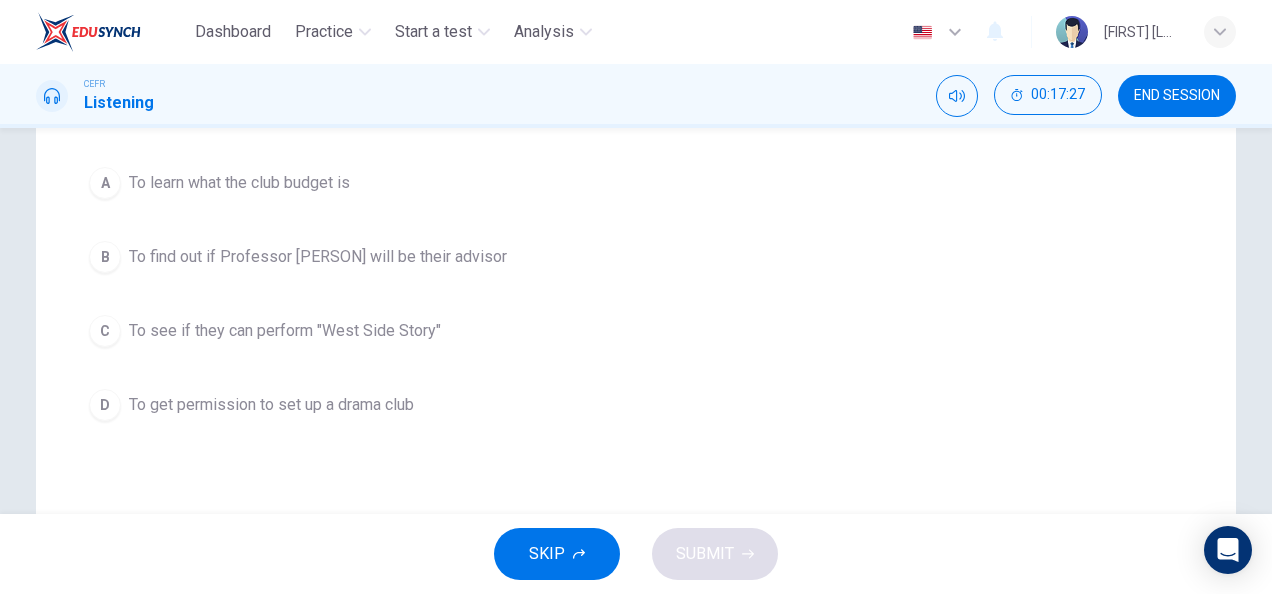 scroll, scrollTop: 261, scrollLeft: 0, axis: vertical 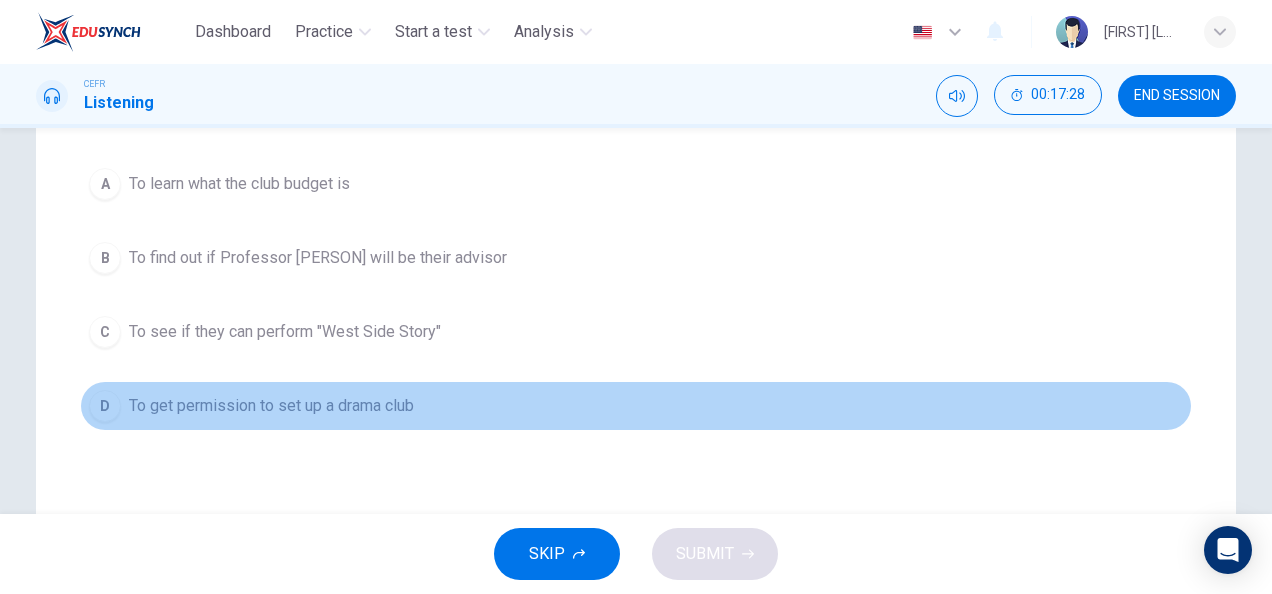 click on "To get permission to set up a drama club" at bounding box center [239, 184] 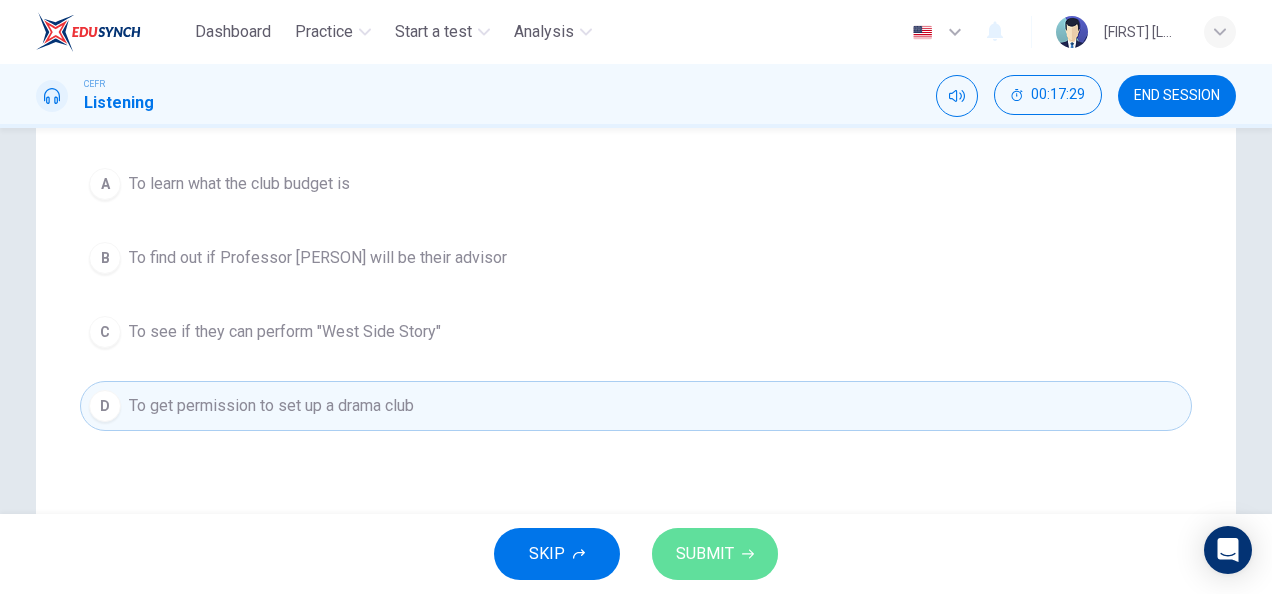 click on "SUBMIT" at bounding box center [705, 554] 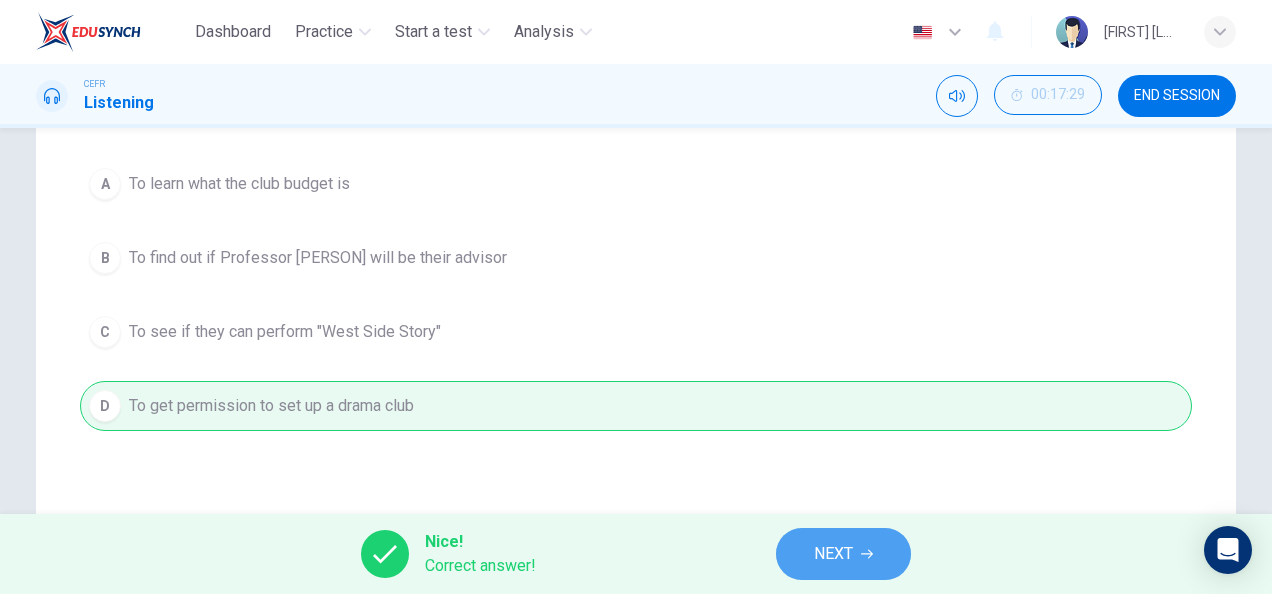 click on "NEXT" at bounding box center (843, 554) 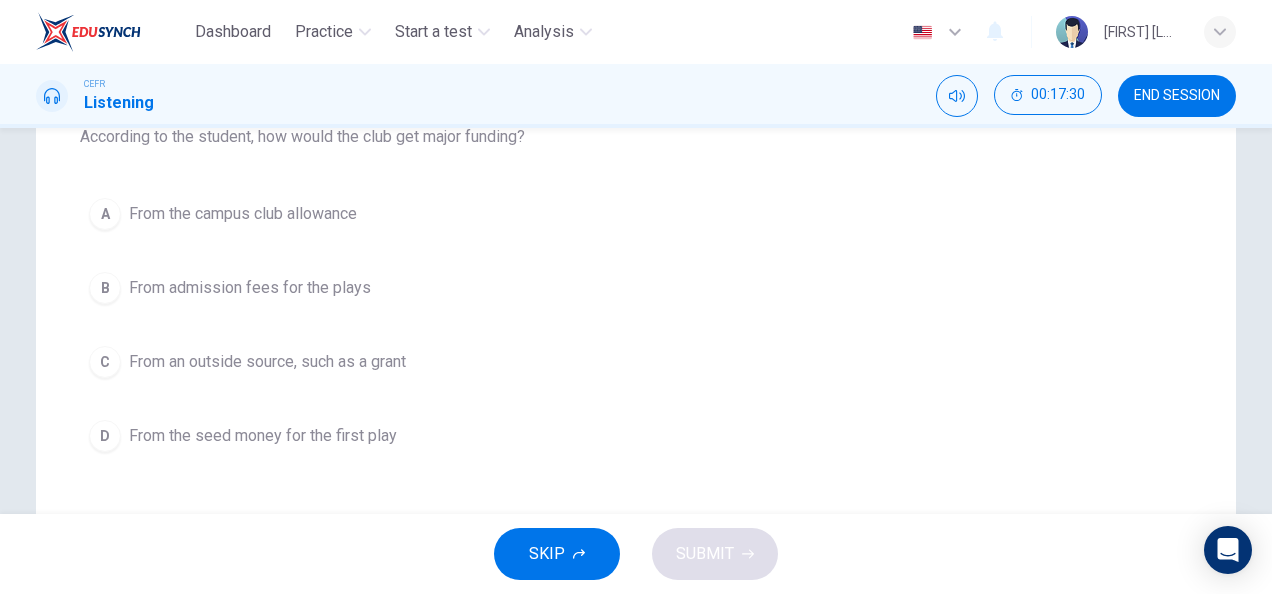 scroll, scrollTop: 230, scrollLeft: 0, axis: vertical 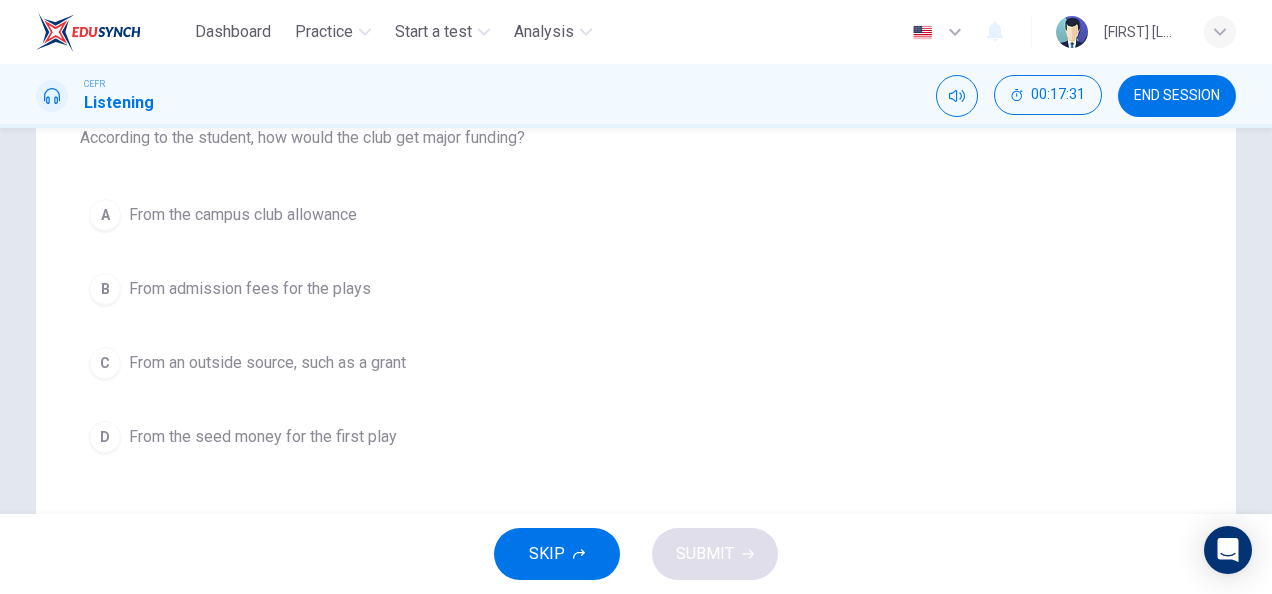 click on "From an outside source, such as a grant" at bounding box center [243, 215] 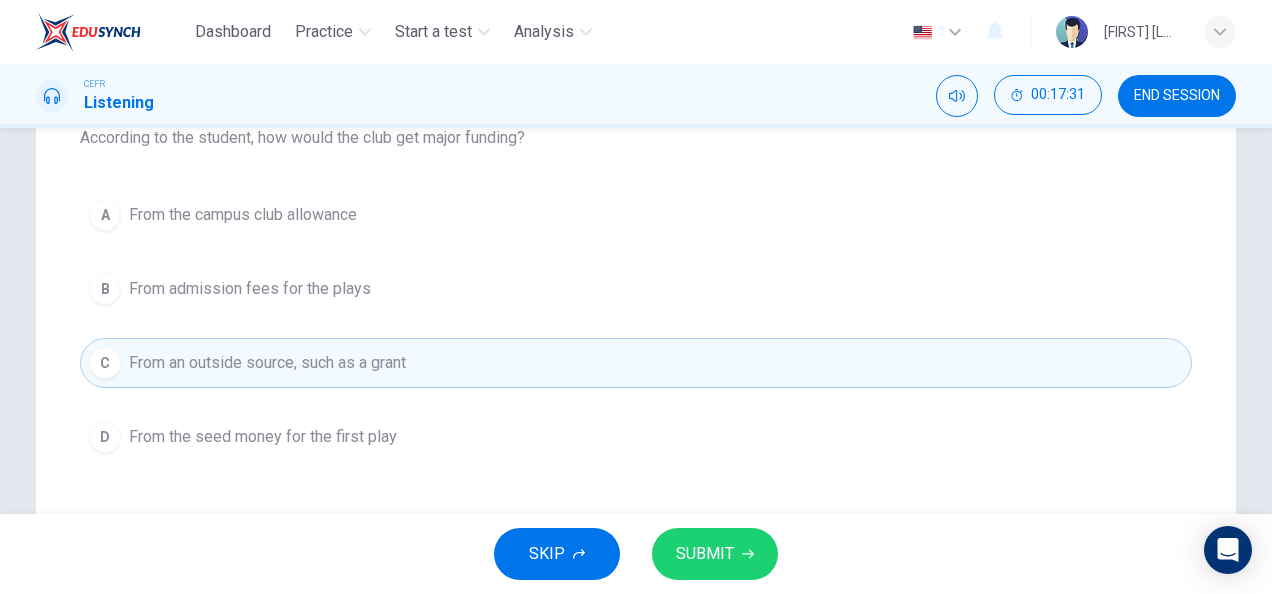drag, startPoint x: 718, startPoint y: 473, endPoint x: 720, endPoint y: 483, distance: 10.198039 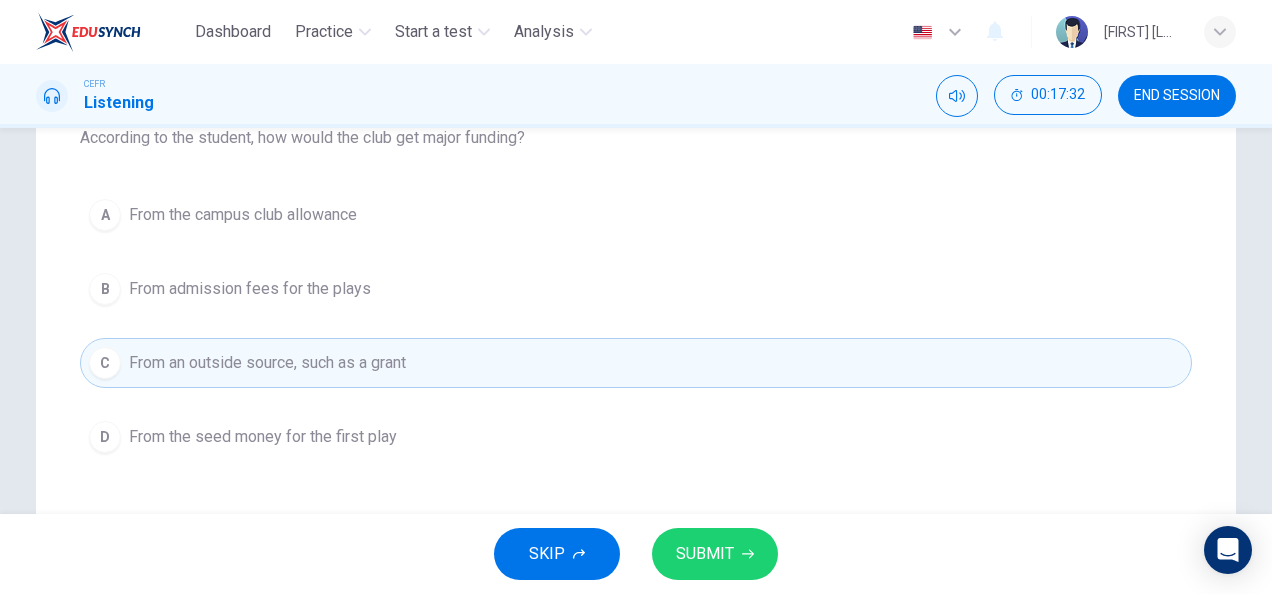 click on "SUBMIT" at bounding box center (715, 554) 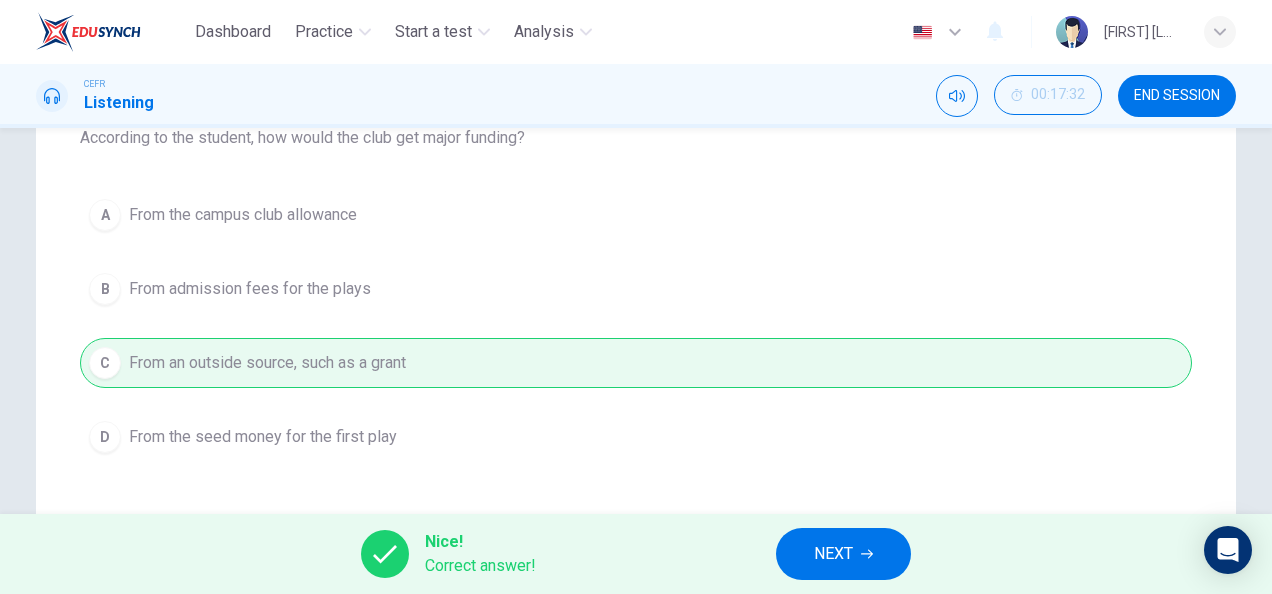drag, startPoint x: 901, startPoint y: 553, endPoint x: 800, endPoint y: 542, distance: 101.597244 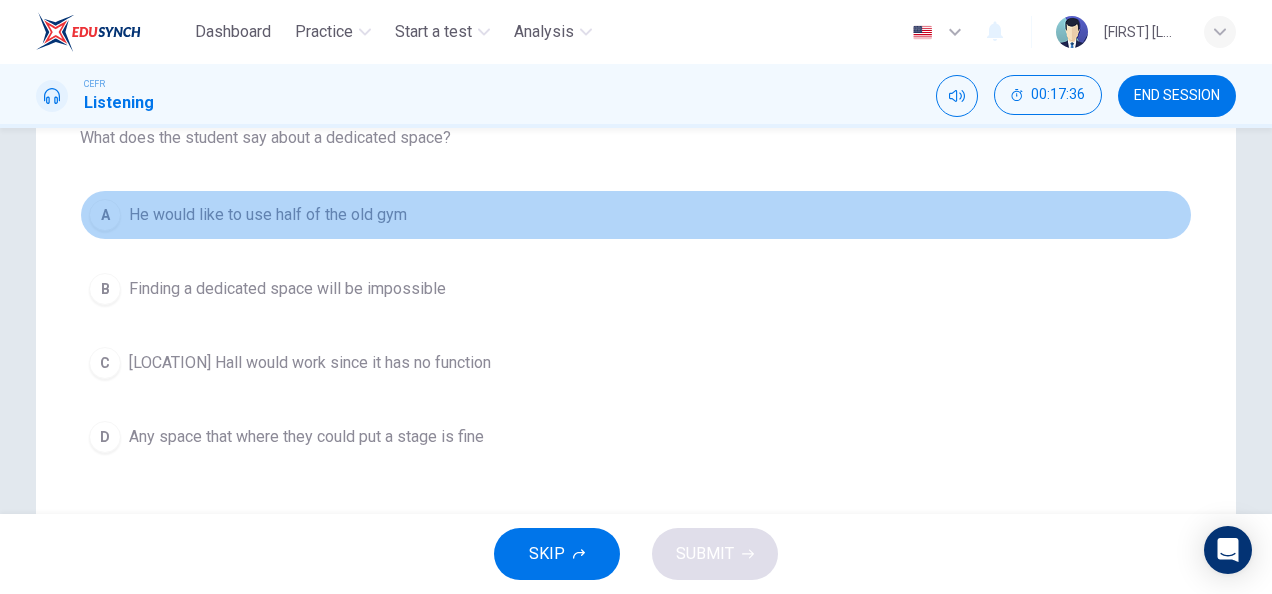 click on "A He would like to use half of the old gym" at bounding box center [636, 215] 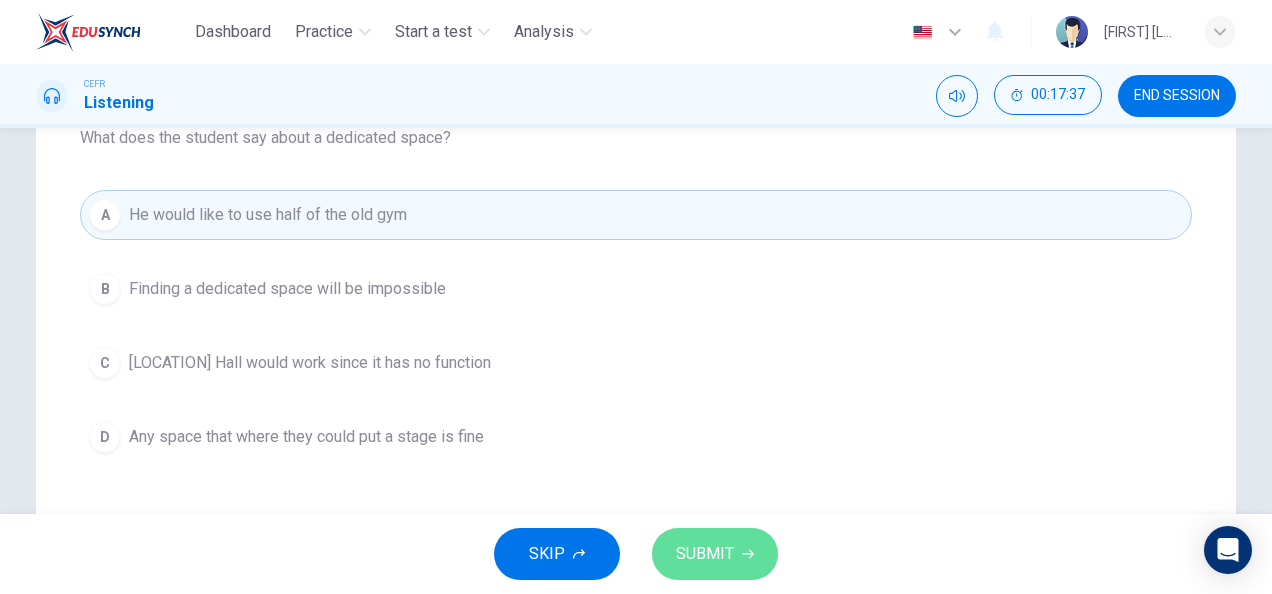click on "SUBMIT" at bounding box center (705, 554) 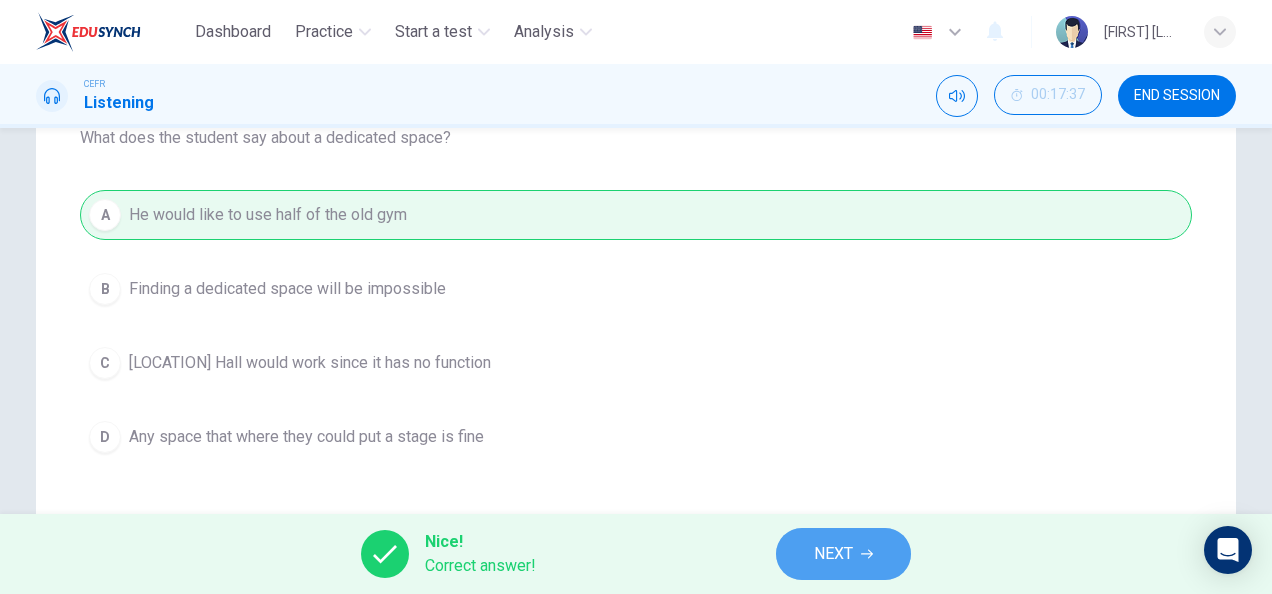 click on "NEXT" at bounding box center [833, 554] 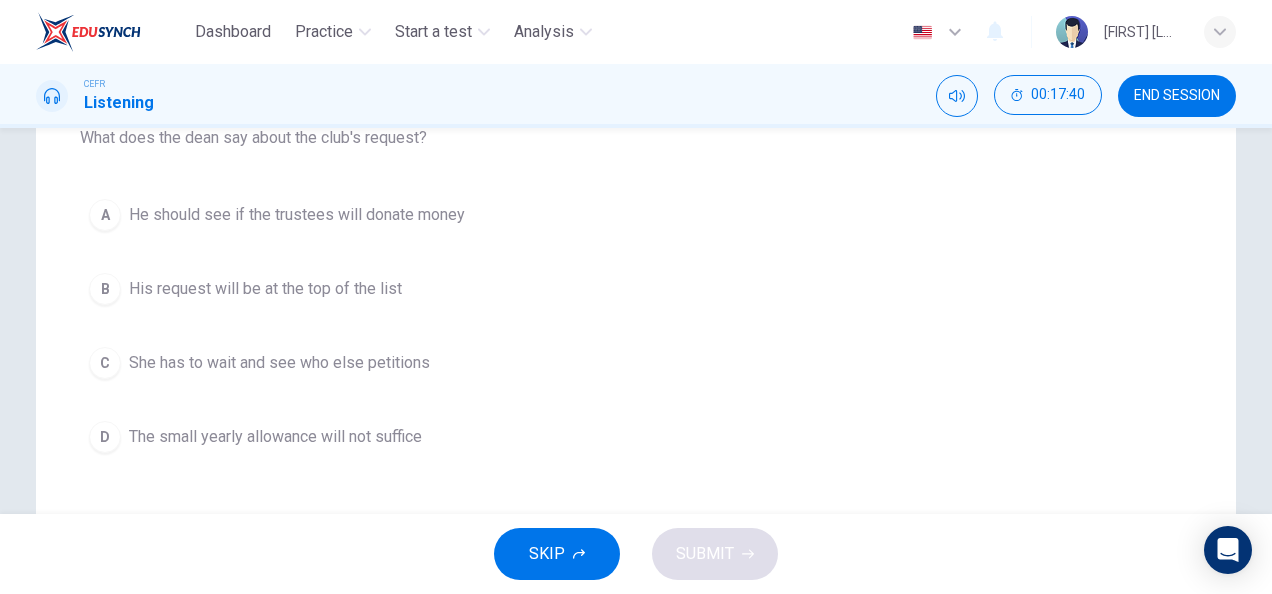 click on "His request will be at the top of the list" at bounding box center (297, 215) 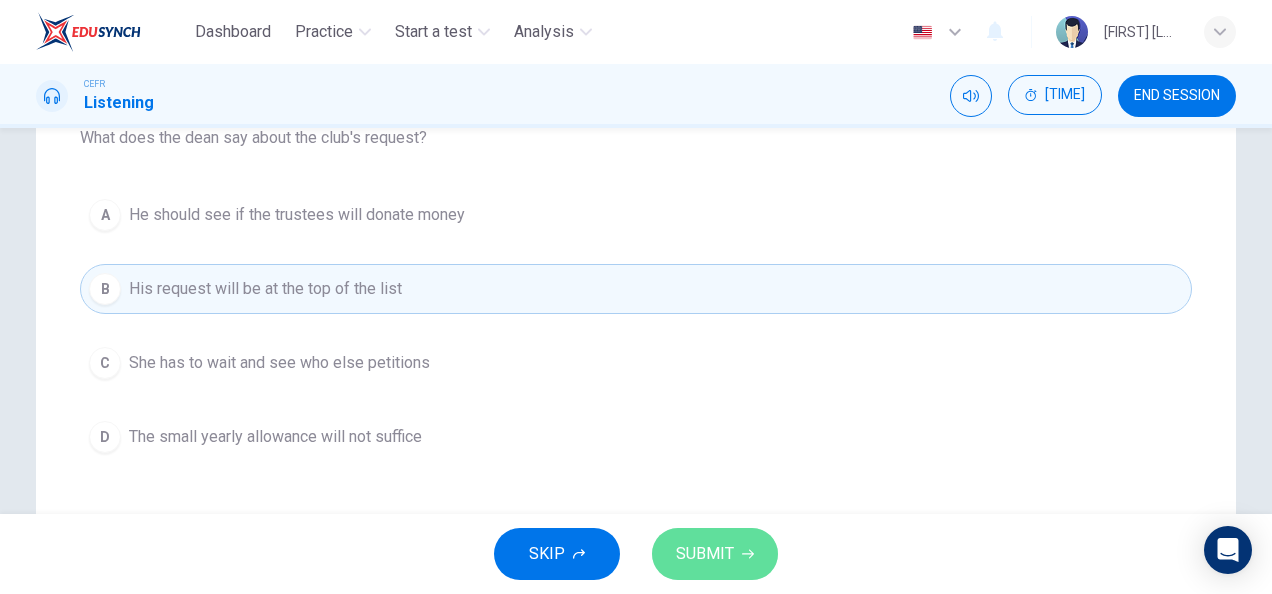 click on "SUBMIT" at bounding box center (705, 554) 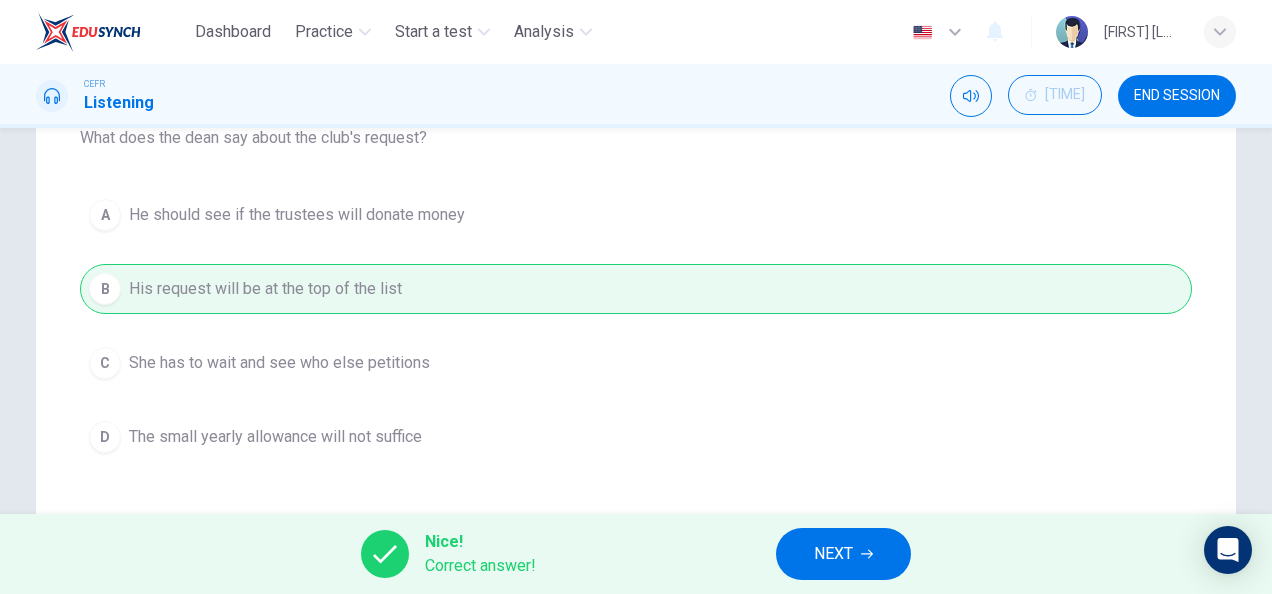 click on "NEXT" at bounding box center [843, 554] 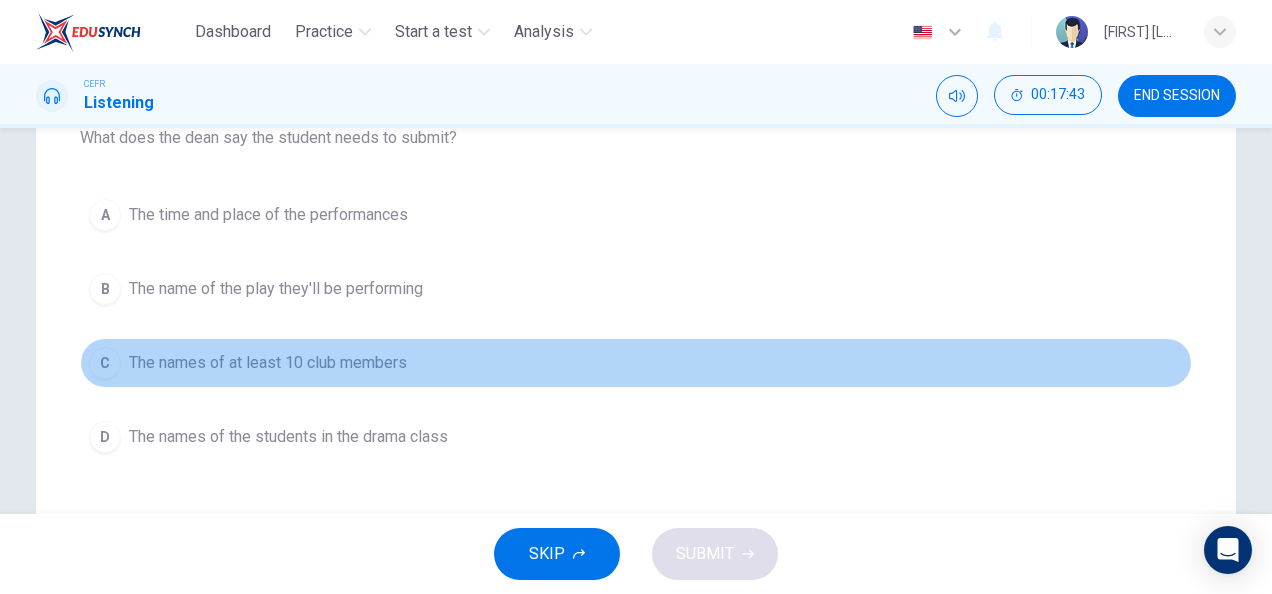 click on "The names of at least 10 club members" at bounding box center (268, 215) 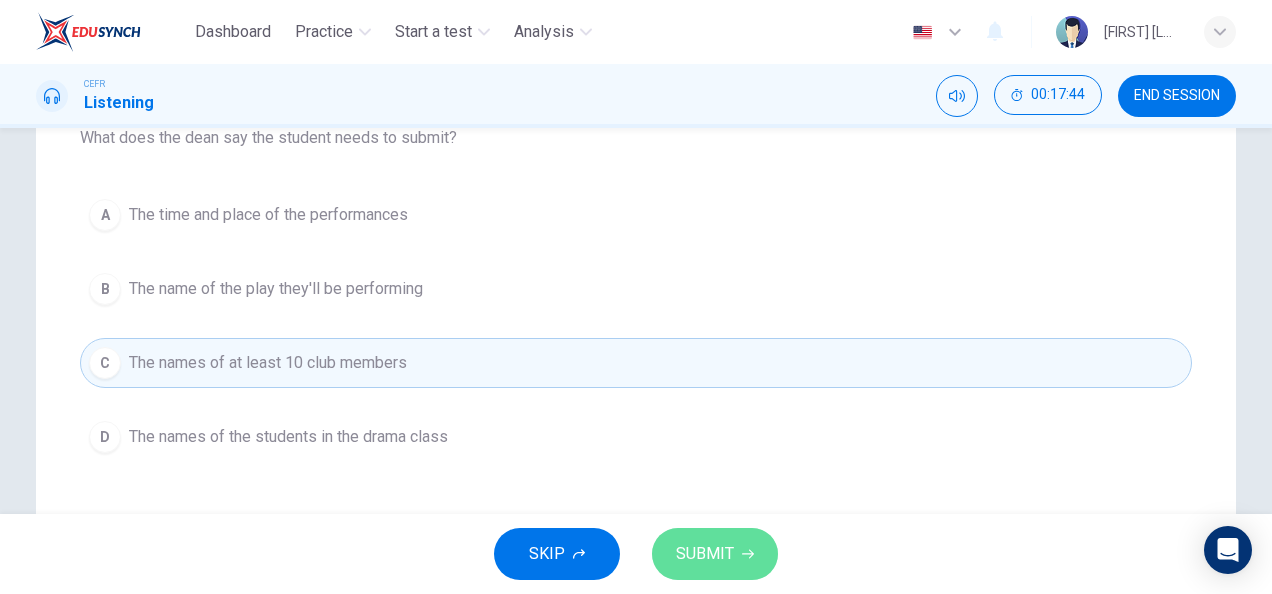 click on "SUBMIT" at bounding box center (705, 554) 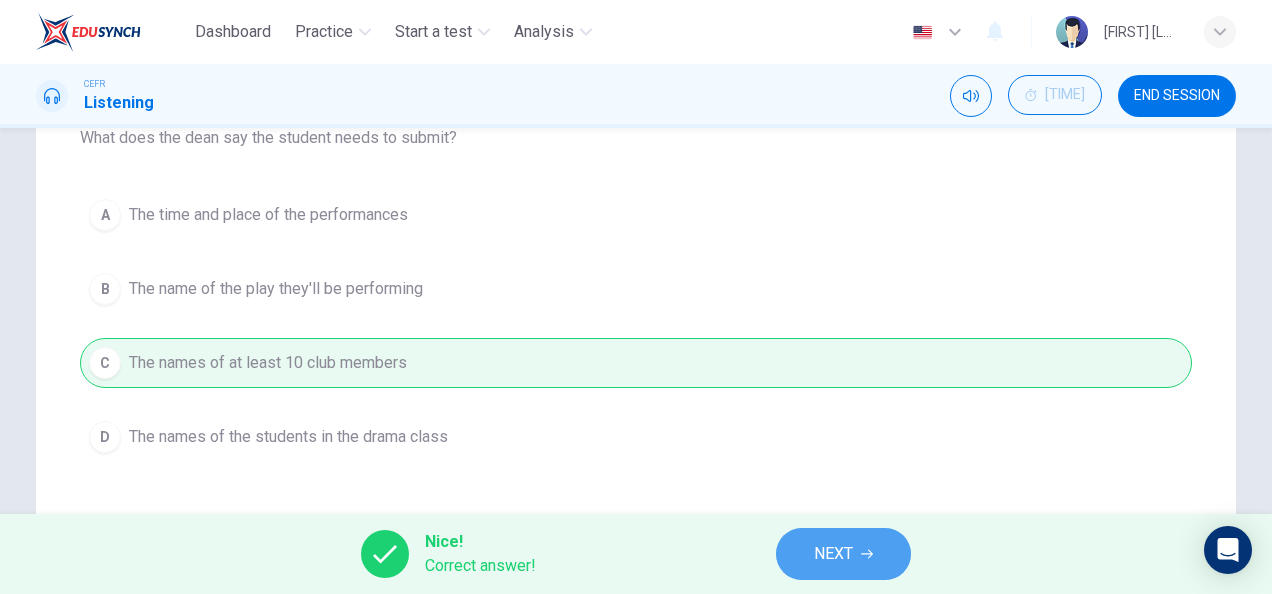 click on "NEXT" at bounding box center [843, 554] 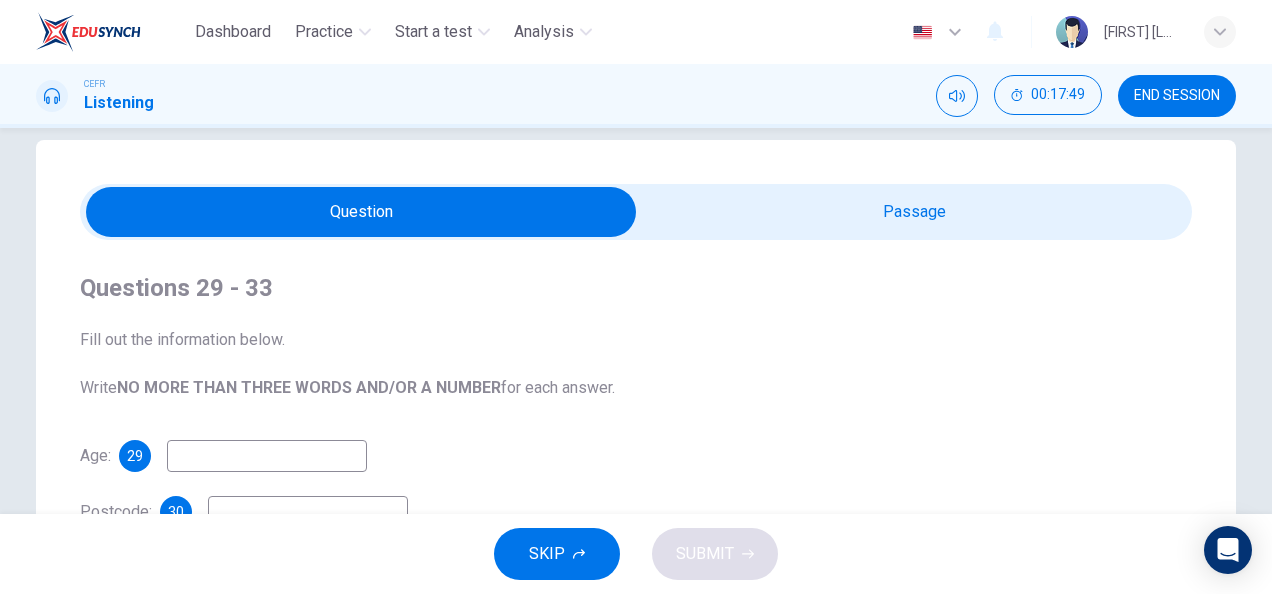scroll, scrollTop: 0, scrollLeft: 0, axis: both 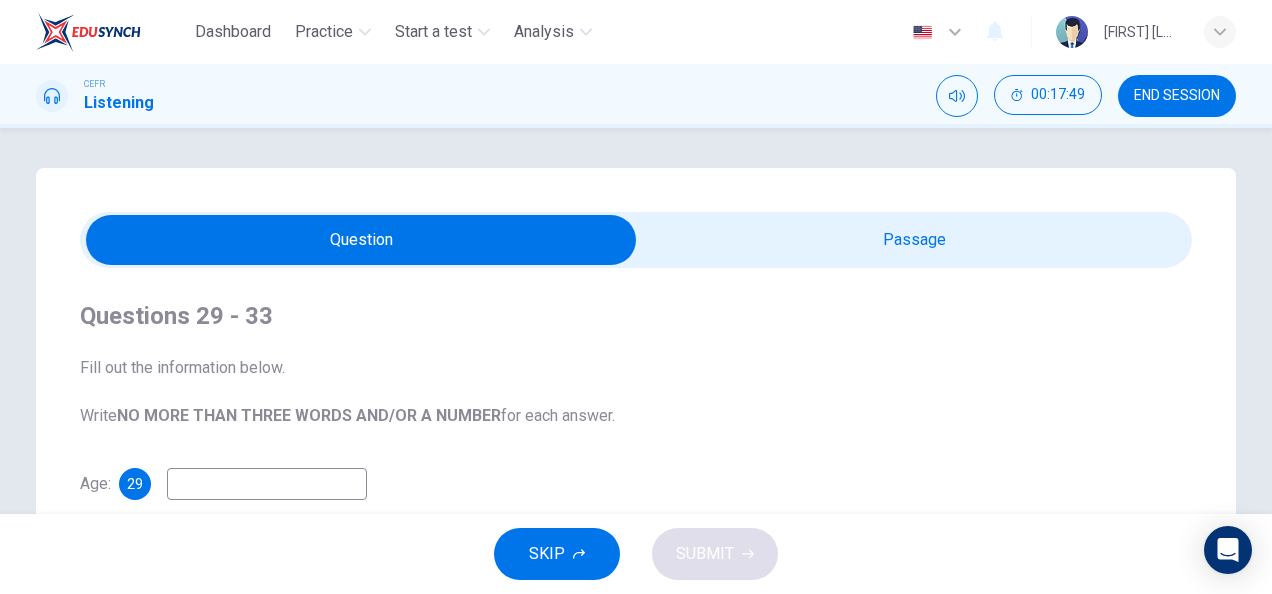 click at bounding box center [361, 240] 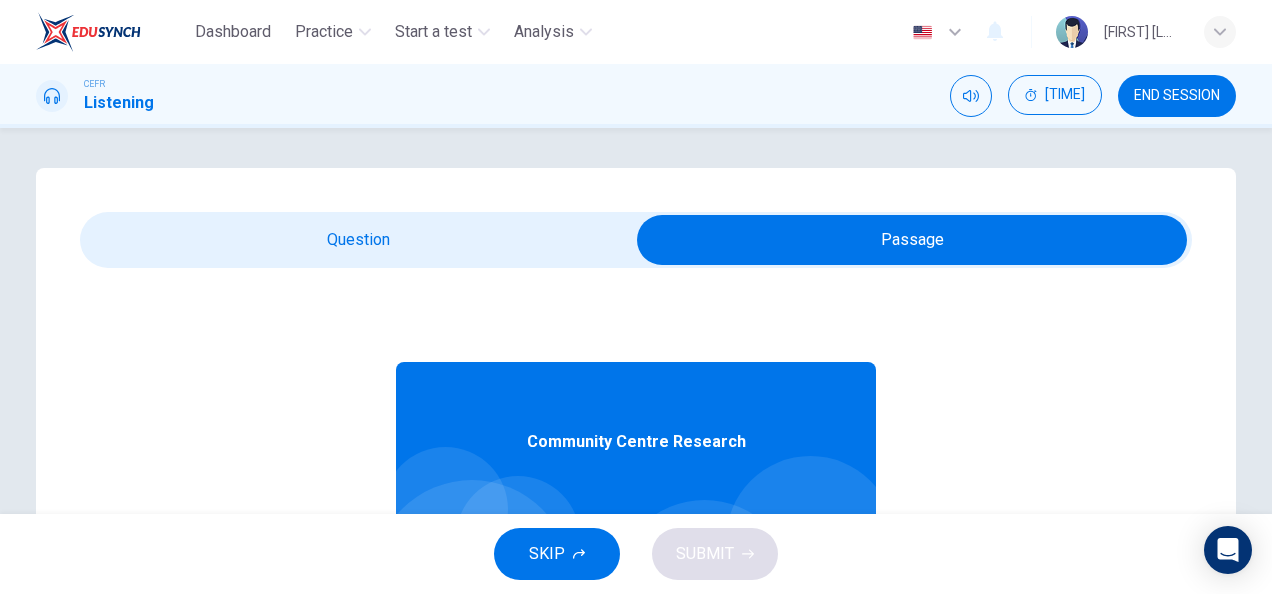 scroll, scrollTop: 112, scrollLeft: 0, axis: vertical 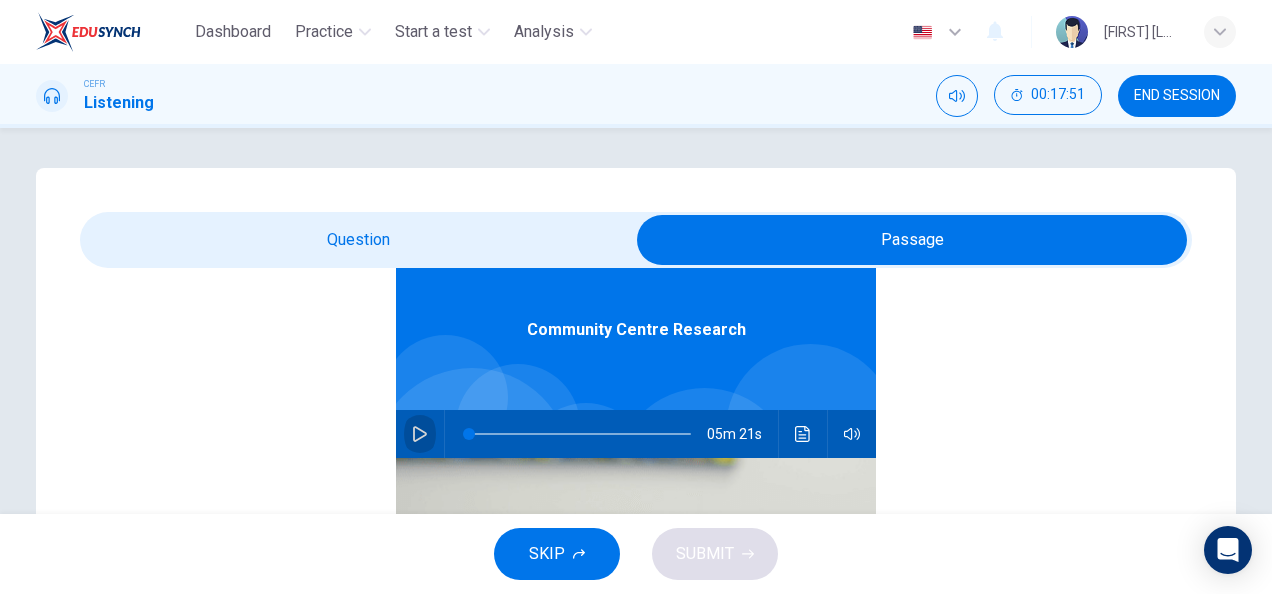 click at bounding box center (420, 434) 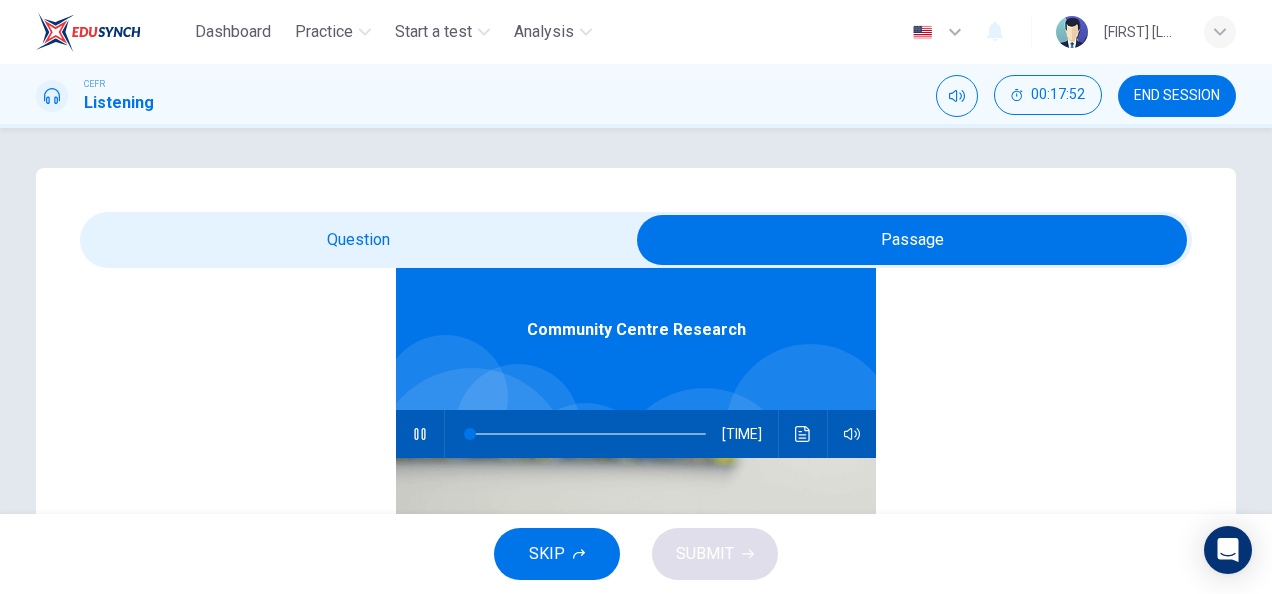 click at bounding box center [912, 240] 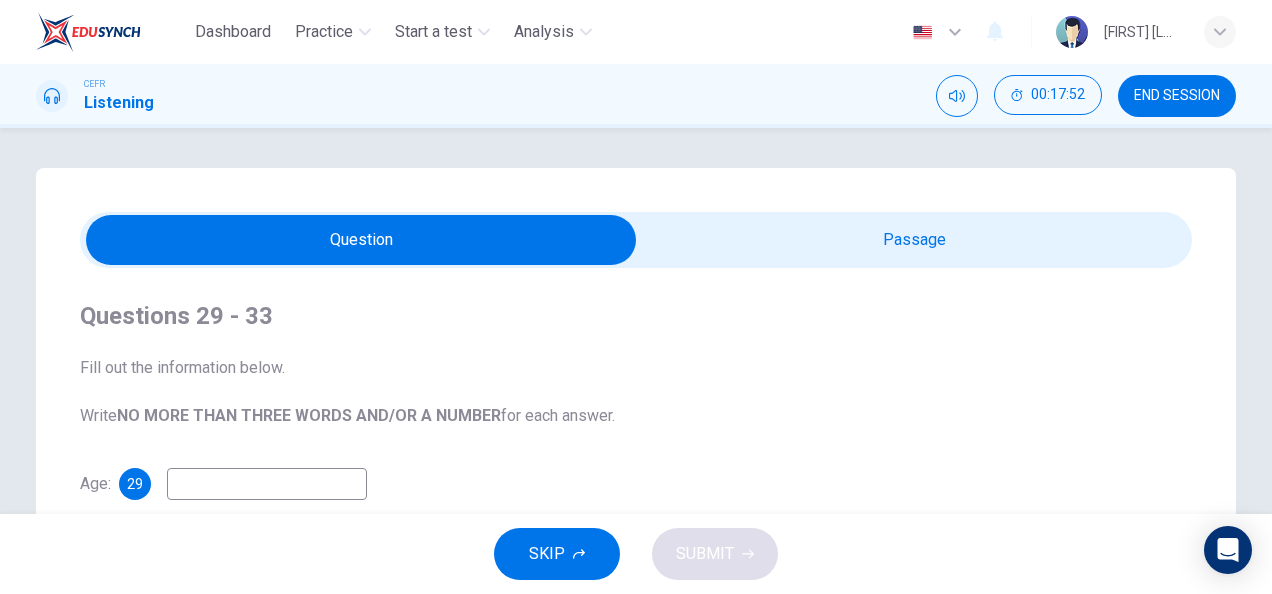 scroll, scrollTop: 0, scrollLeft: 0, axis: both 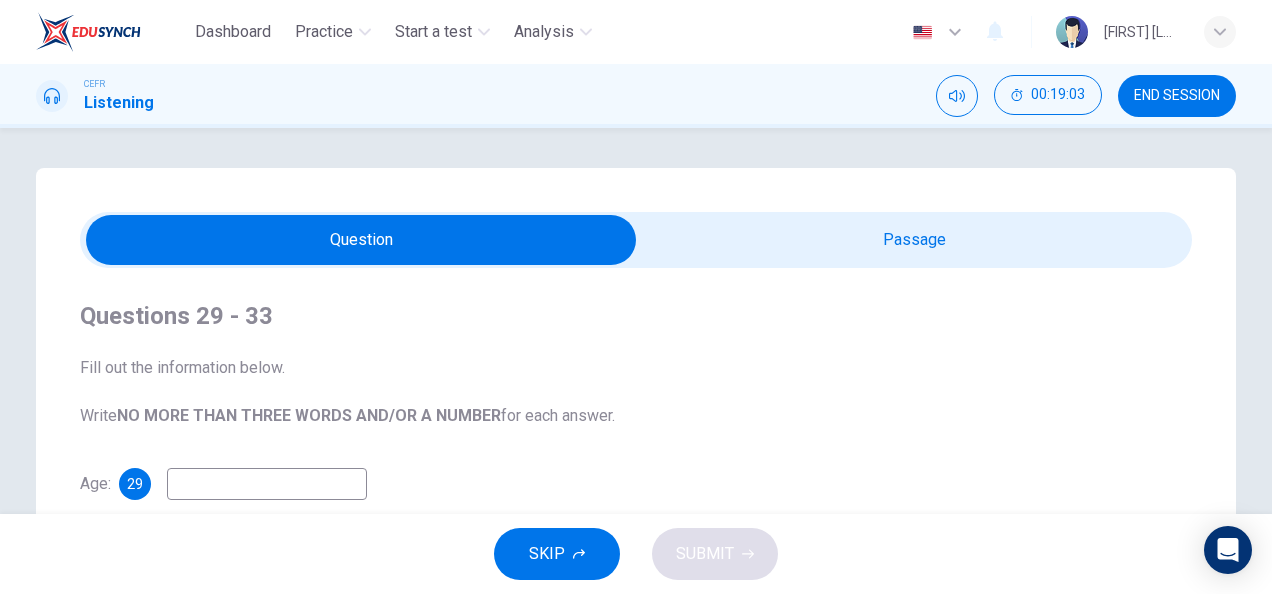 click at bounding box center [361, 240] 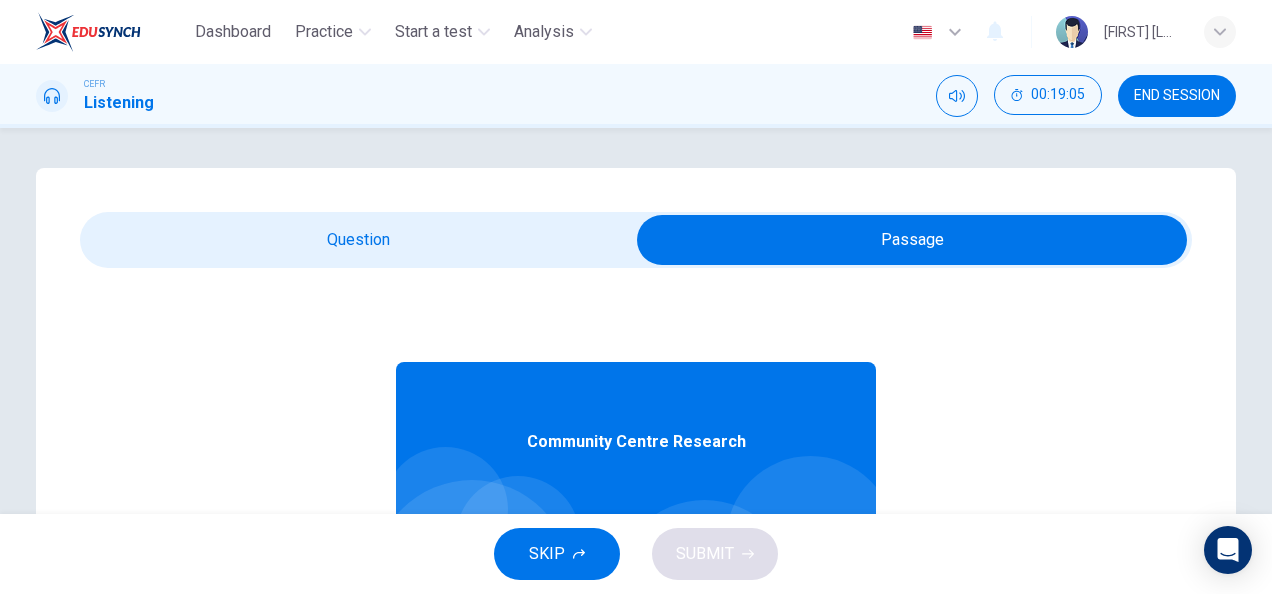 click at bounding box center [912, 240] 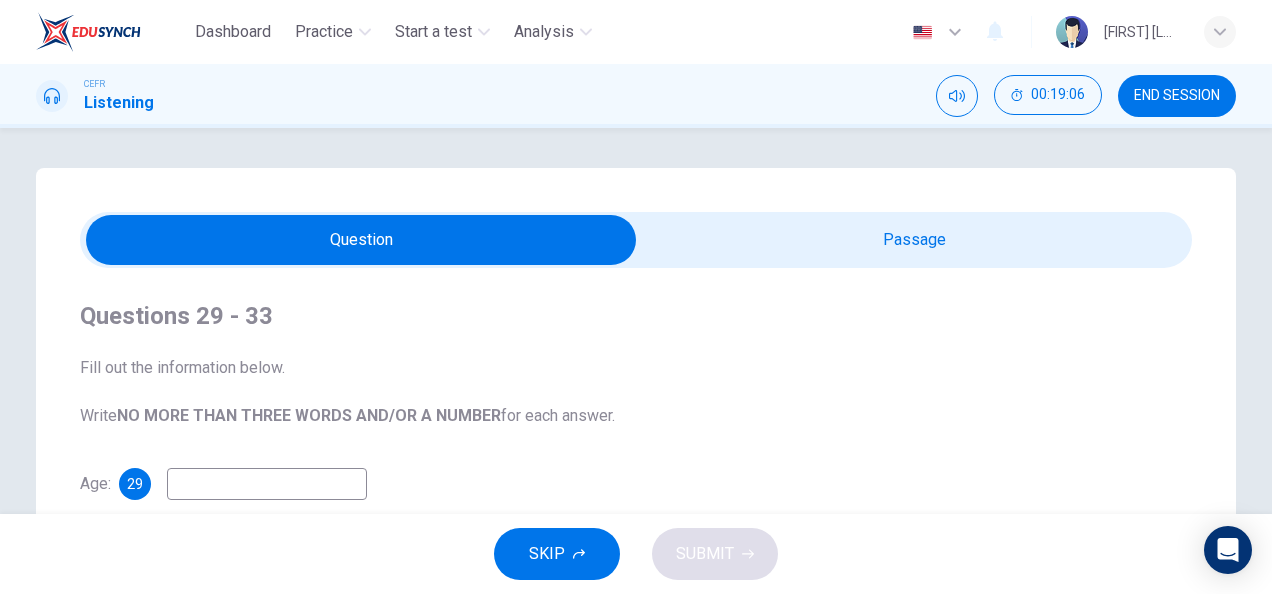click at bounding box center (267, 484) 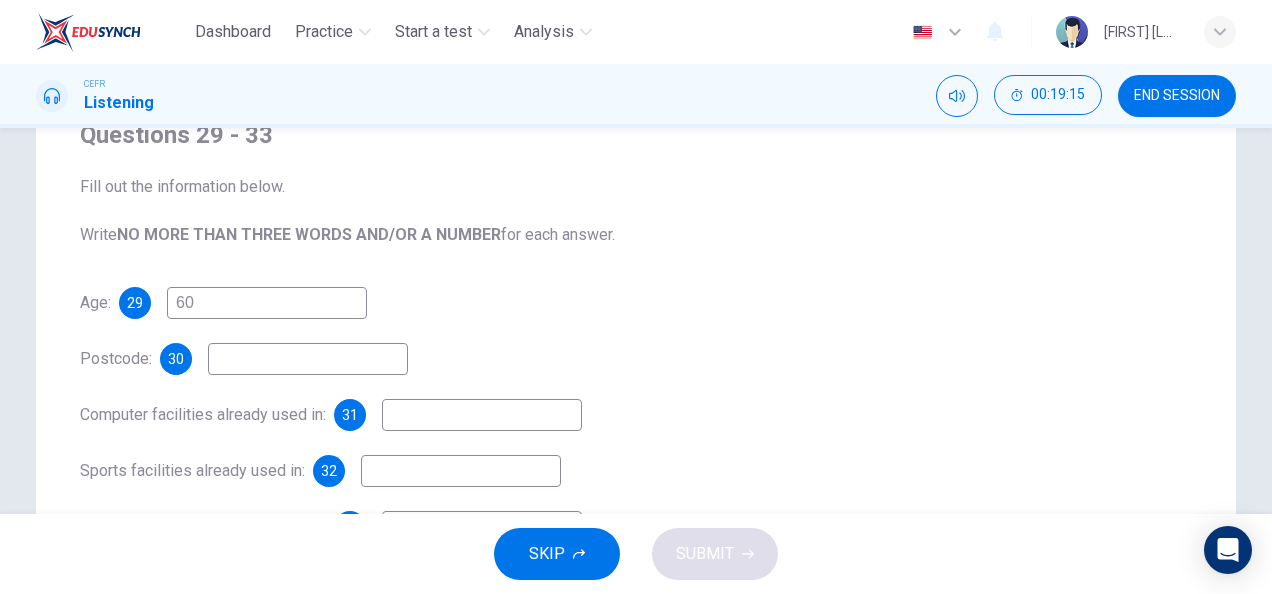 scroll, scrollTop: 180, scrollLeft: 0, axis: vertical 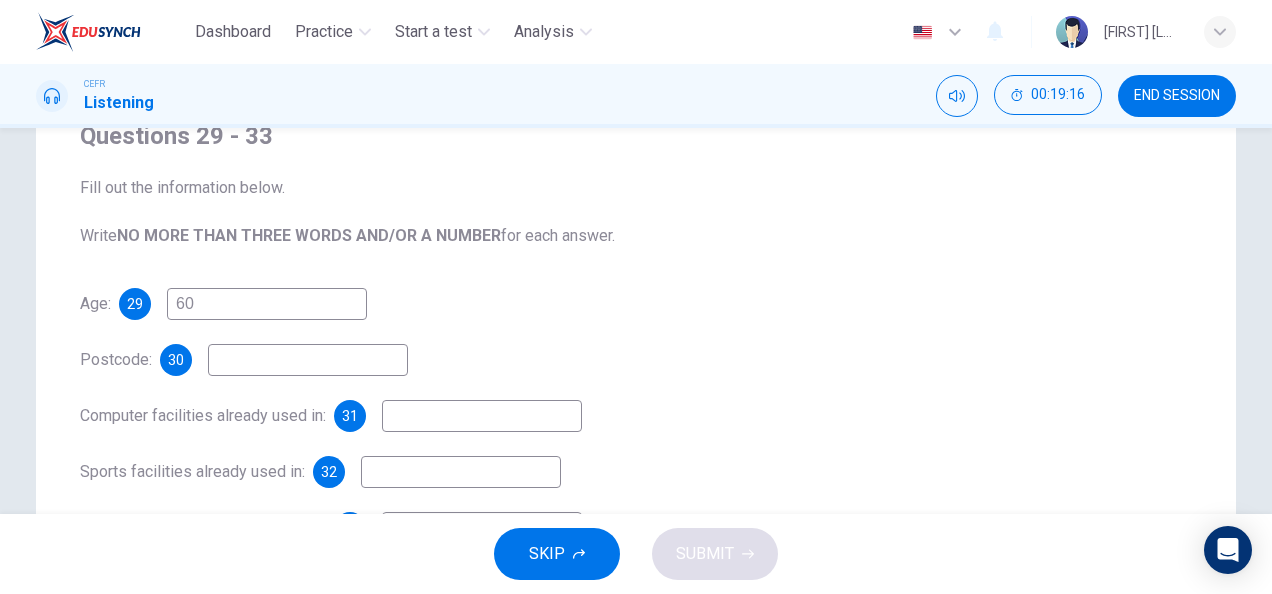 type on "60" 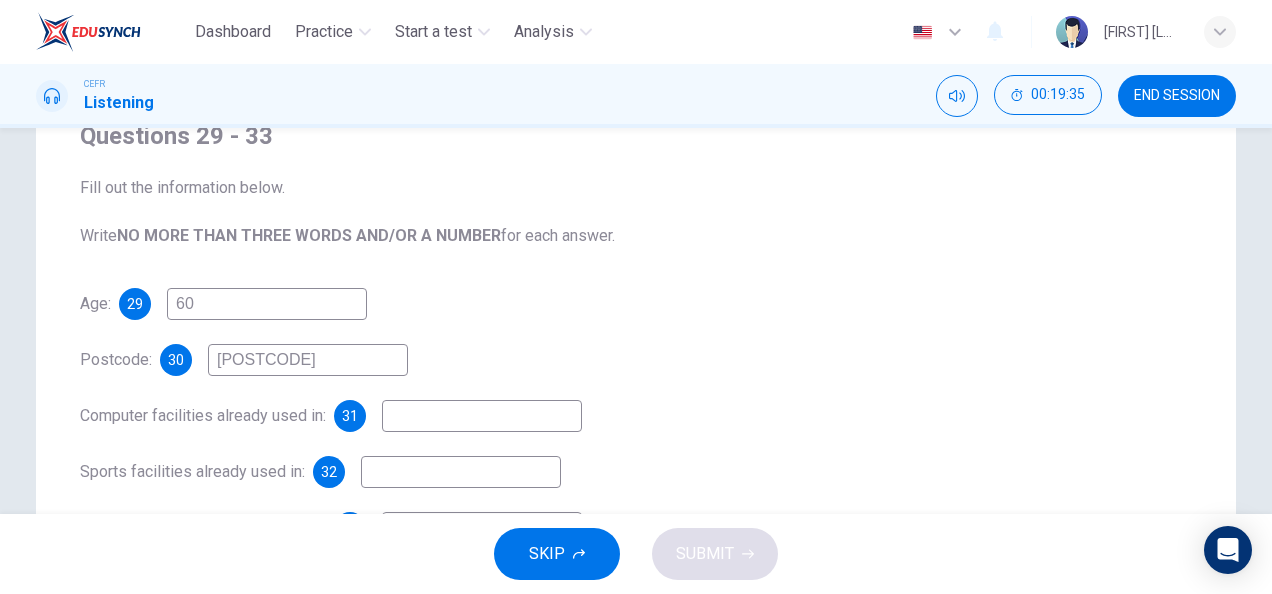 type on "[POSTCODE]" 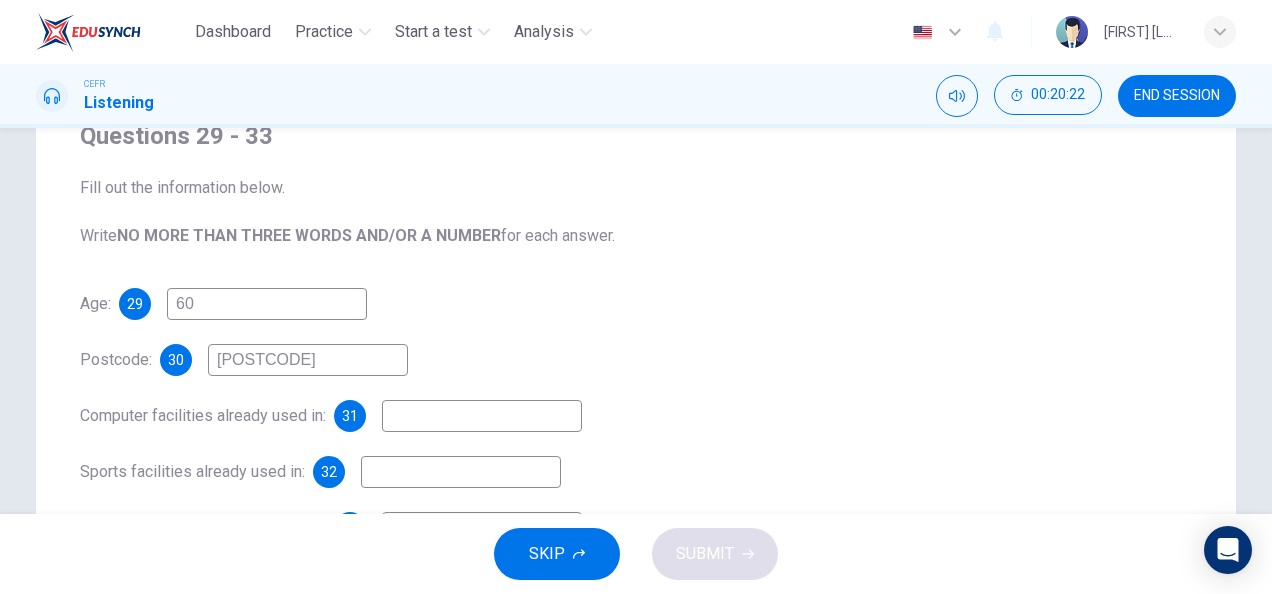 click at bounding box center [267, 304] 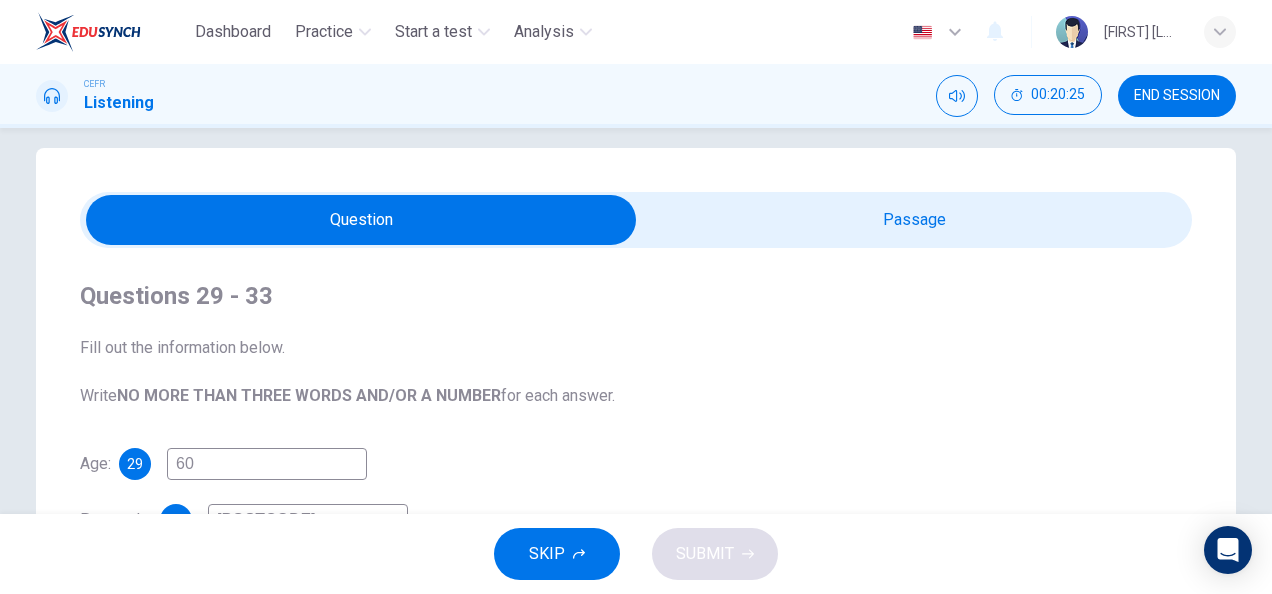 scroll, scrollTop: 19, scrollLeft: 0, axis: vertical 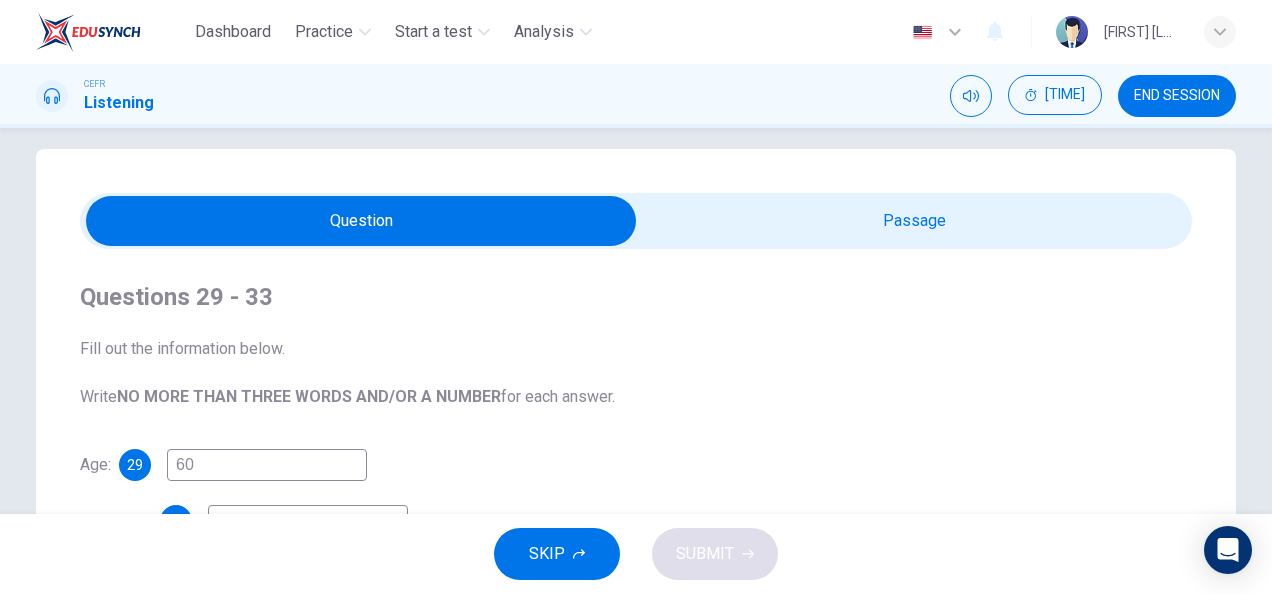 type on "twice a week" 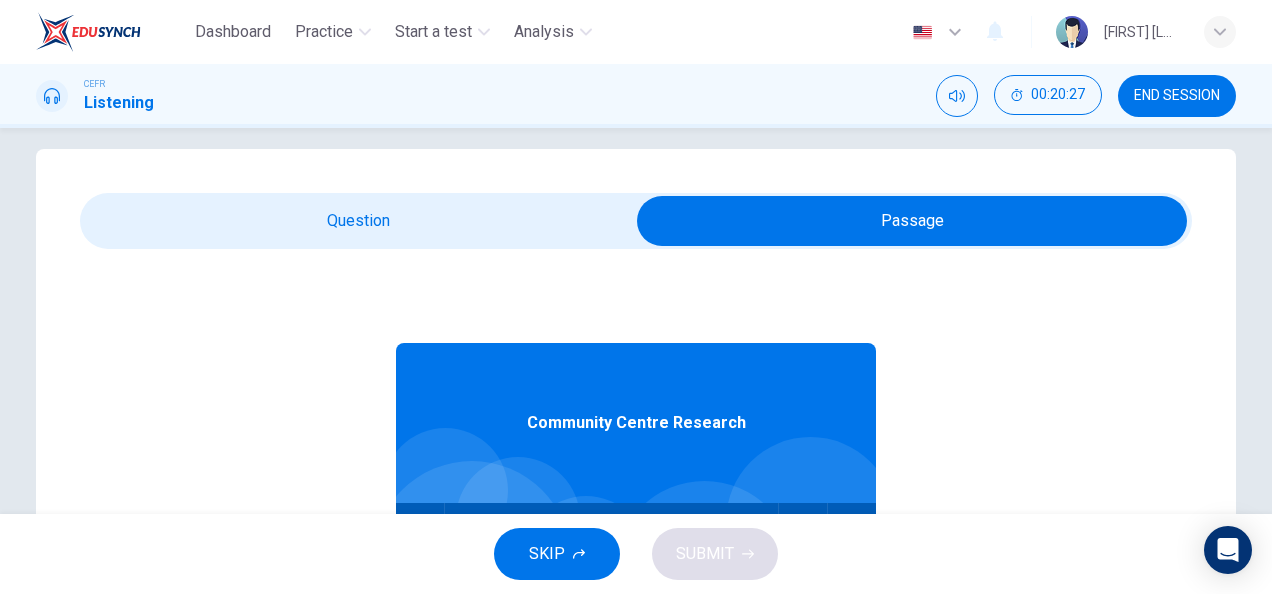 scroll, scrollTop: 111, scrollLeft: 0, axis: vertical 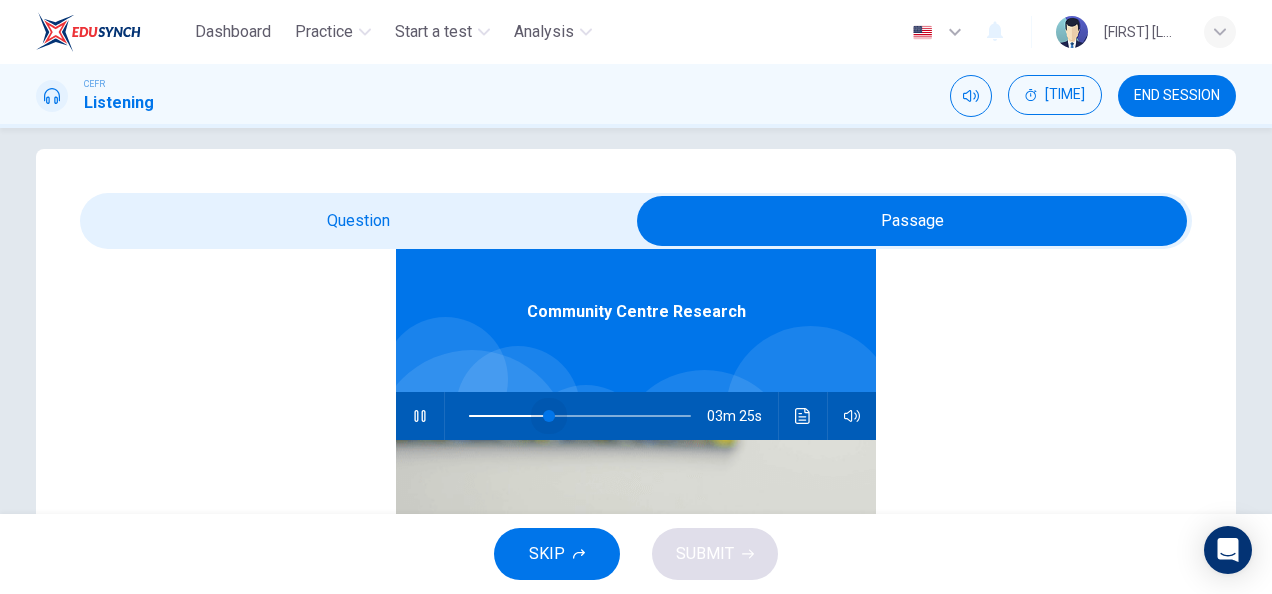 click at bounding box center (580, 416) 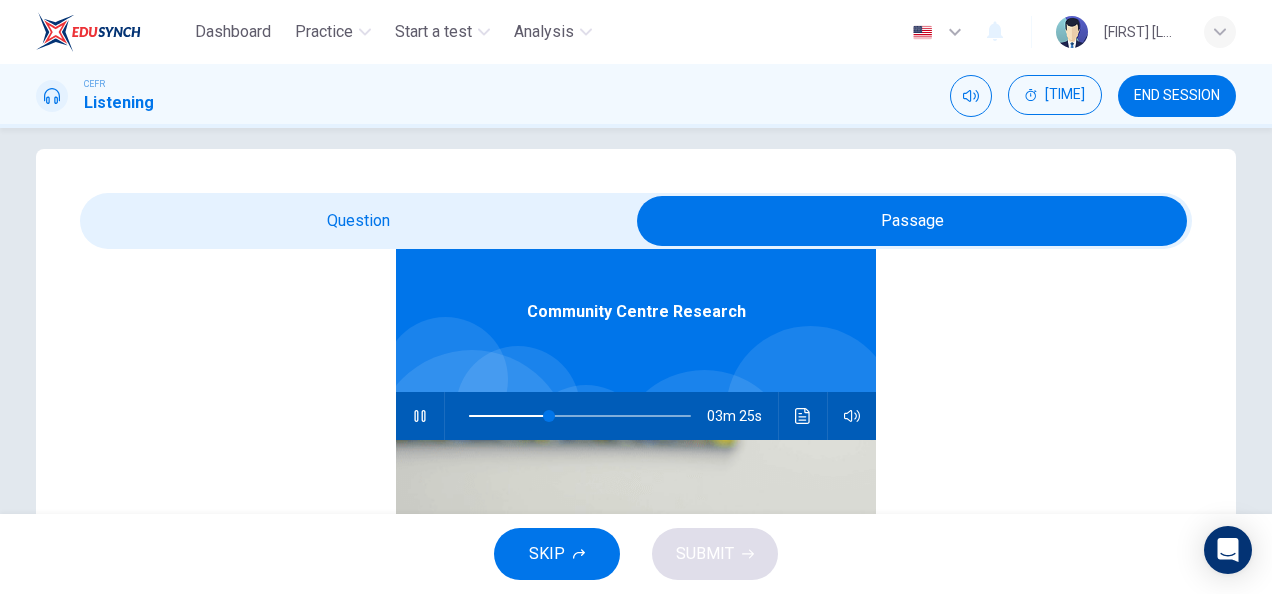 click at bounding box center (912, 221) 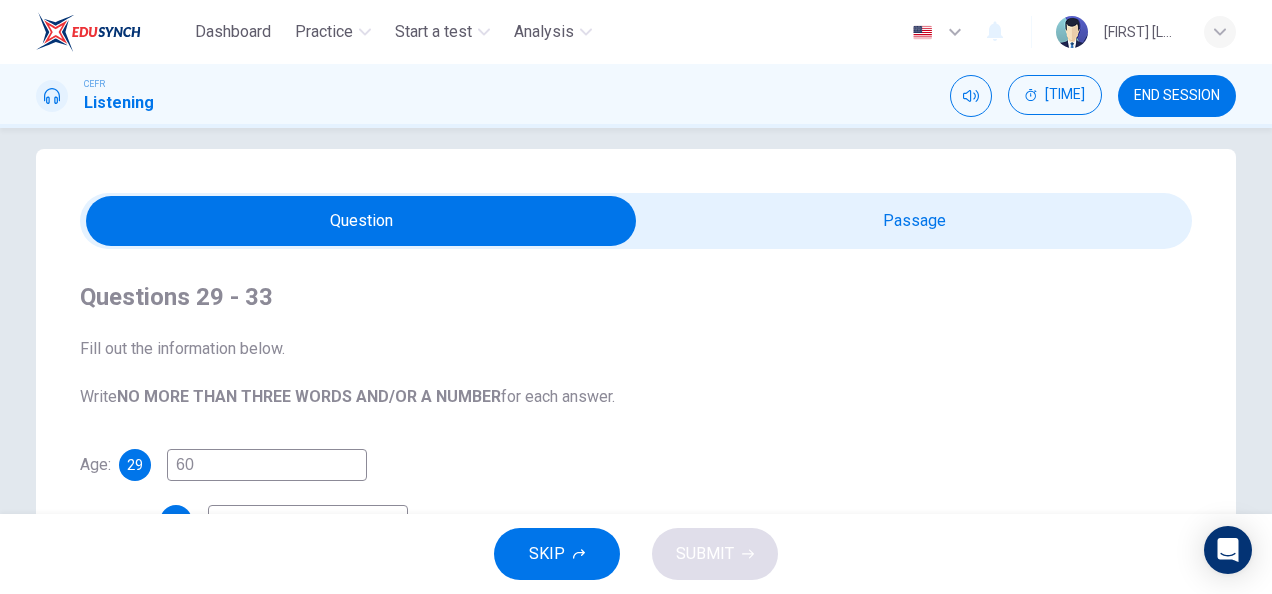 scroll, scrollTop: 0, scrollLeft: 0, axis: both 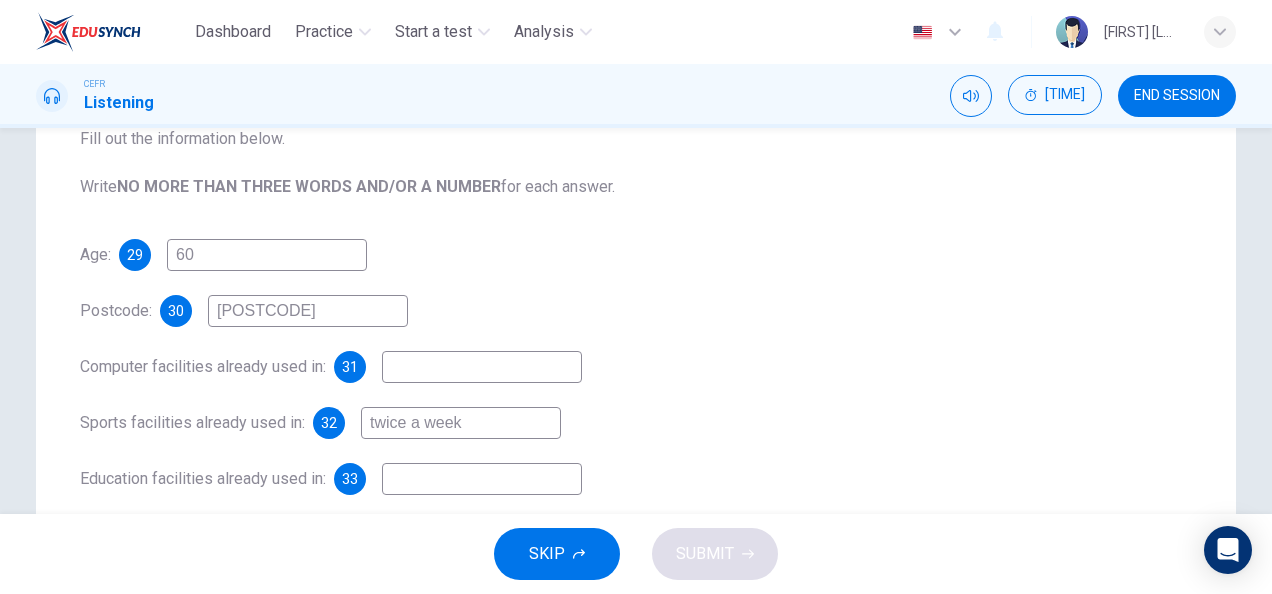 click at bounding box center [267, 255] 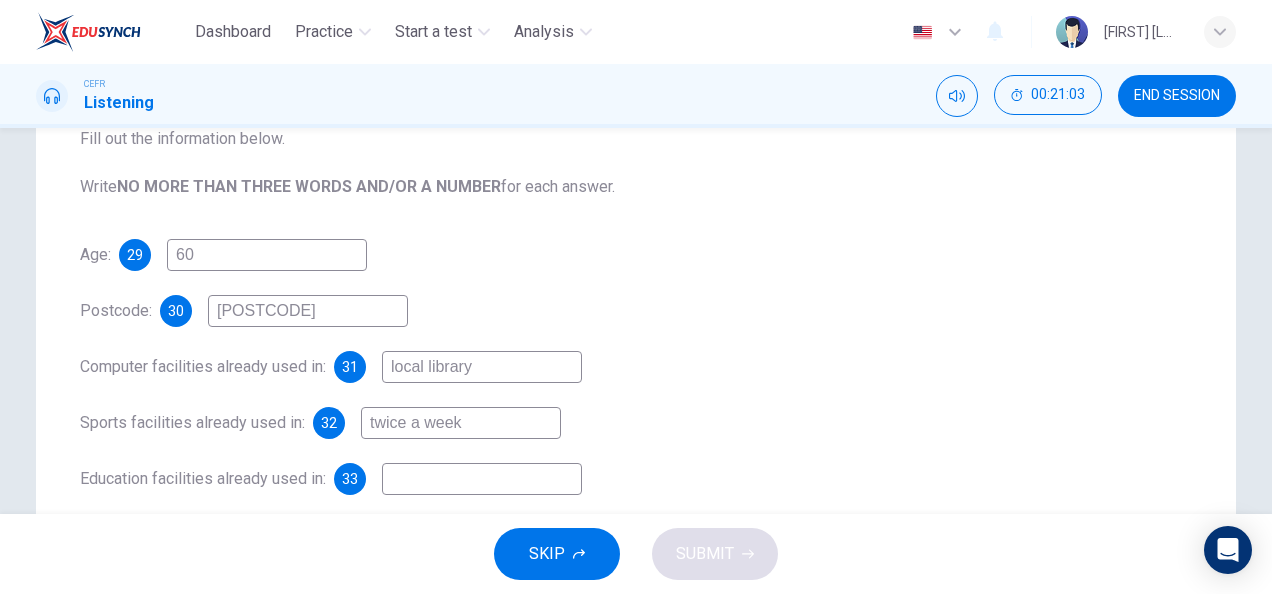 type on "local library" 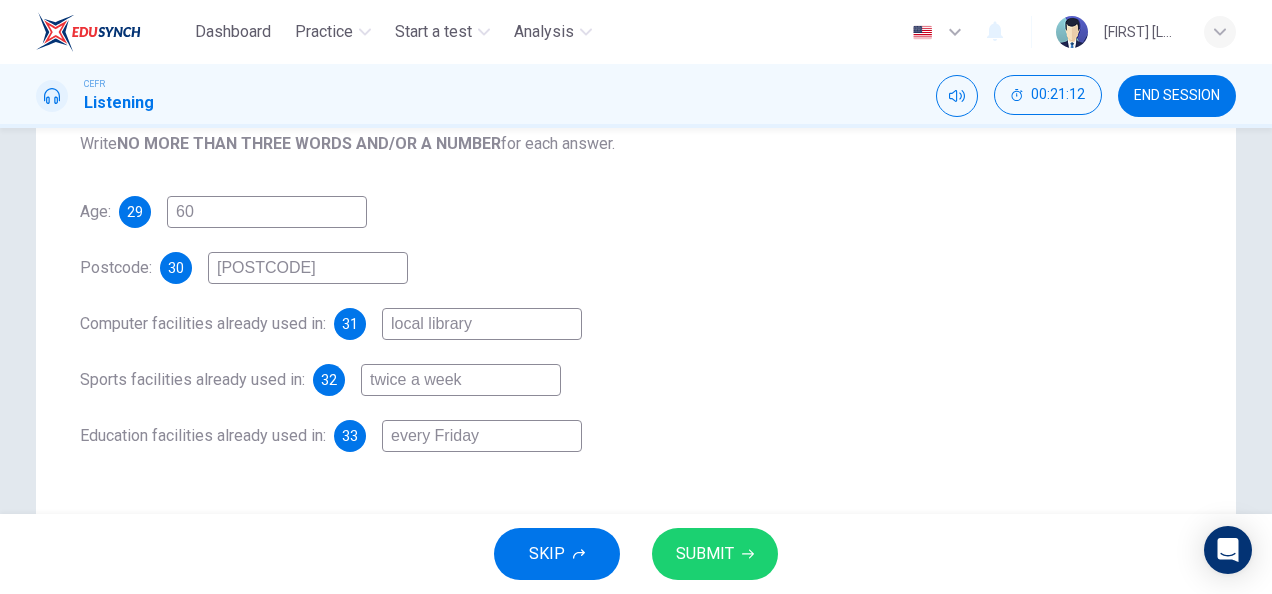scroll, scrollTop: 273, scrollLeft: 0, axis: vertical 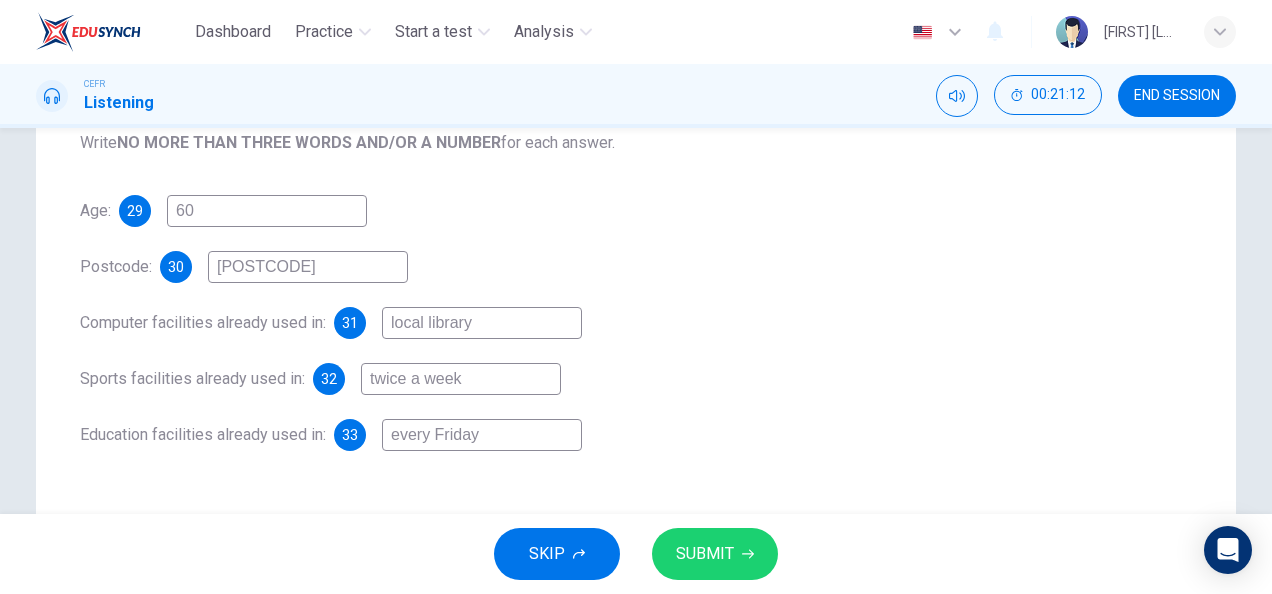 type on "every Friday" 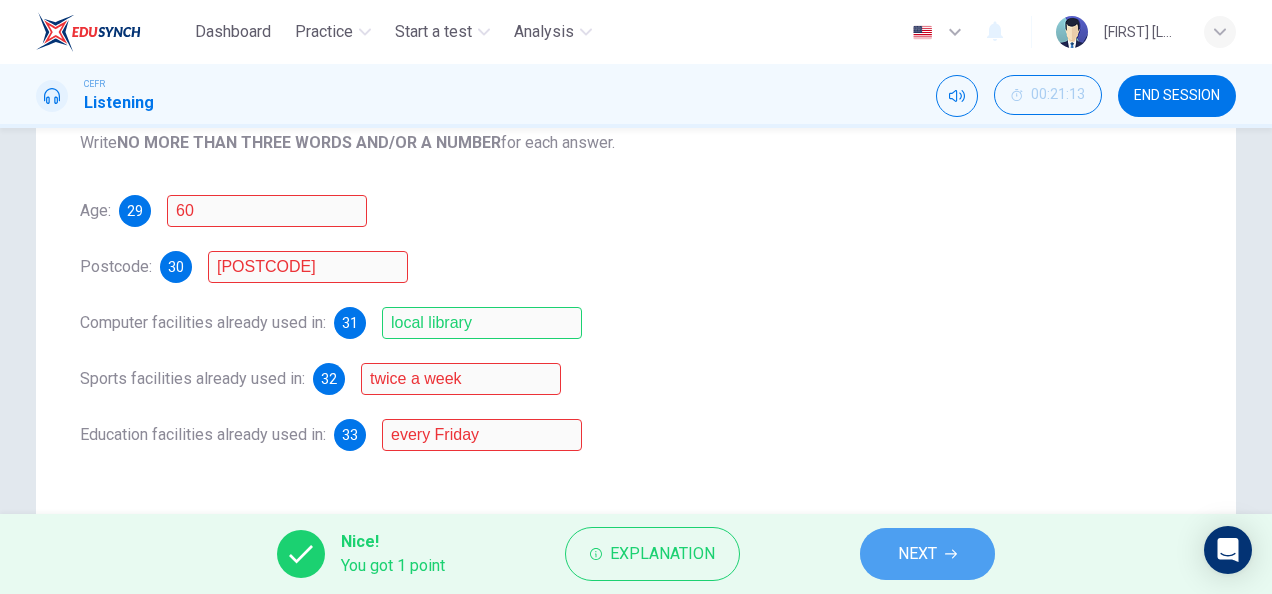 click on "NEXT" at bounding box center (917, 554) 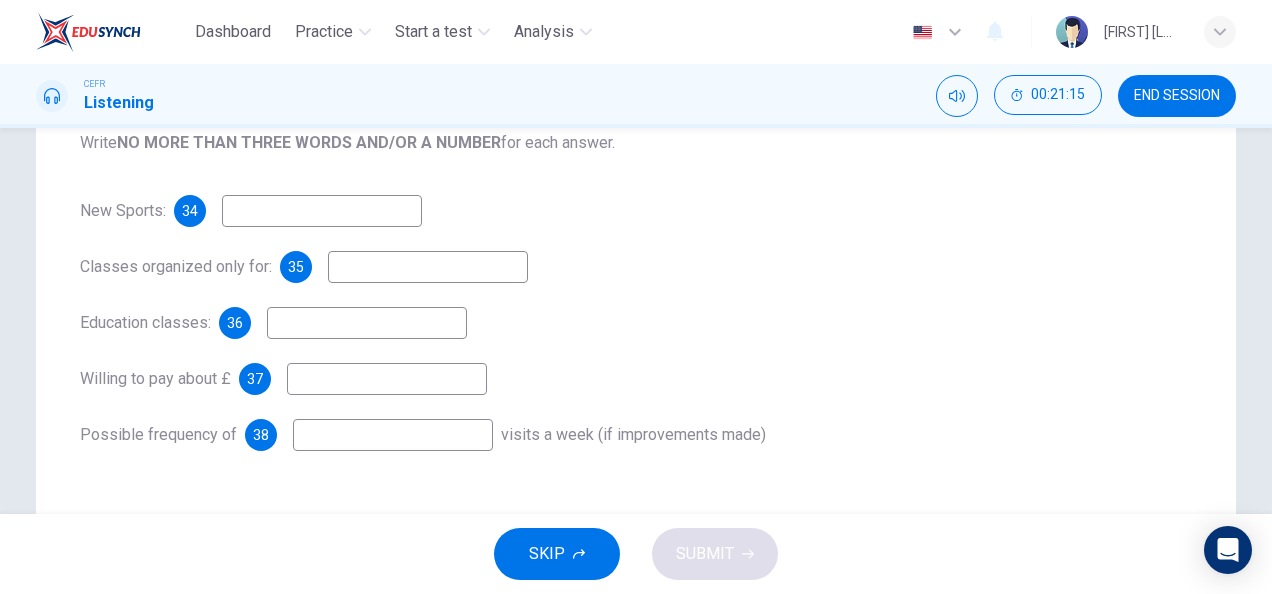 click at bounding box center (322, 211) 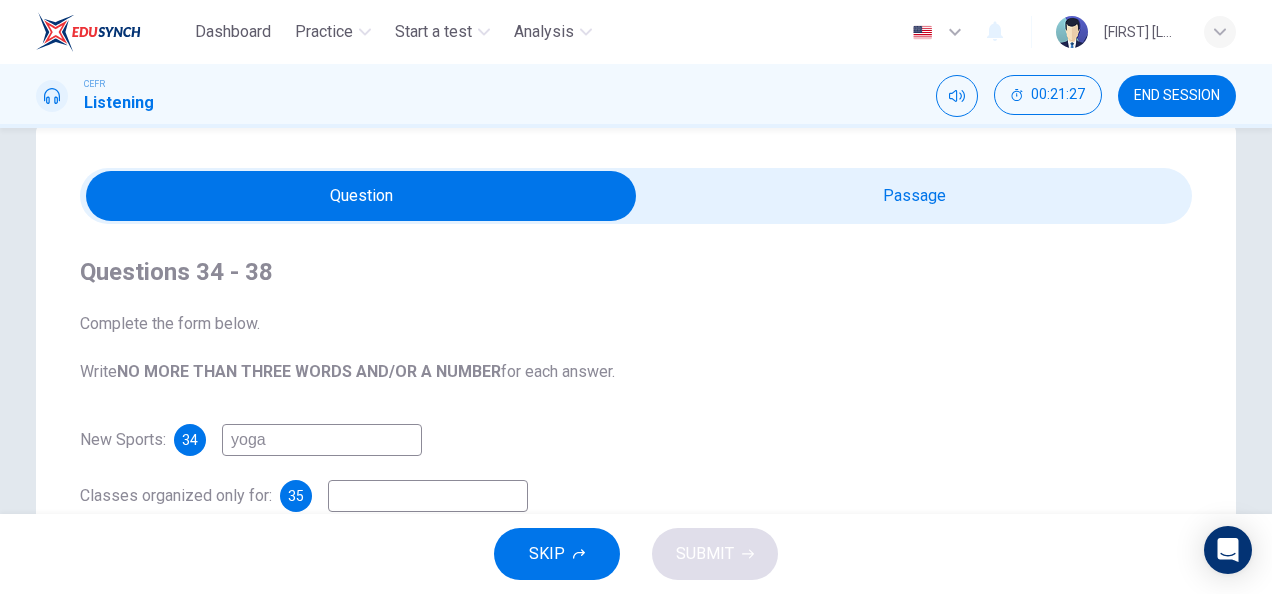 scroll, scrollTop: 40, scrollLeft: 0, axis: vertical 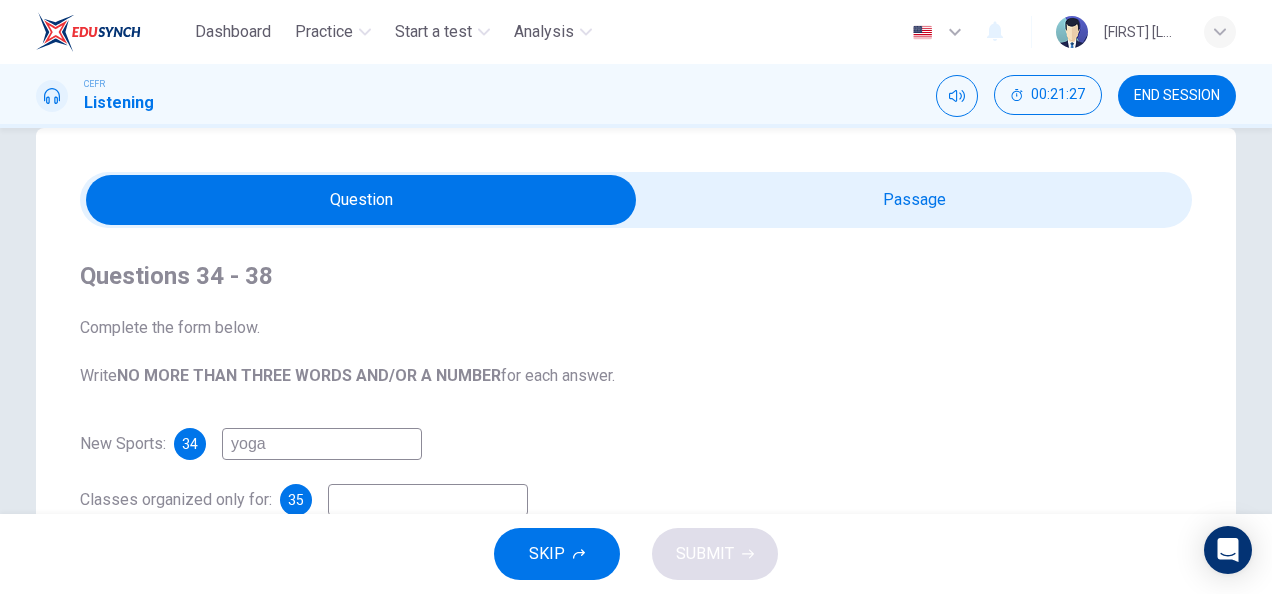 type on "yoga" 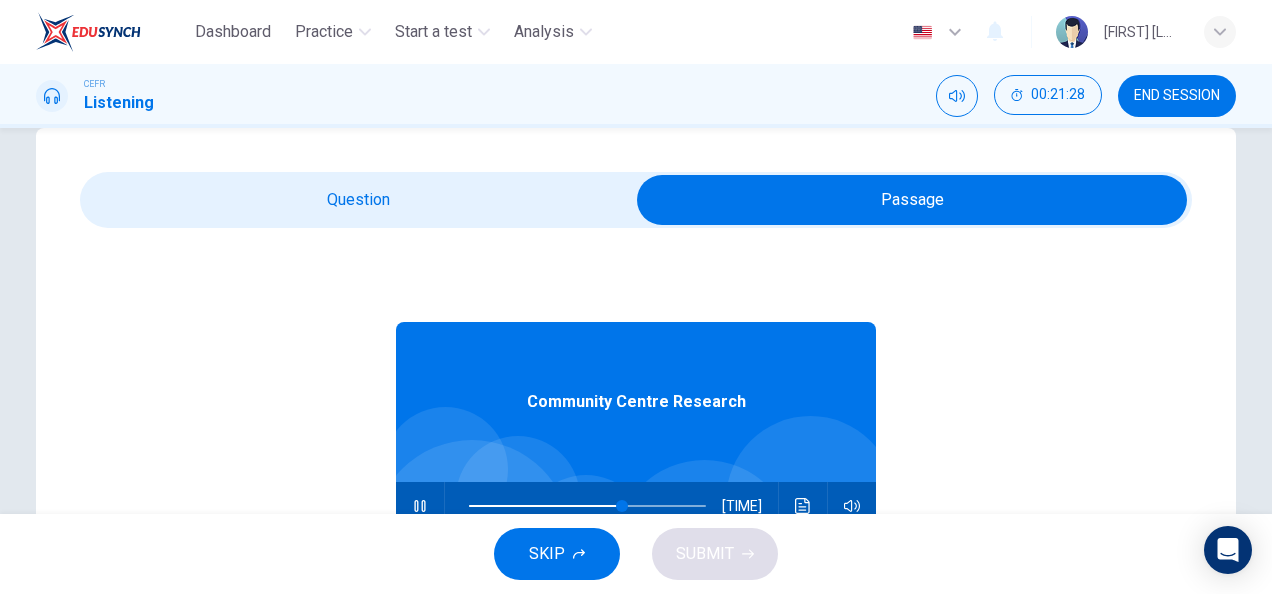 scroll, scrollTop: 40, scrollLeft: 0, axis: vertical 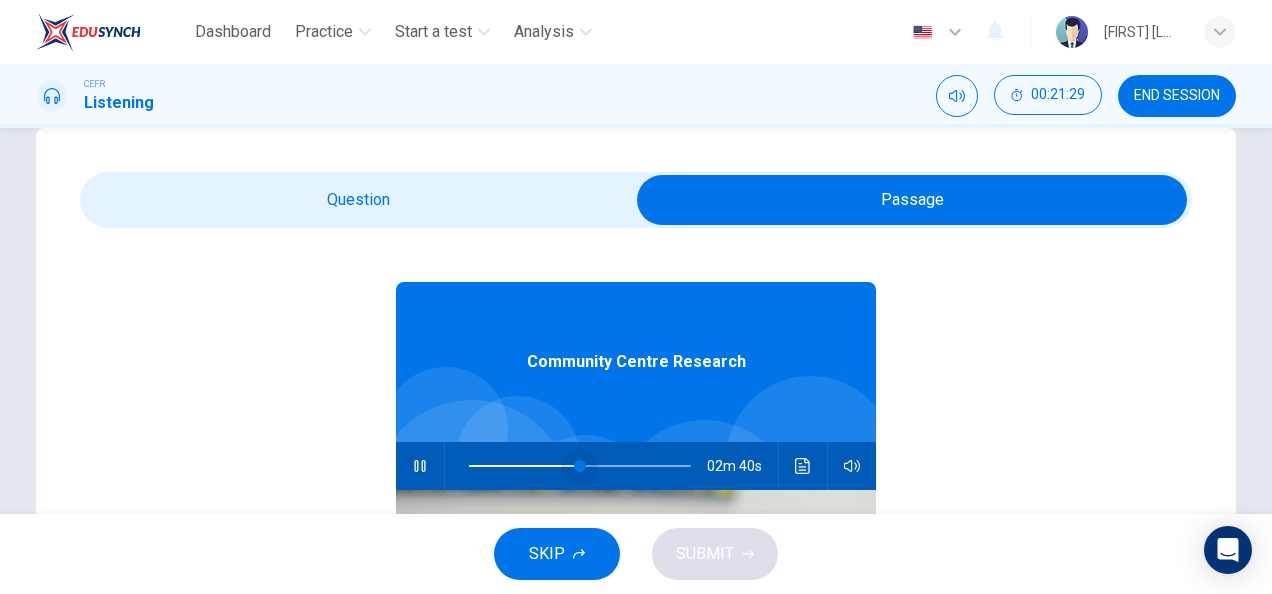 click at bounding box center (580, 466) 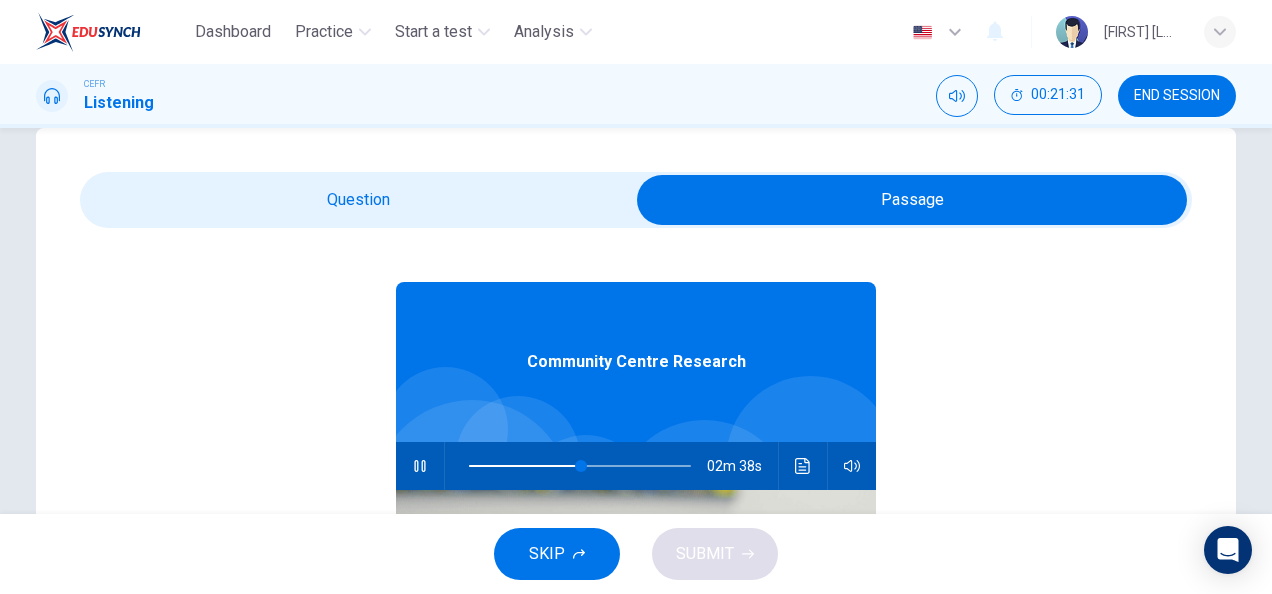 click at bounding box center [912, 200] 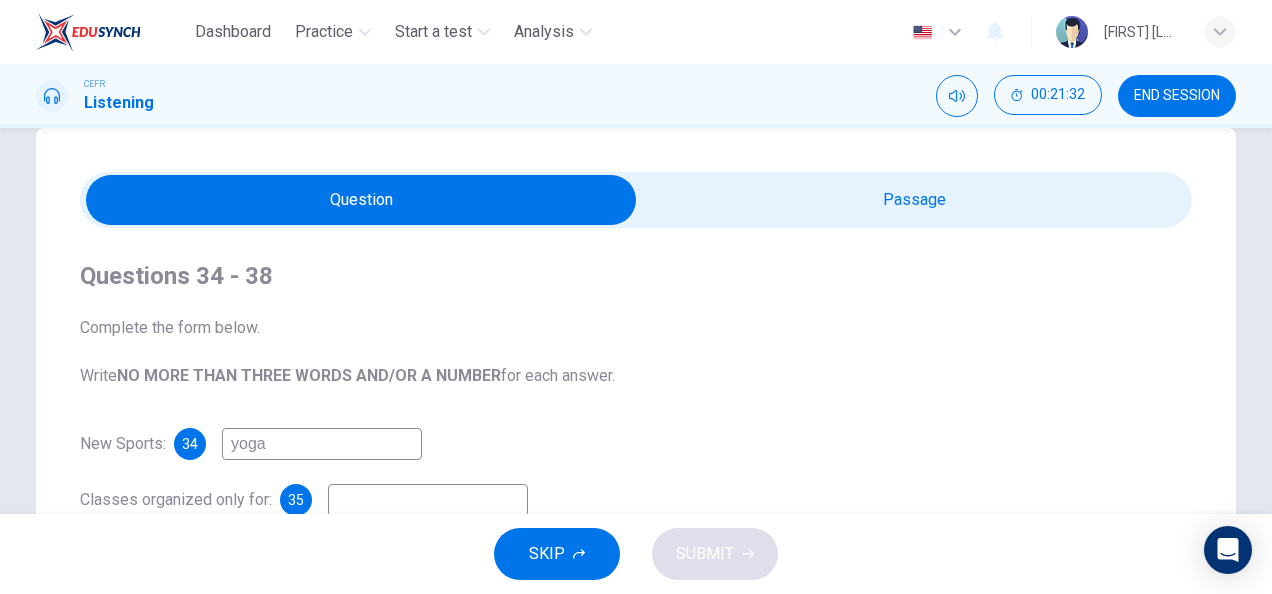 scroll, scrollTop: 0, scrollLeft: 0, axis: both 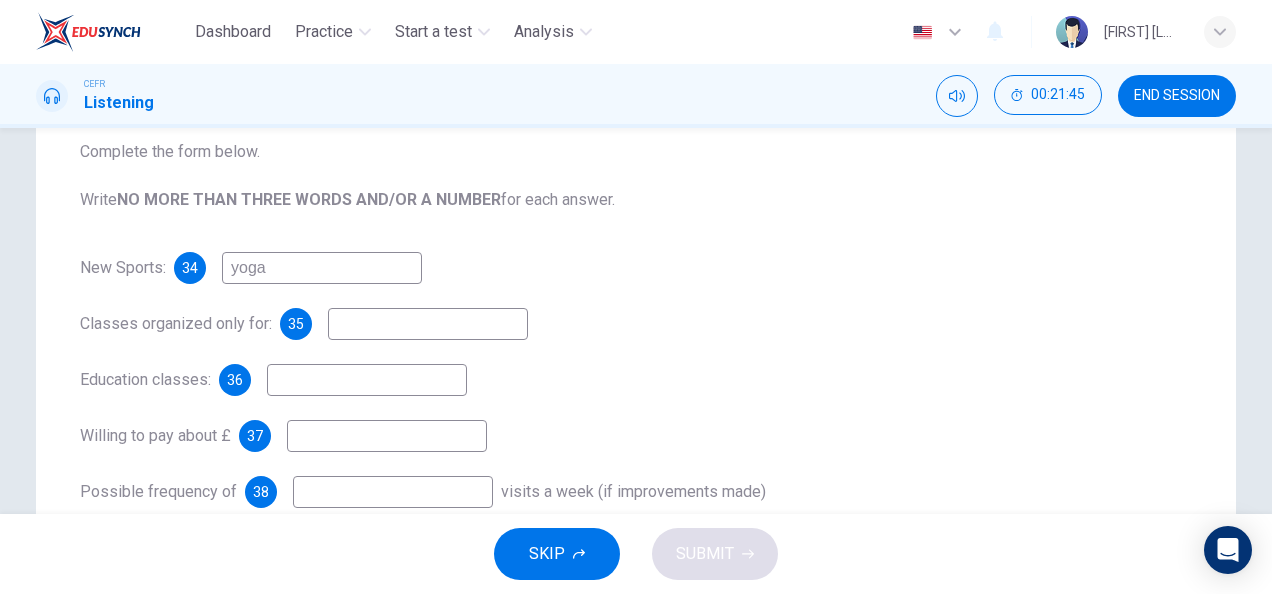 click on "yoga" at bounding box center [322, 268] 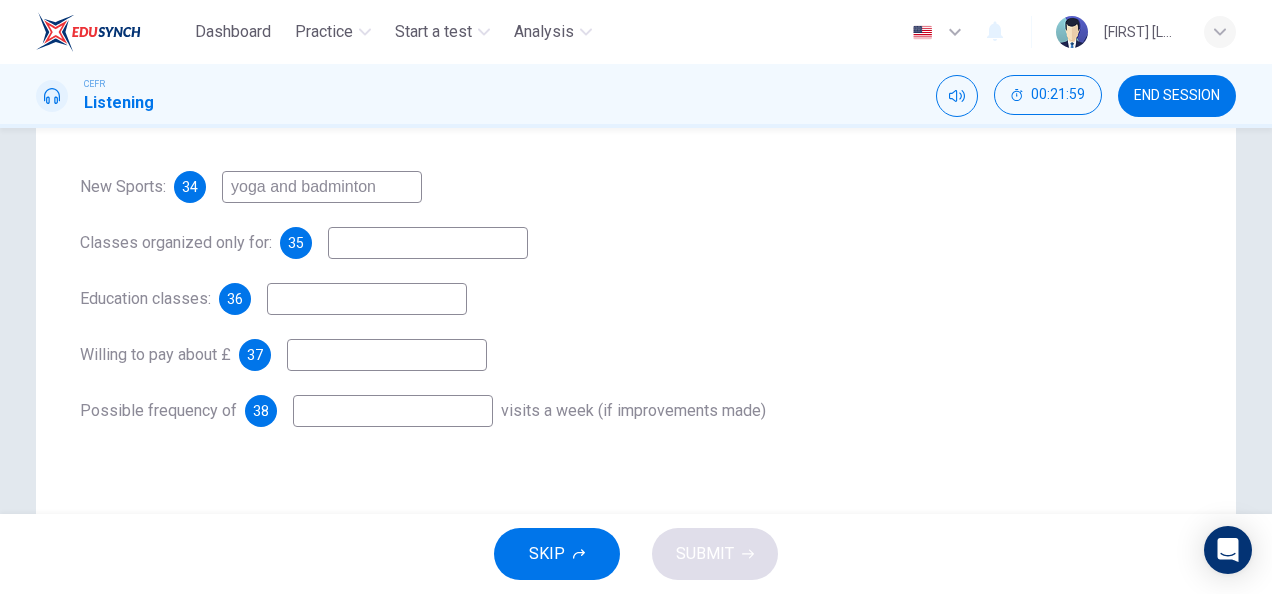 scroll, scrollTop: 292, scrollLeft: 0, axis: vertical 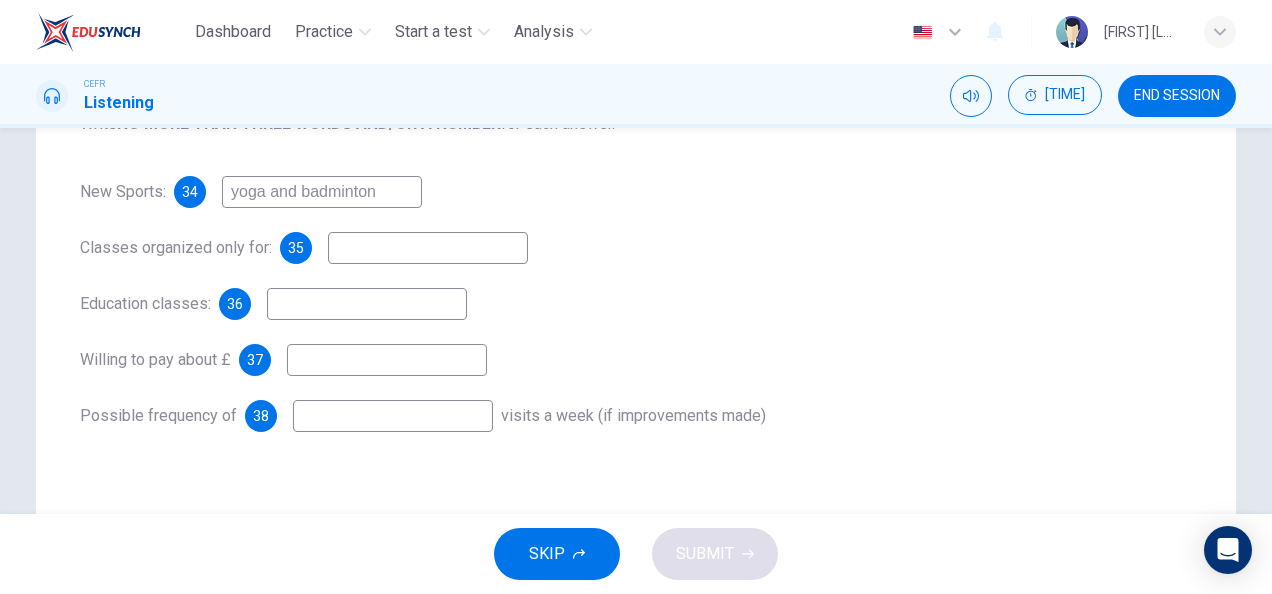 type on "yoga and badminton" 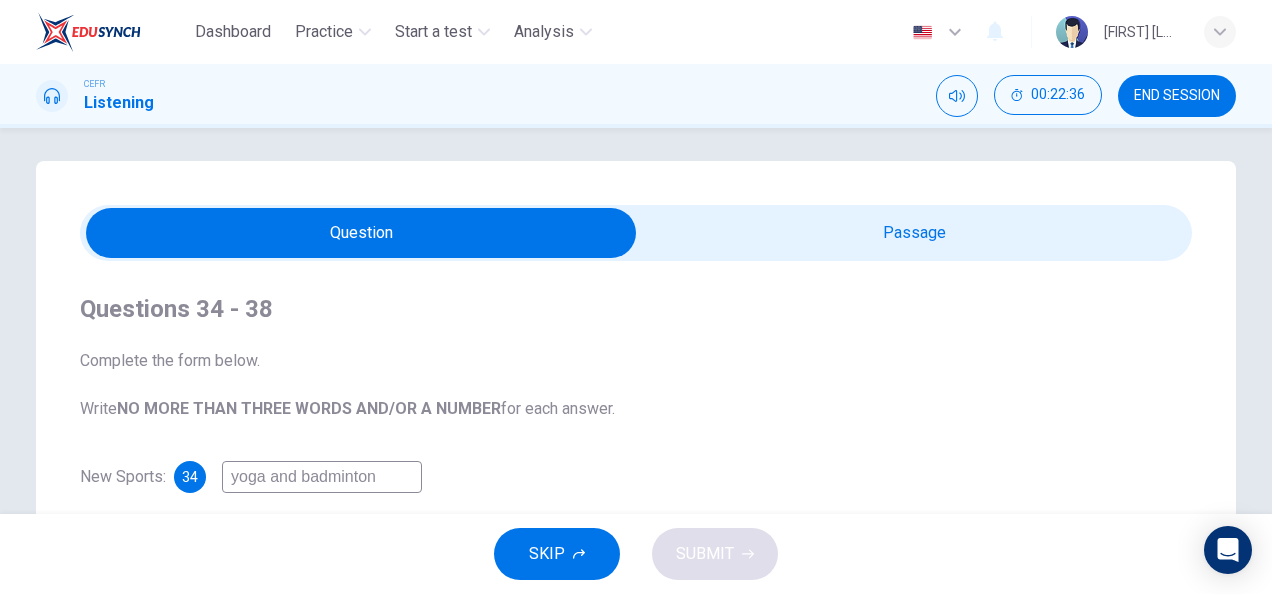 scroll, scrollTop: 0, scrollLeft: 0, axis: both 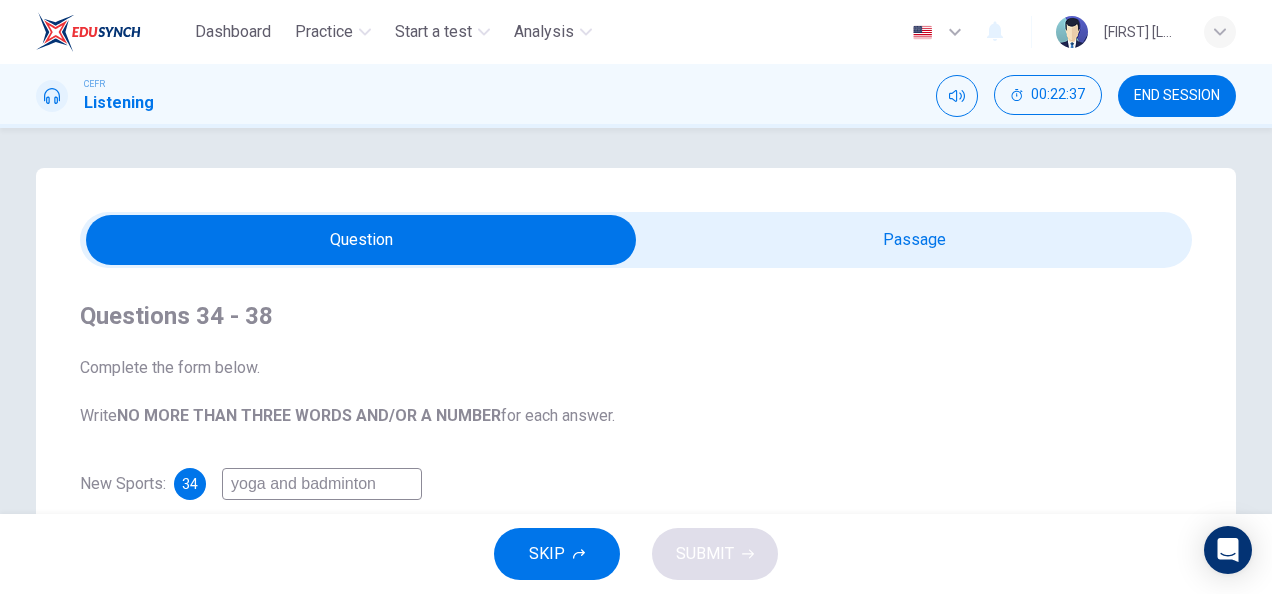 click at bounding box center (361, 240) 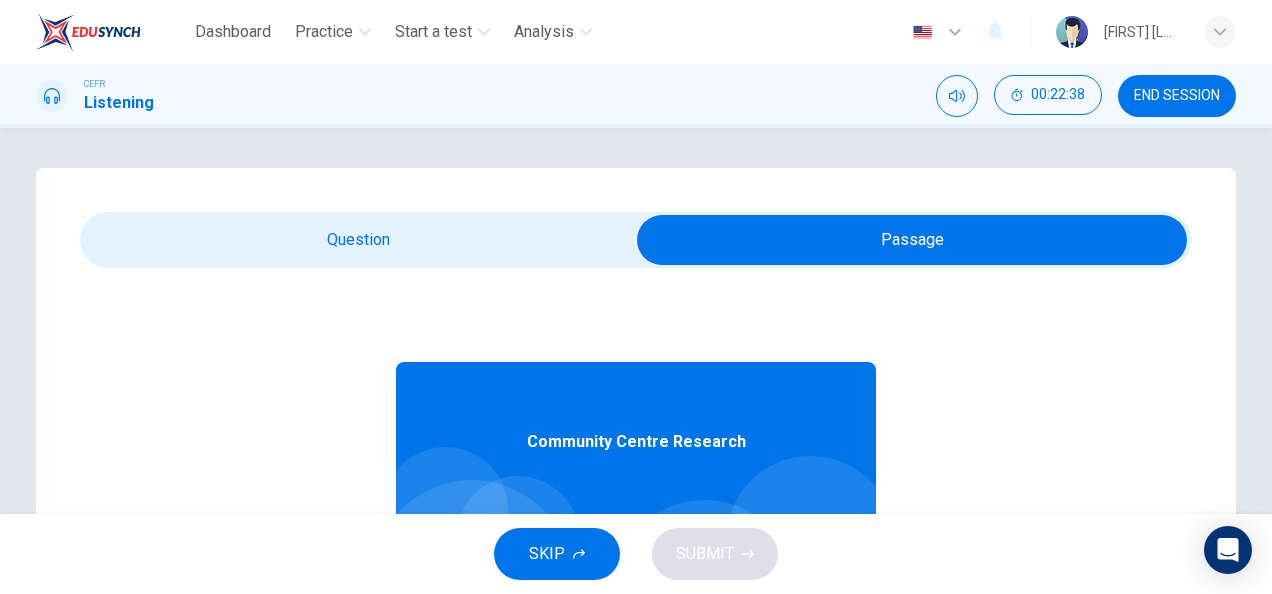 scroll, scrollTop: 112, scrollLeft: 0, axis: vertical 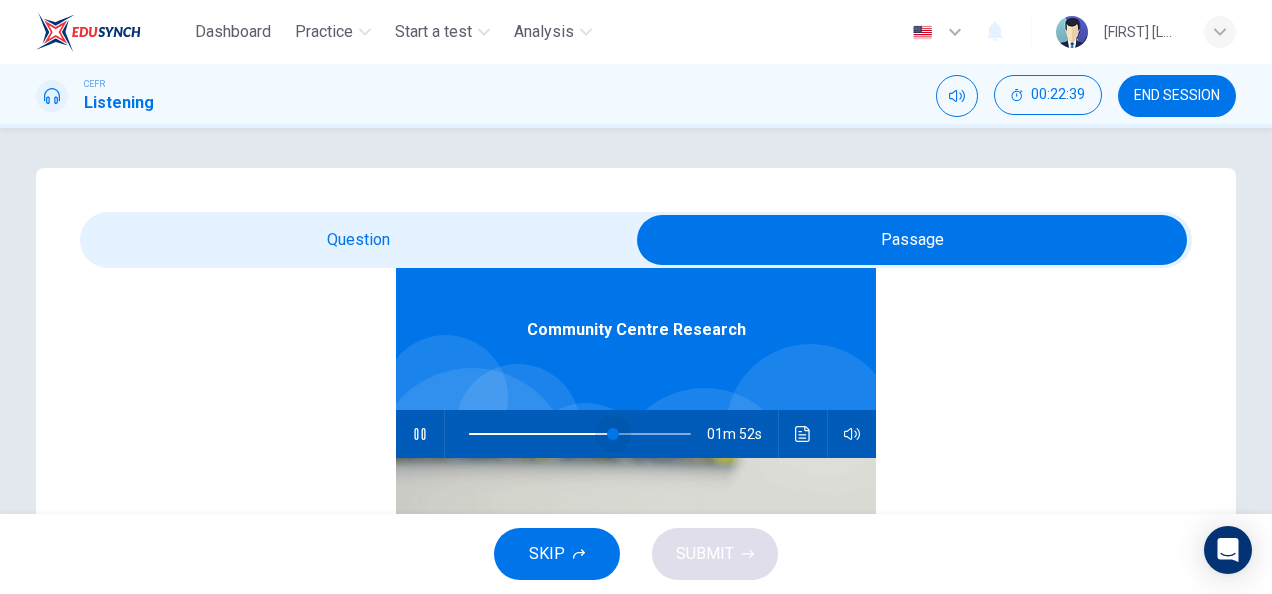 click at bounding box center [613, 434] 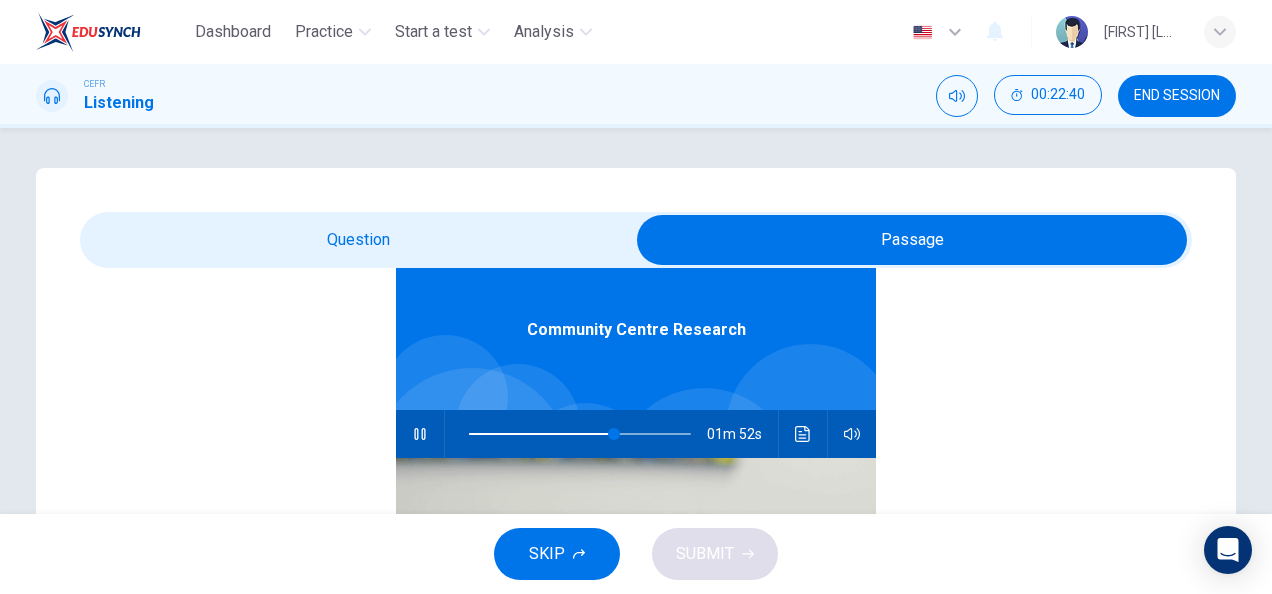 click at bounding box center (912, 240) 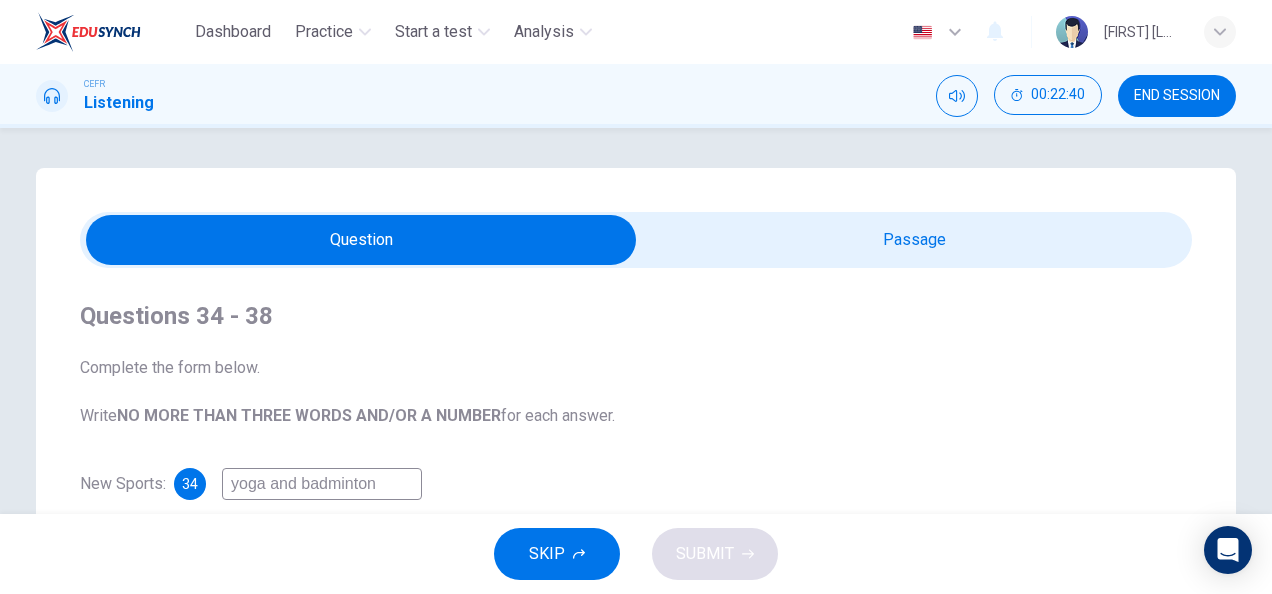 scroll, scrollTop: 0, scrollLeft: 0, axis: both 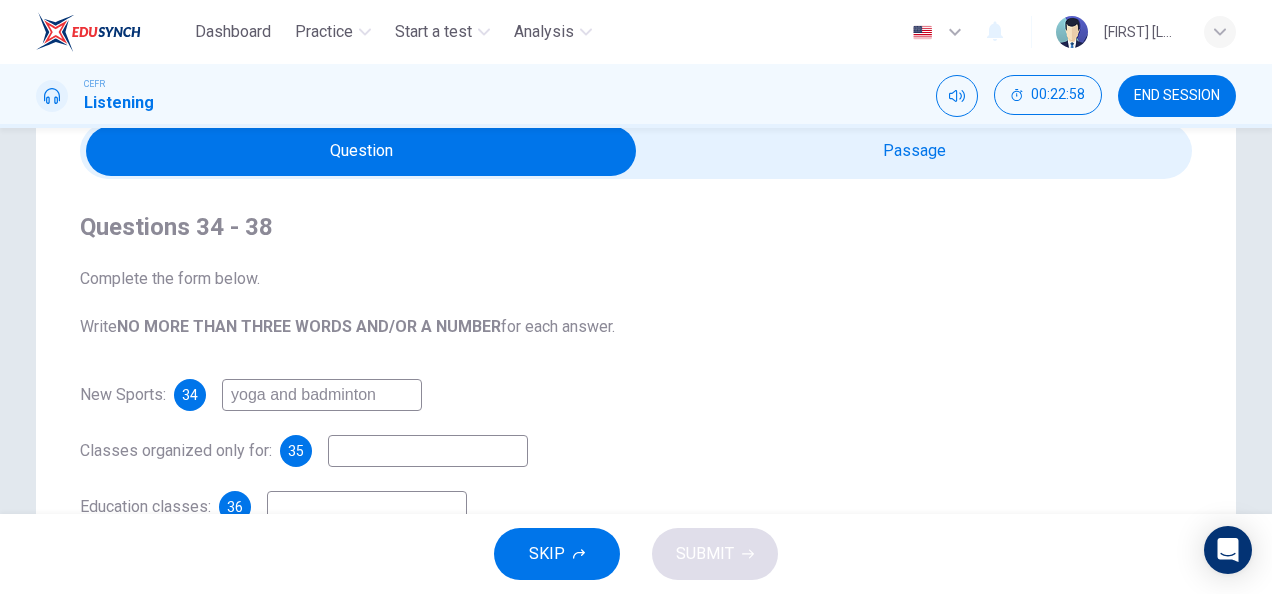 click at bounding box center (361, 151) 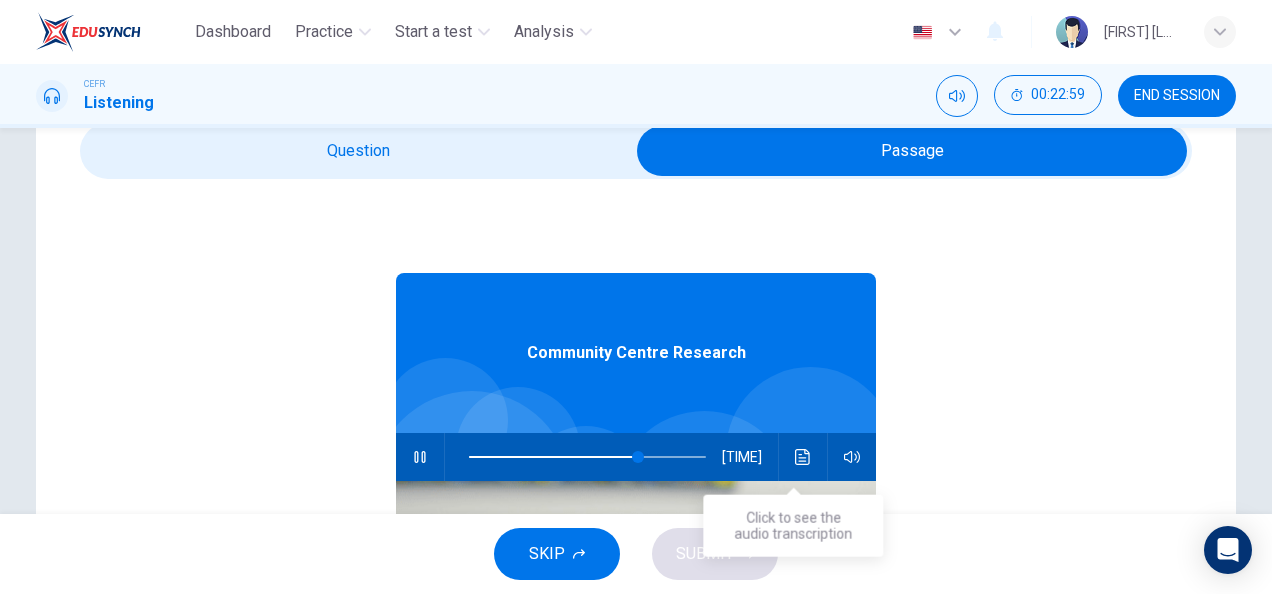 click at bounding box center (803, 457) 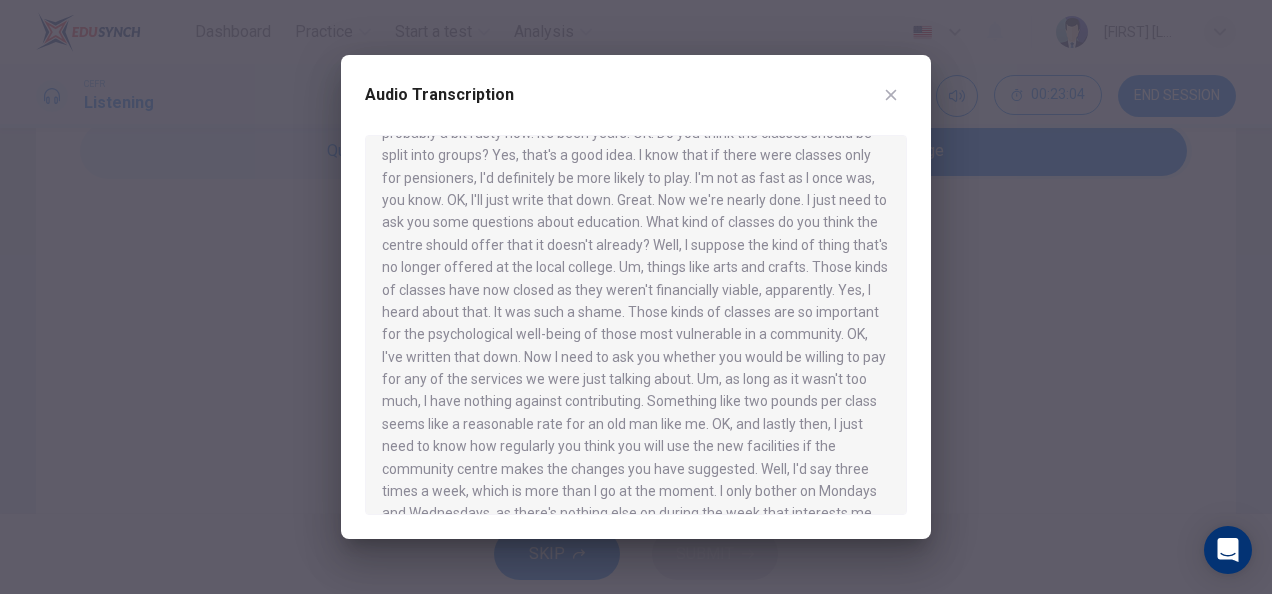 scroll, scrollTop: 588, scrollLeft: 0, axis: vertical 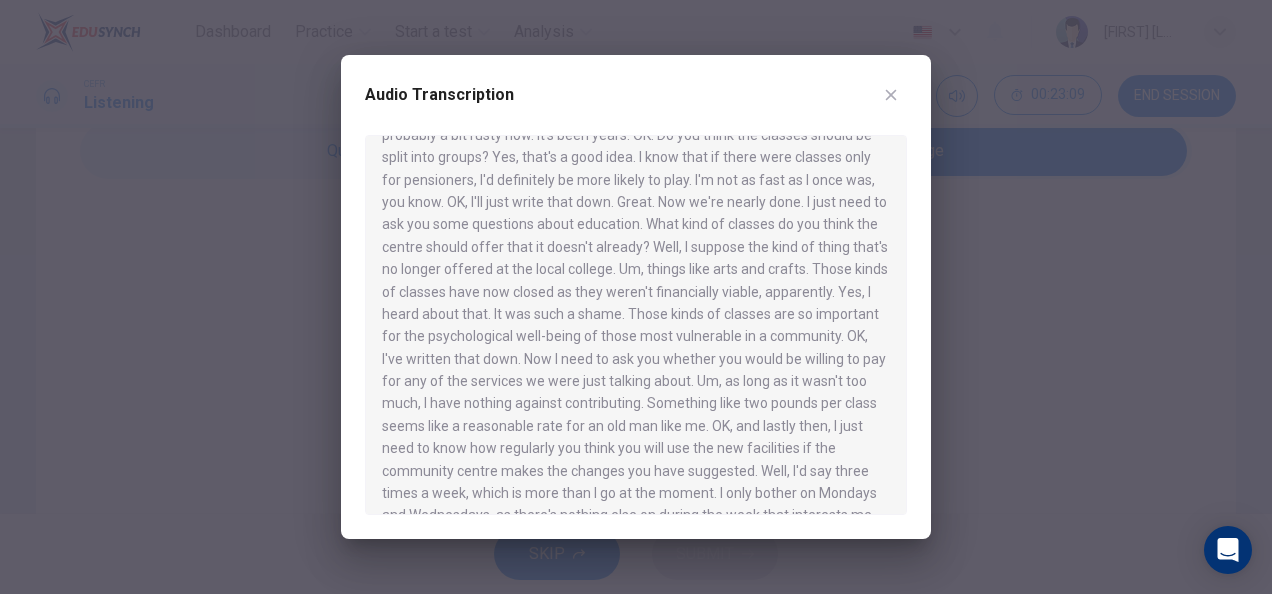 click at bounding box center (891, 95) 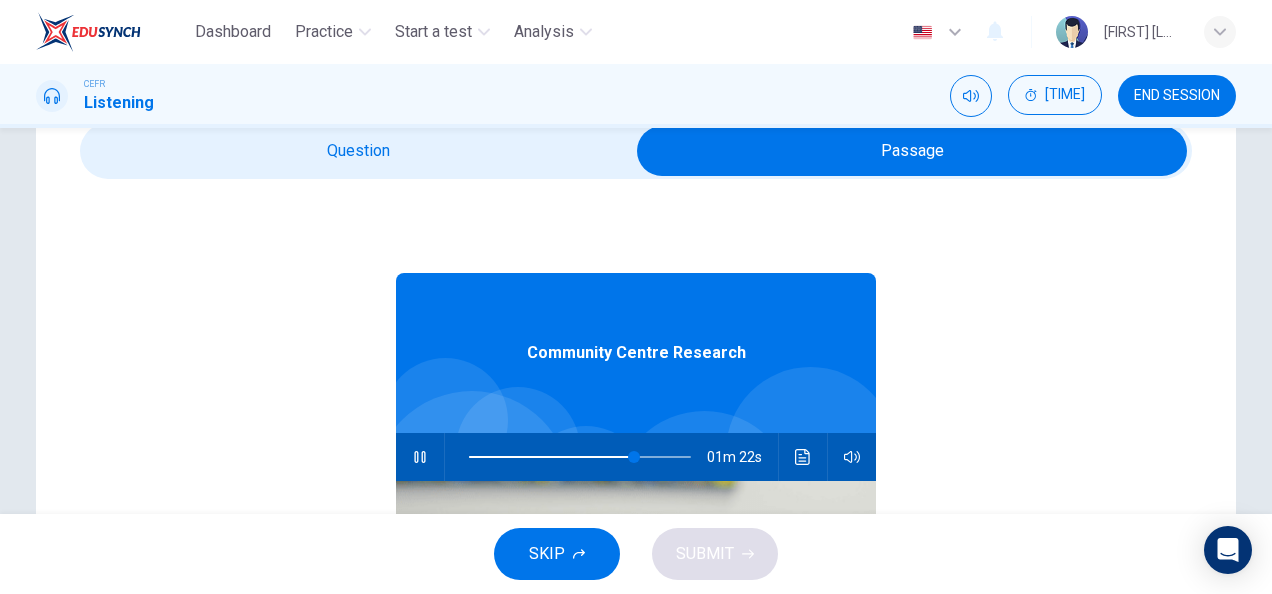 click at bounding box center (912, 151) 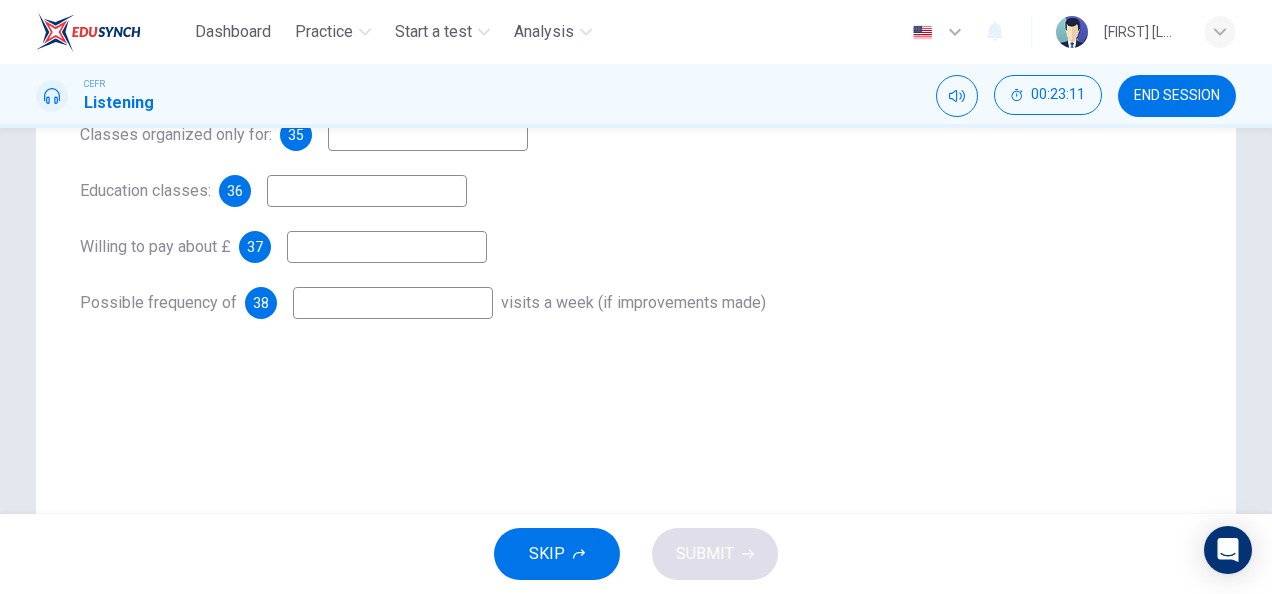 scroll, scrollTop: 363, scrollLeft: 0, axis: vertical 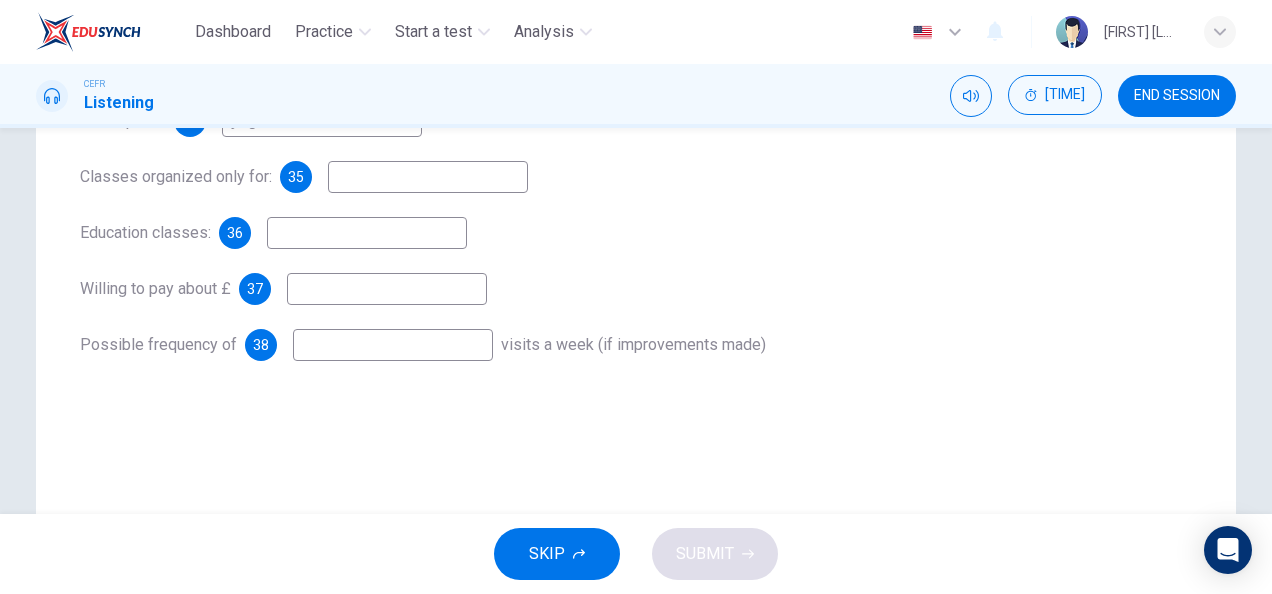 click at bounding box center [322, 121] 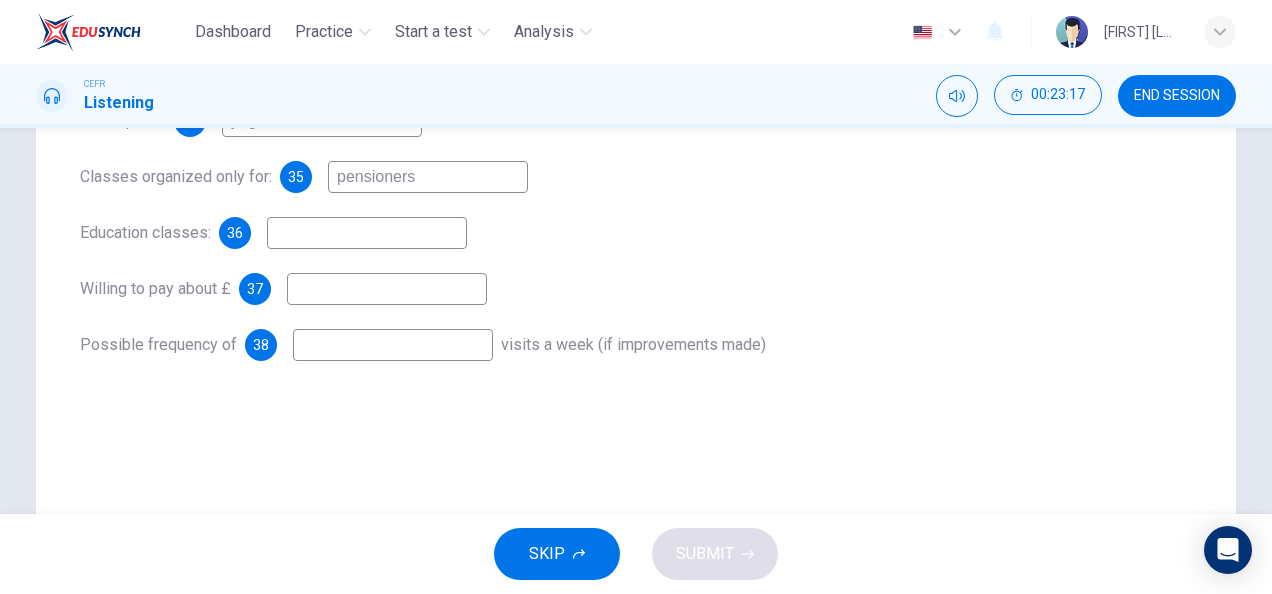 type on "pensioners" 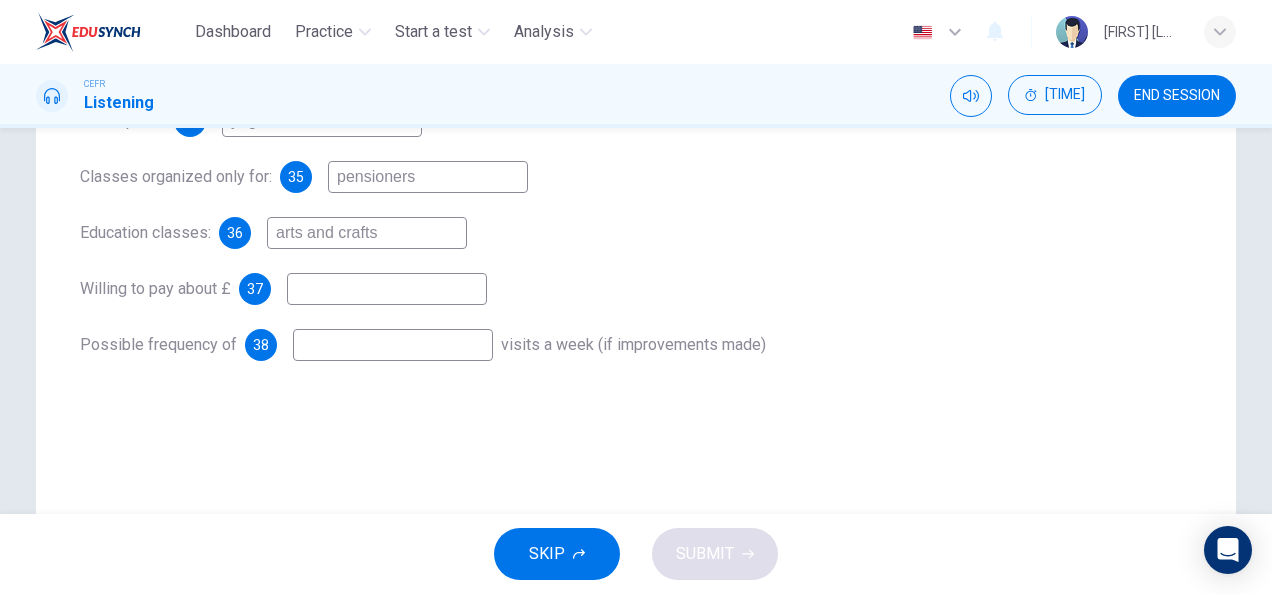 type on "arts and crafts" 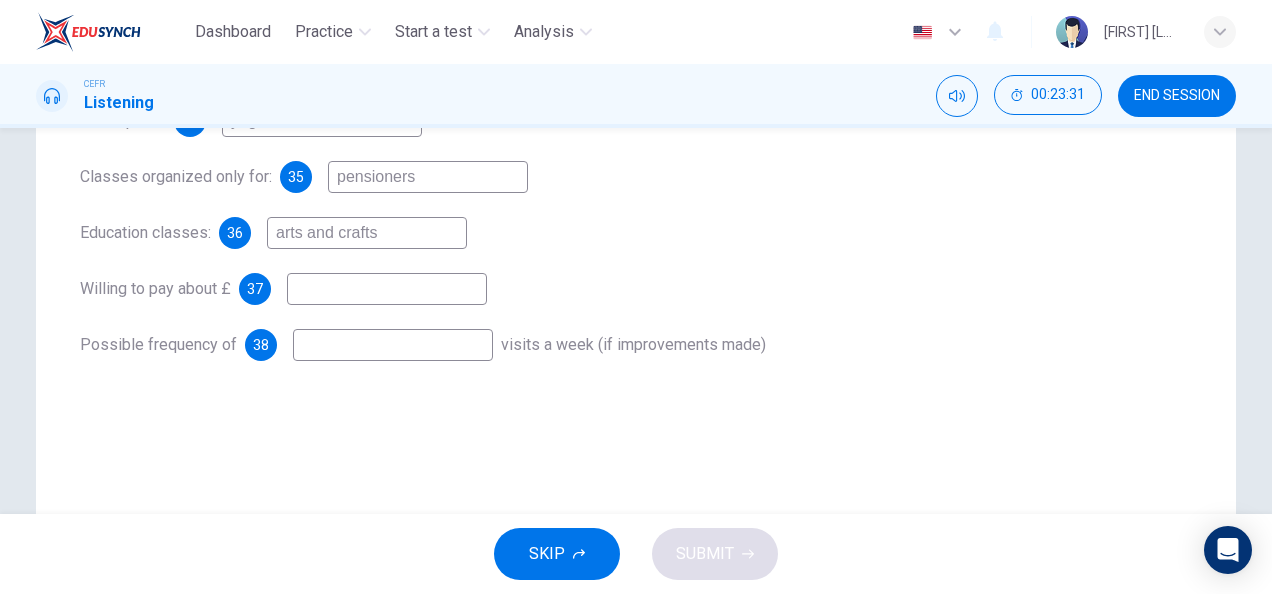 click at bounding box center (322, 121) 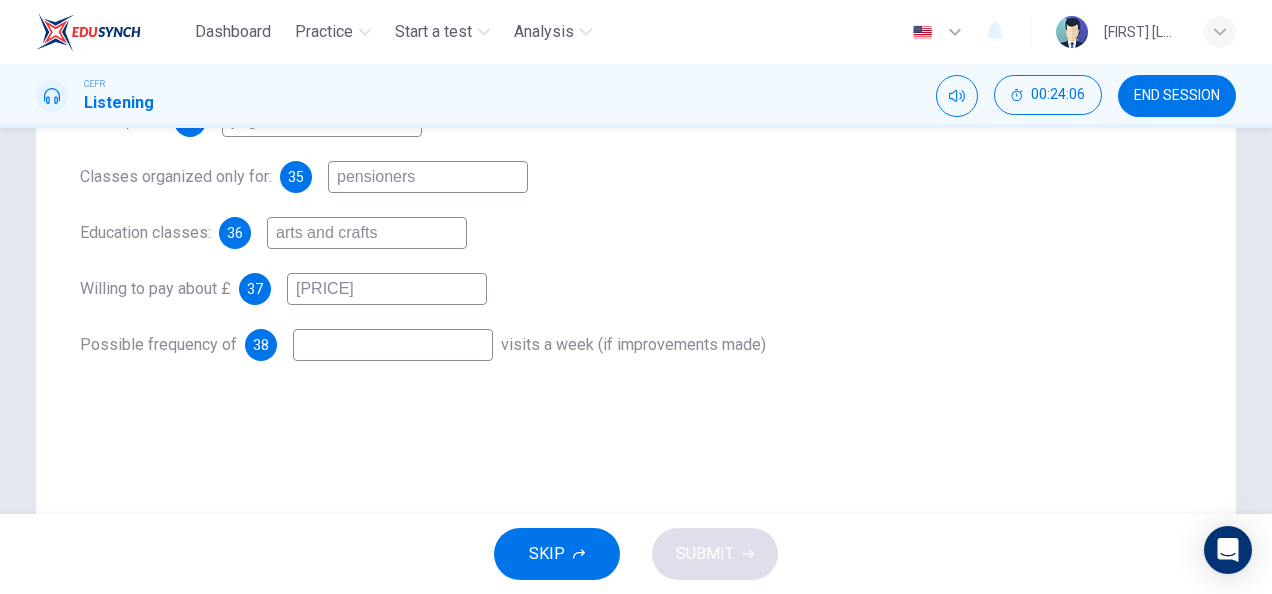 type on "[PRICE]" 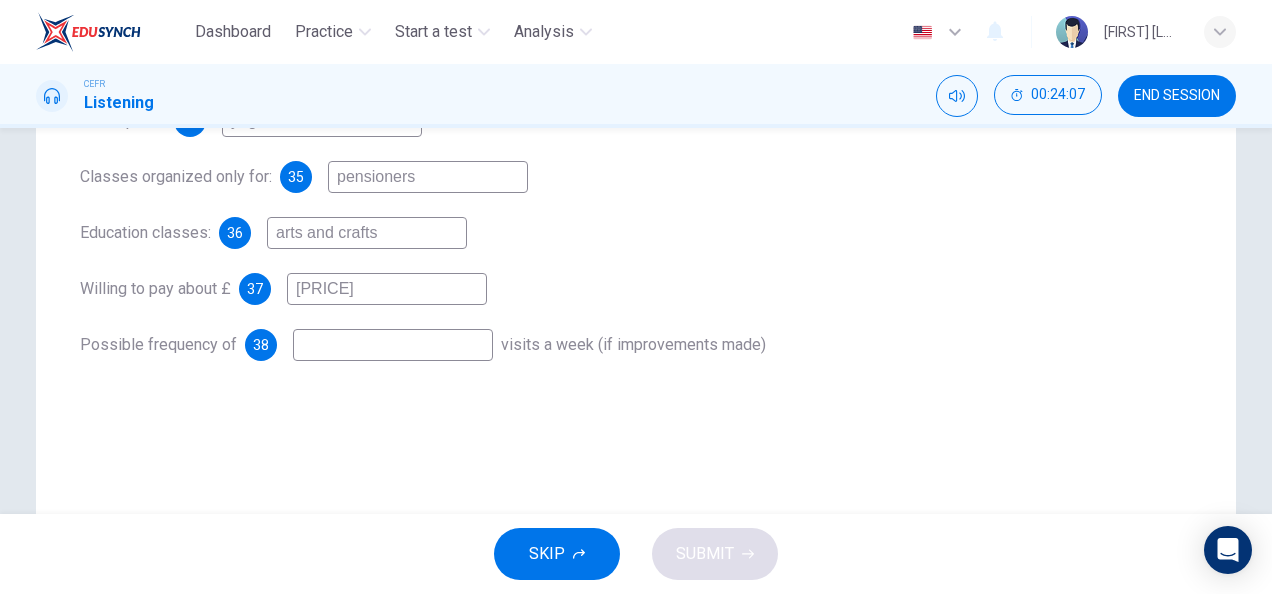 click at bounding box center [322, 121] 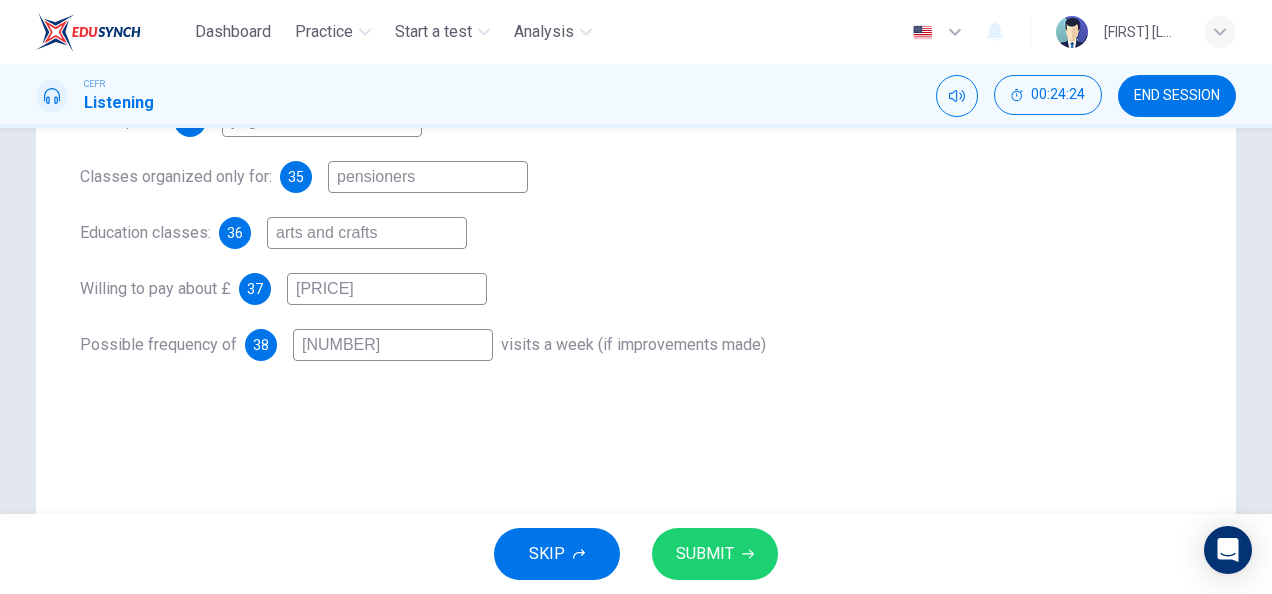 type on "[NUMBER]" 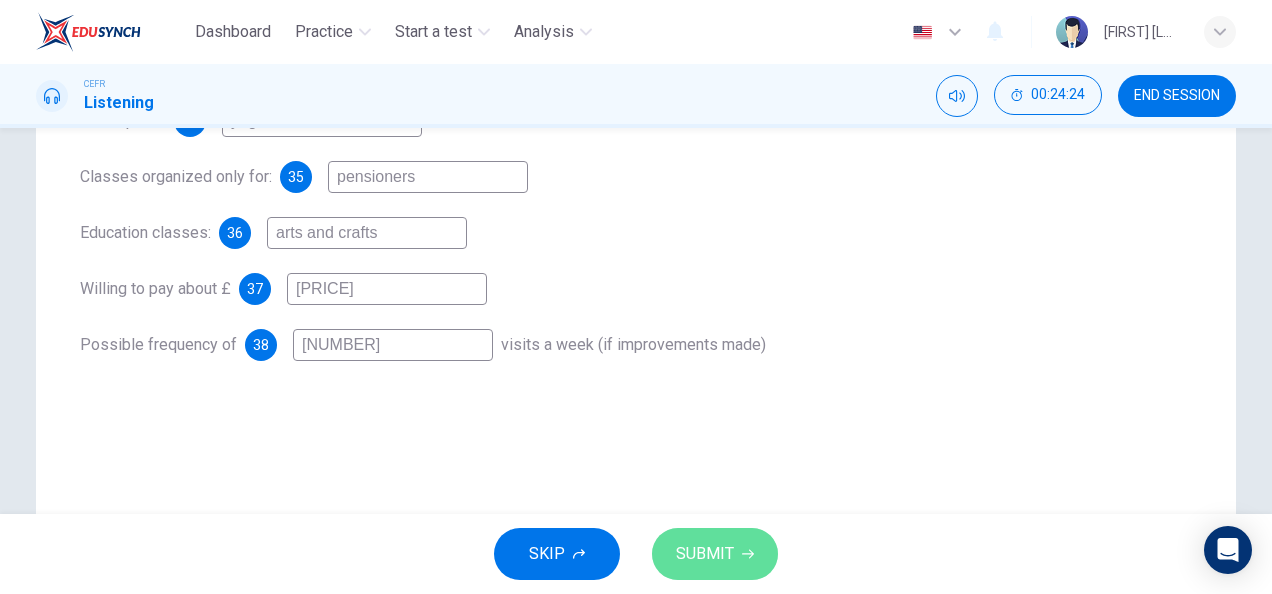 click on "SUBMIT" at bounding box center (705, 554) 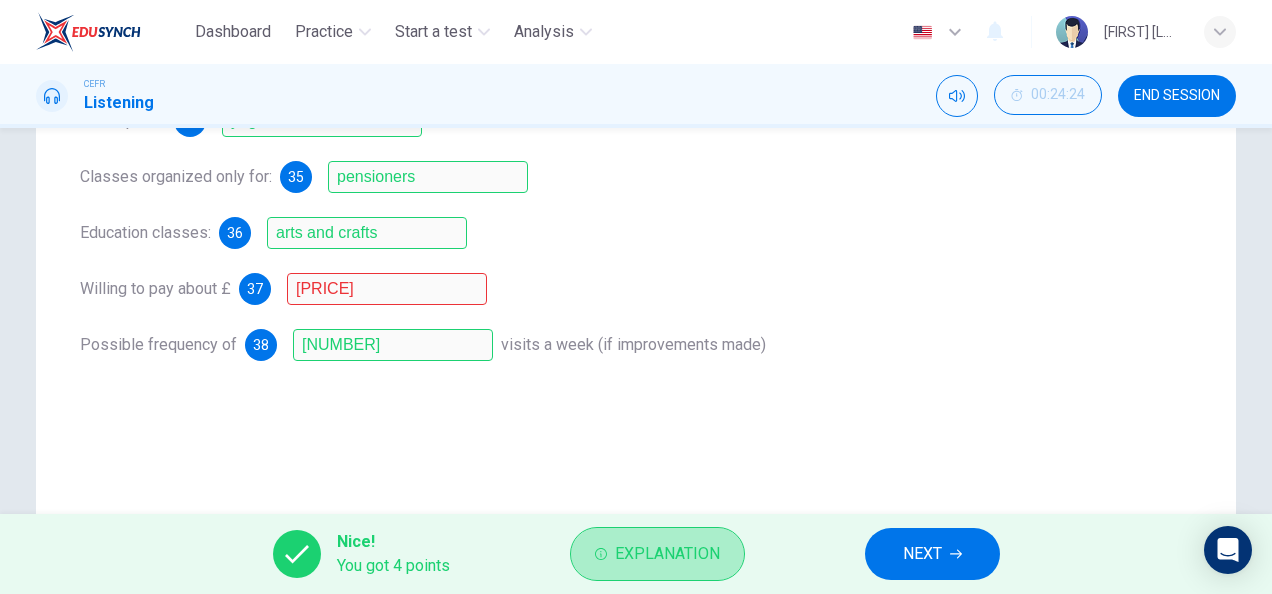click on "Explanation" at bounding box center [667, 554] 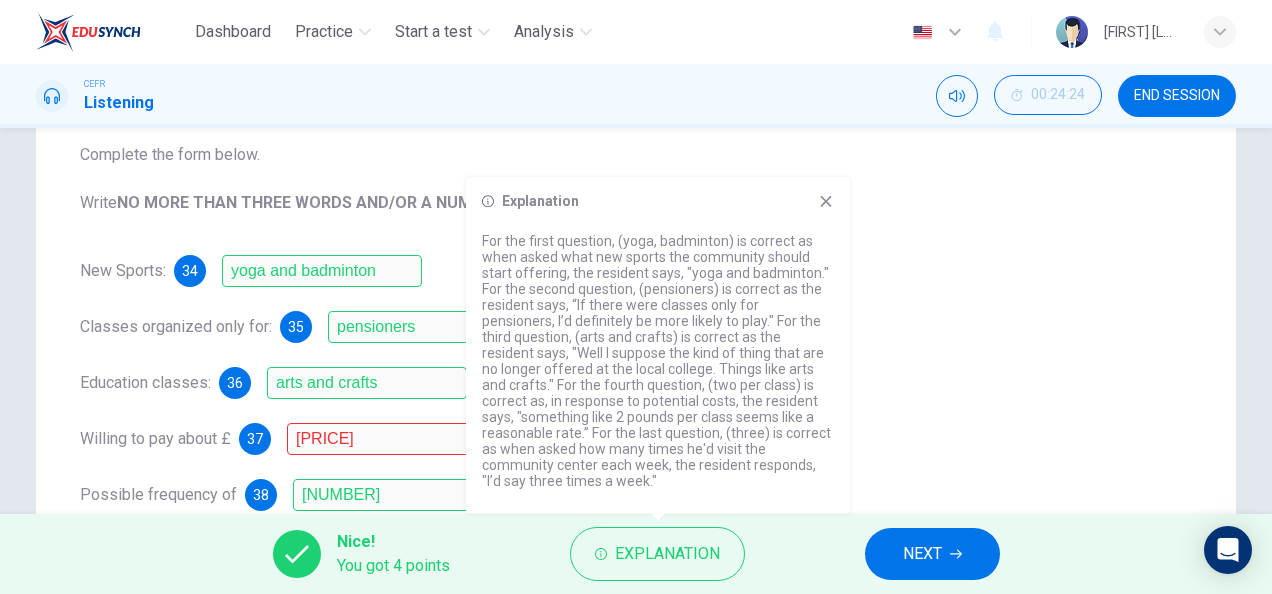 scroll, scrollTop: 212, scrollLeft: 0, axis: vertical 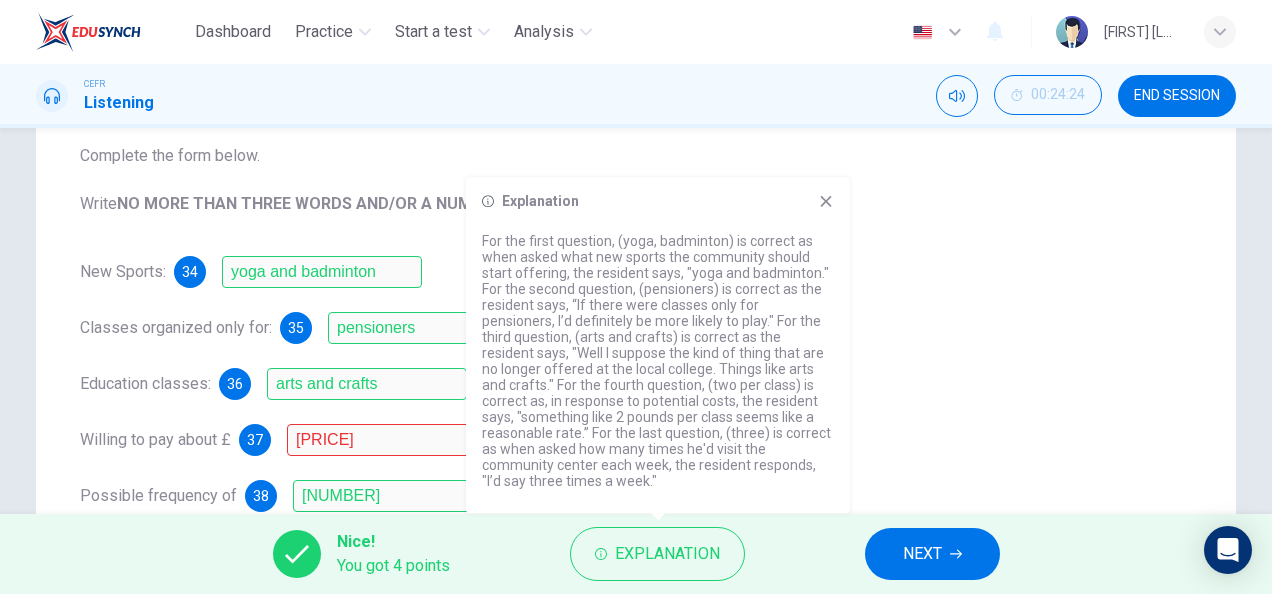 click on "NEXT" at bounding box center [932, 554] 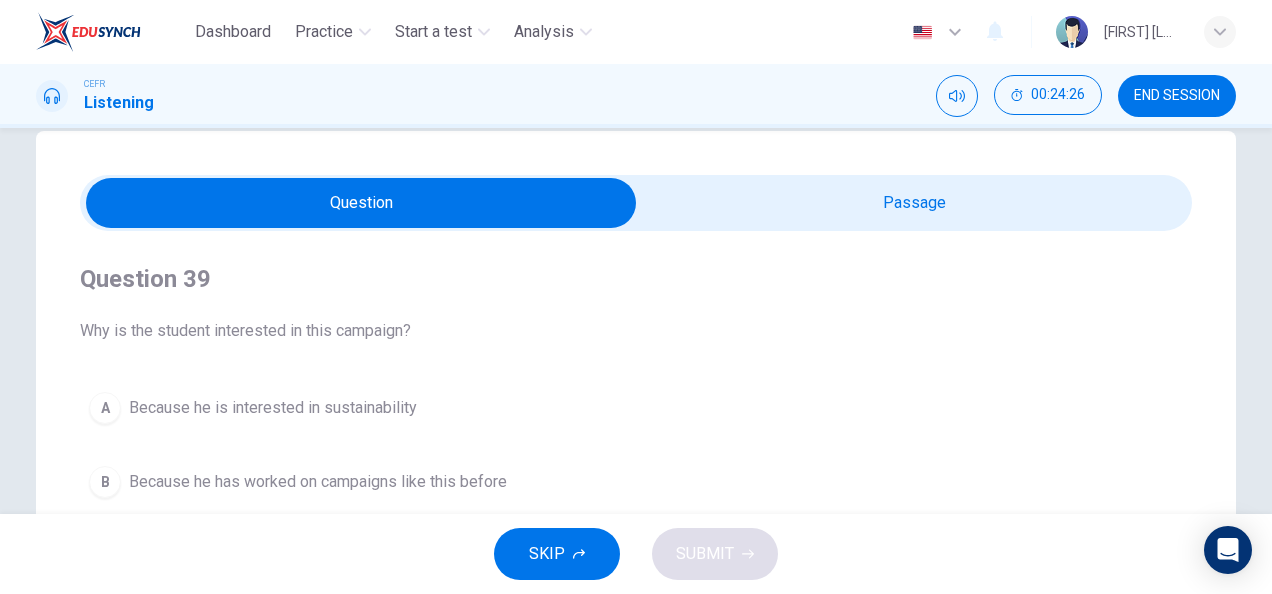 scroll, scrollTop: 36, scrollLeft: 0, axis: vertical 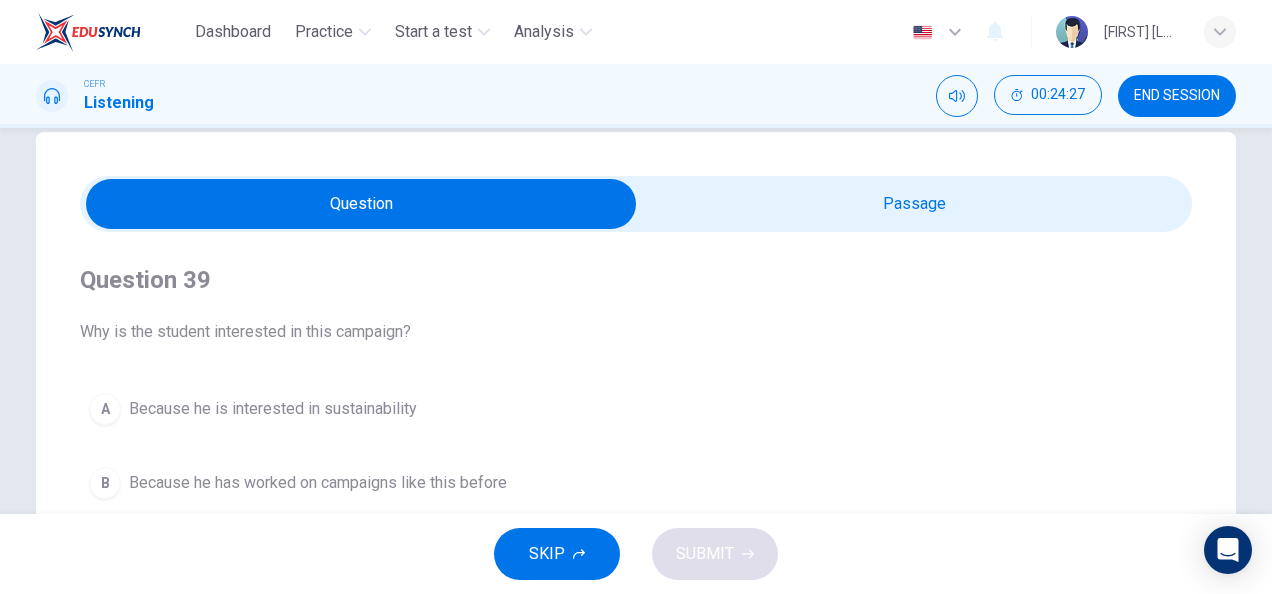click at bounding box center (361, 204) 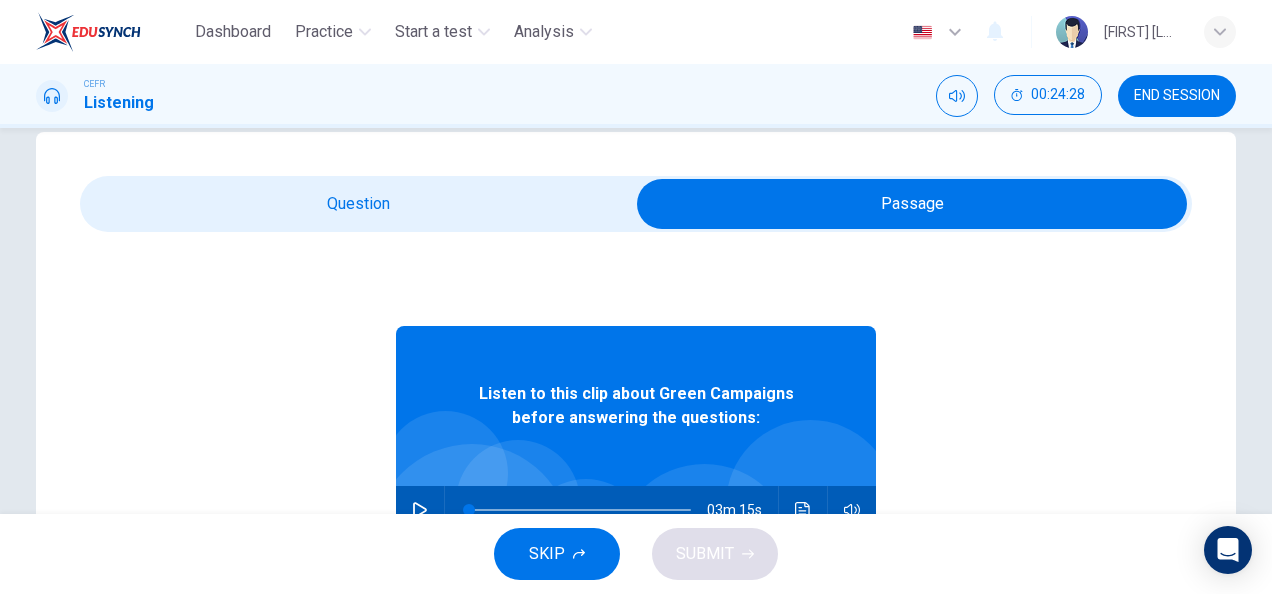 scroll, scrollTop: 42, scrollLeft: 0, axis: vertical 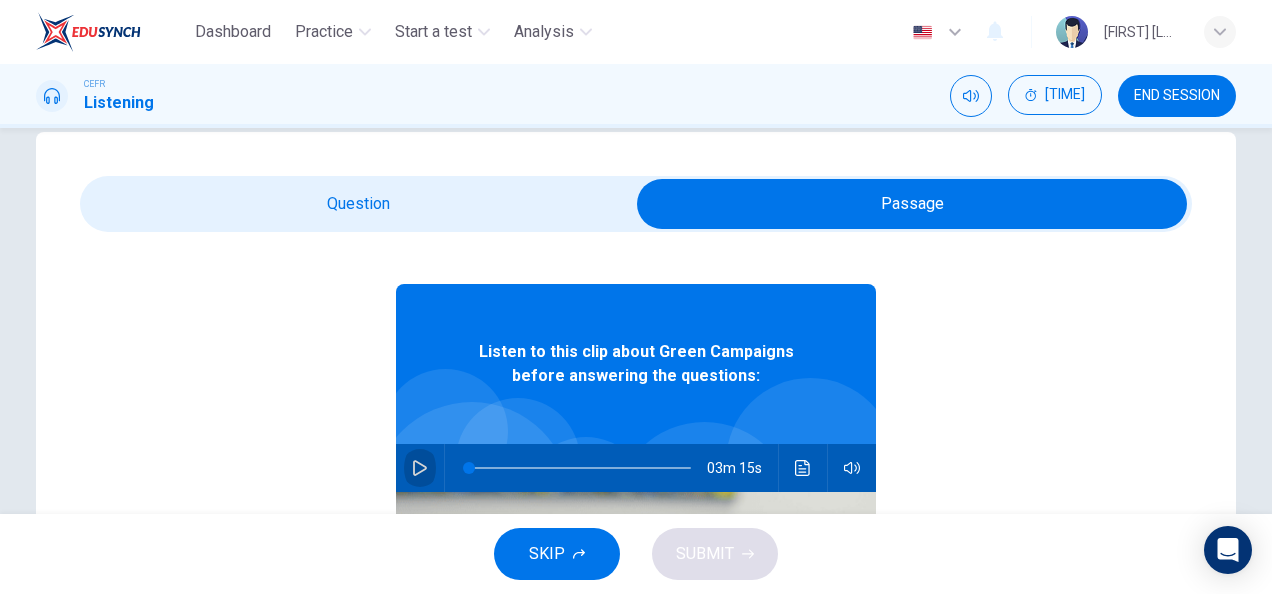 click at bounding box center (420, 468) 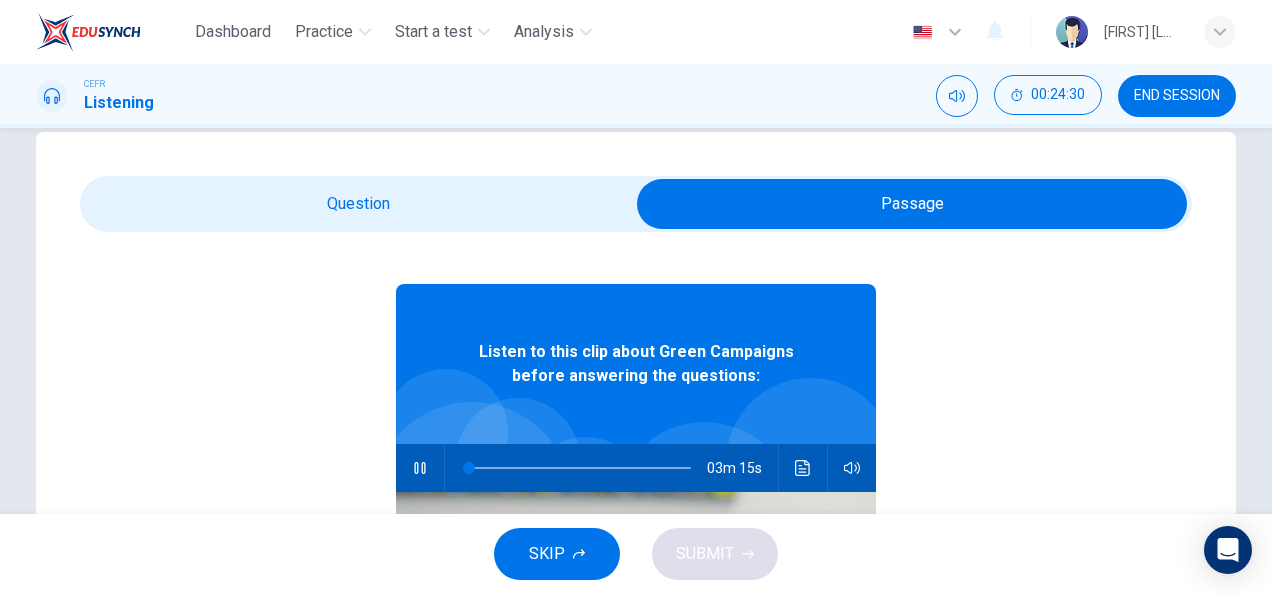 click at bounding box center (912, 204) 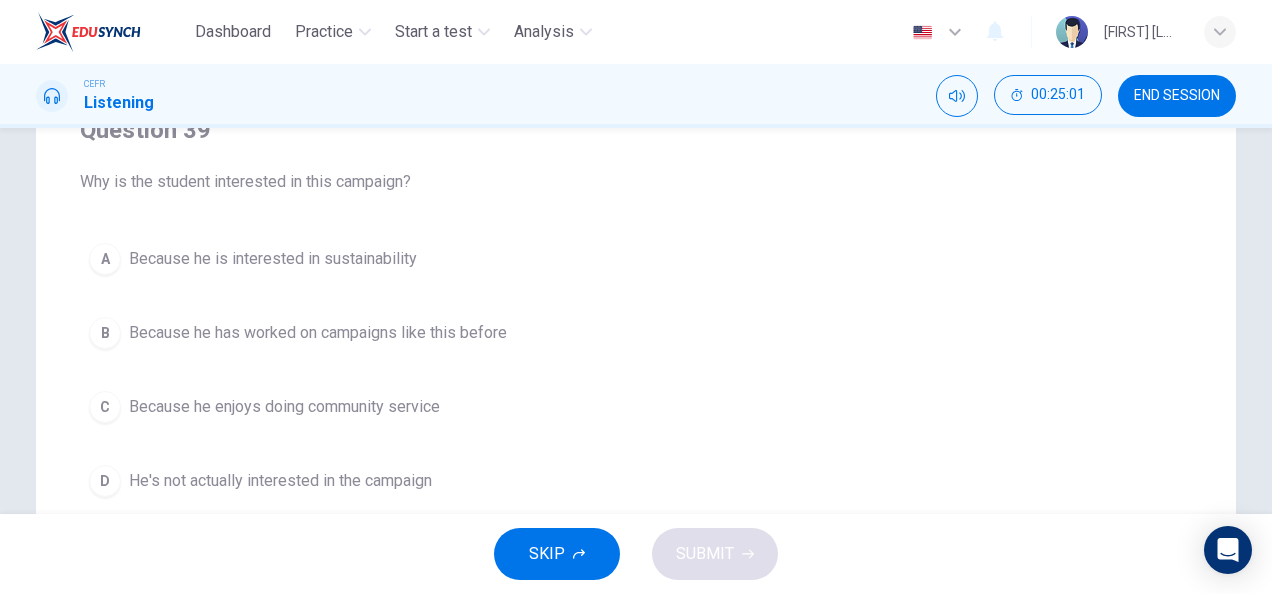 scroll, scrollTop: 0, scrollLeft: 0, axis: both 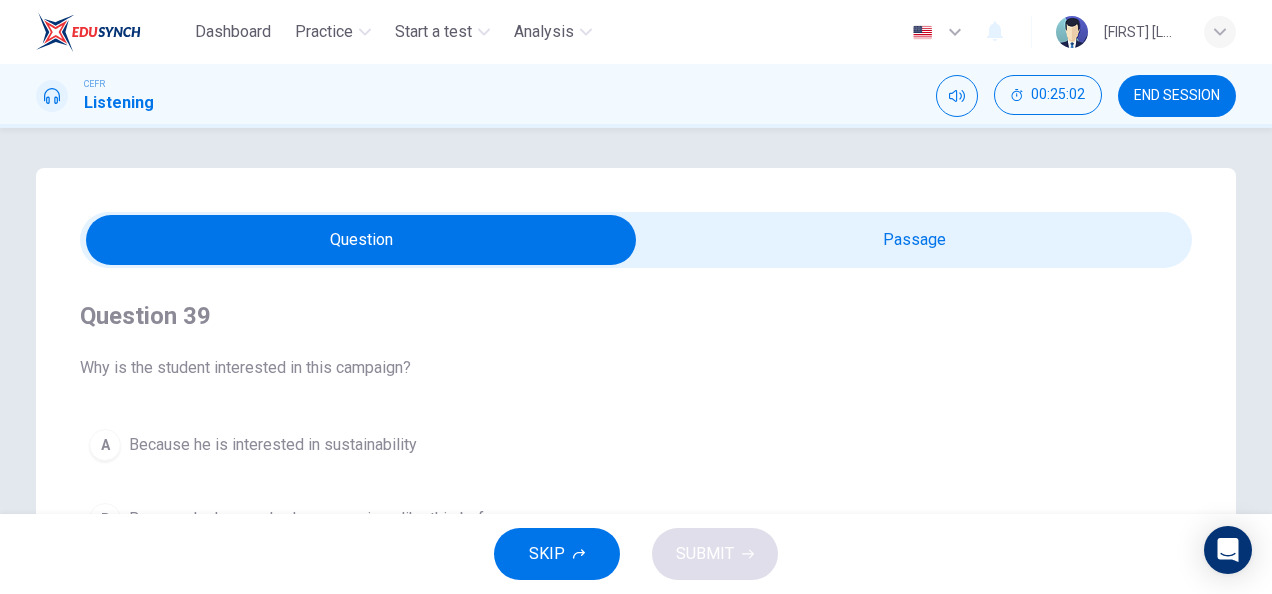 click at bounding box center (361, 240) 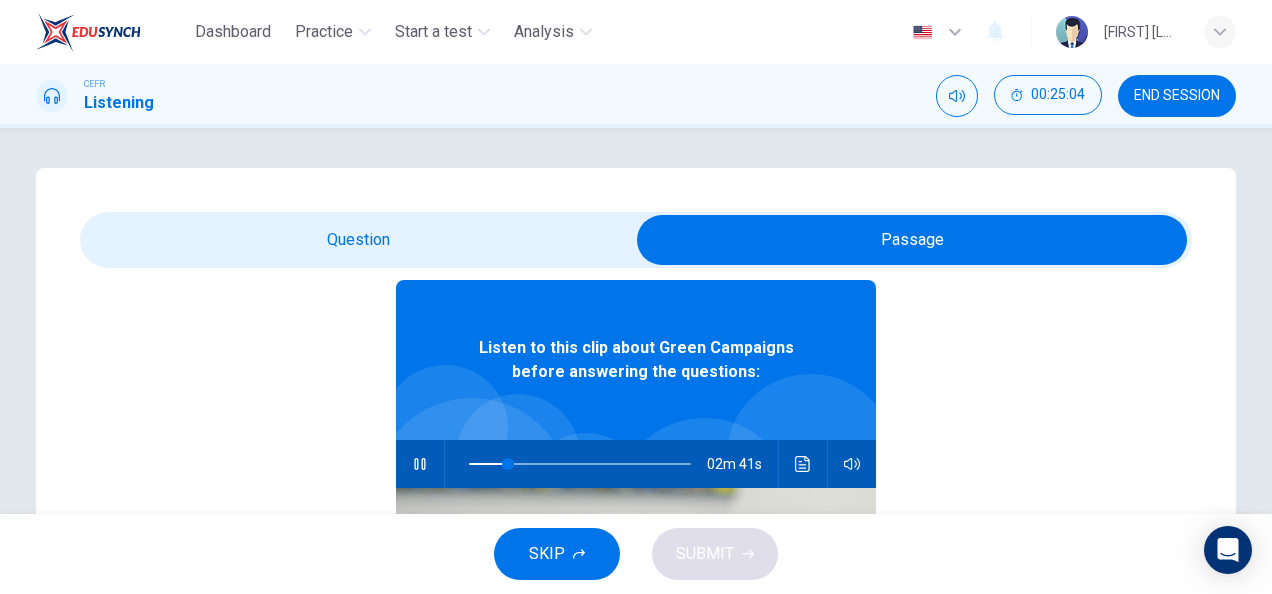 scroll, scrollTop: 112, scrollLeft: 0, axis: vertical 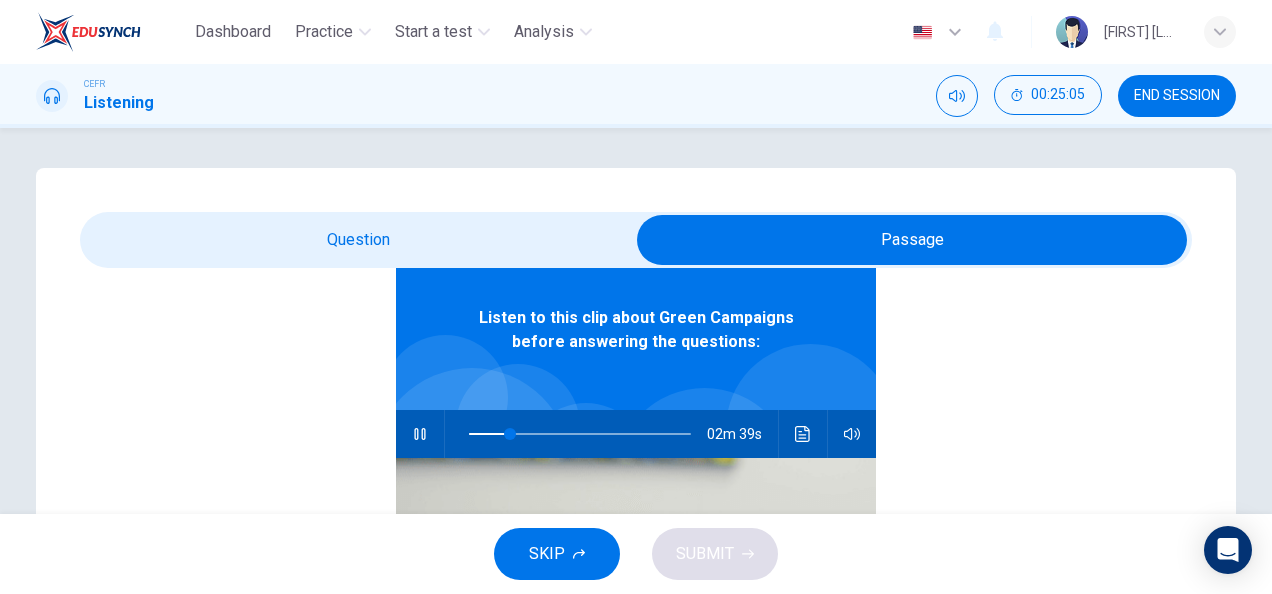 click at bounding box center [636, 240] 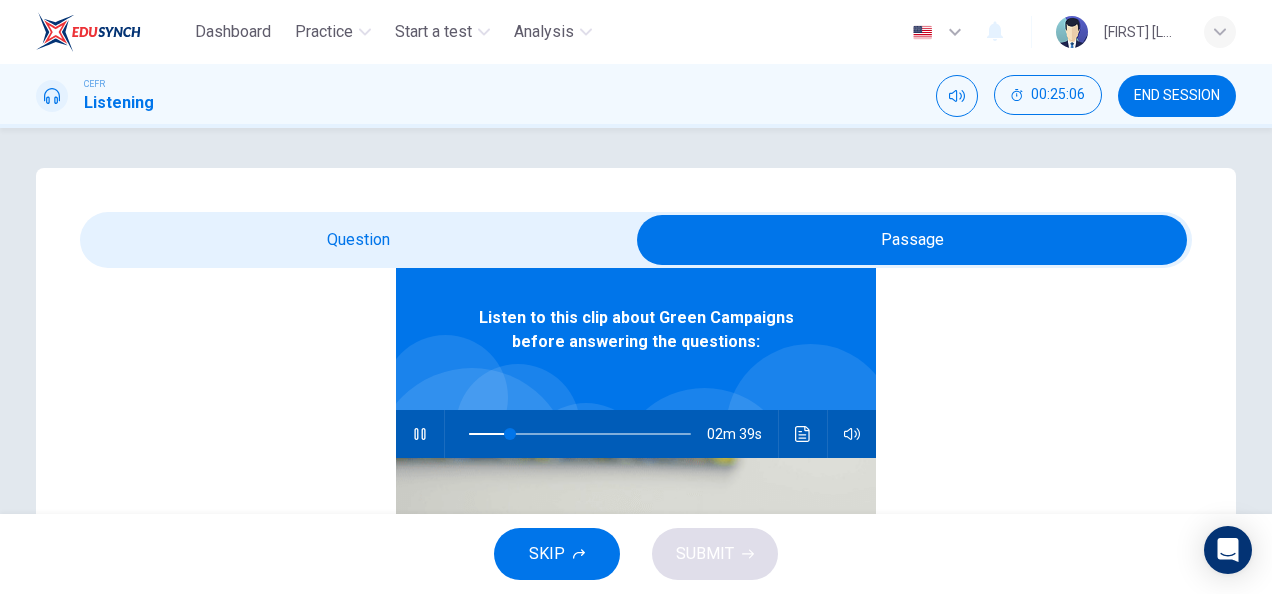 click at bounding box center (912, 240) 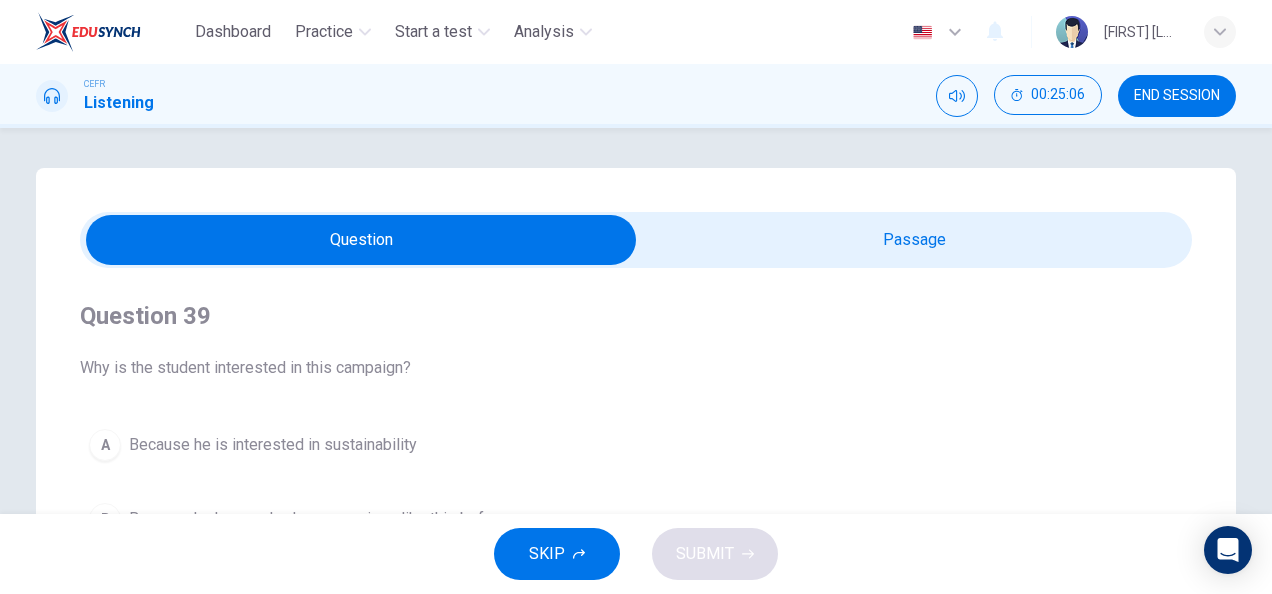 scroll, scrollTop: 0, scrollLeft: 0, axis: both 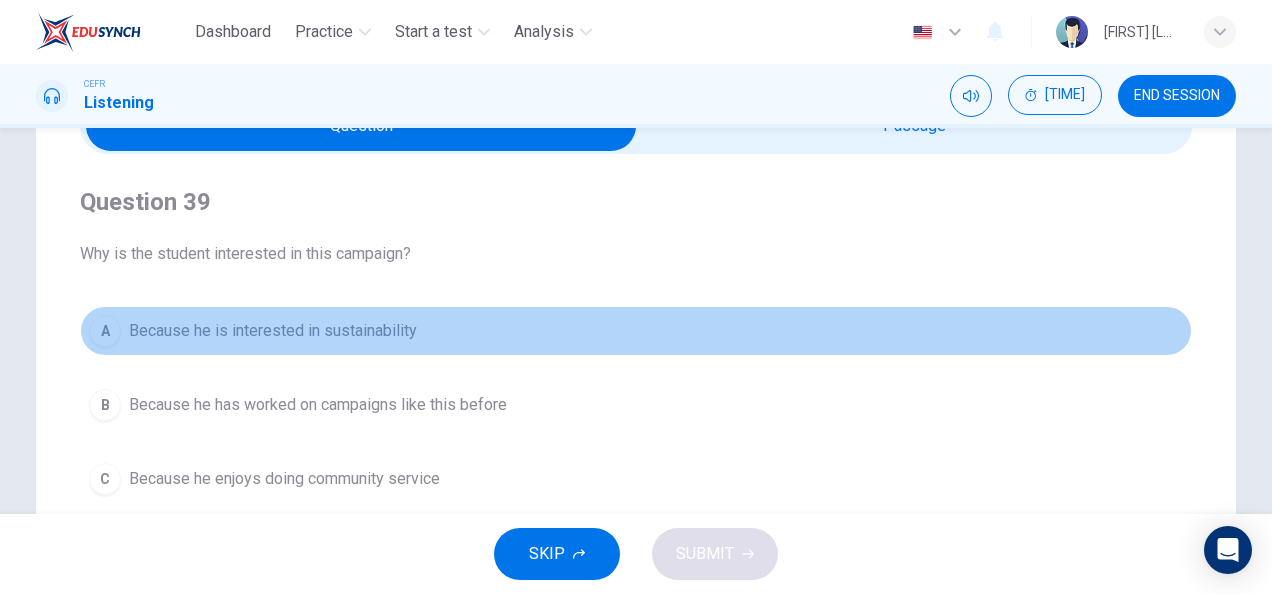 click on "A Because he is interested in sustainability" at bounding box center [636, 331] 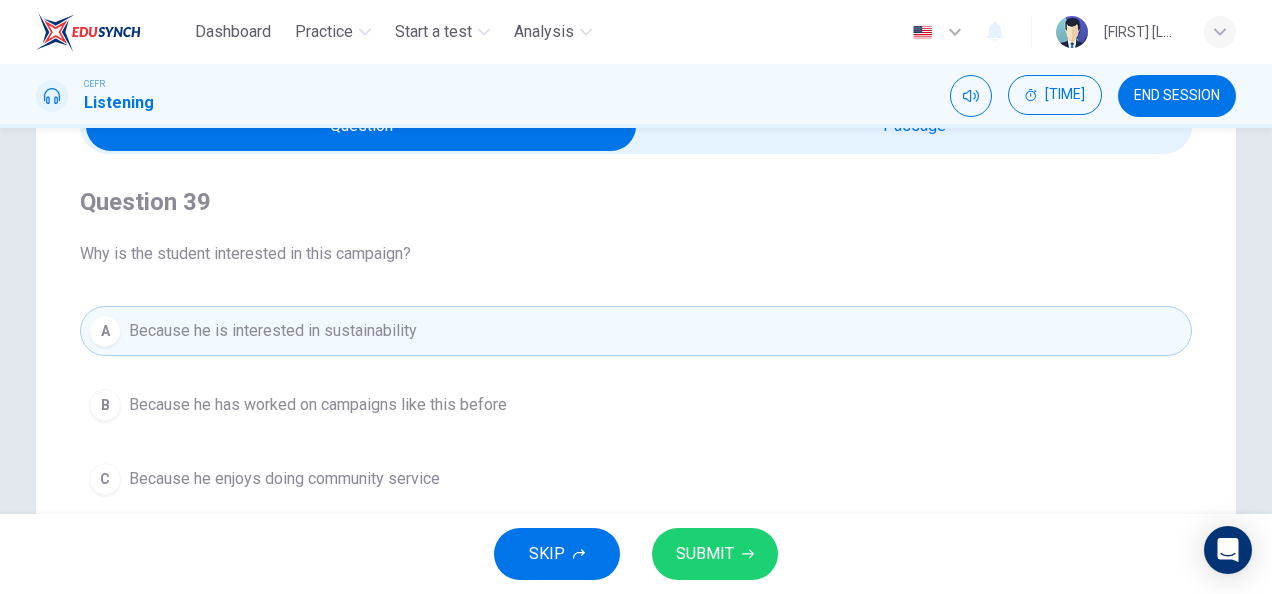 click on "SUBMIT" at bounding box center [705, 554] 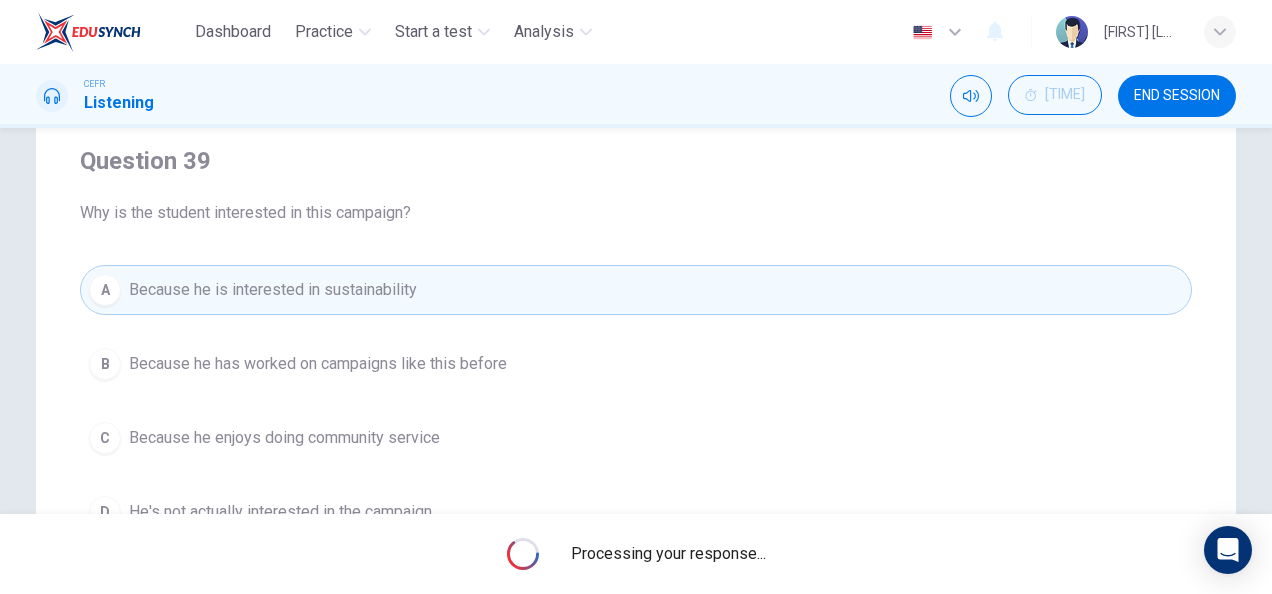 scroll, scrollTop: 158, scrollLeft: 0, axis: vertical 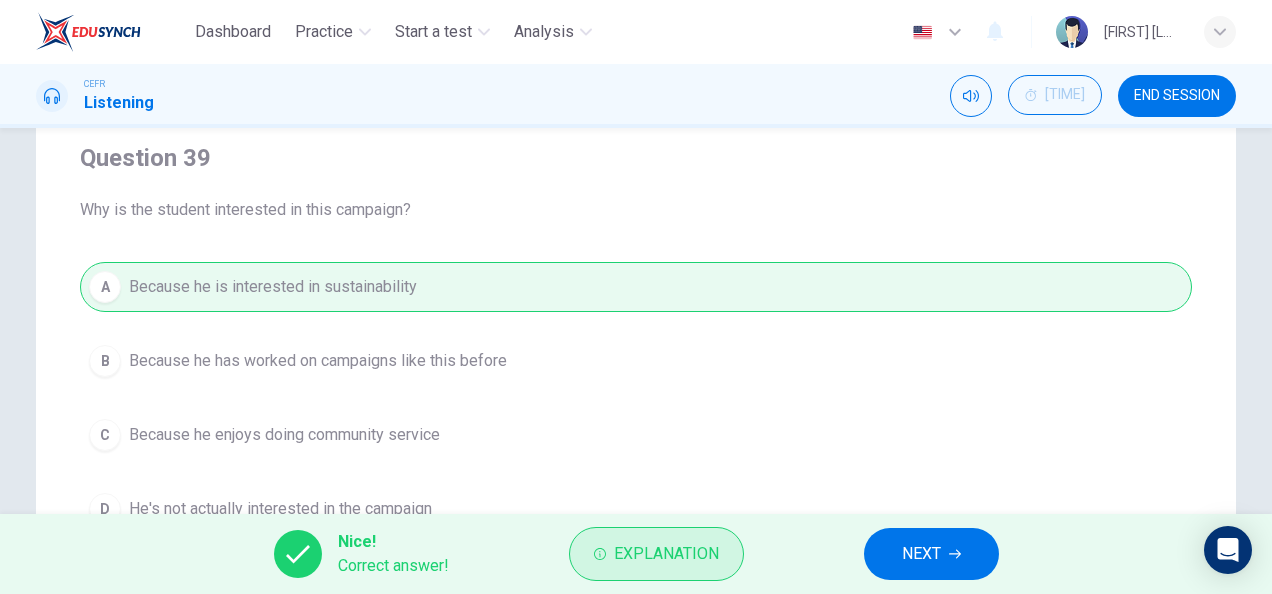 click on "Explanation" at bounding box center [656, 554] 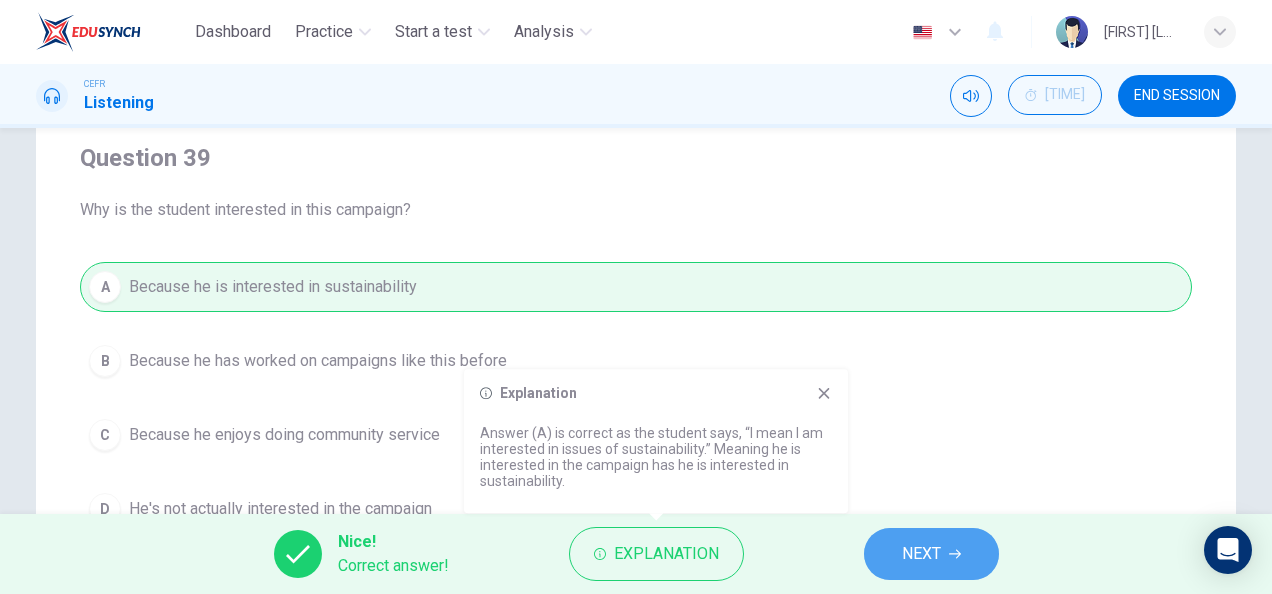 click on "NEXT" at bounding box center [931, 554] 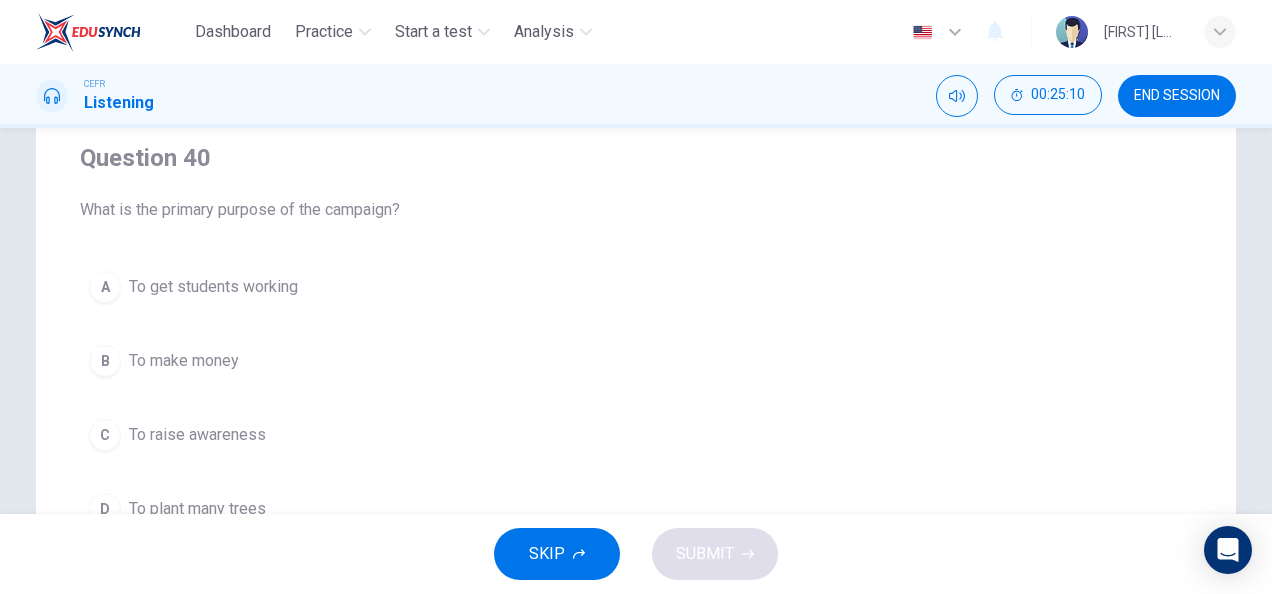 scroll, scrollTop: 212, scrollLeft: 0, axis: vertical 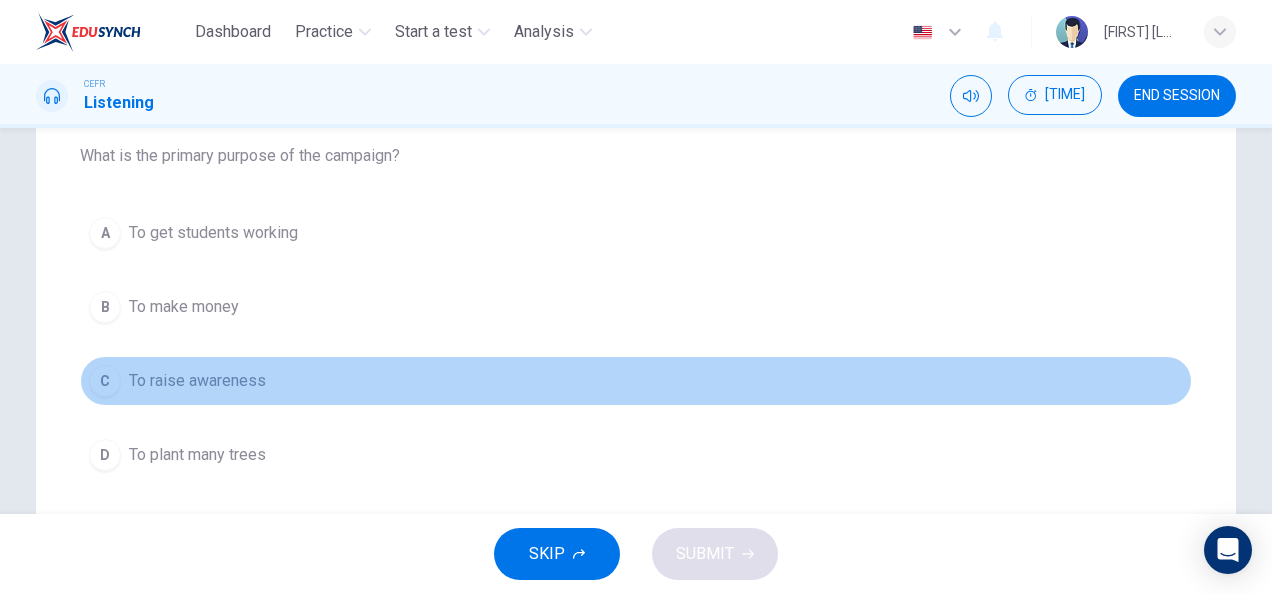 click on "To raise awareness" at bounding box center [213, 233] 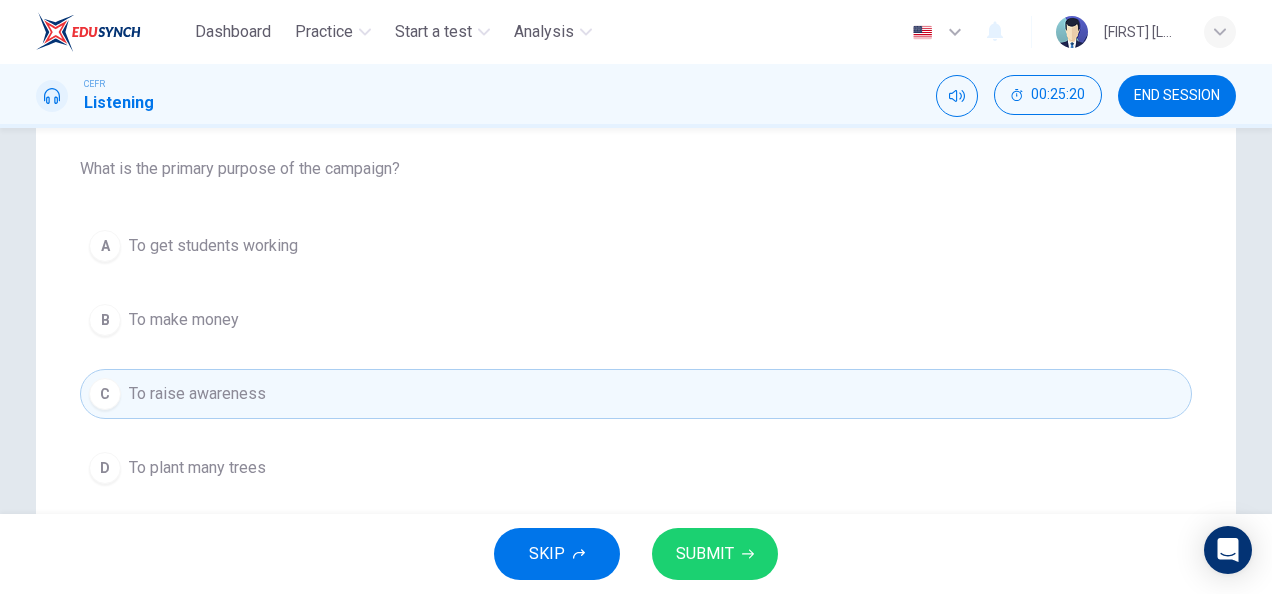 scroll, scrollTop: 202, scrollLeft: 0, axis: vertical 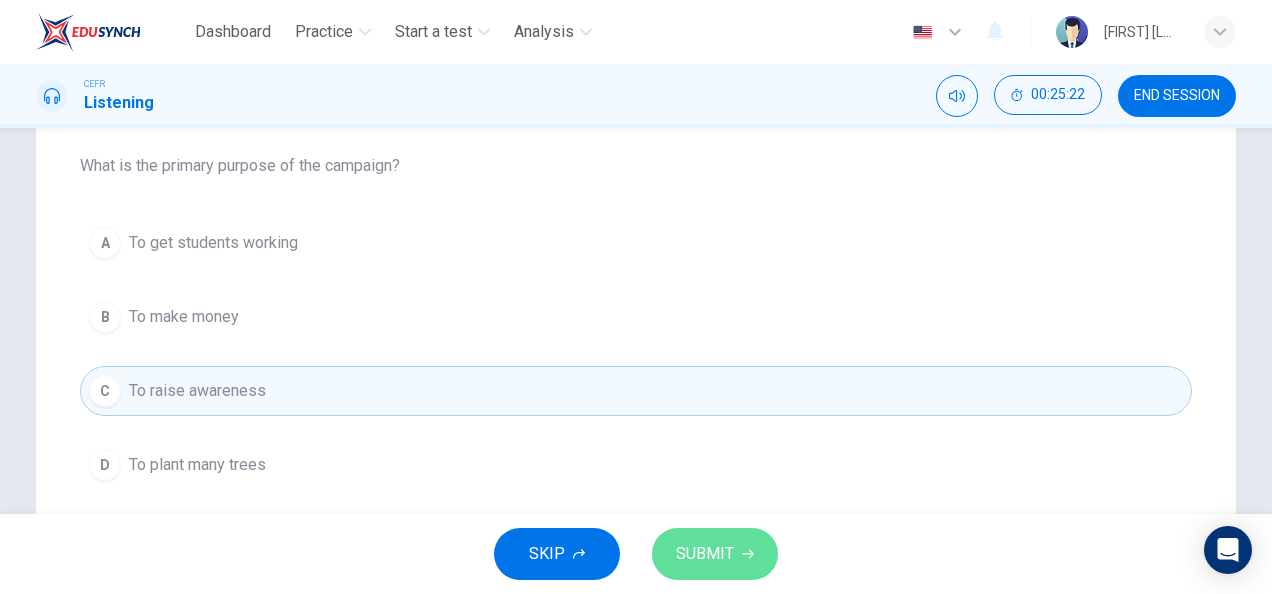 click on "SUBMIT" at bounding box center [715, 554] 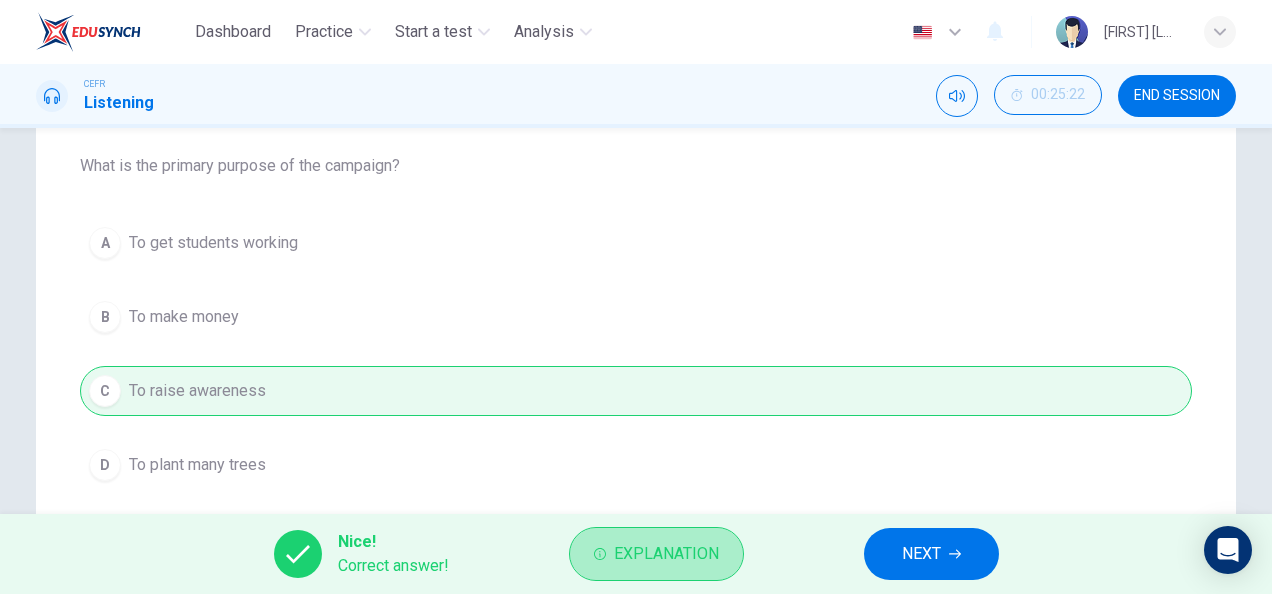 click on "Explanation" at bounding box center [656, 554] 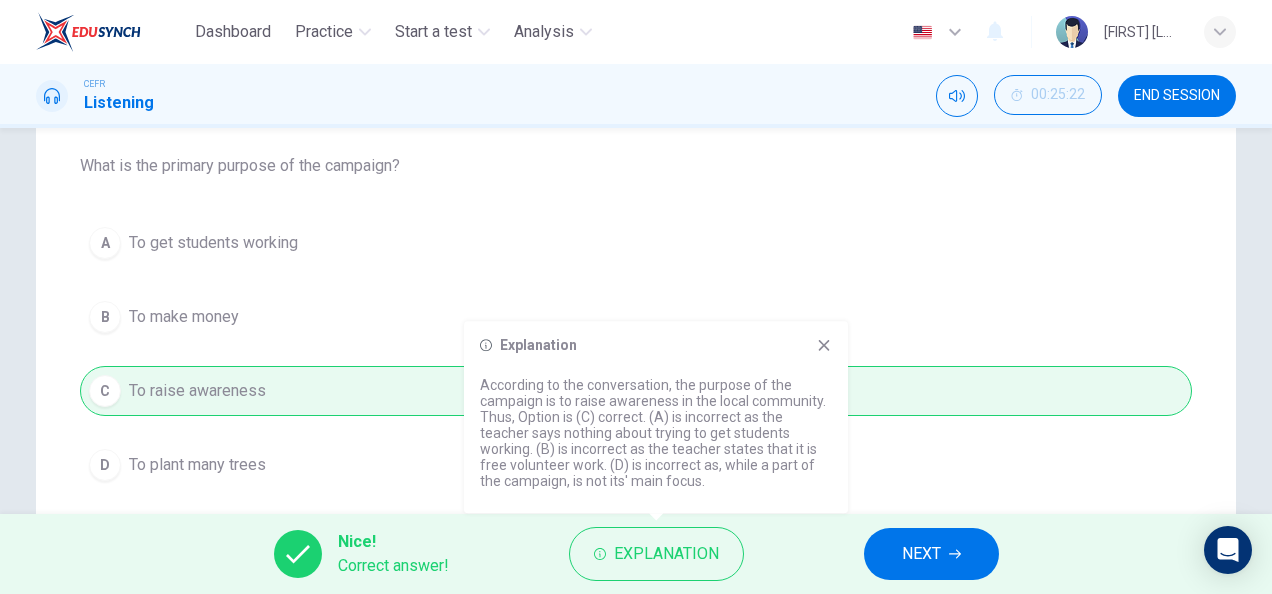 click on "NEXT" at bounding box center [931, 554] 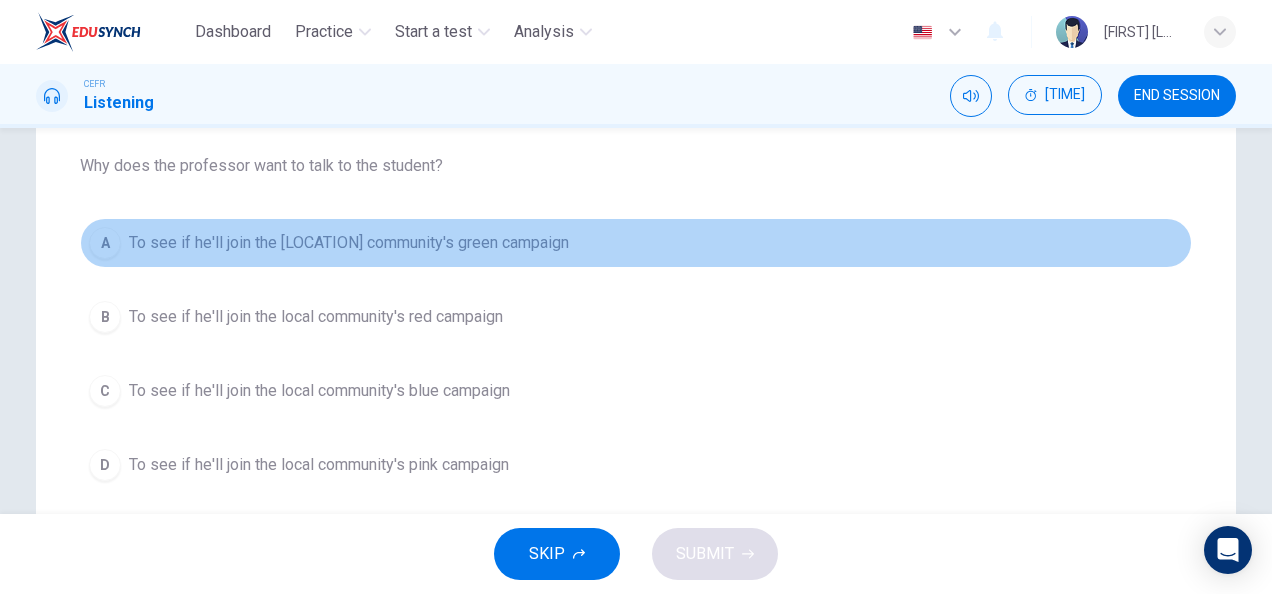 click on "To see if he'll join the [LOCATION] community's green campaign" at bounding box center [349, 243] 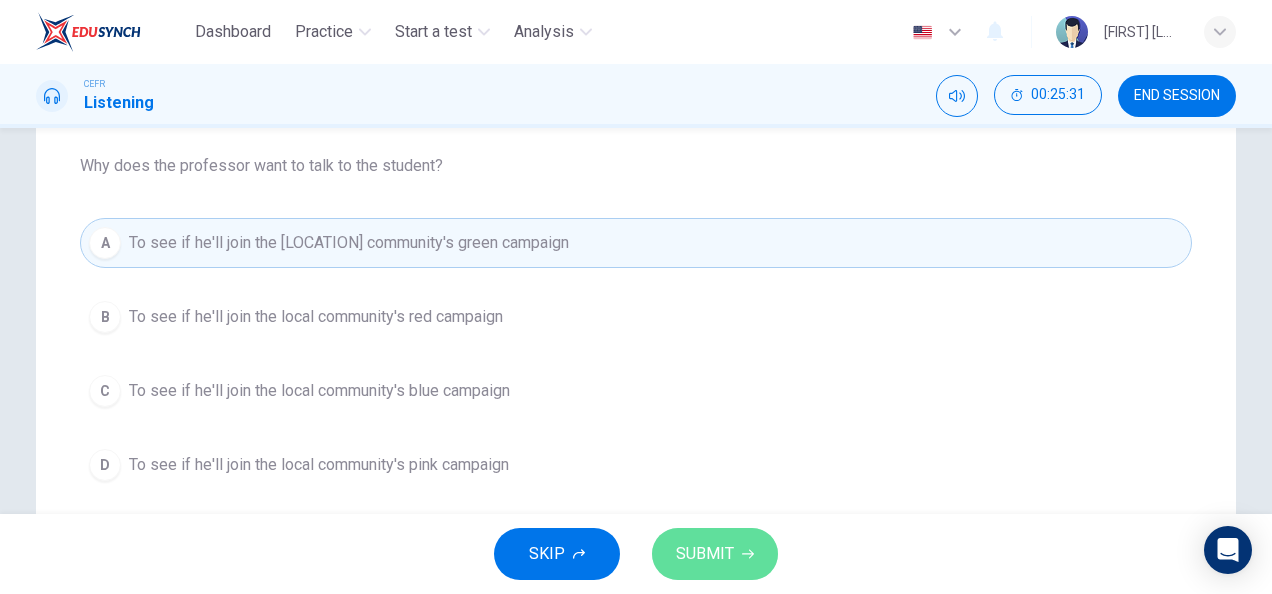 click on "SUBMIT" at bounding box center [705, 554] 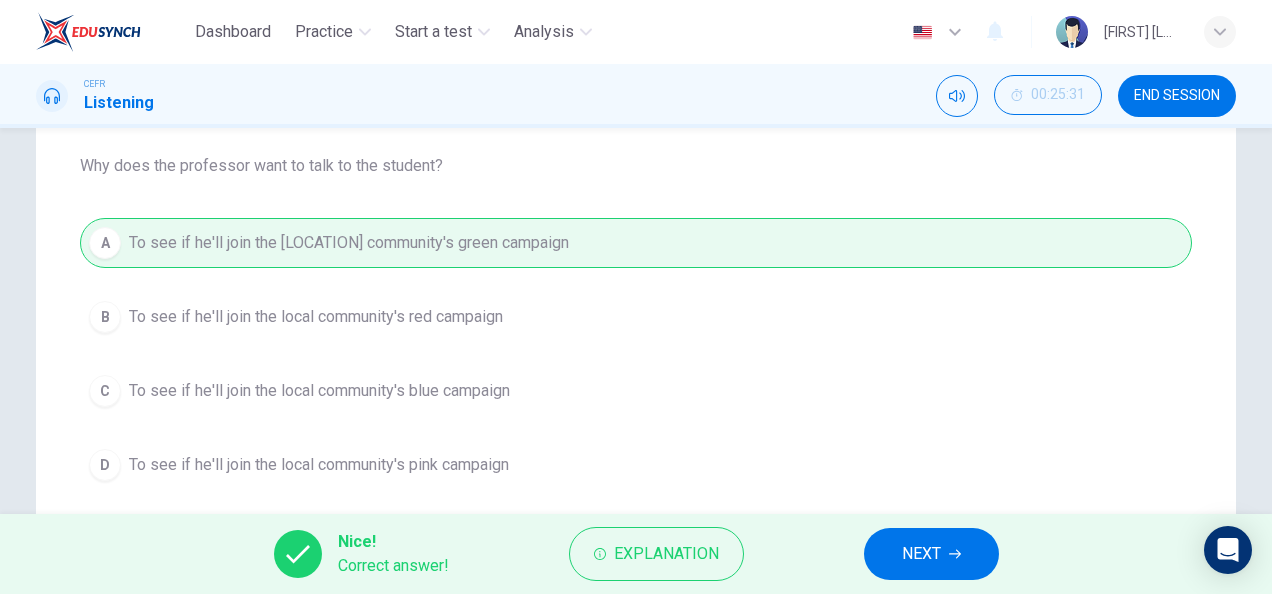 click on "Nice! Correct answer! Explanation NEXT" at bounding box center (636, 554) 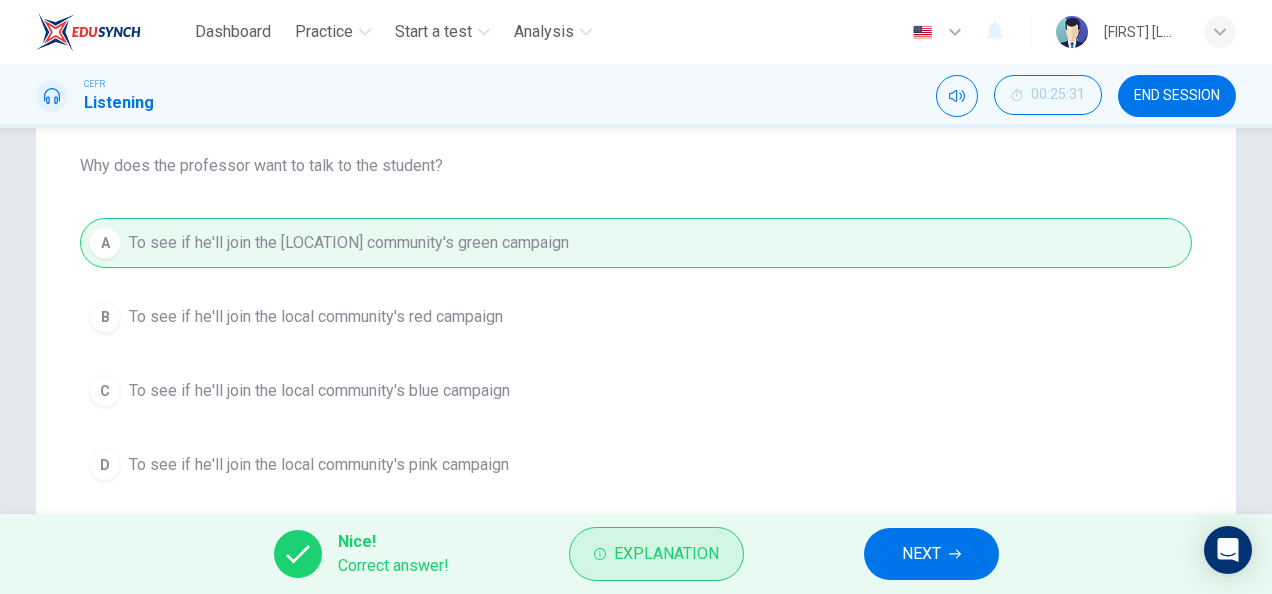 drag, startPoint x: 893, startPoint y: 552, endPoint x: 707, endPoint y: 565, distance: 186.45375 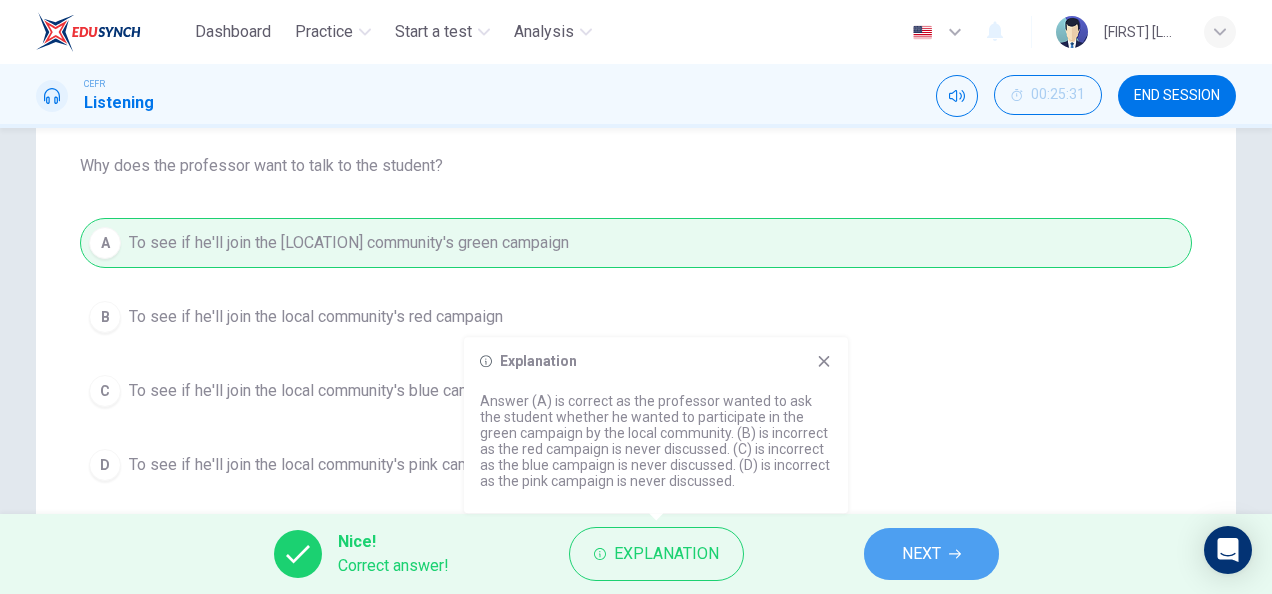 click on "NEXT" at bounding box center [931, 554] 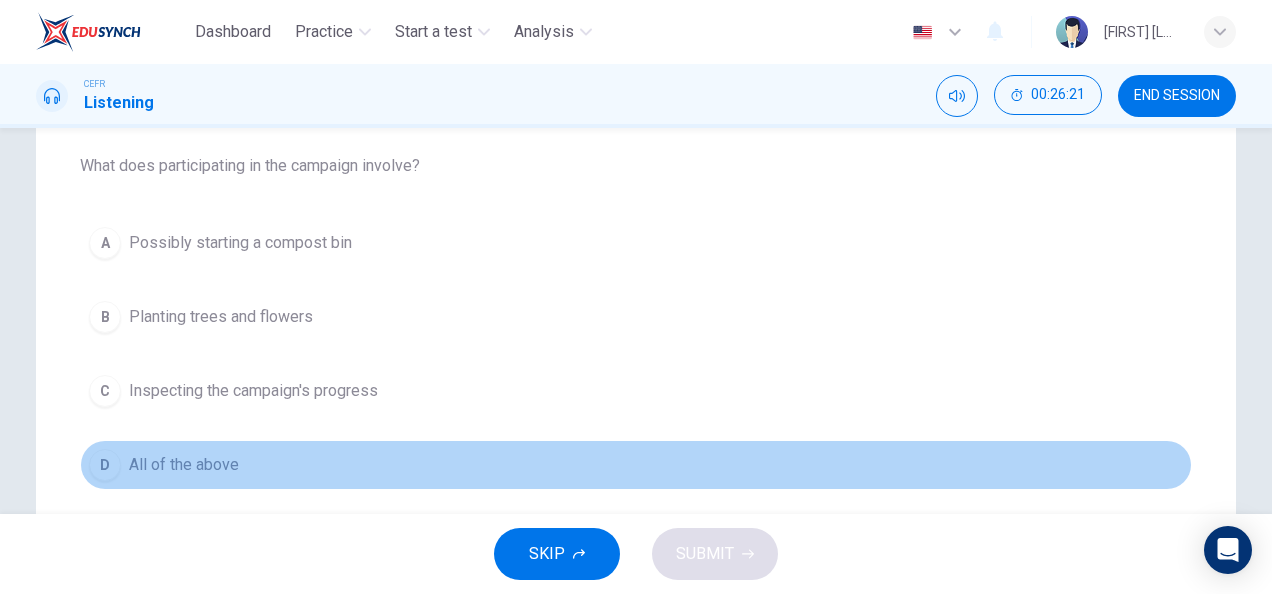 click on "D All of the above" at bounding box center [636, 465] 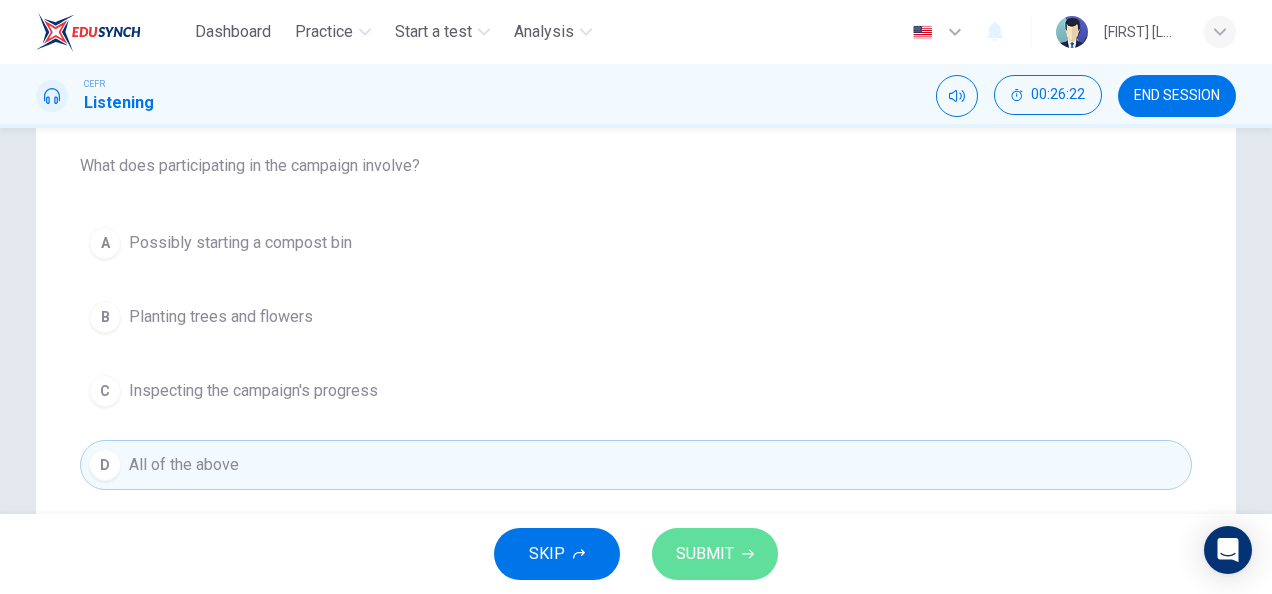 click on "SUBMIT" at bounding box center [705, 554] 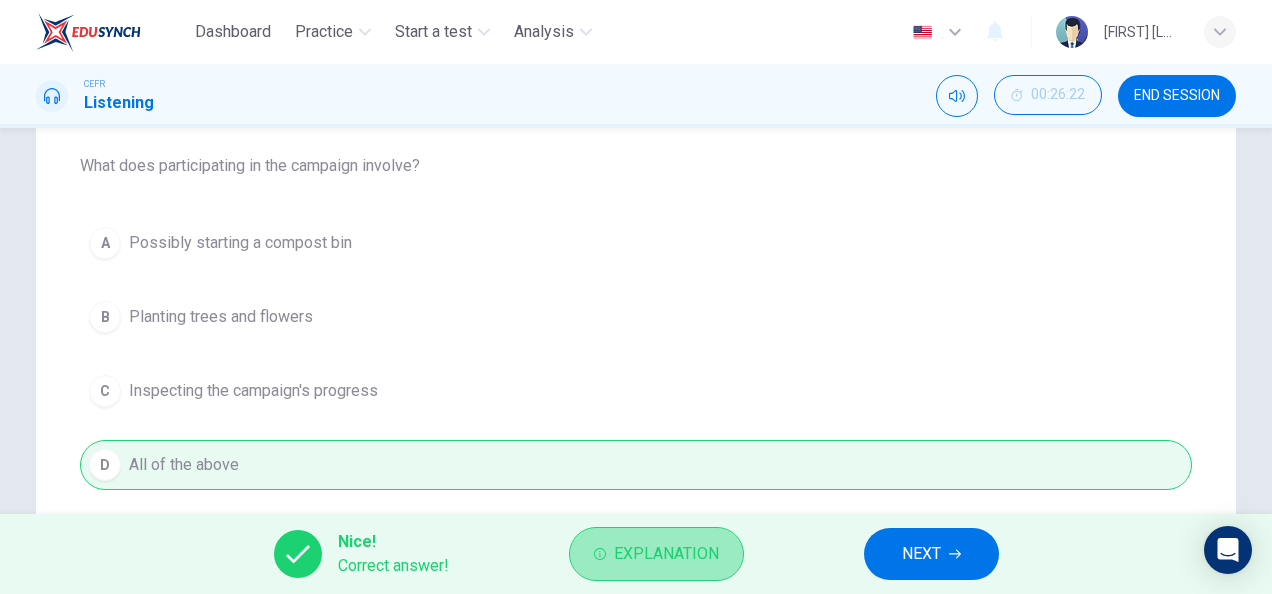 click on "Explanation" at bounding box center [656, 554] 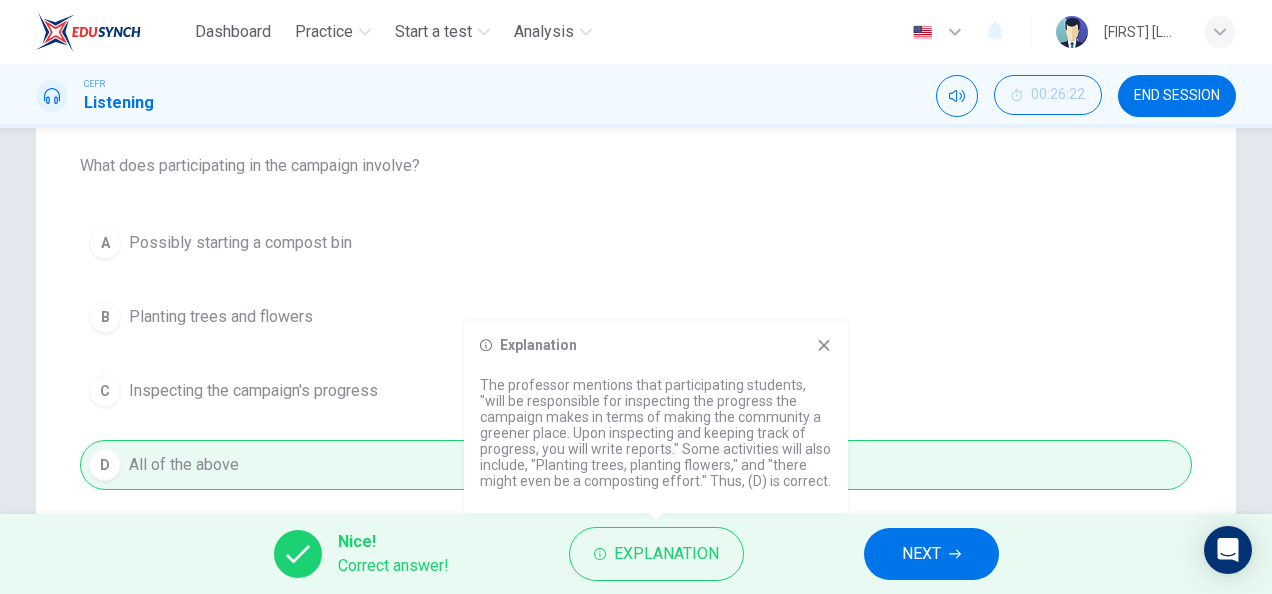 click on "NEXT" at bounding box center [931, 554] 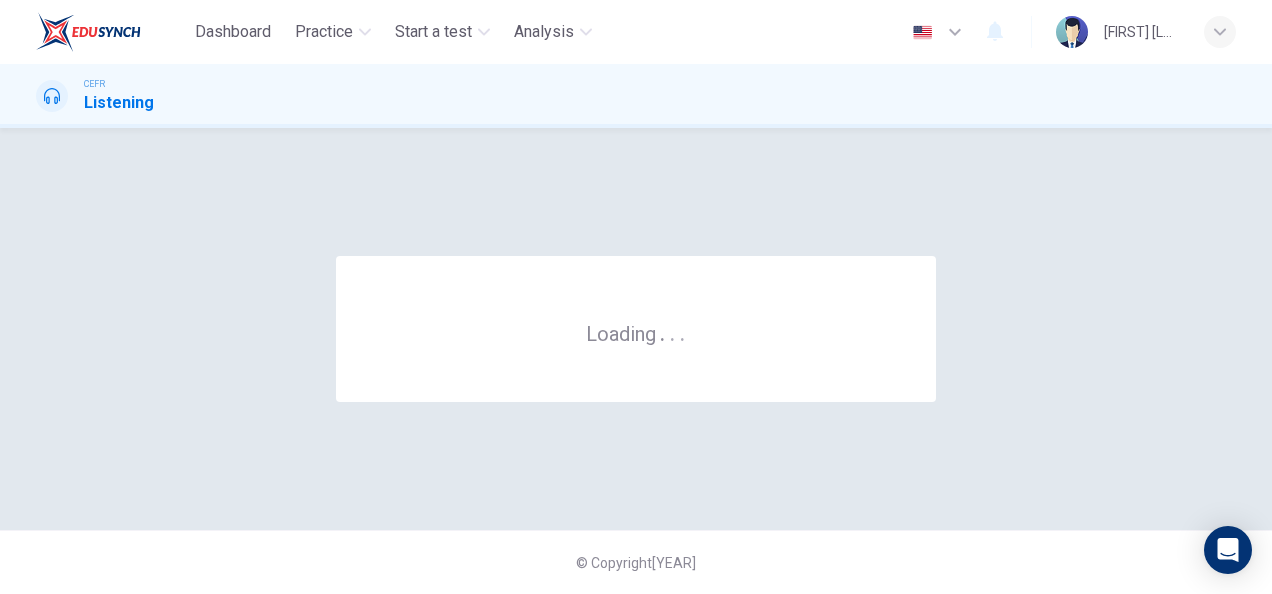 scroll, scrollTop: 0, scrollLeft: 0, axis: both 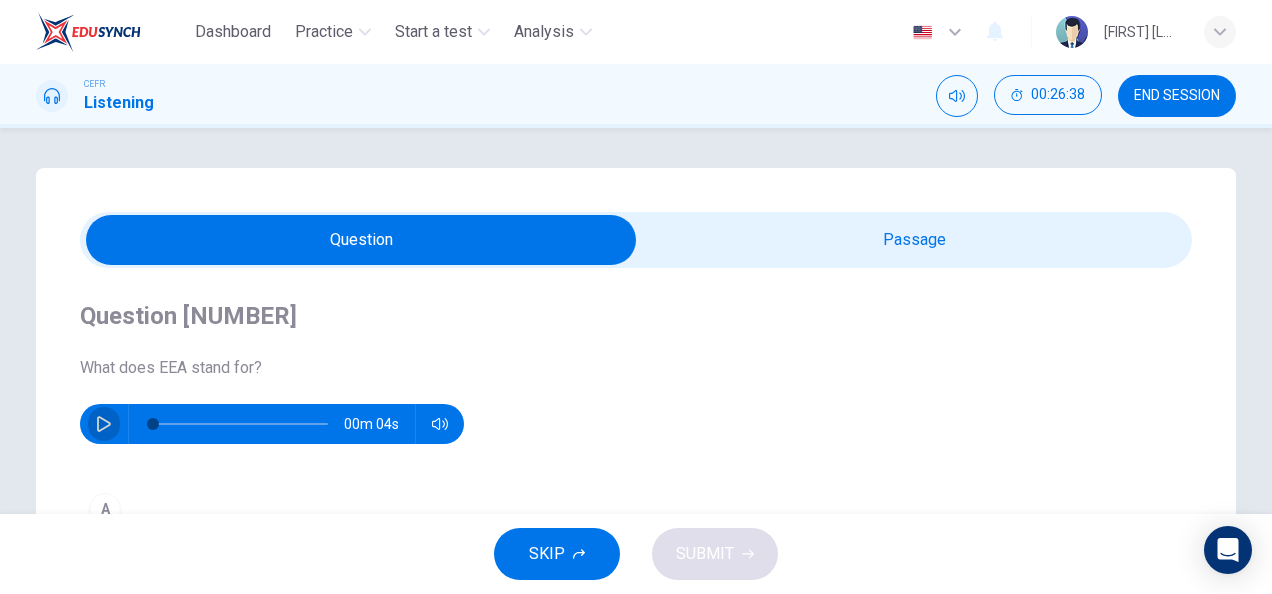 click at bounding box center (104, 424) 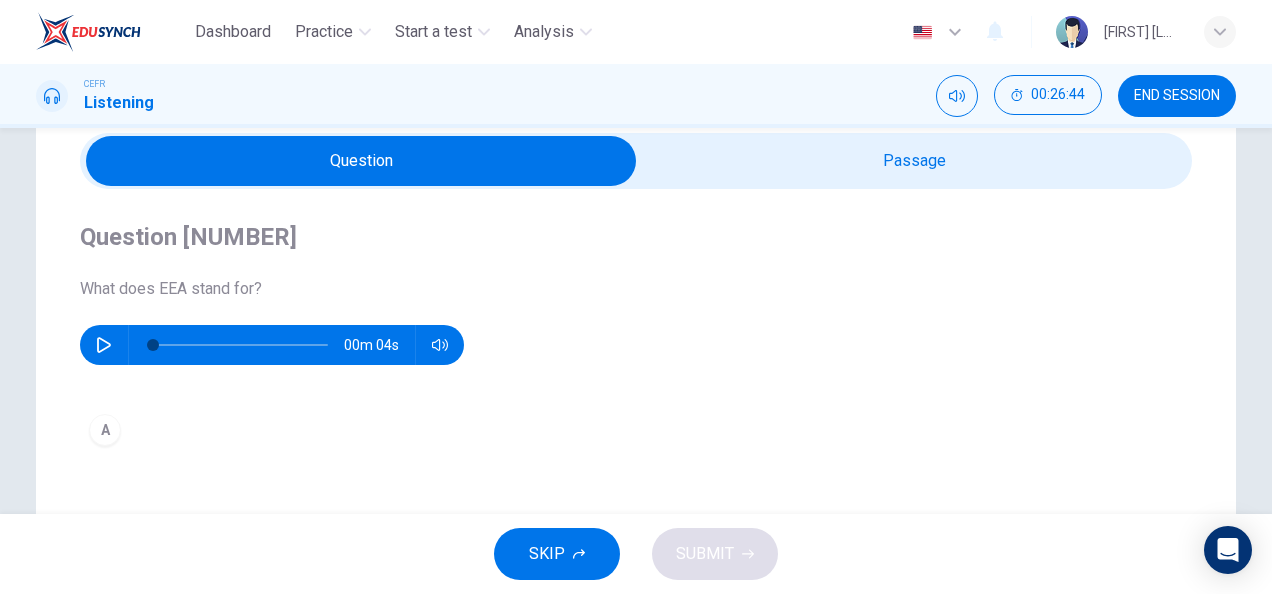 scroll, scrollTop: 82, scrollLeft: 0, axis: vertical 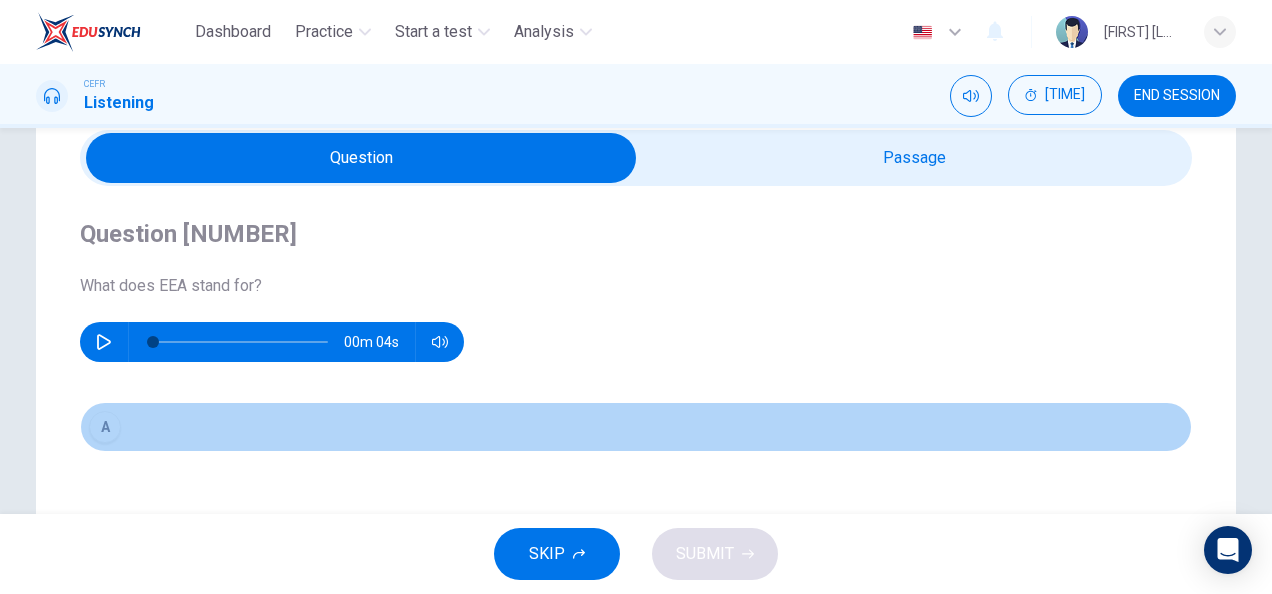 click on "A" at bounding box center [105, 427] 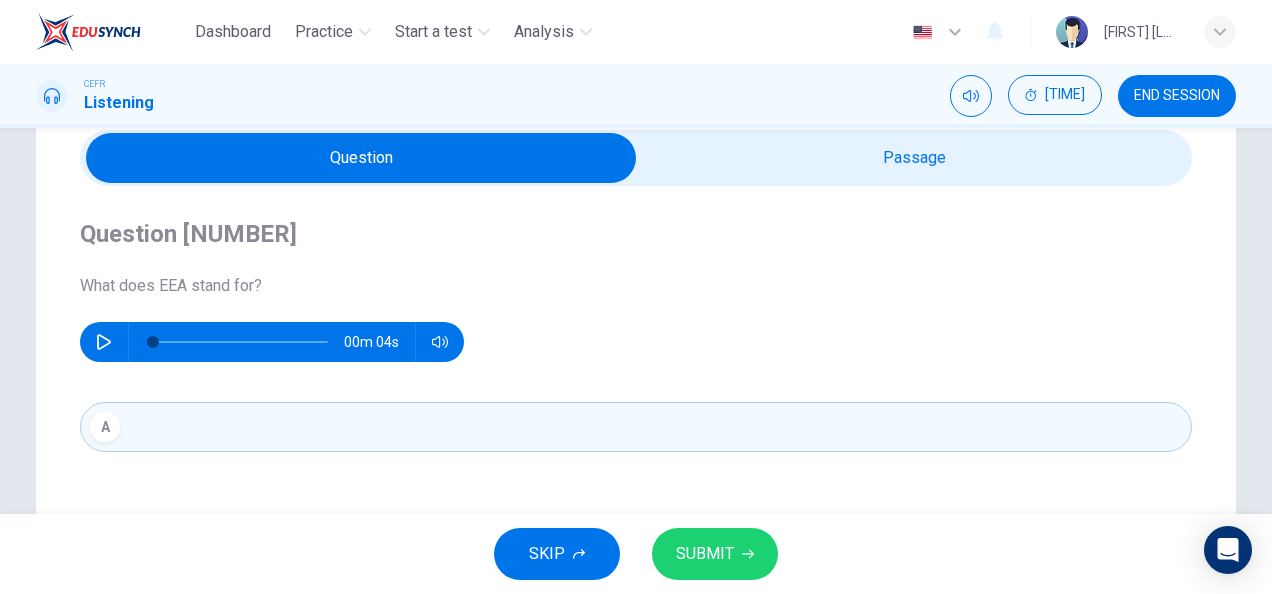 click on "A" at bounding box center [105, 427] 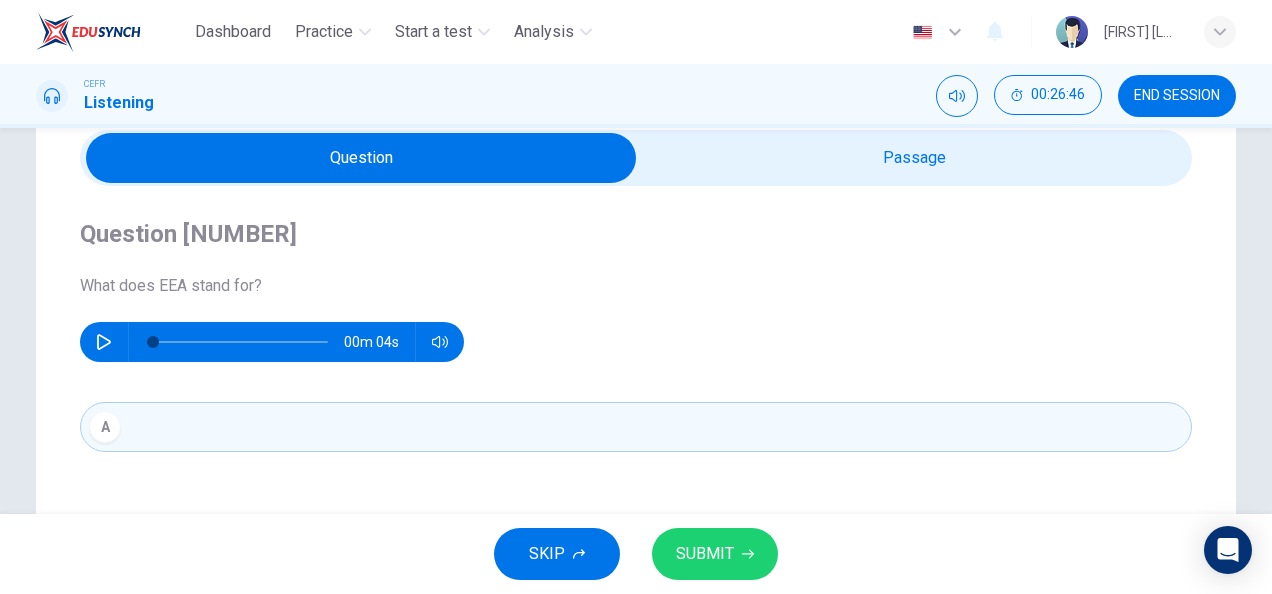click at bounding box center [104, 342] 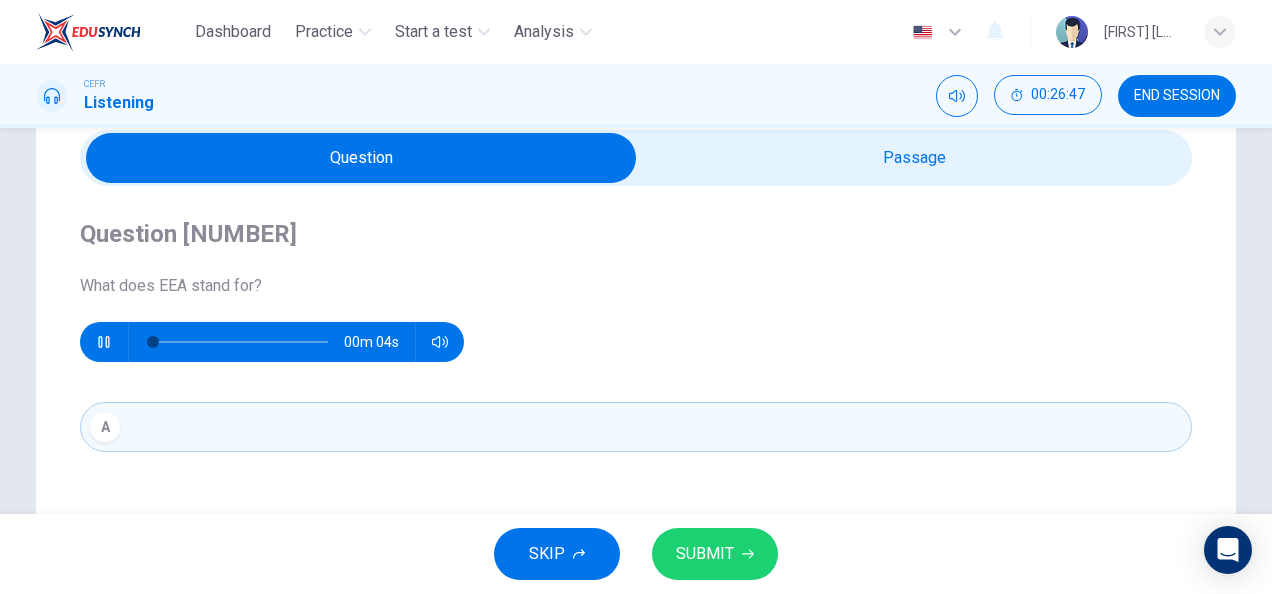 click at bounding box center [361, 158] 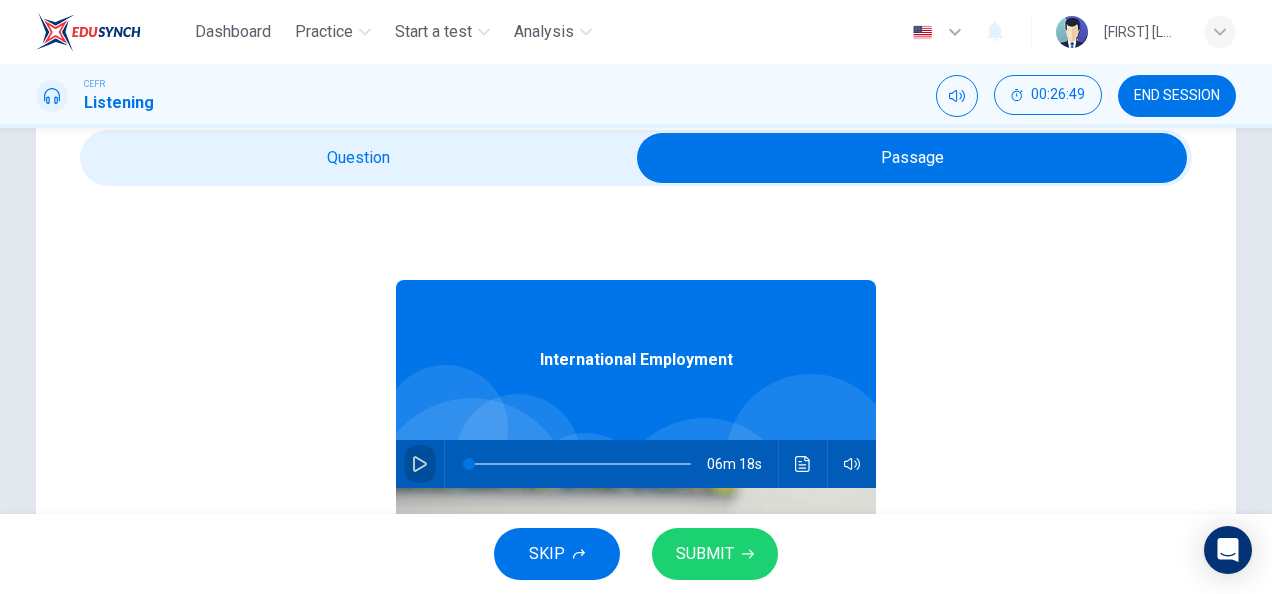 click at bounding box center [420, 464] 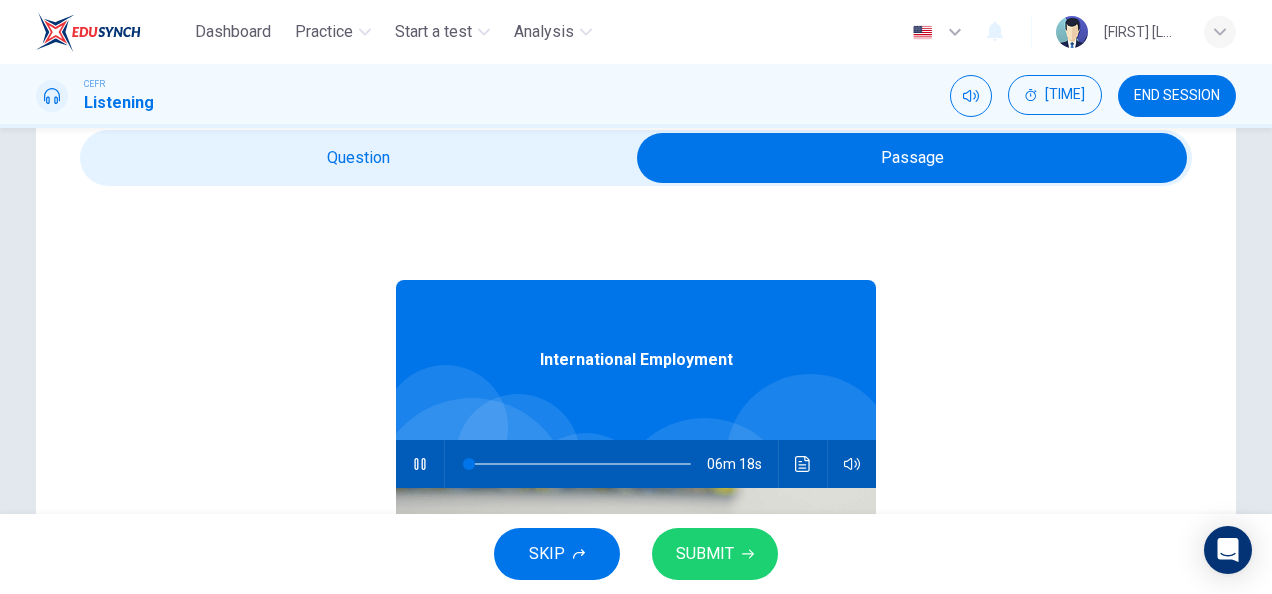 click at bounding box center (912, 158) 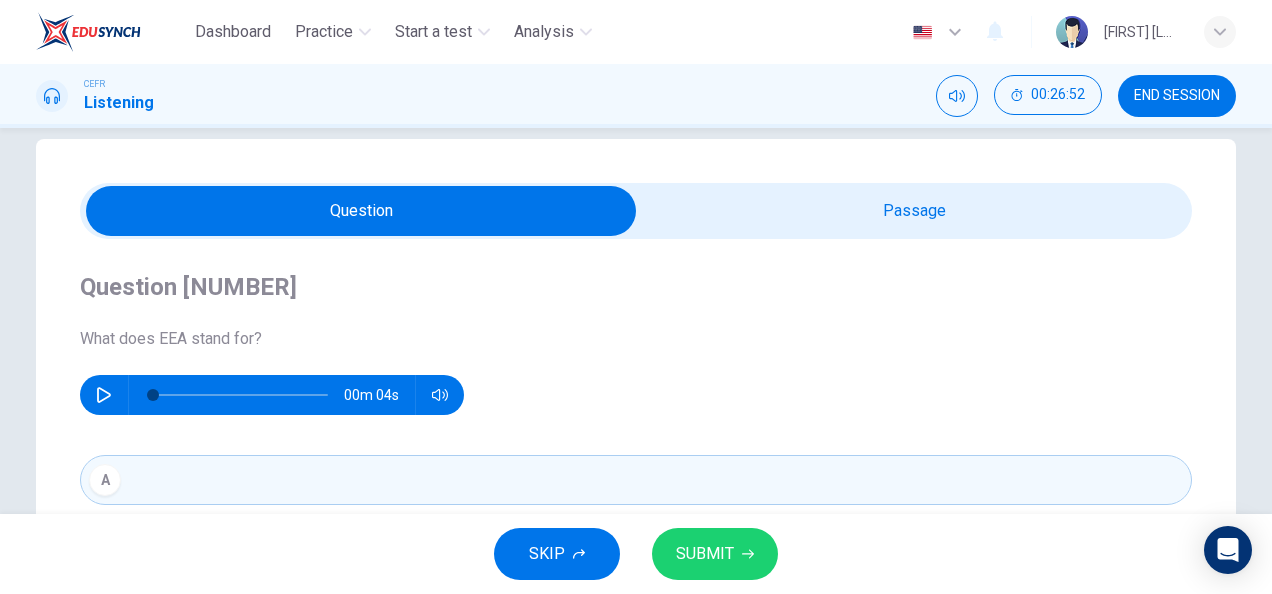 scroll, scrollTop: 73, scrollLeft: 0, axis: vertical 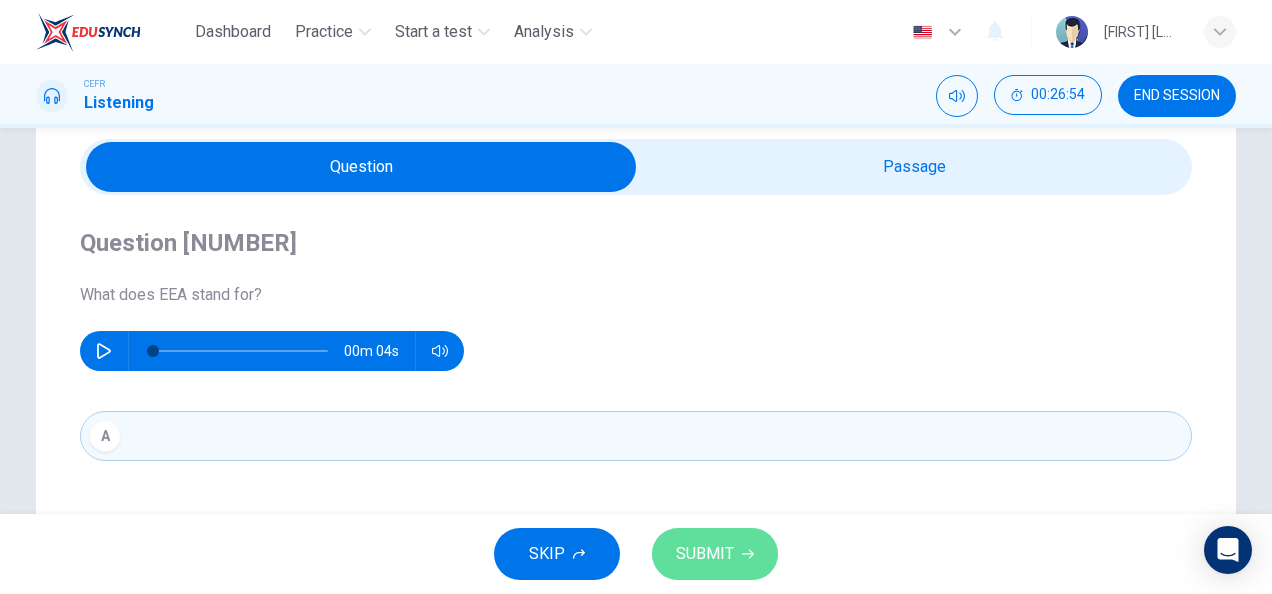 click on "SUBMIT" at bounding box center (715, 554) 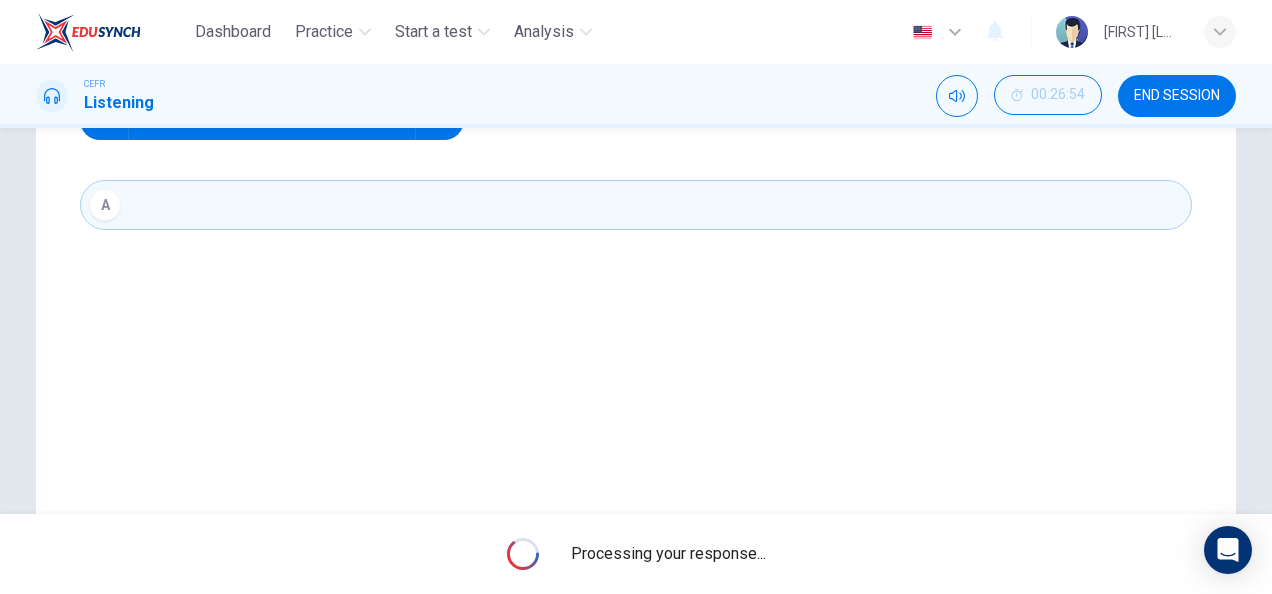 scroll, scrollTop: 0, scrollLeft: 0, axis: both 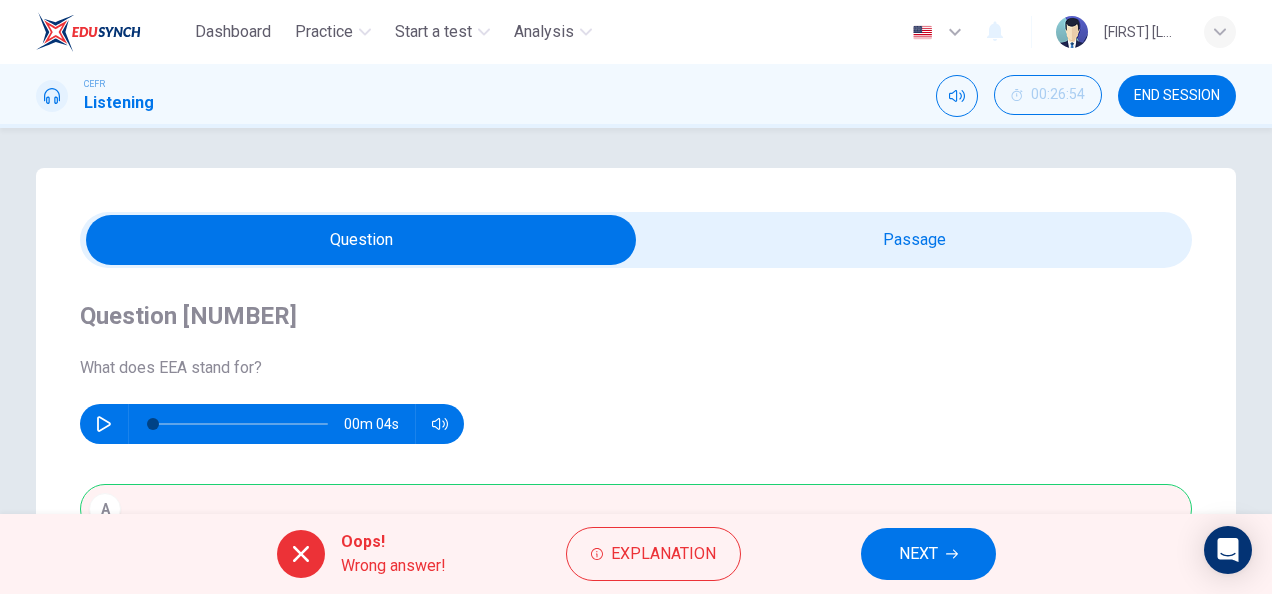 click at bounding box center [361, 240] 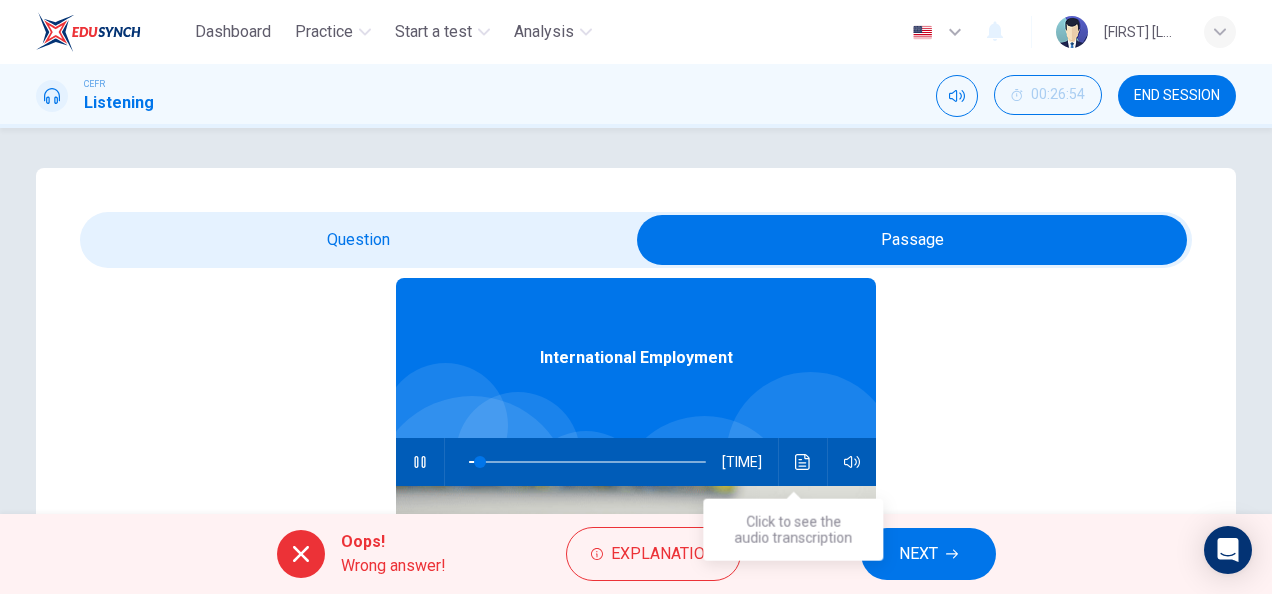 scroll, scrollTop: 85, scrollLeft: 0, axis: vertical 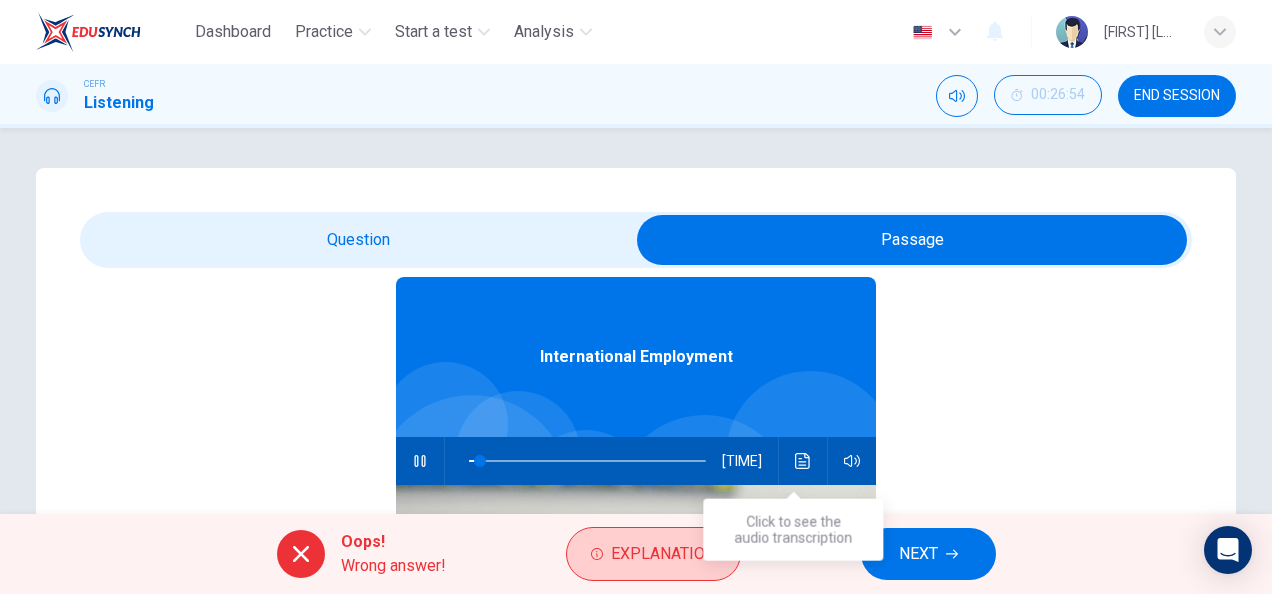 click on "Explanation" at bounding box center (663, 554) 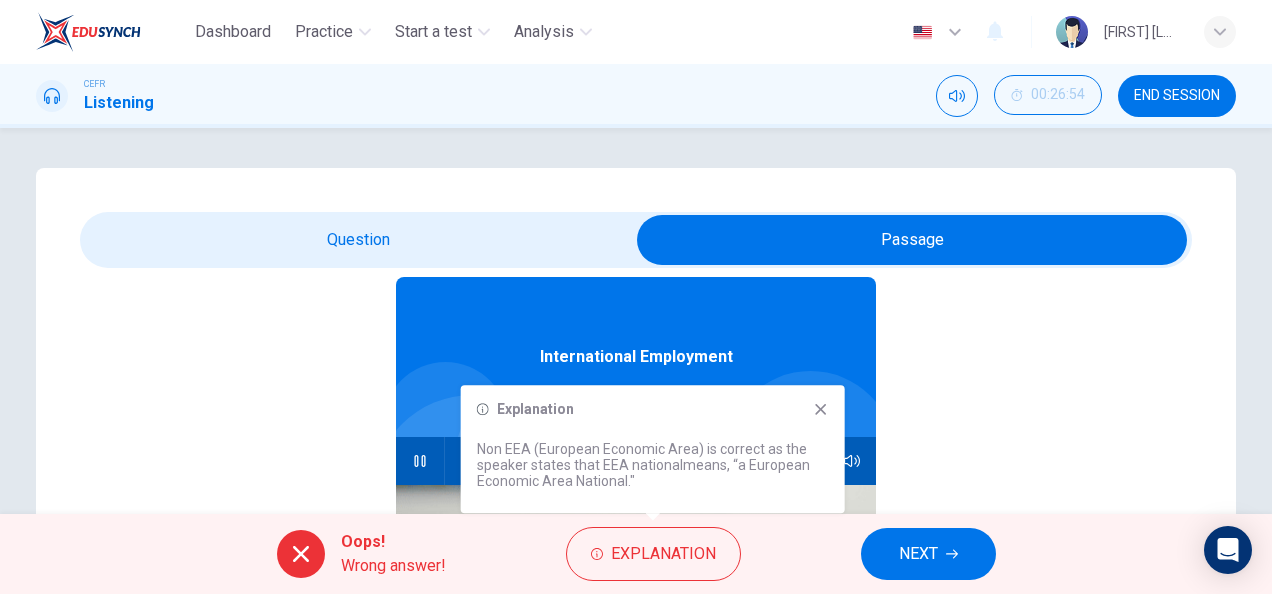 click on "International Employment 05m 56s" at bounding box center [636, 569] 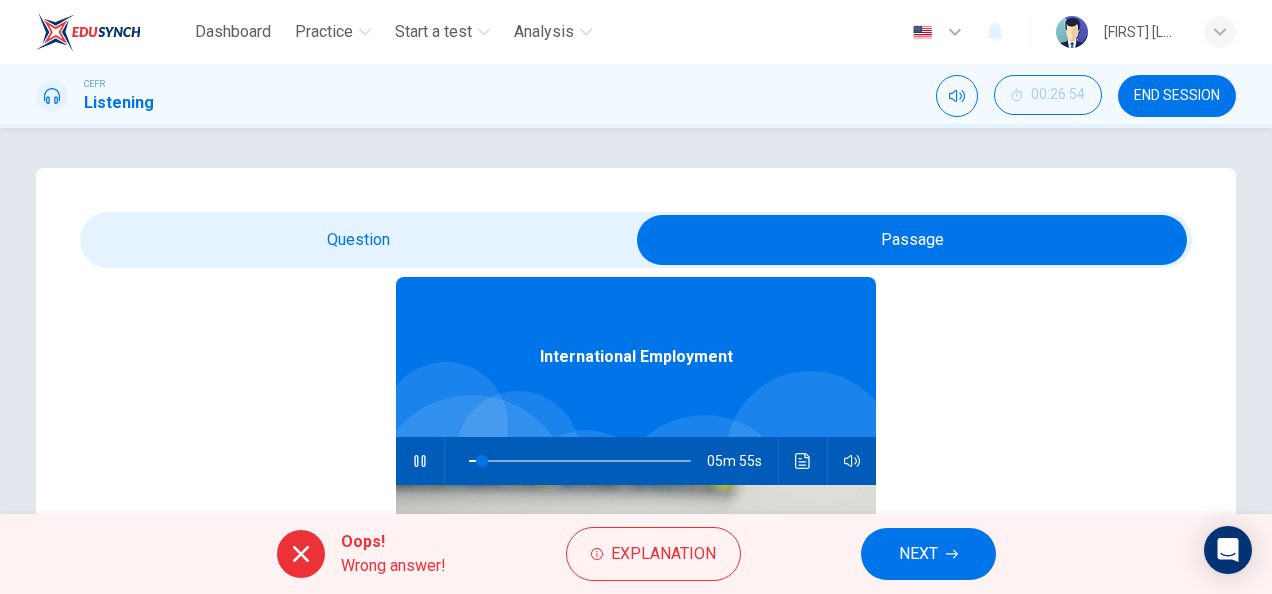 click at bounding box center (912, 240) 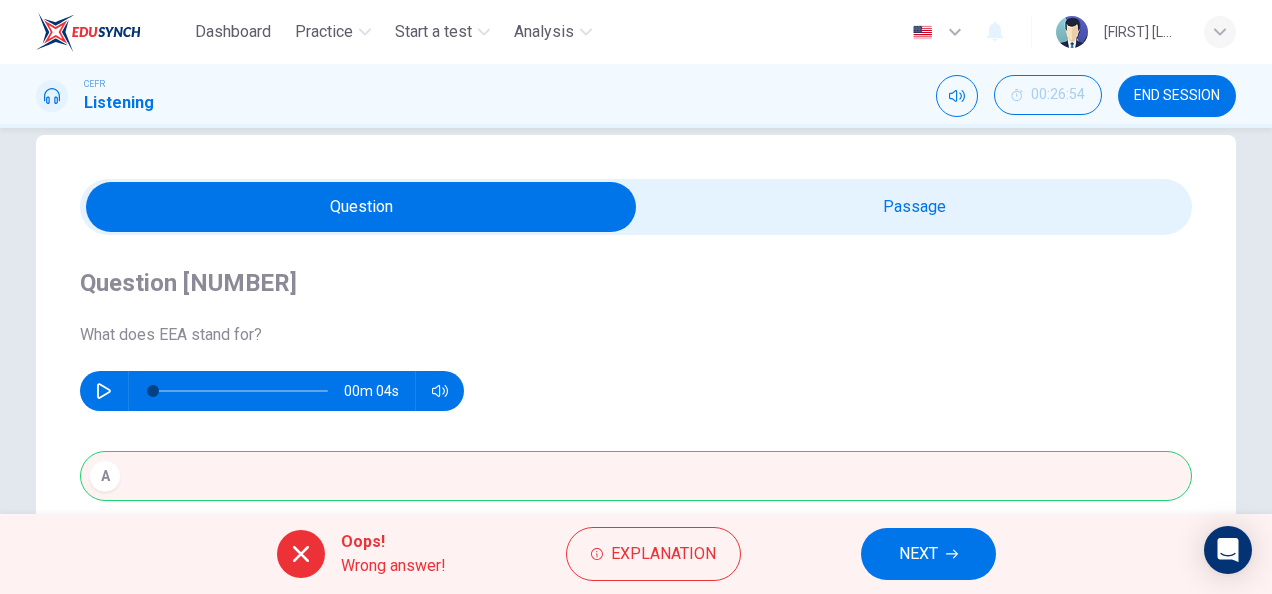 scroll, scrollTop: 32, scrollLeft: 0, axis: vertical 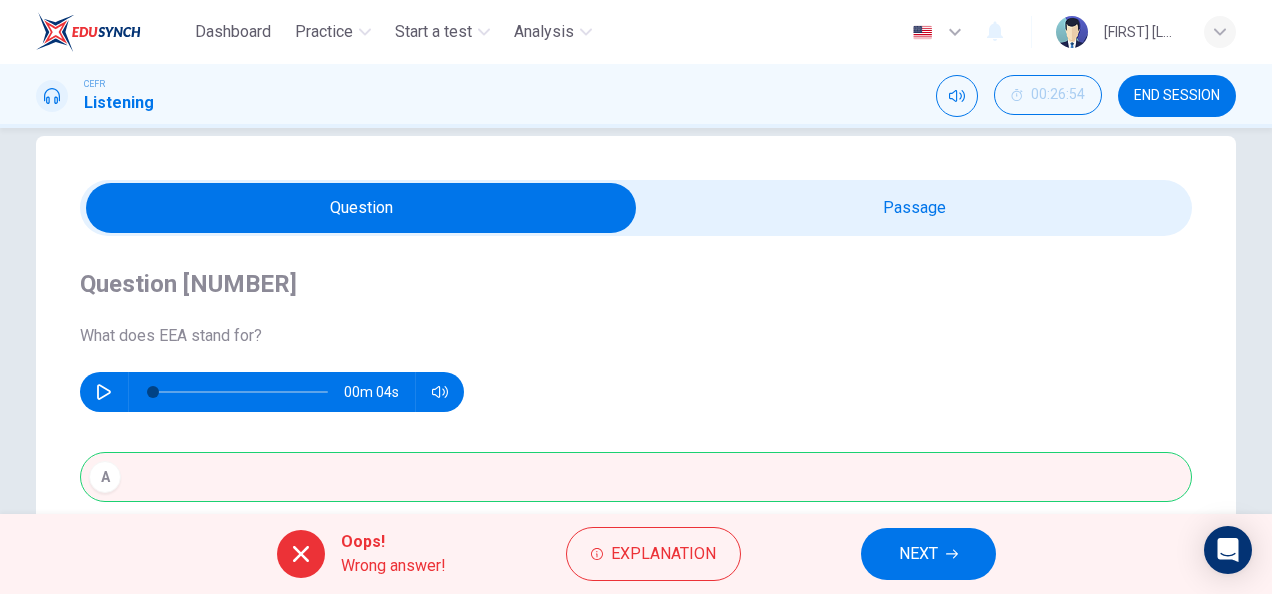 click at bounding box center [361, 208] 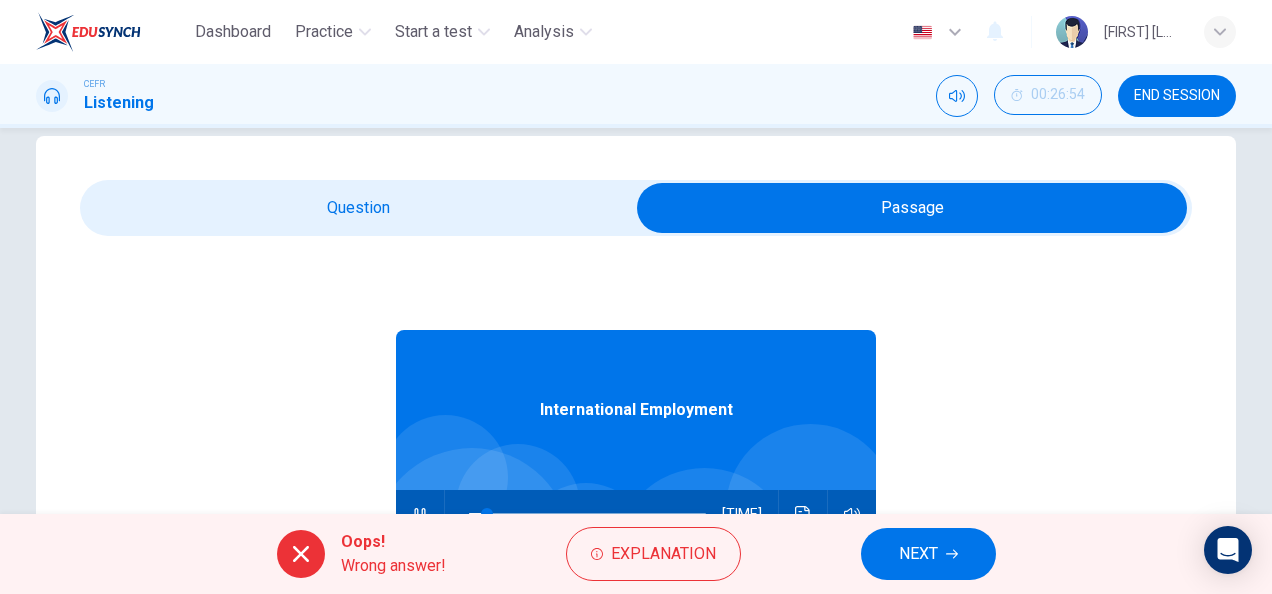 scroll, scrollTop: 112, scrollLeft: 0, axis: vertical 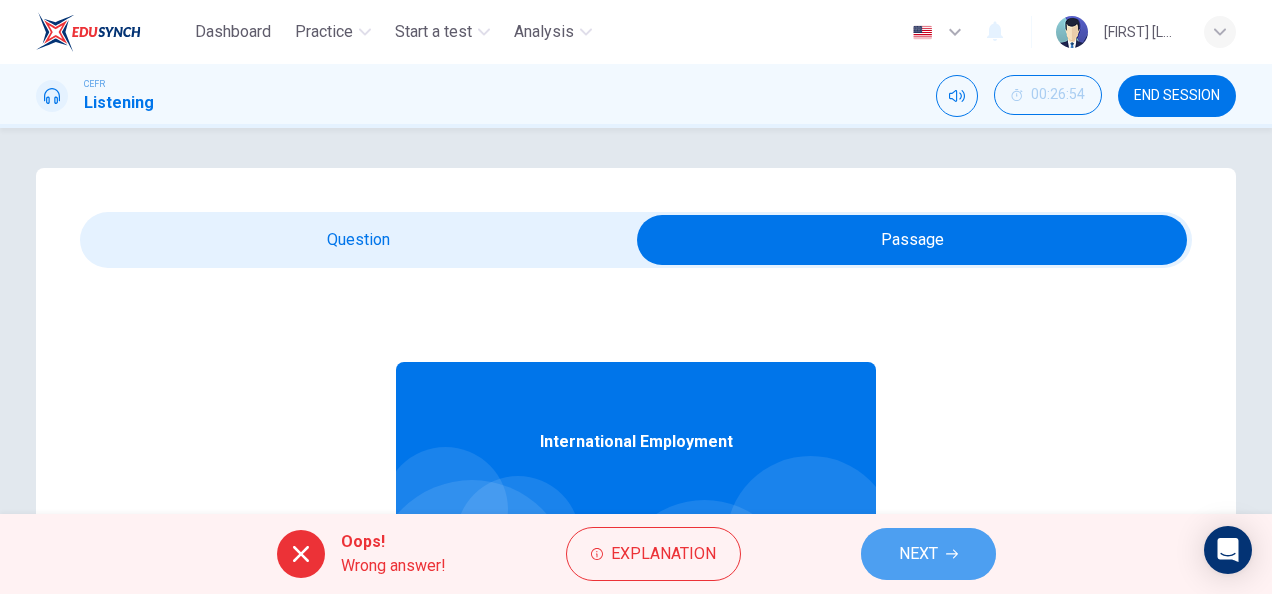 click on "NEXT" at bounding box center [918, 554] 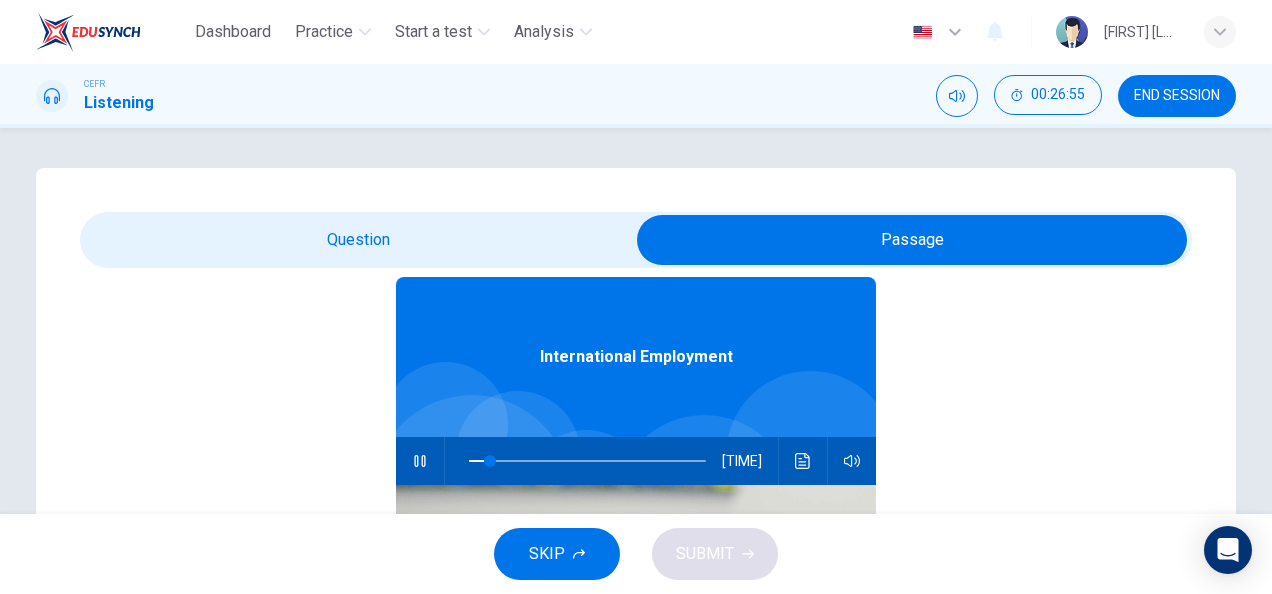 drag, startPoint x: 576, startPoint y: 269, endPoint x: 572, endPoint y: 254, distance: 15.524175 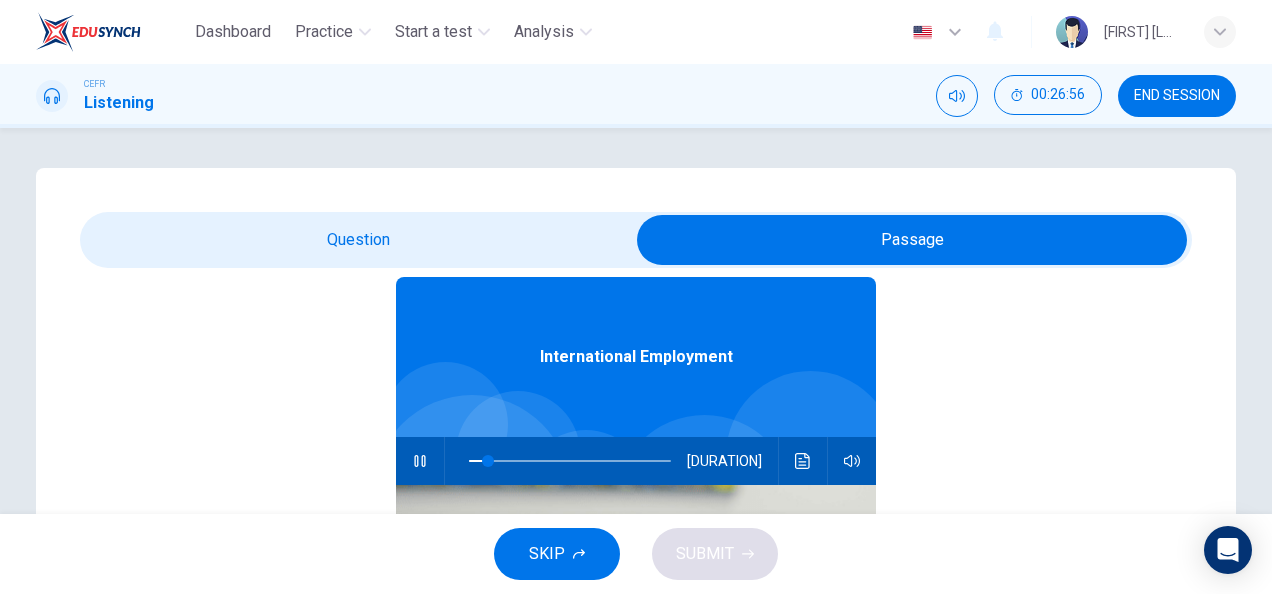 click at bounding box center [912, 240] 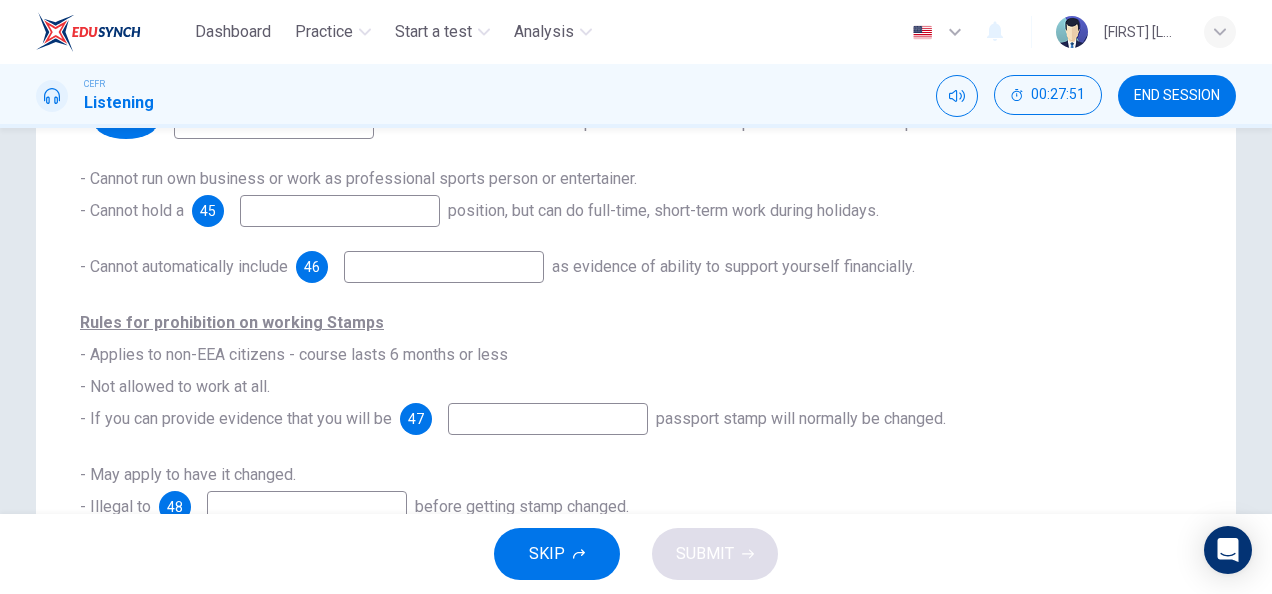 scroll, scrollTop: 498, scrollLeft: 0, axis: vertical 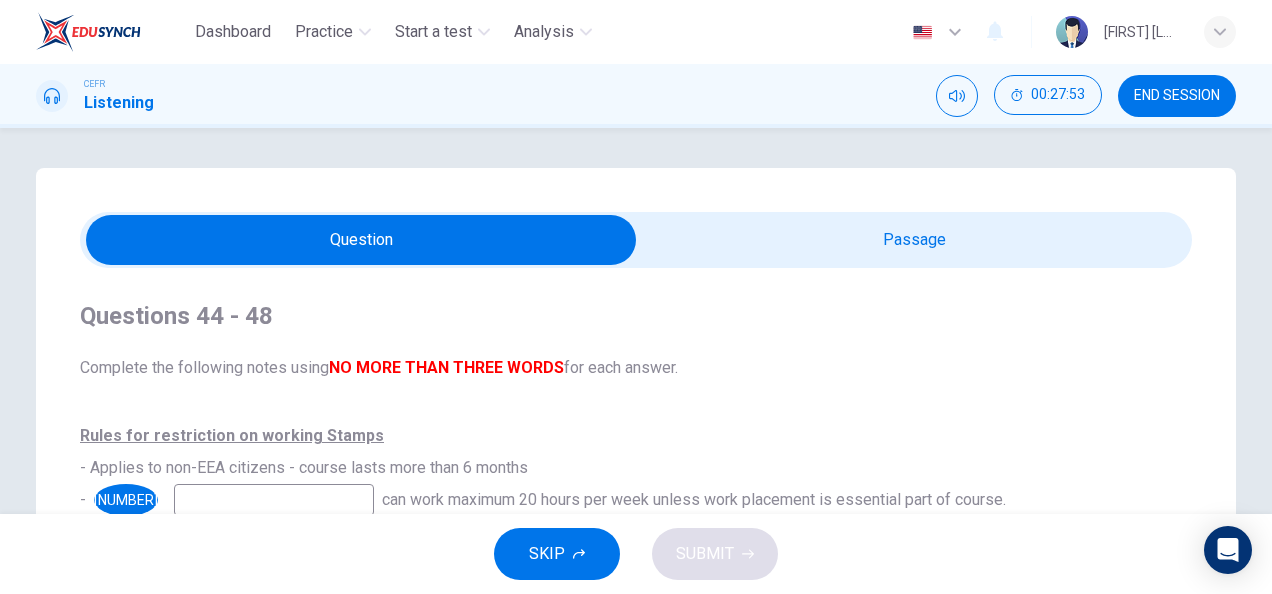 click at bounding box center (361, 240) 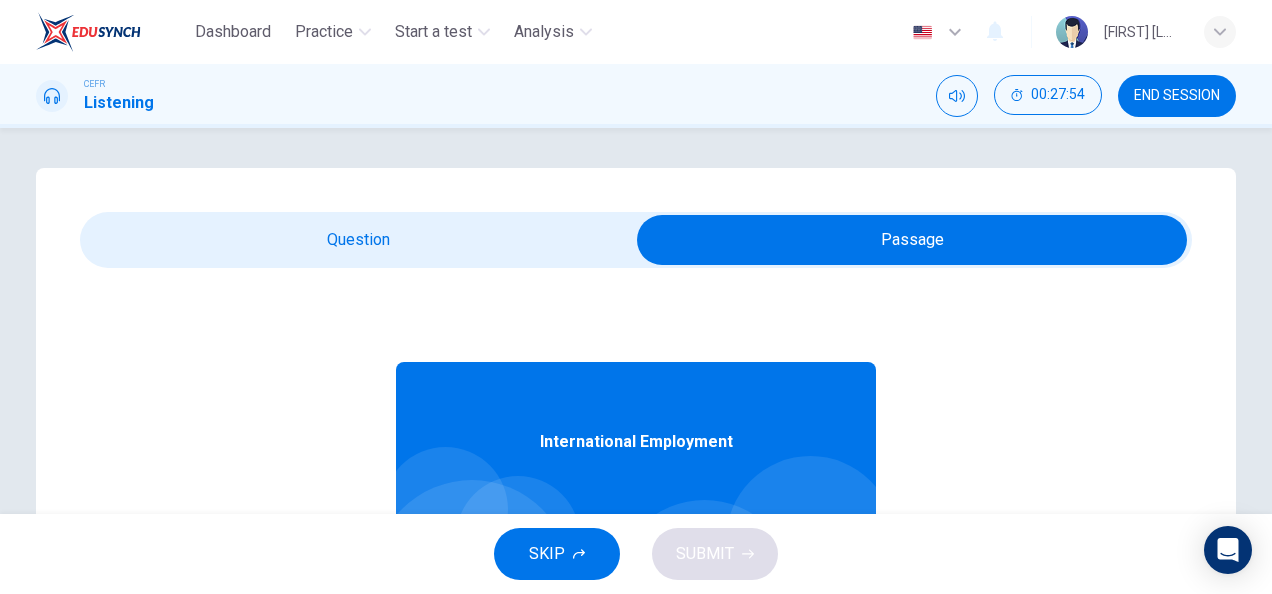 scroll, scrollTop: 112, scrollLeft: 0, axis: vertical 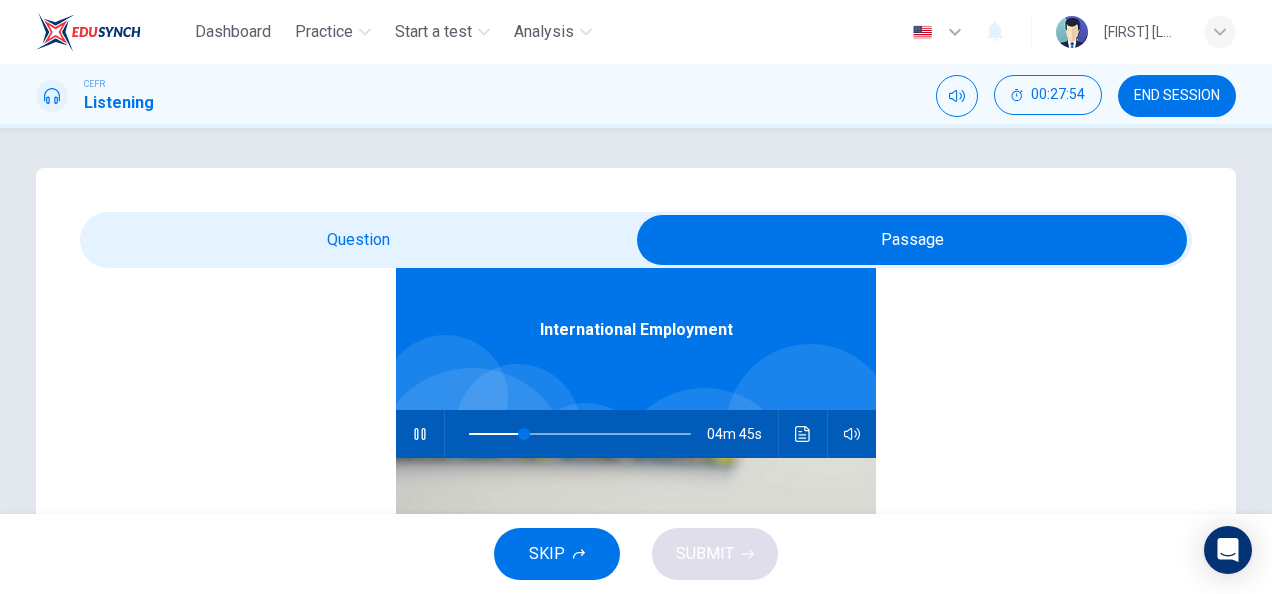 click at bounding box center [580, 434] 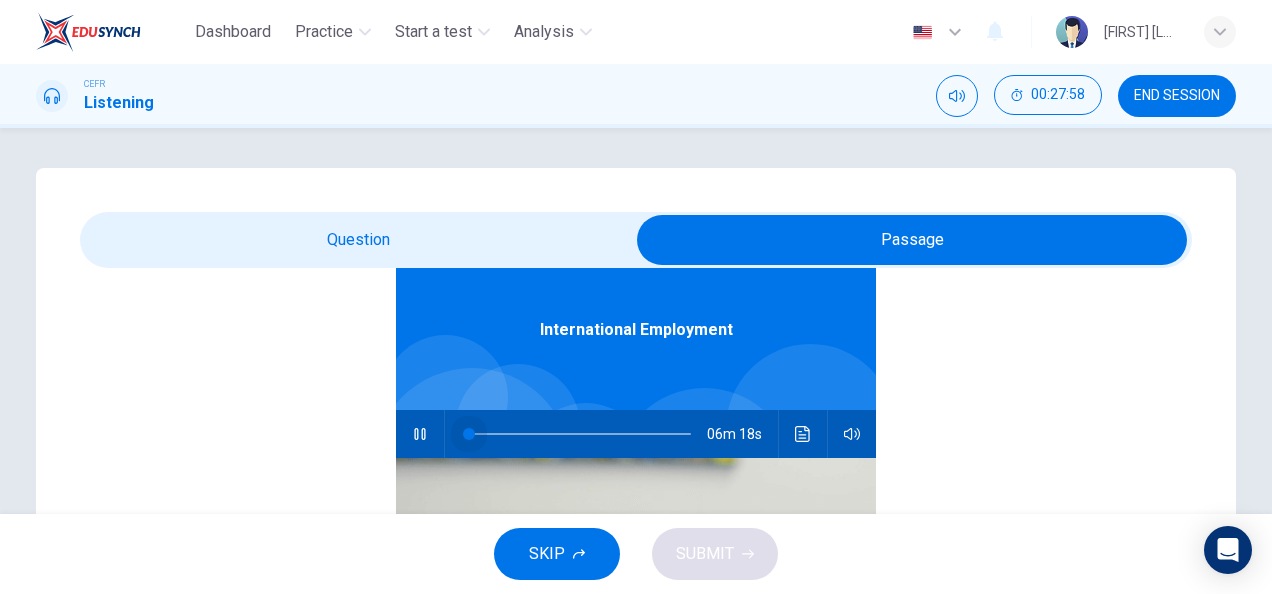 drag, startPoint x: 472, startPoint y: 431, endPoint x: 325, endPoint y: 416, distance: 147.76332 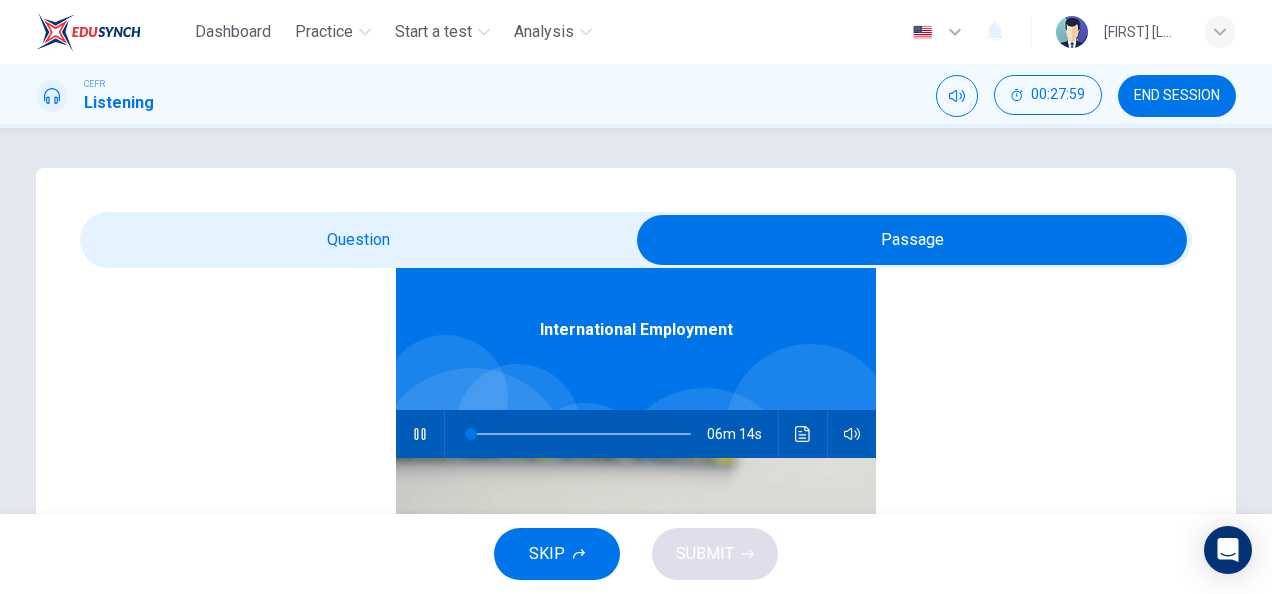 click at bounding box center [912, 240] 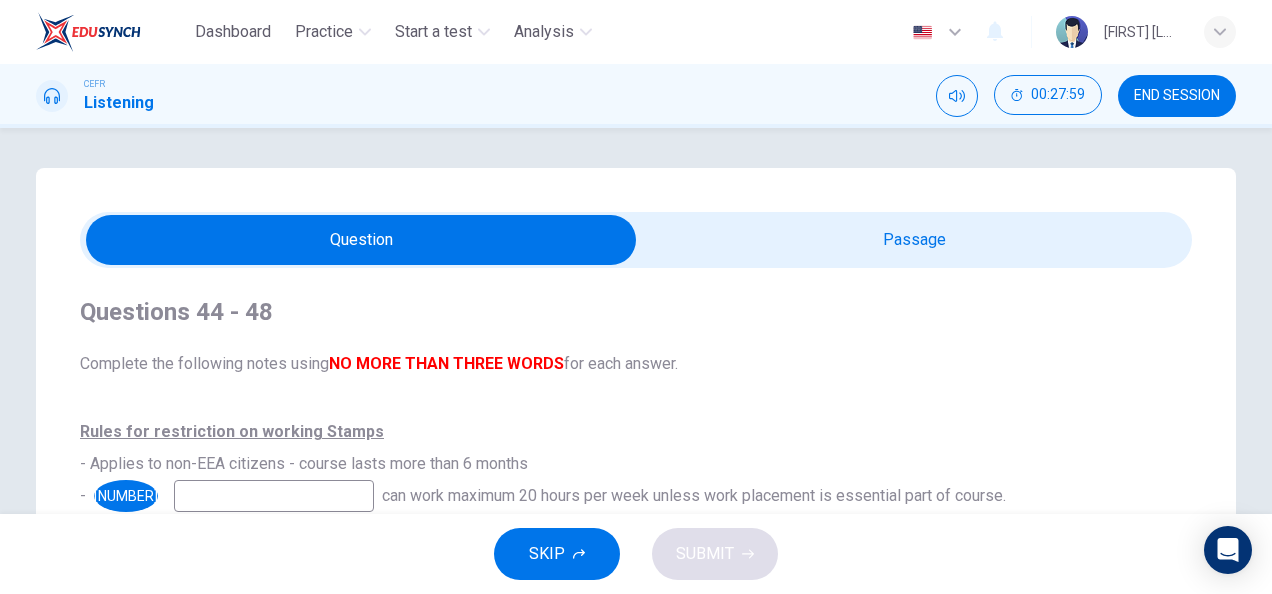 scroll, scrollTop: 6, scrollLeft: 0, axis: vertical 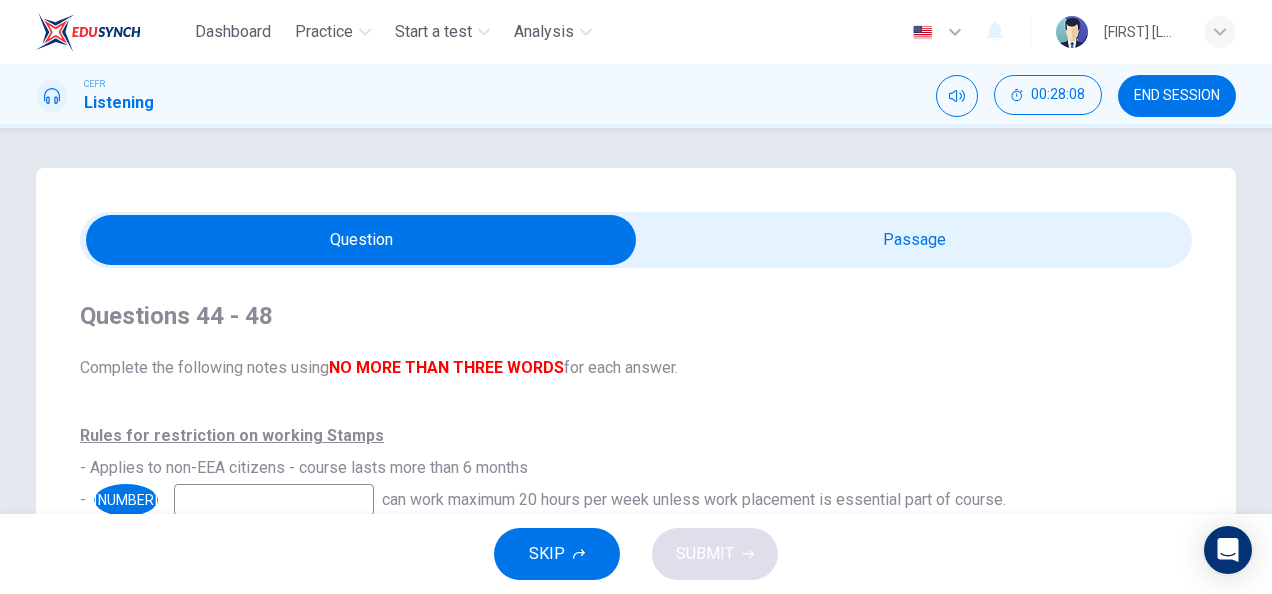 click at bounding box center (361, 240) 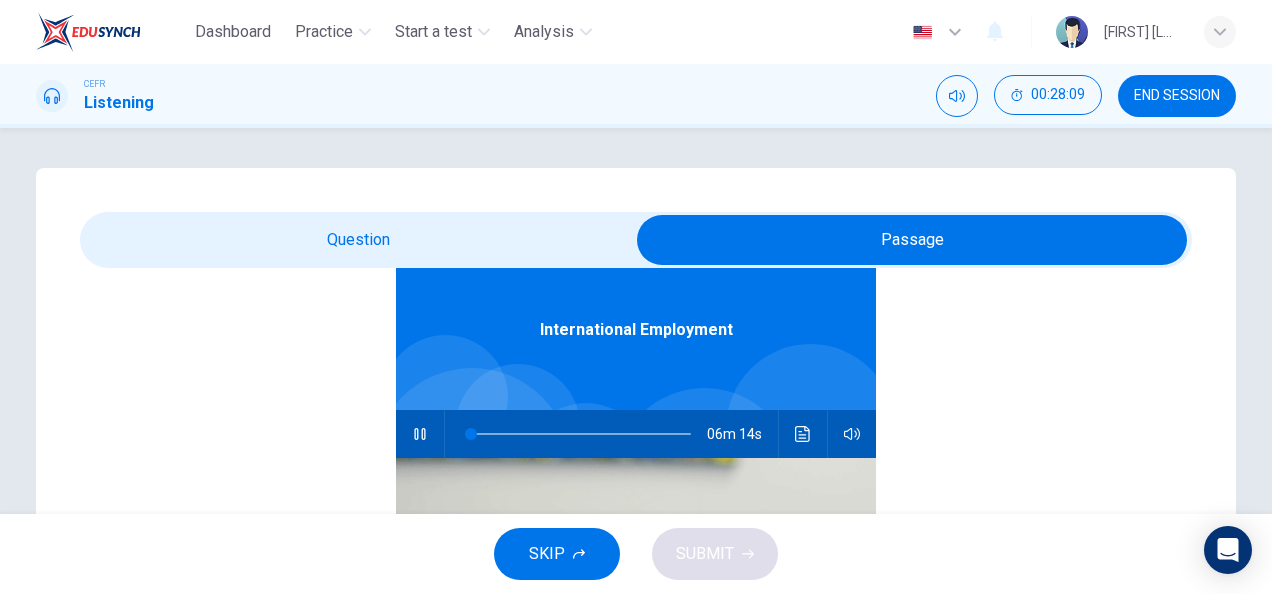 scroll, scrollTop: 111, scrollLeft: 0, axis: vertical 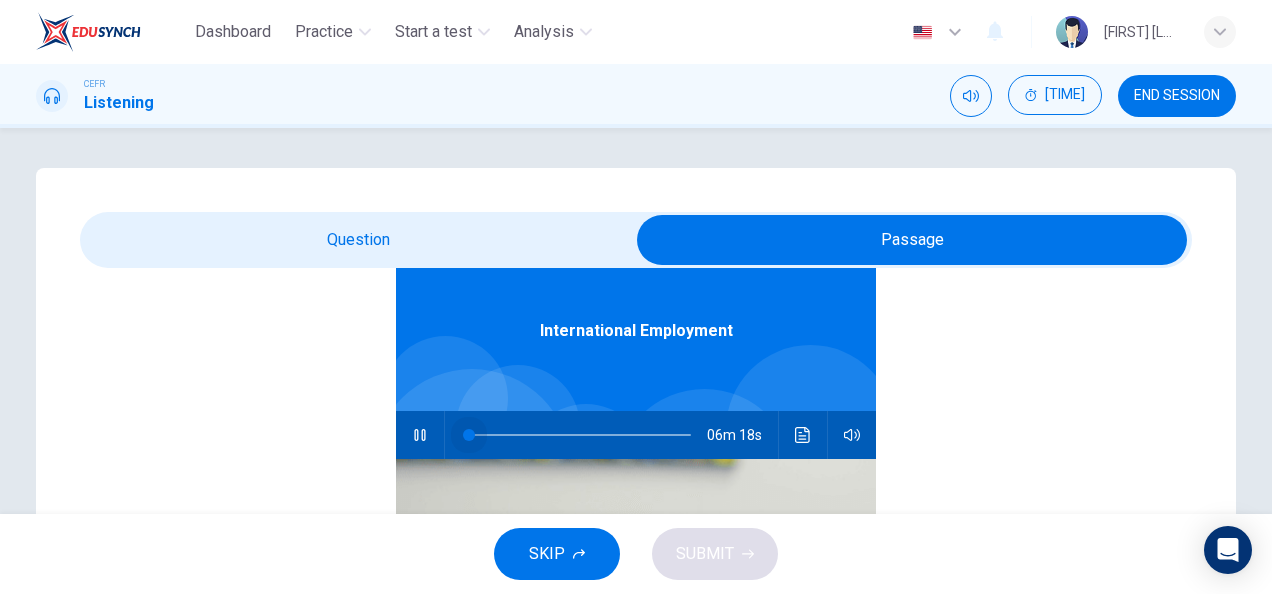 click at bounding box center (469, 435) 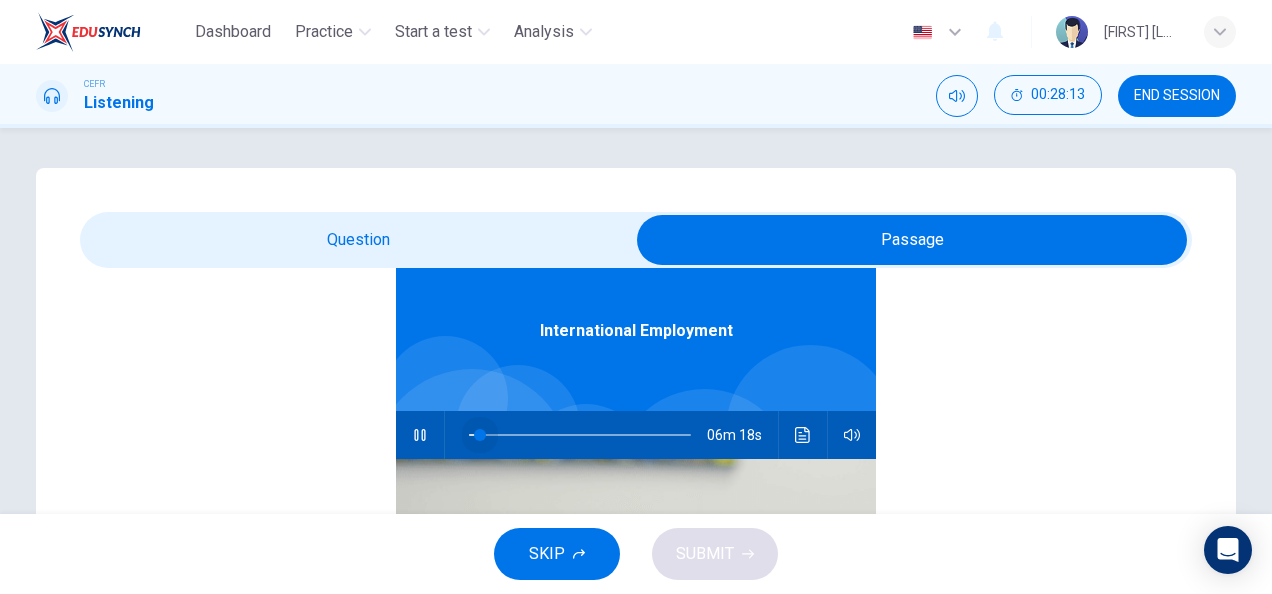 click at bounding box center (480, 435) 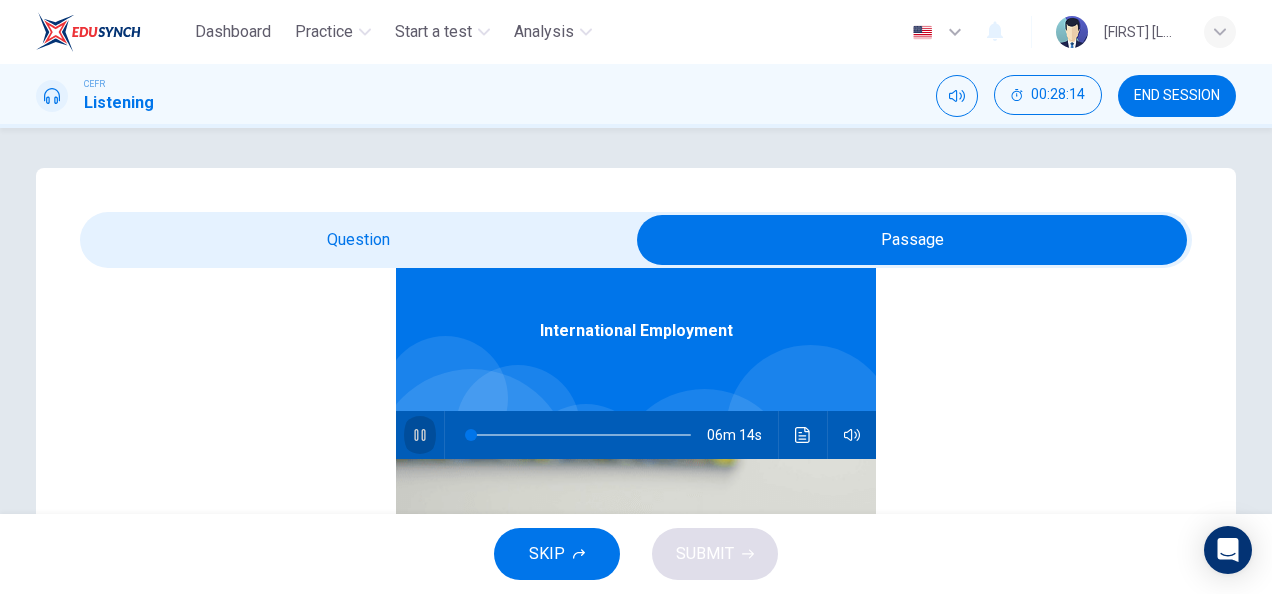 click at bounding box center (420, 435) 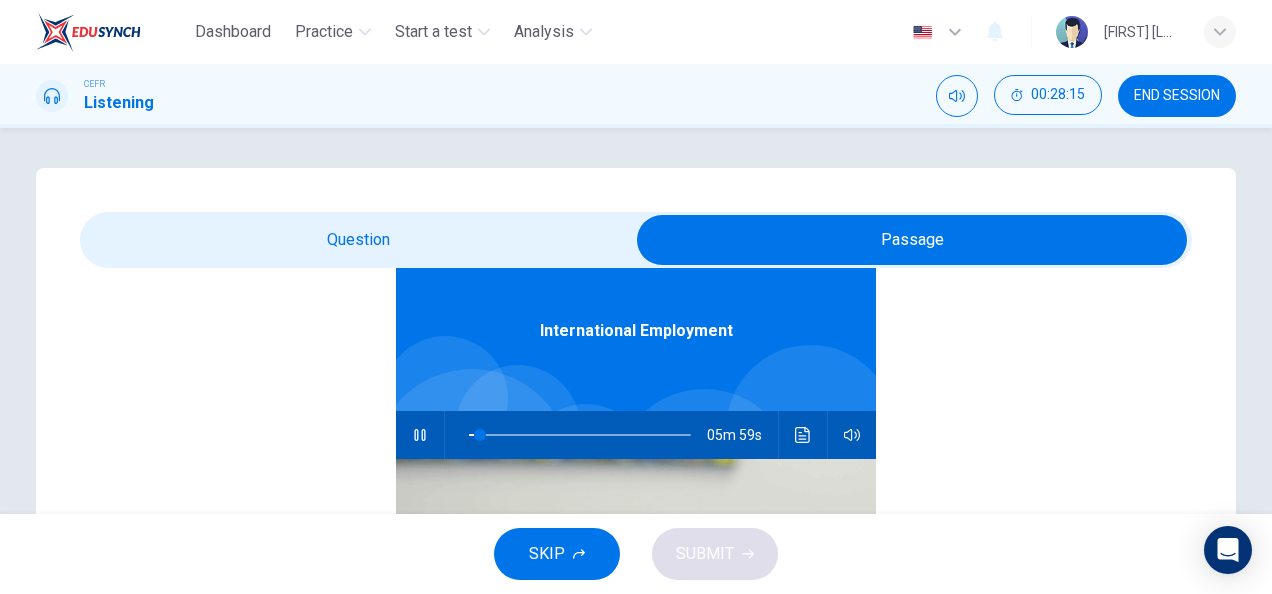 scroll, scrollTop: 112, scrollLeft: 0, axis: vertical 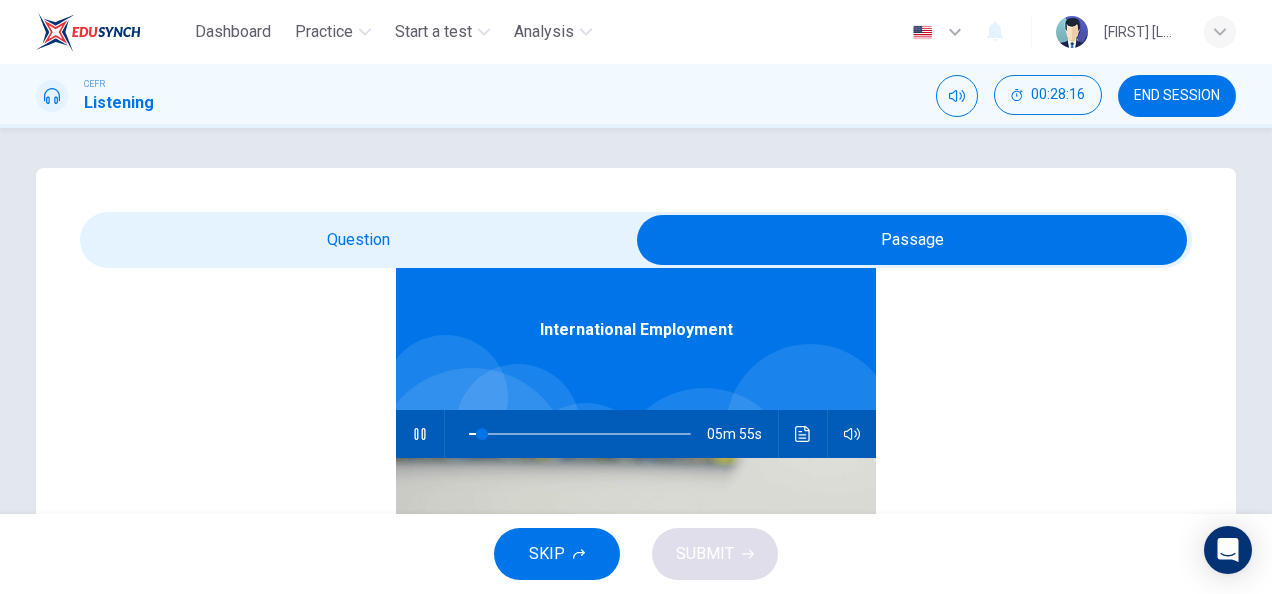 click at bounding box center (912, 240) 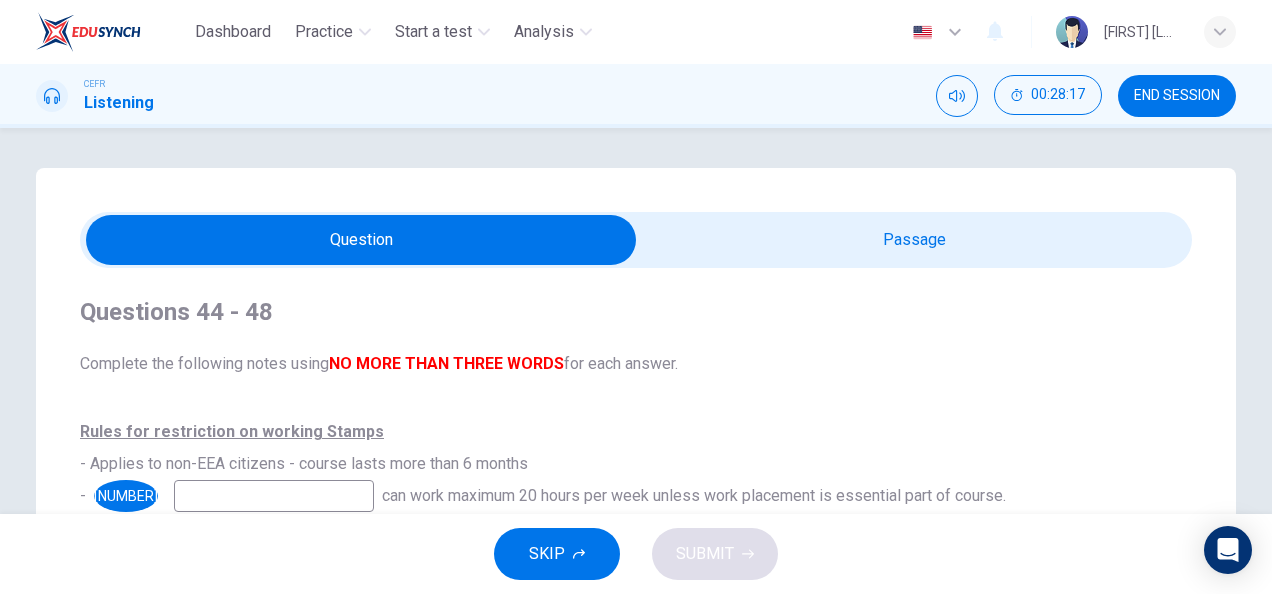 scroll, scrollTop: 6, scrollLeft: 0, axis: vertical 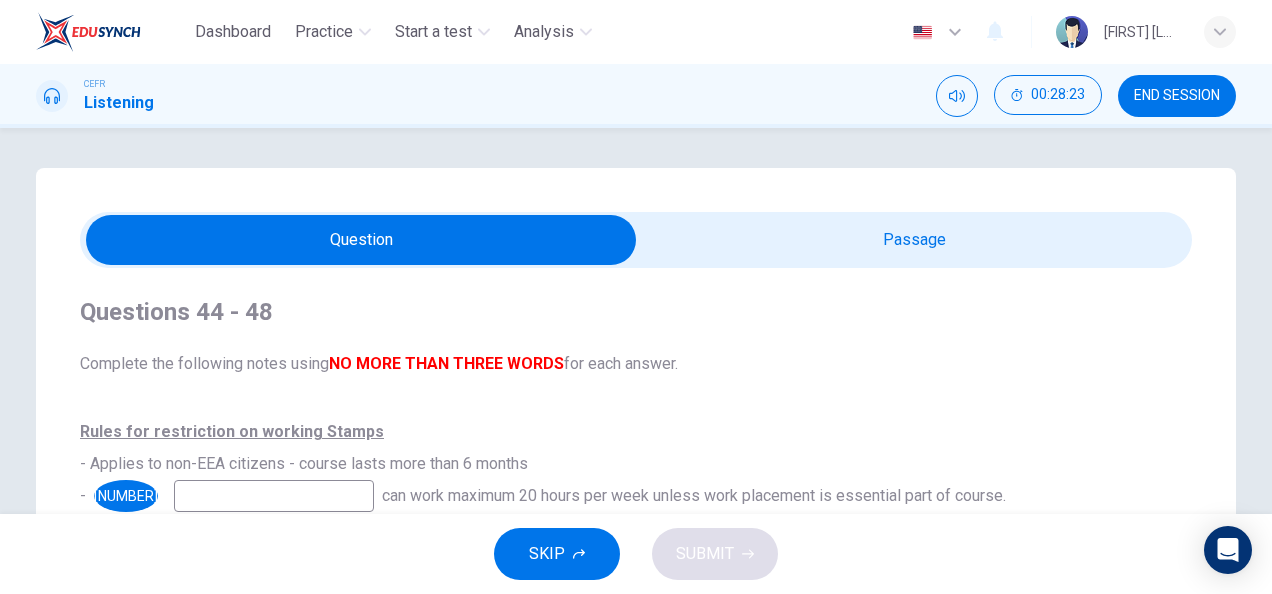 click at bounding box center (361, 240) 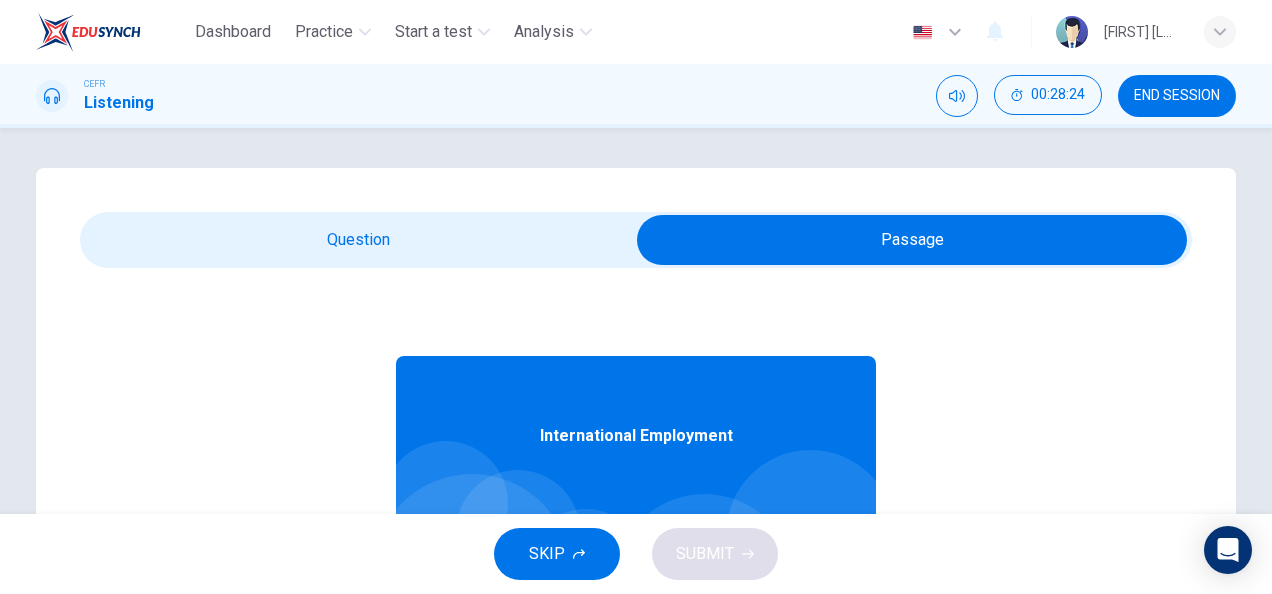scroll, scrollTop: 112, scrollLeft: 0, axis: vertical 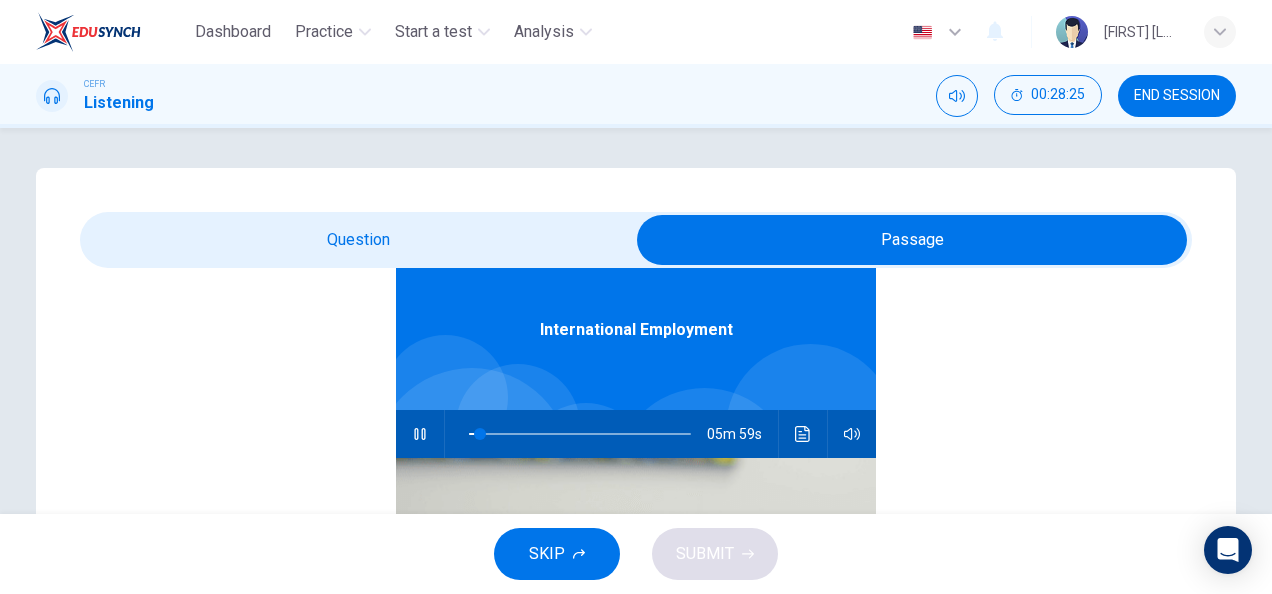 click at bounding box center [912, 240] 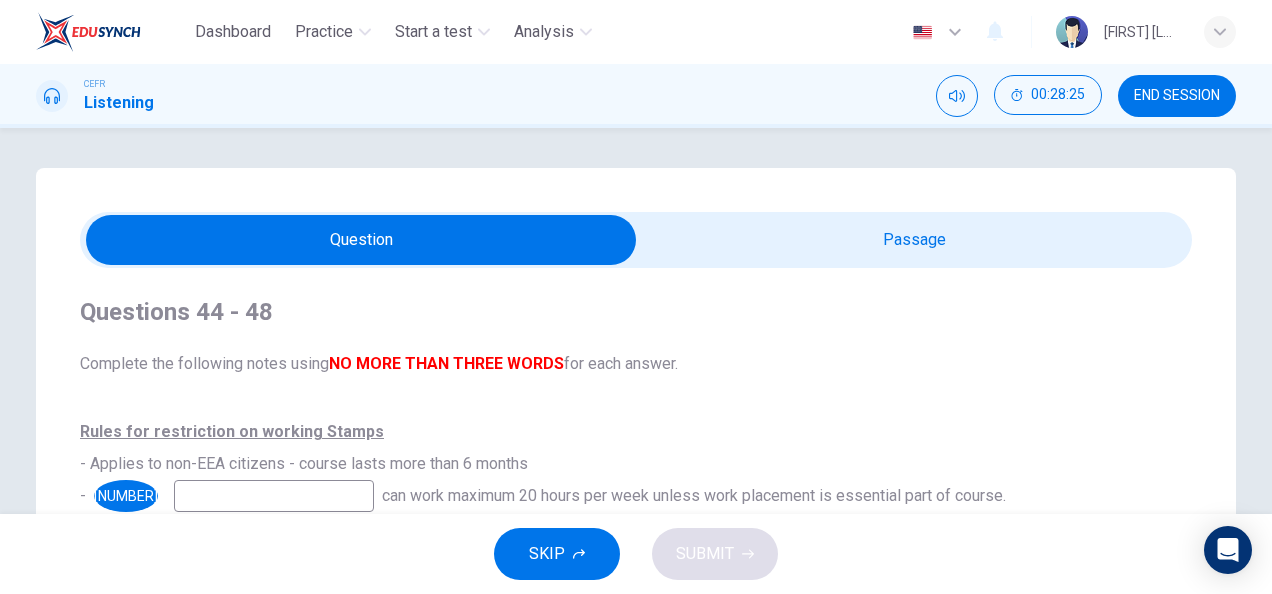 scroll, scrollTop: 6, scrollLeft: 0, axis: vertical 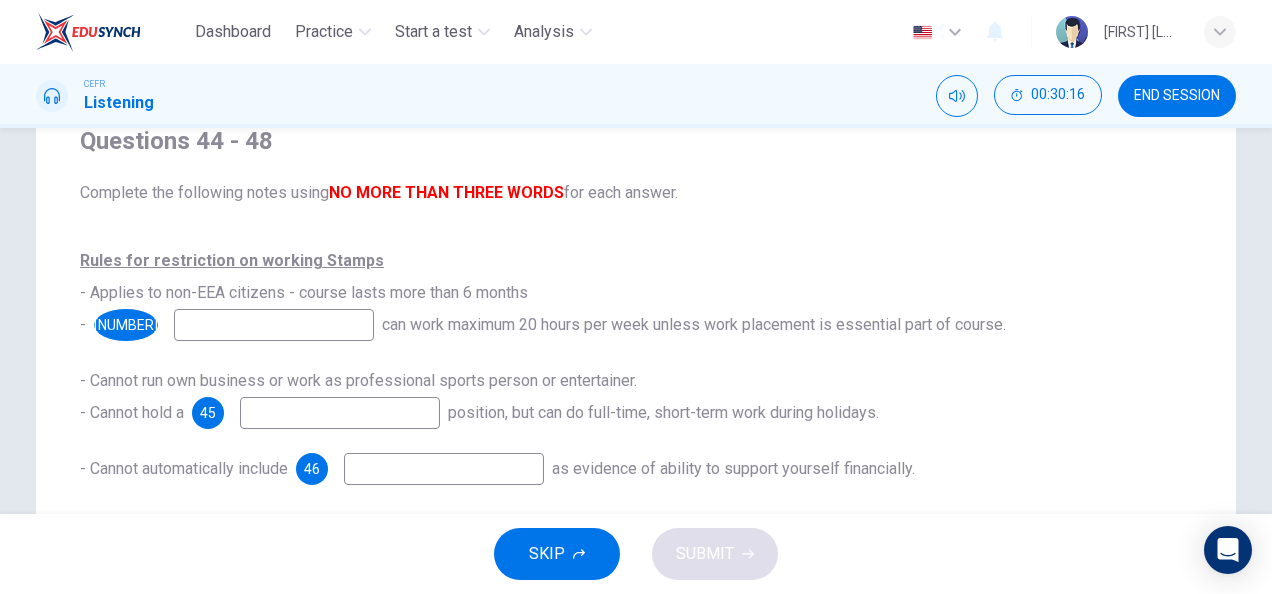 click at bounding box center [274, 325] 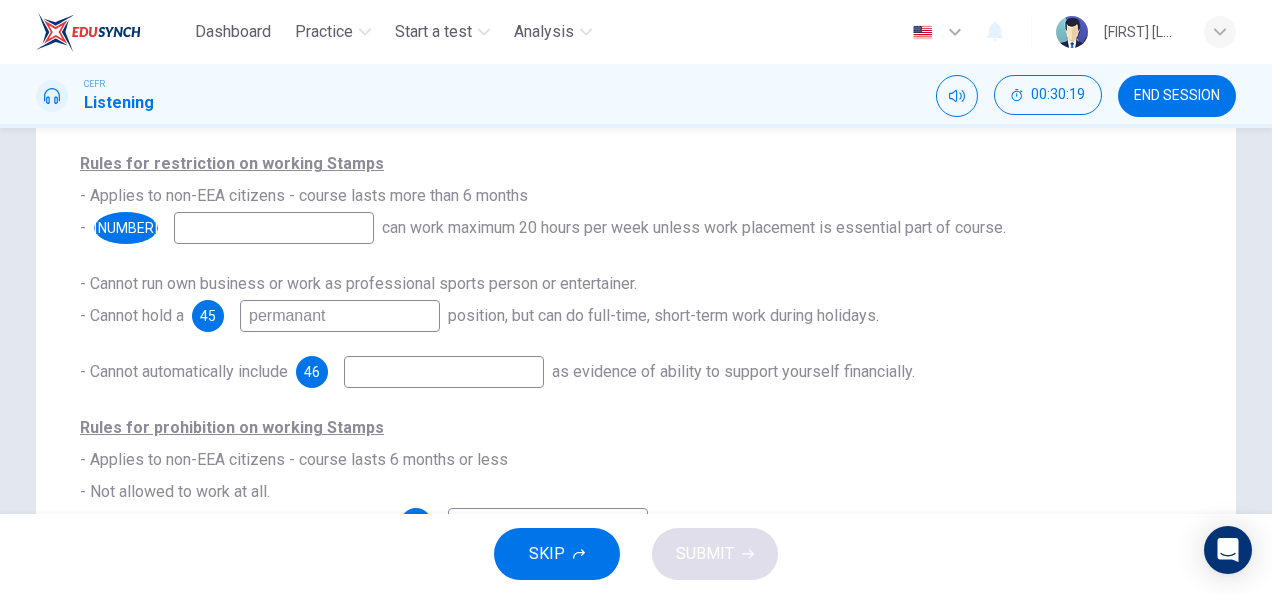 scroll, scrollTop: 269, scrollLeft: 0, axis: vertical 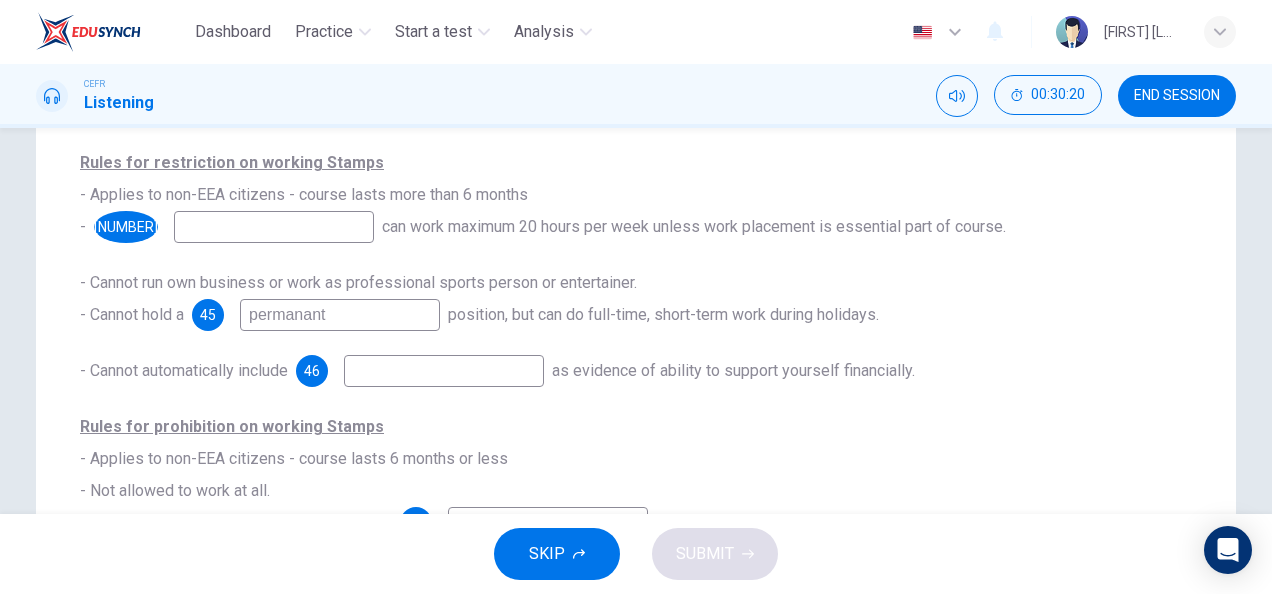 click at bounding box center [274, 227] 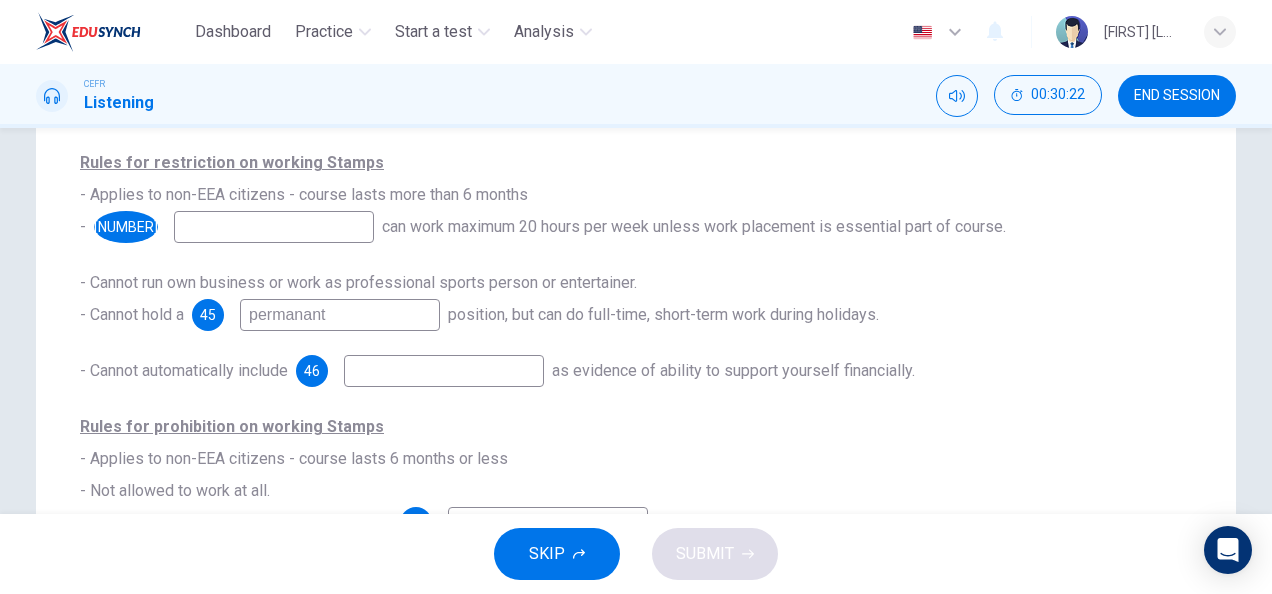 click on "permanant" at bounding box center (274, 227) 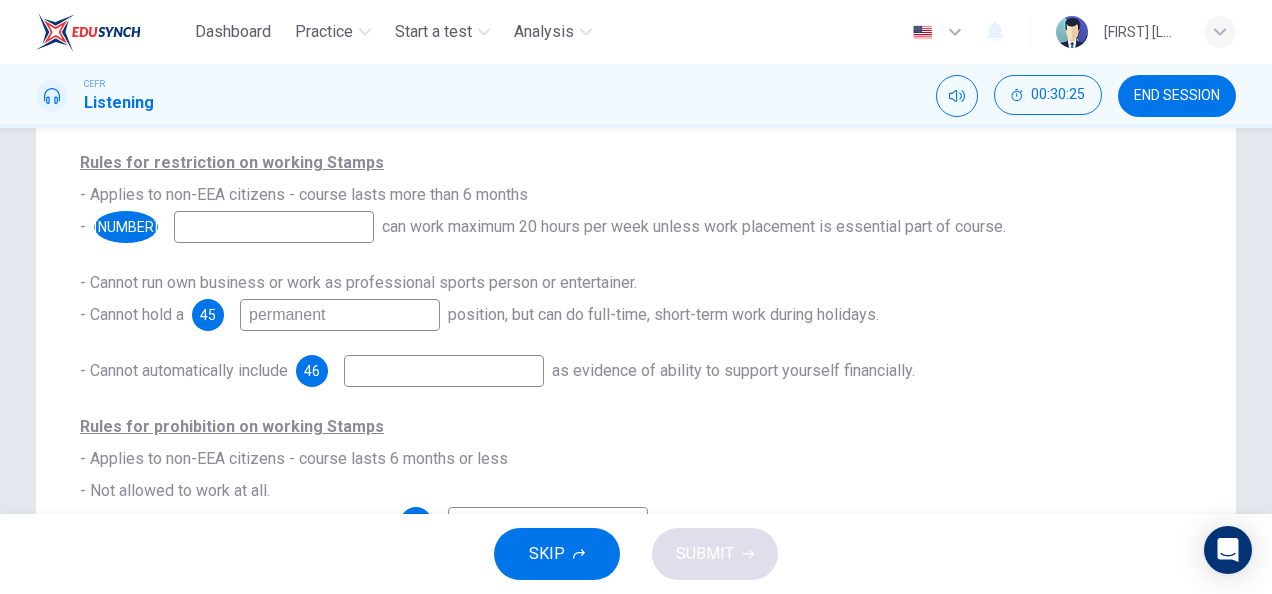 type on "permanent" 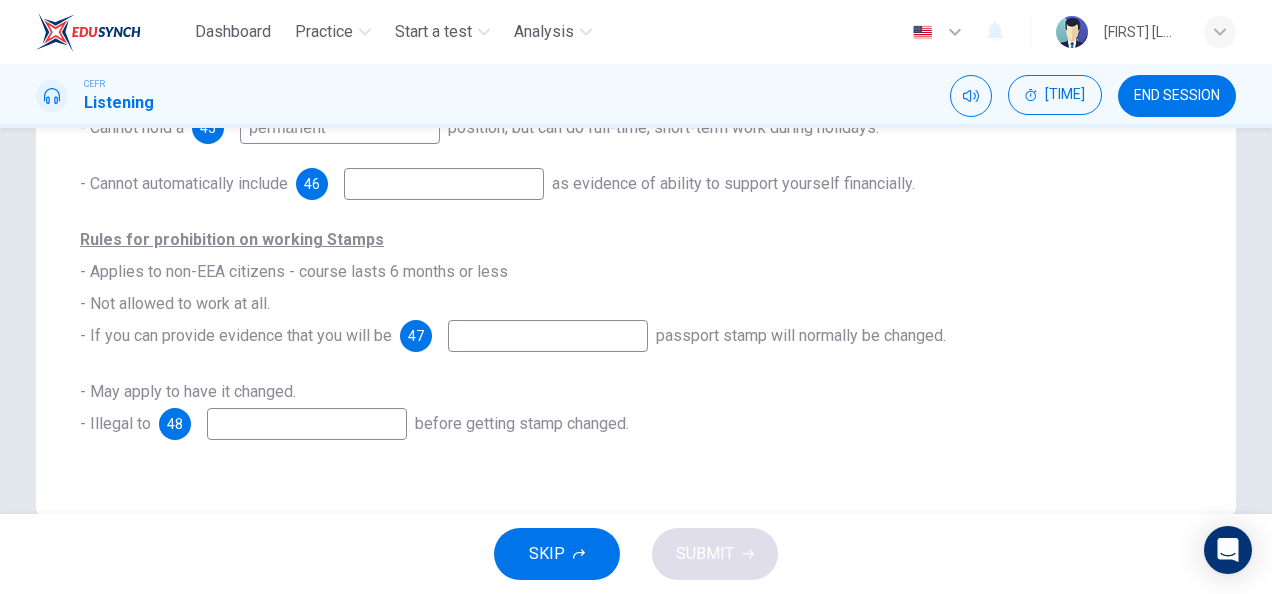 scroll, scrollTop: 455, scrollLeft: 0, axis: vertical 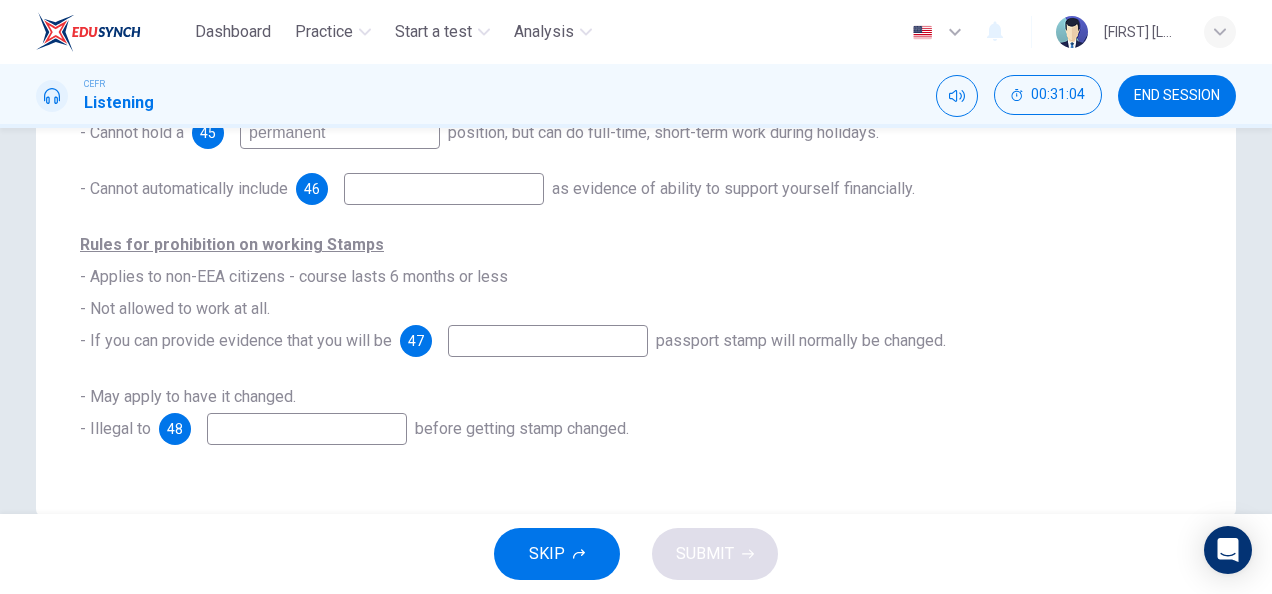 click at bounding box center (274, 45) 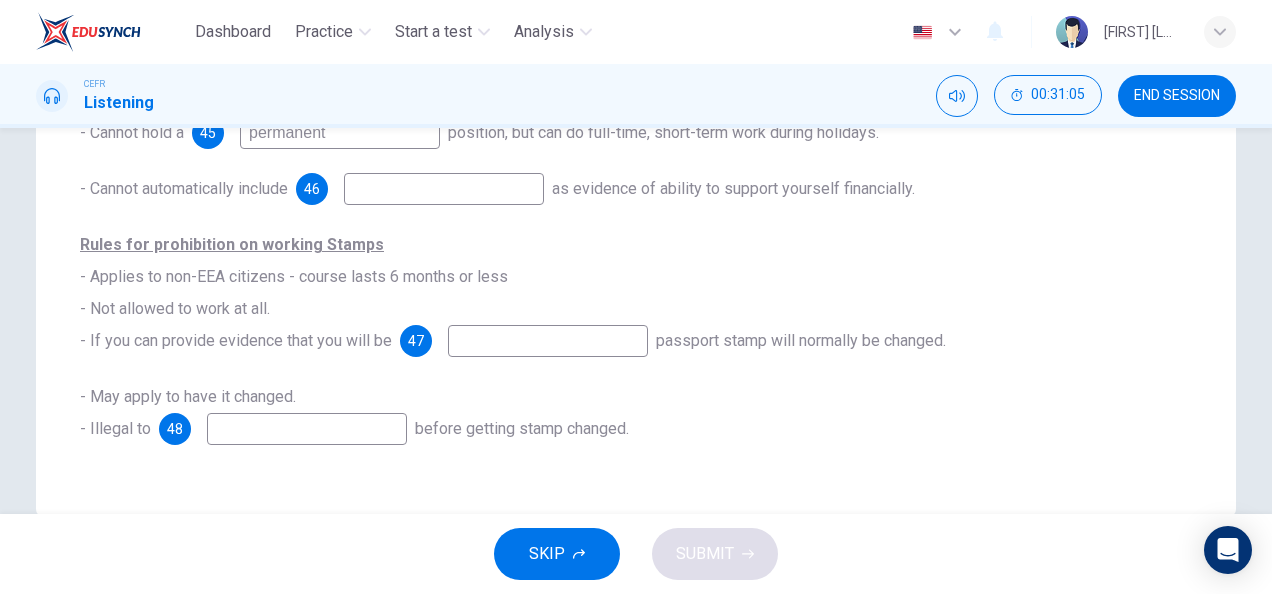 scroll, scrollTop: 0, scrollLeft: 0, axis: both 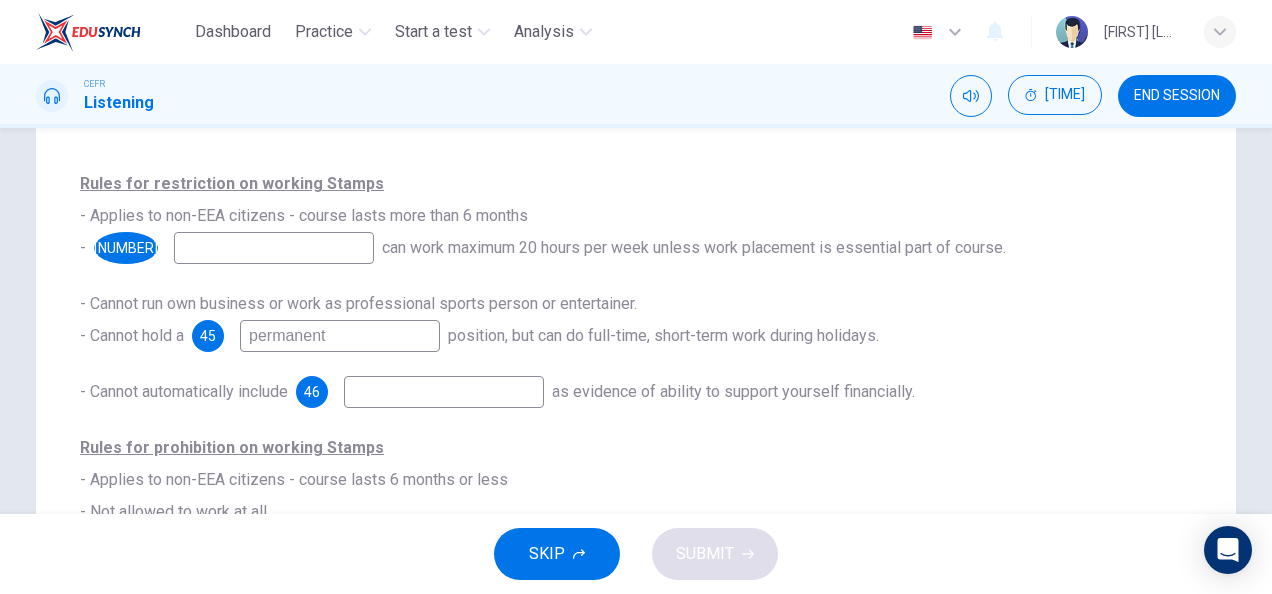 click at bounding box center (274, 248) 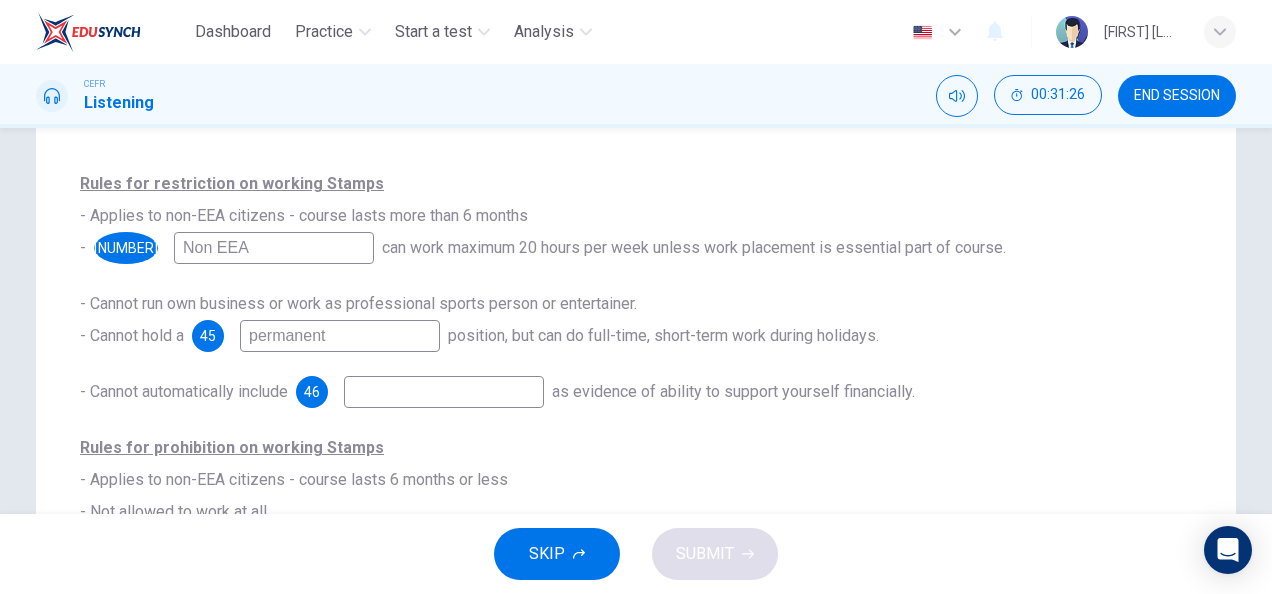 type on "Non EEA" 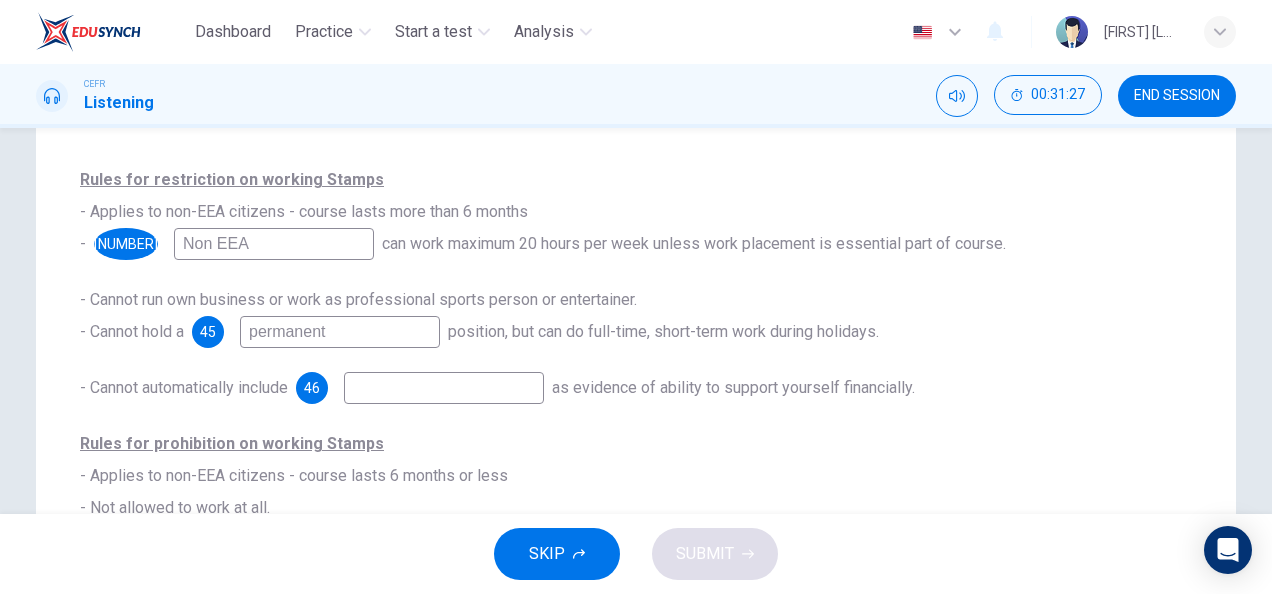 scroll, scrollTop: 498, scrollLeft: 0, axis: vertical 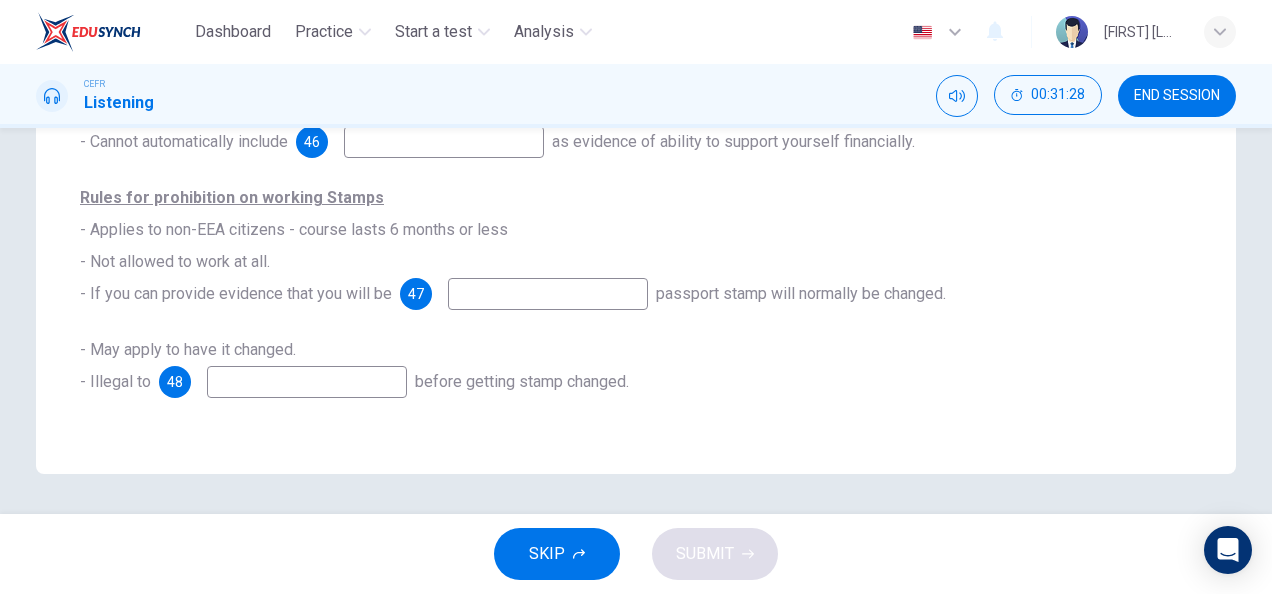 click at bounding box center (274, -2) 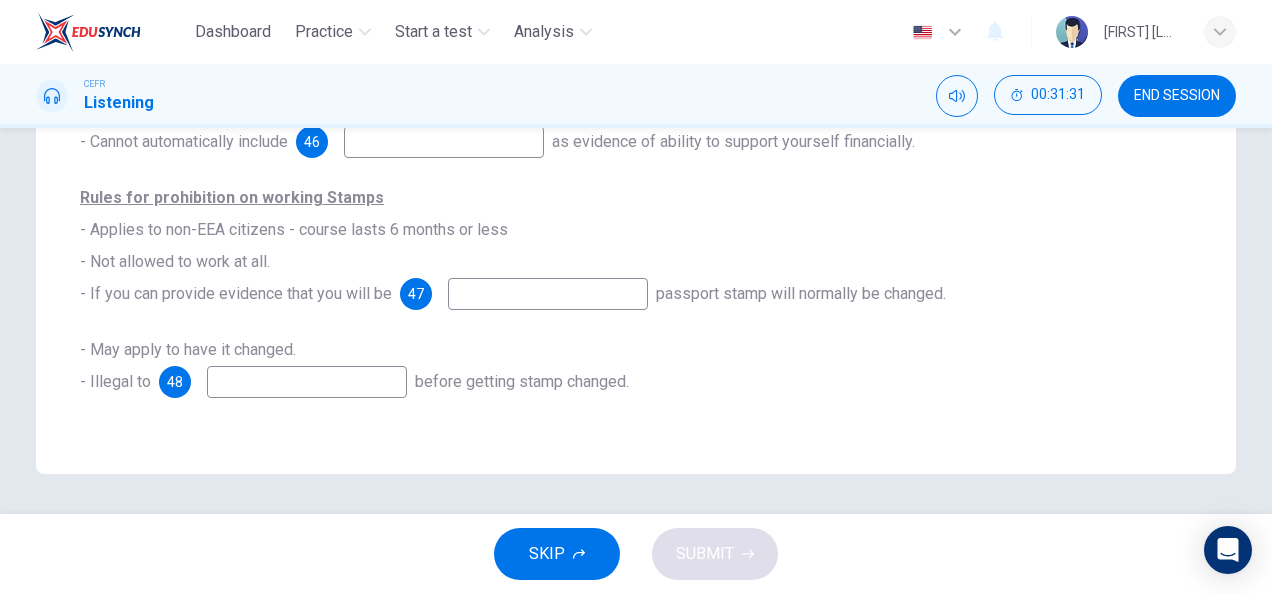 click at bounding box center [274, -2] 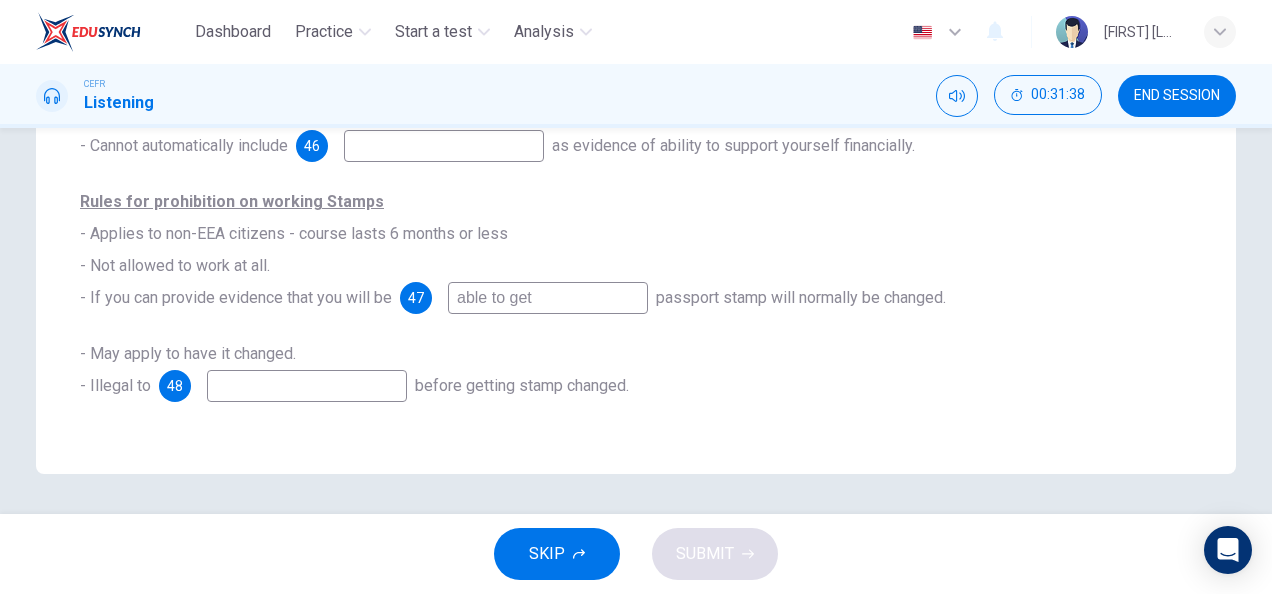 scroll, scrollTop: 0, scrollLeft: 0, axis: both 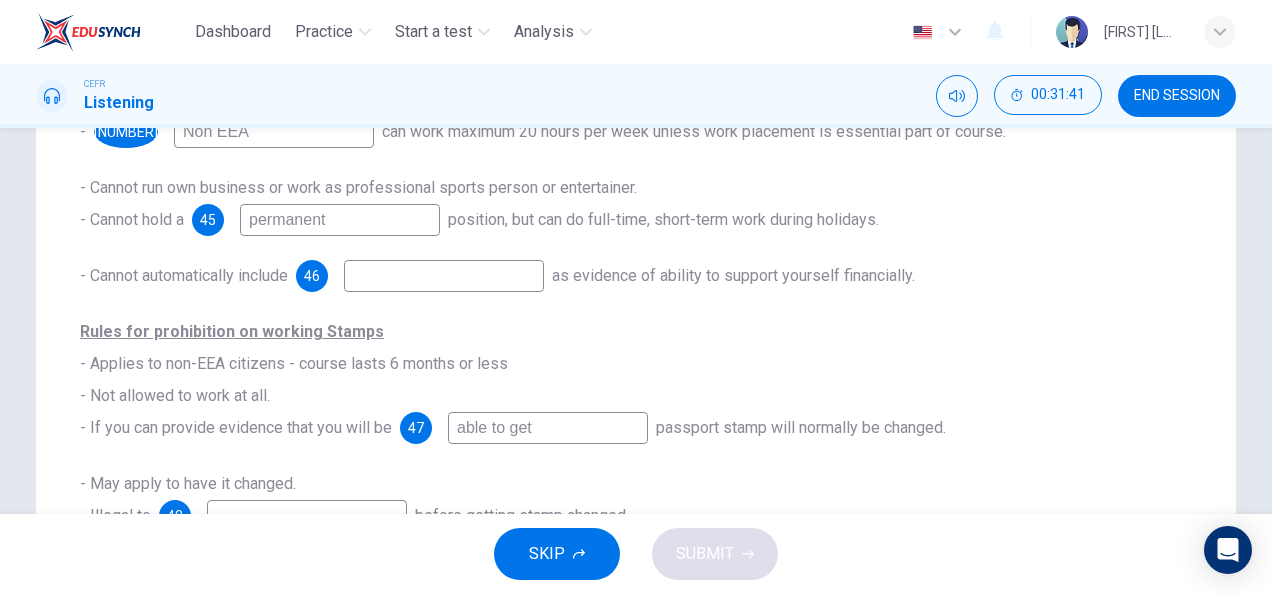 type on "able to get" 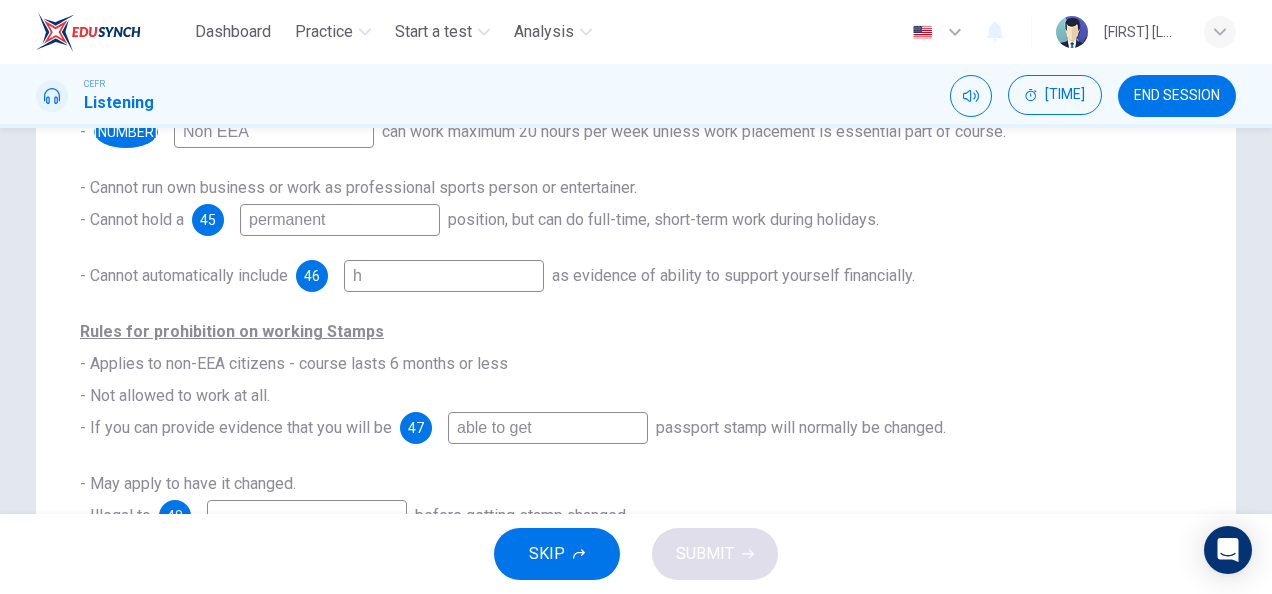 scroll, scrollTop: 498, scrollLeft: 0, axis: vertical 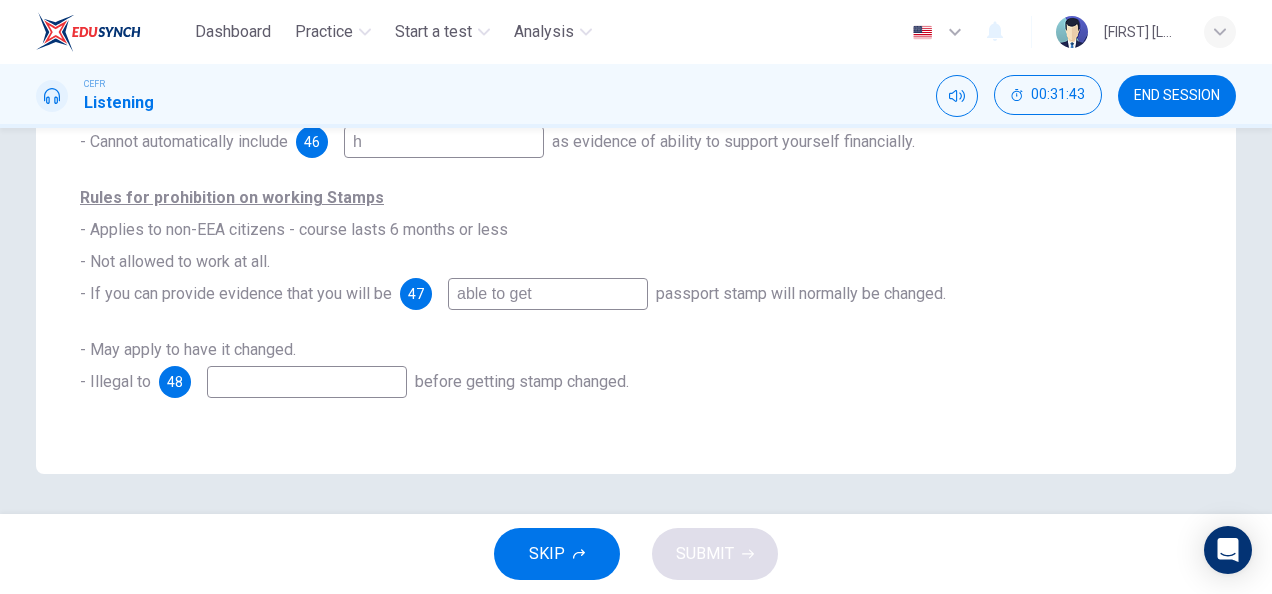 type on "h" 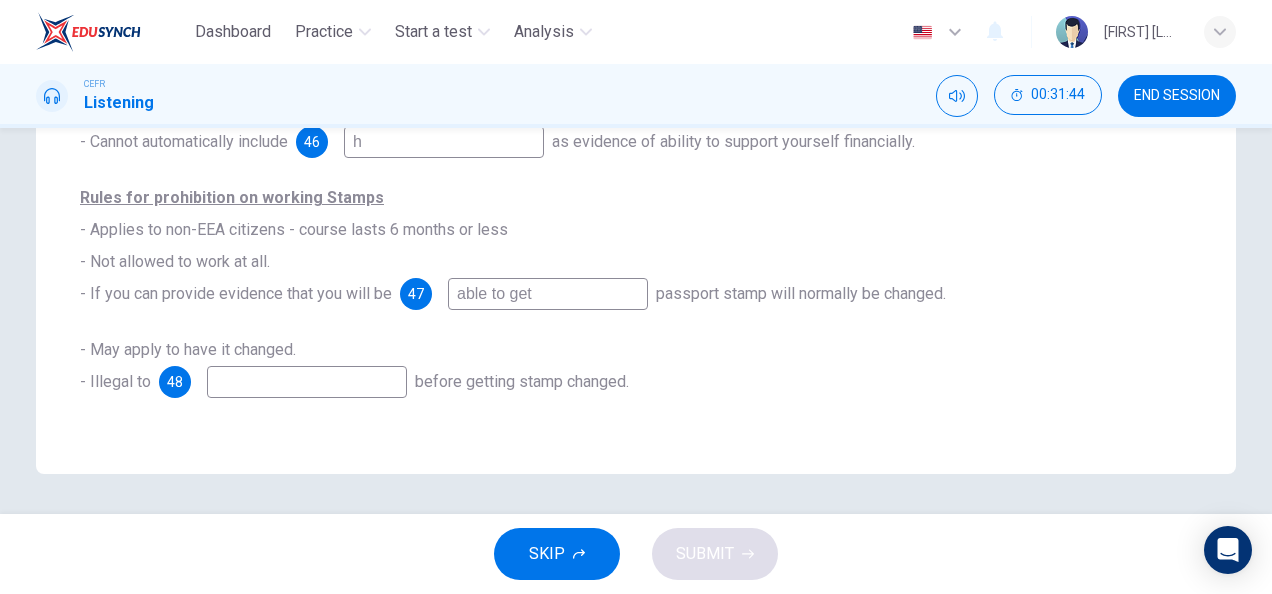 click at bounding box center [274, -2] 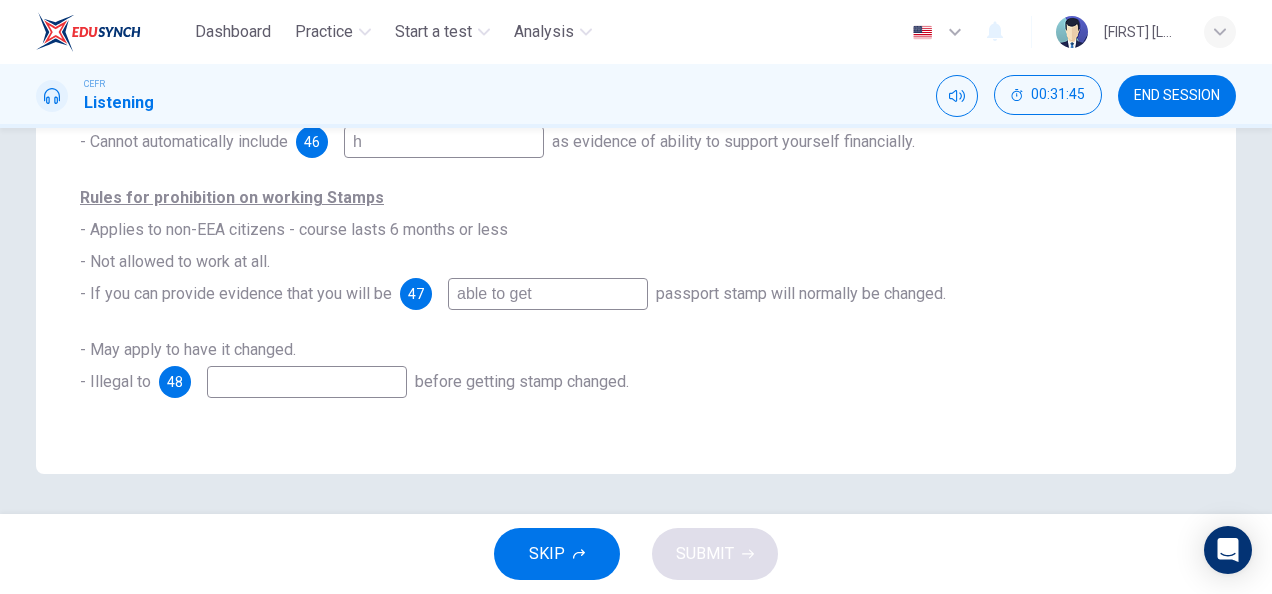 scroll, scrollTop: 0, scrollLeft: 0, axis: both 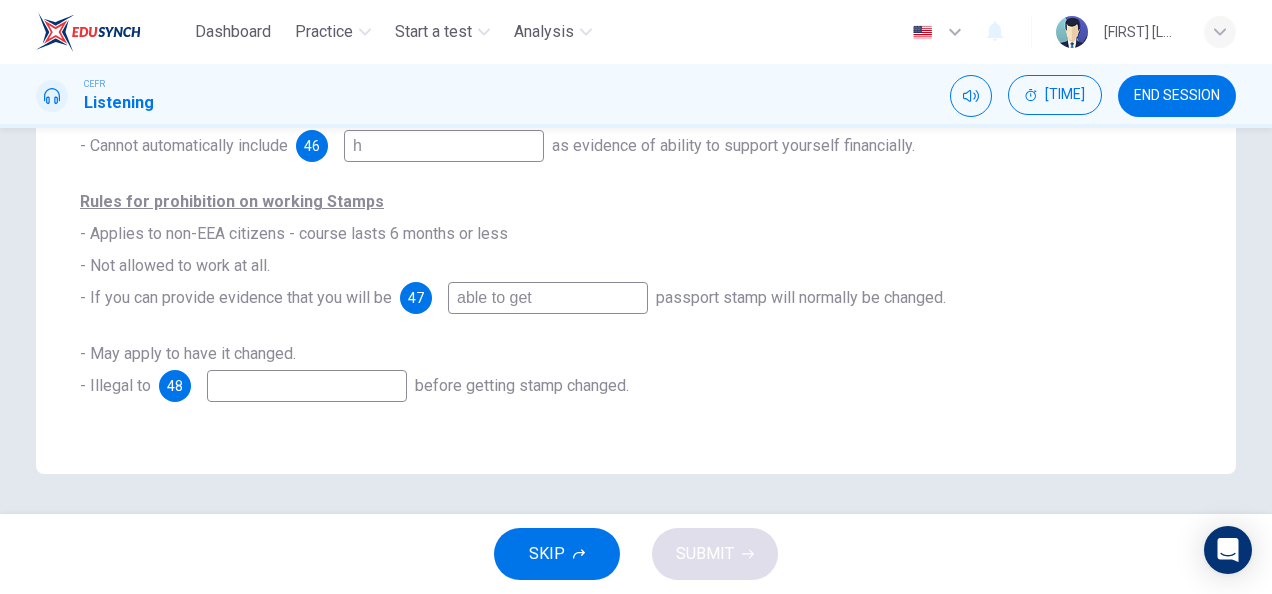 drag, startPoint x: 560, startPoint y: 309, endPoint x: 365, endPoint y: 296, distance: 195.43285 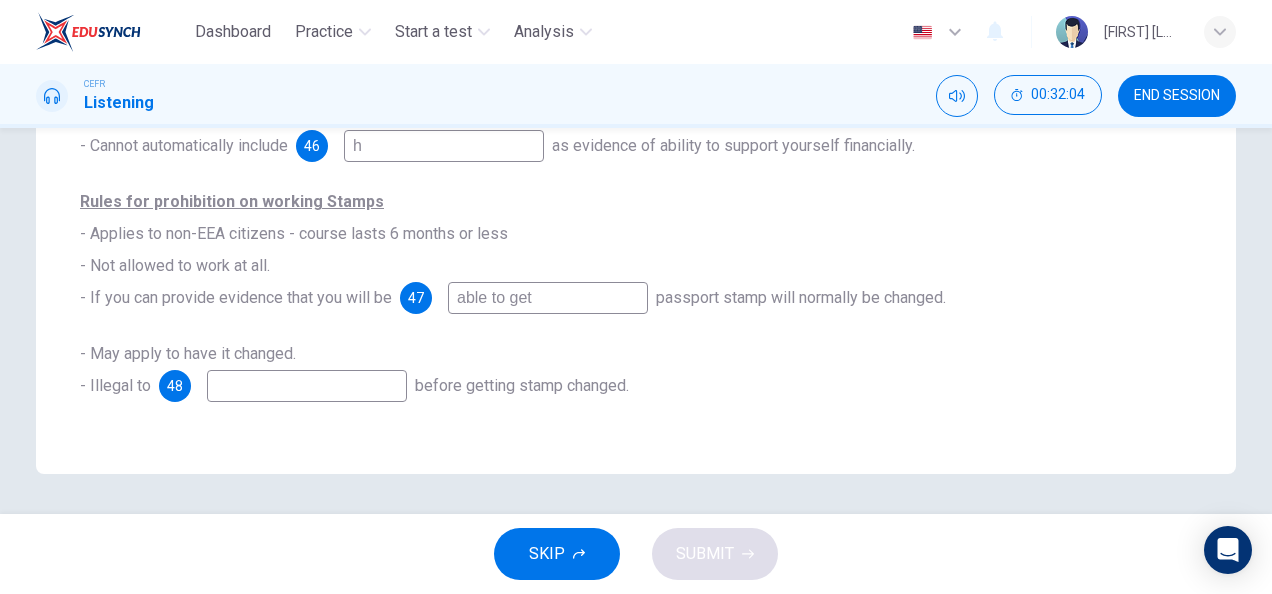 click at bounding box center [274, 2] 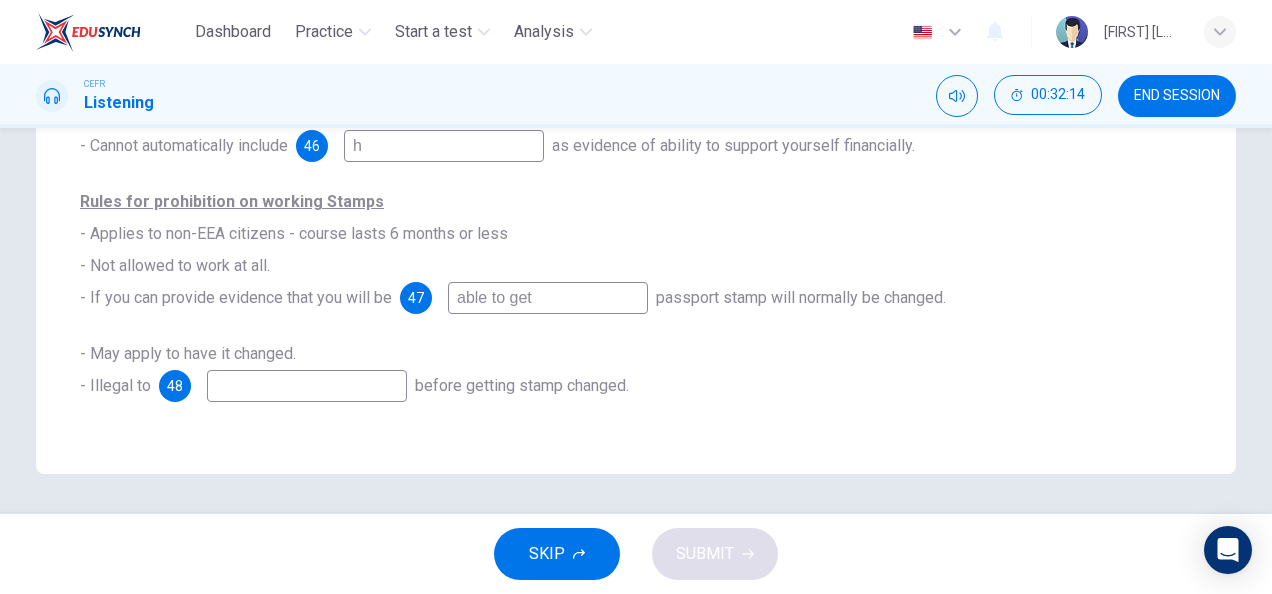 click on "able to get" at bounding box center (274, 2) 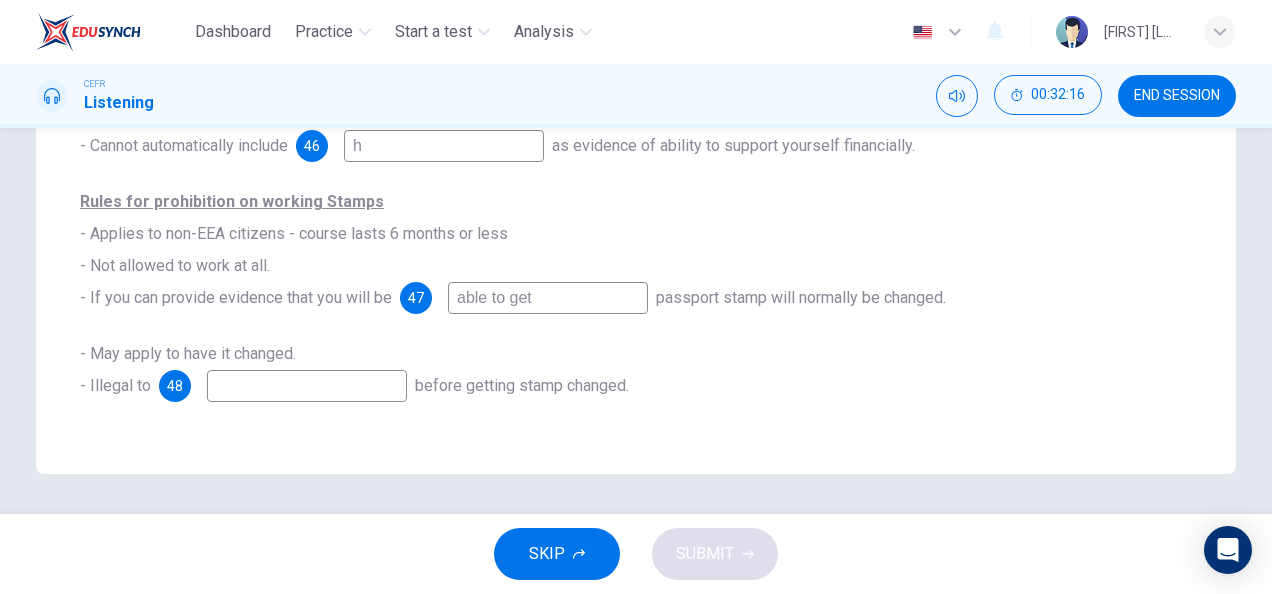 click on "able to get" at bounding box center [274, 2] 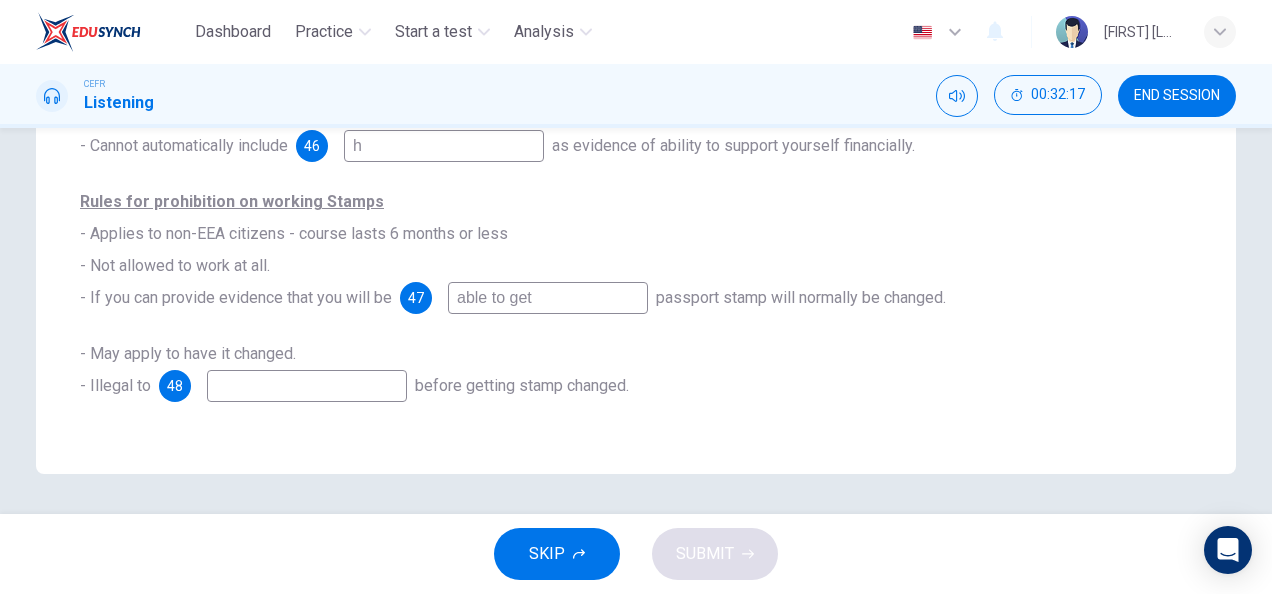 click on "able to get" at bounding box center (274, 2) 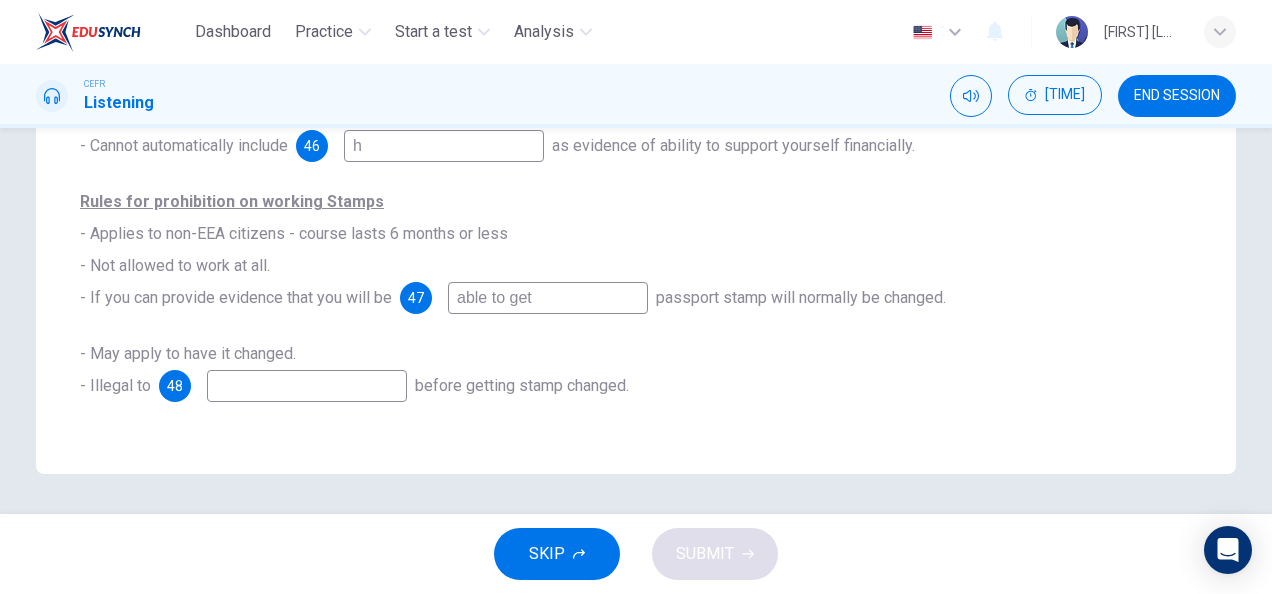 click on "able to get" at bounding box center (274, 2) 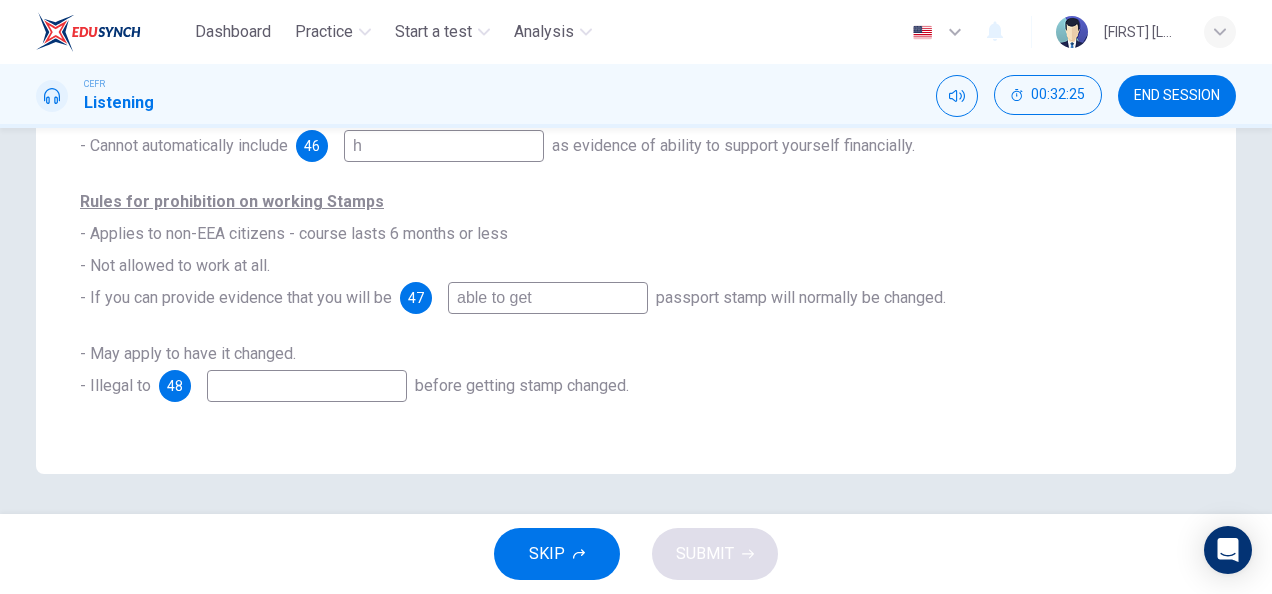 click at bounding box center [274, 2] 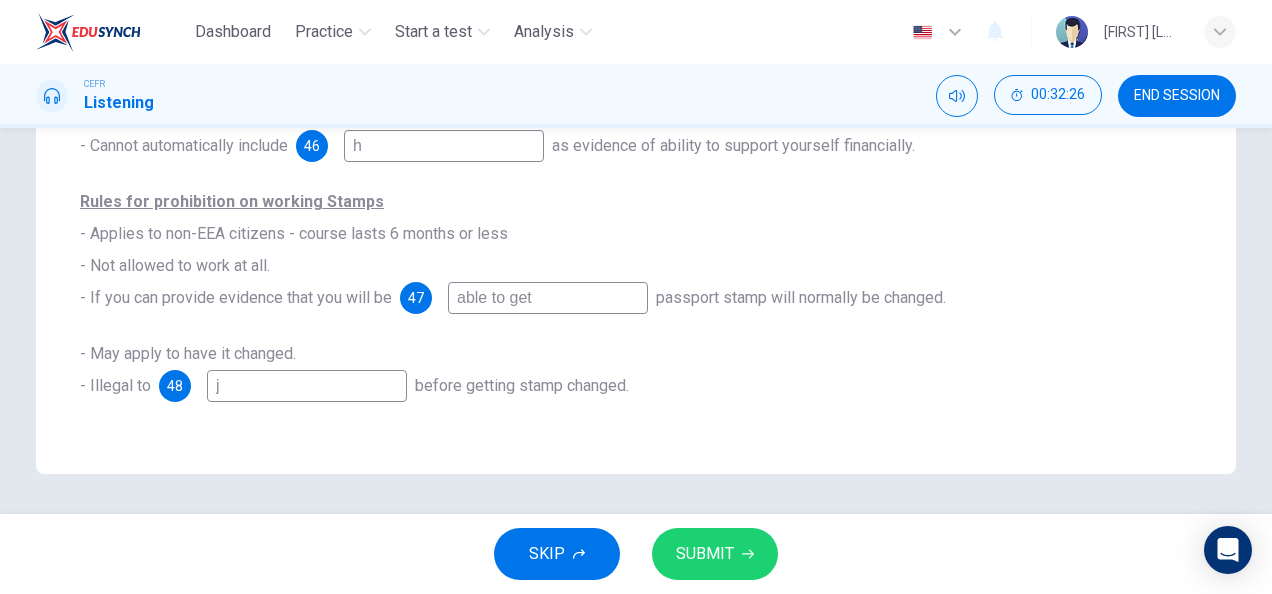 type on "j" 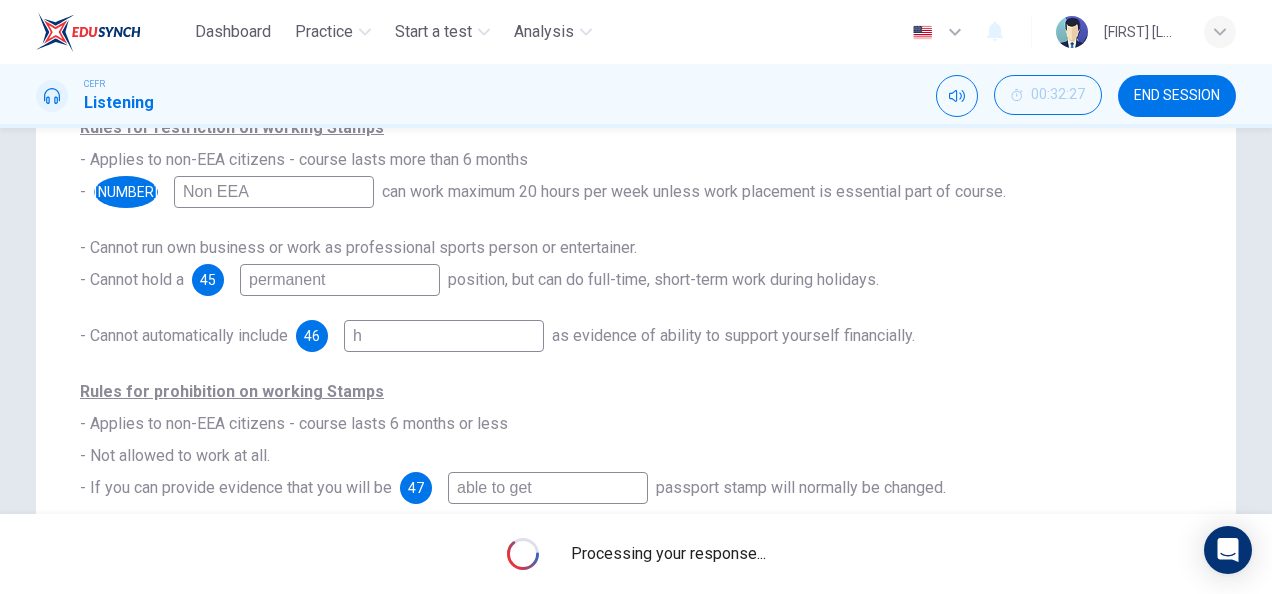 scroll, scrollTop: 307, scrollLeft: 0, axis: vertical 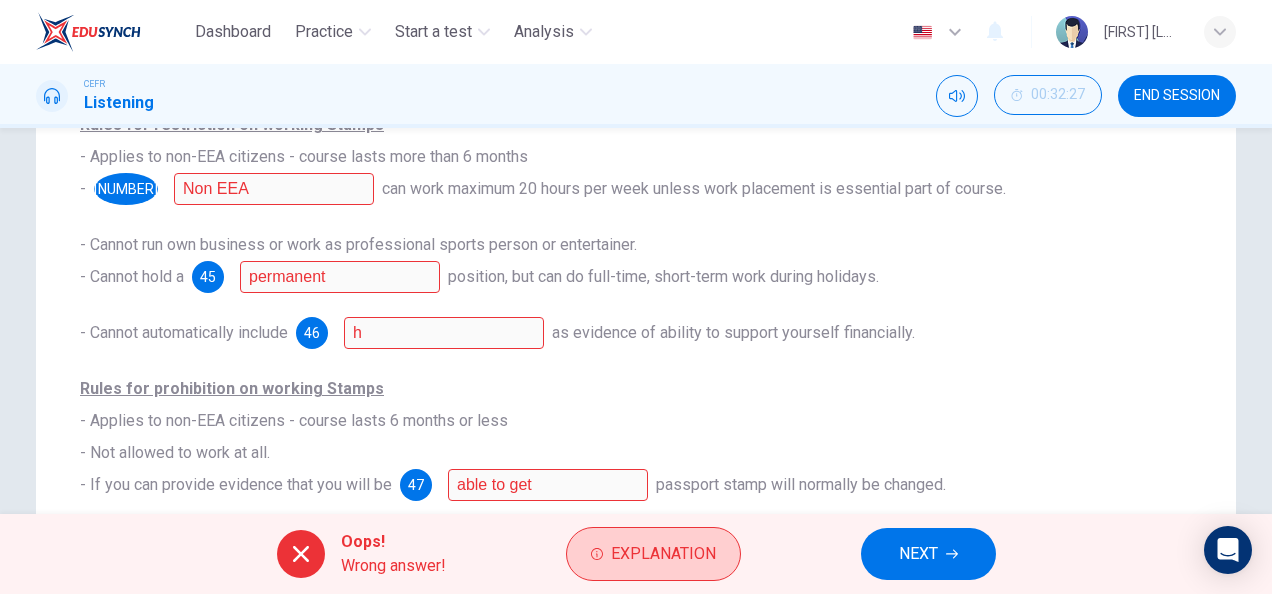 click on "Explanation" at bounding box center (663, 554) 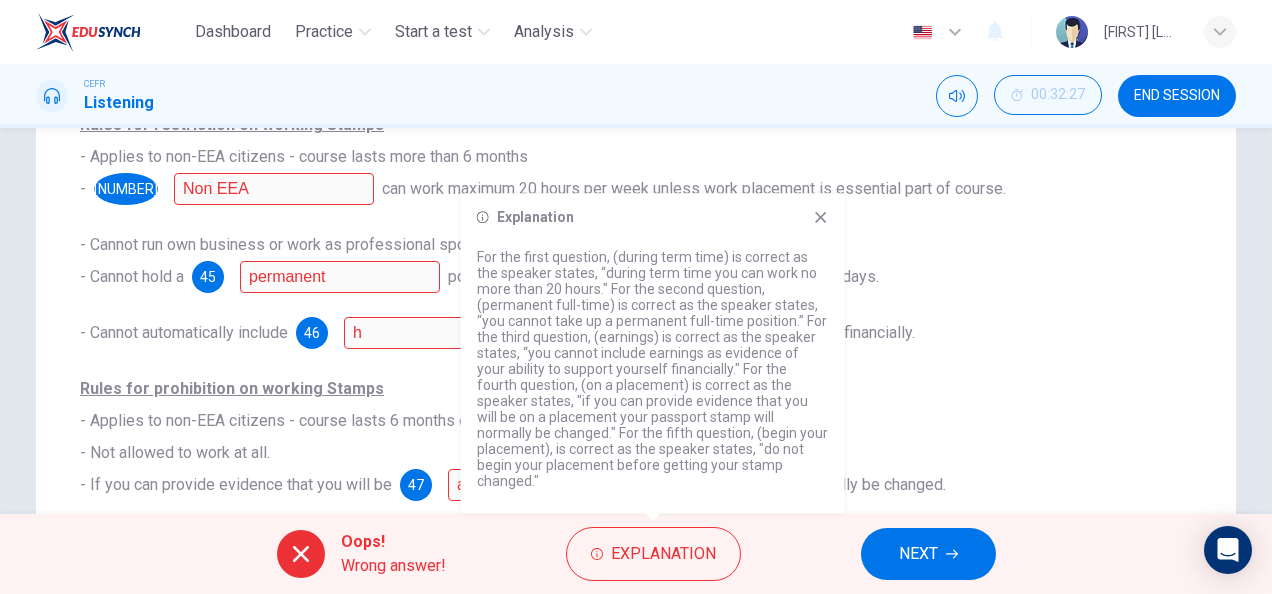 click on "Rules for prohibition on working Stamps
- Applies to non-EEA citizens - course lasts 6 months or less - Not allowed to work at all. - If you can provide evidence that you will be  [NUMBER]  able to get  passport stamp will normally be changed." at bounding box center (636, 437) 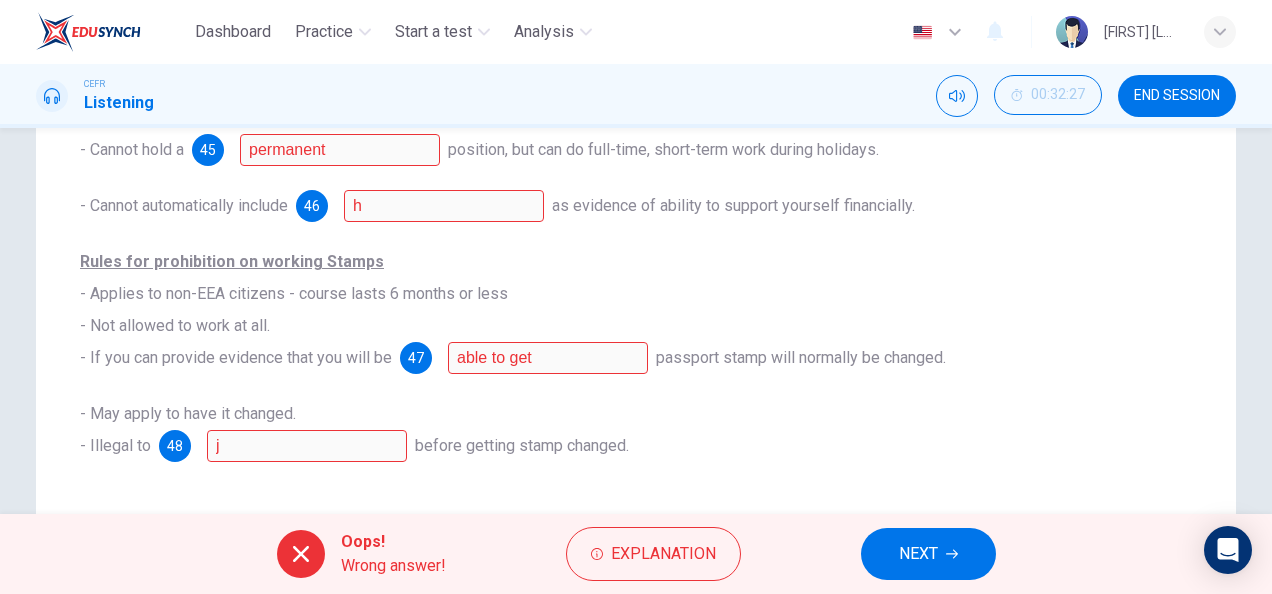 scroll, scrollTop: 435, scrollLeft: 0, axis: vertical 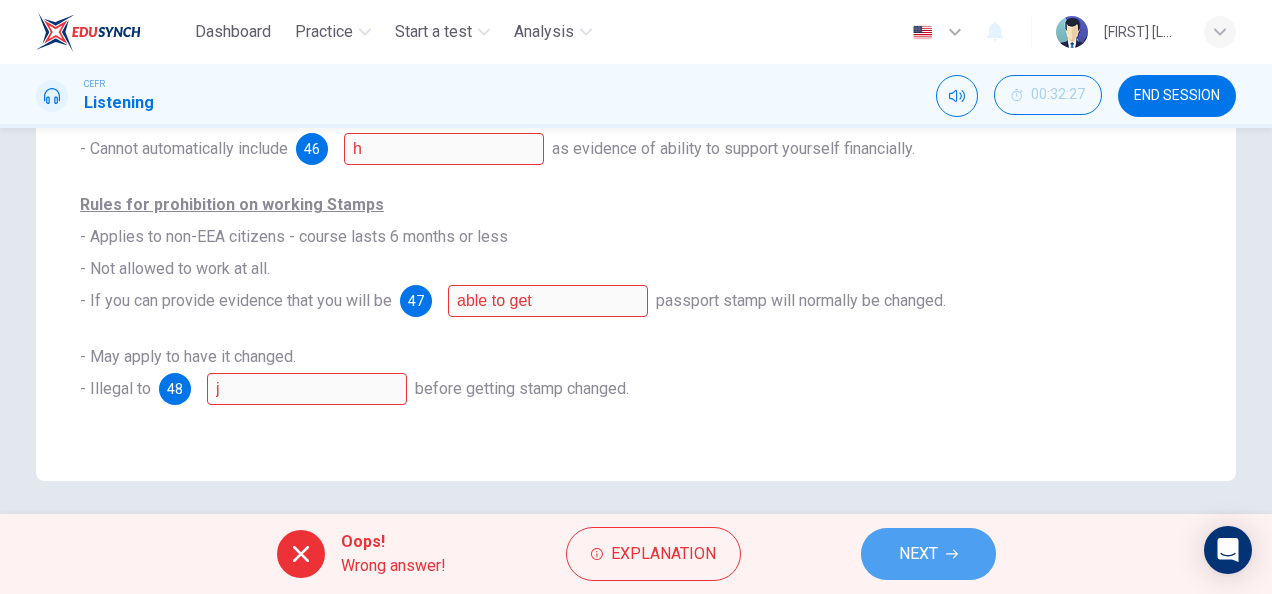 click on "NEXT" at bounding box center (928, 554) 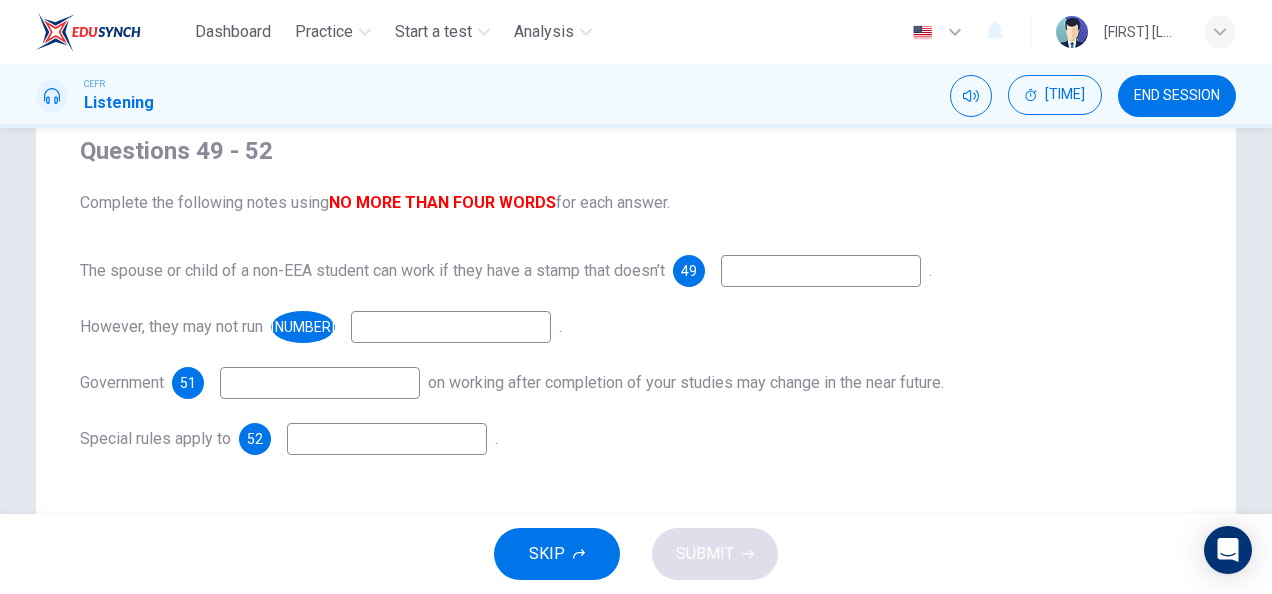 scroll, scrollTop: 156, scrollLeft: 0, axis: vertical 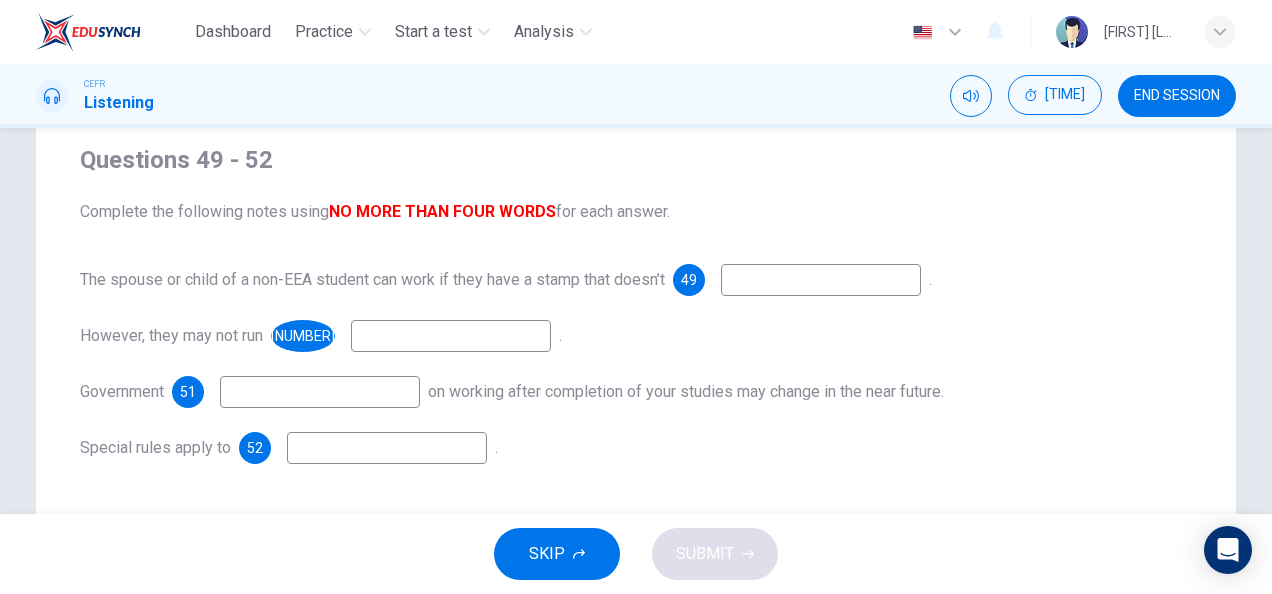 click at bounding box center (821, 280) 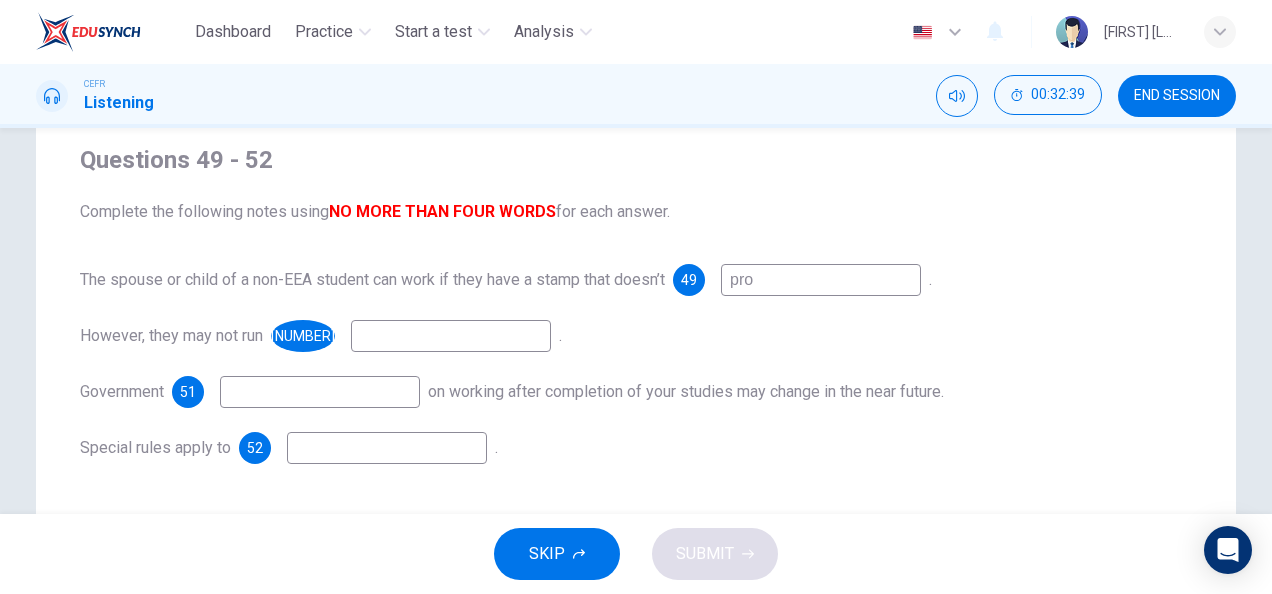 scroll, scrollTop: 0, scrollLeft: 0, axis: both 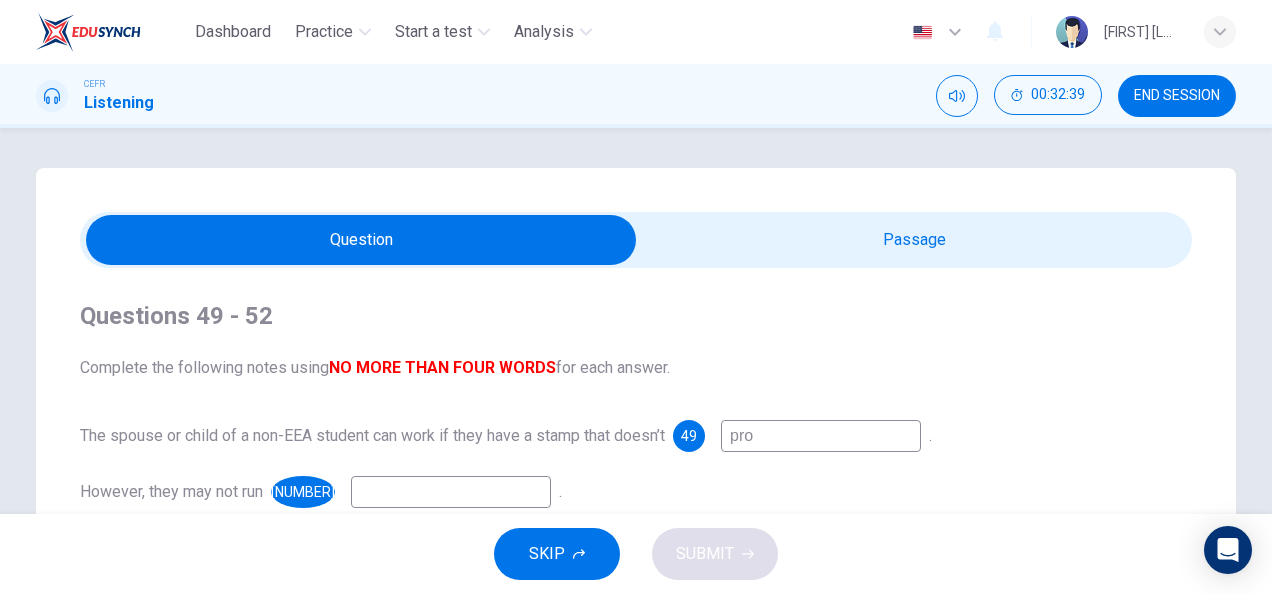 type on "pro" 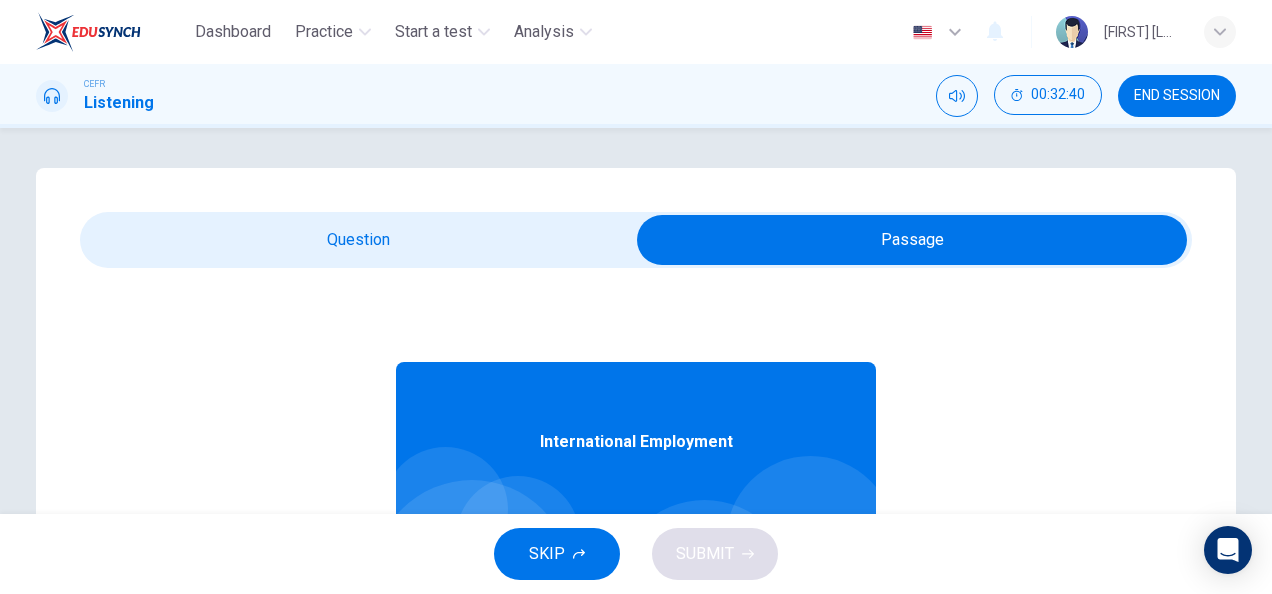 scroll, scrollTop: 111, scrollLeft: 0, axis: vertical 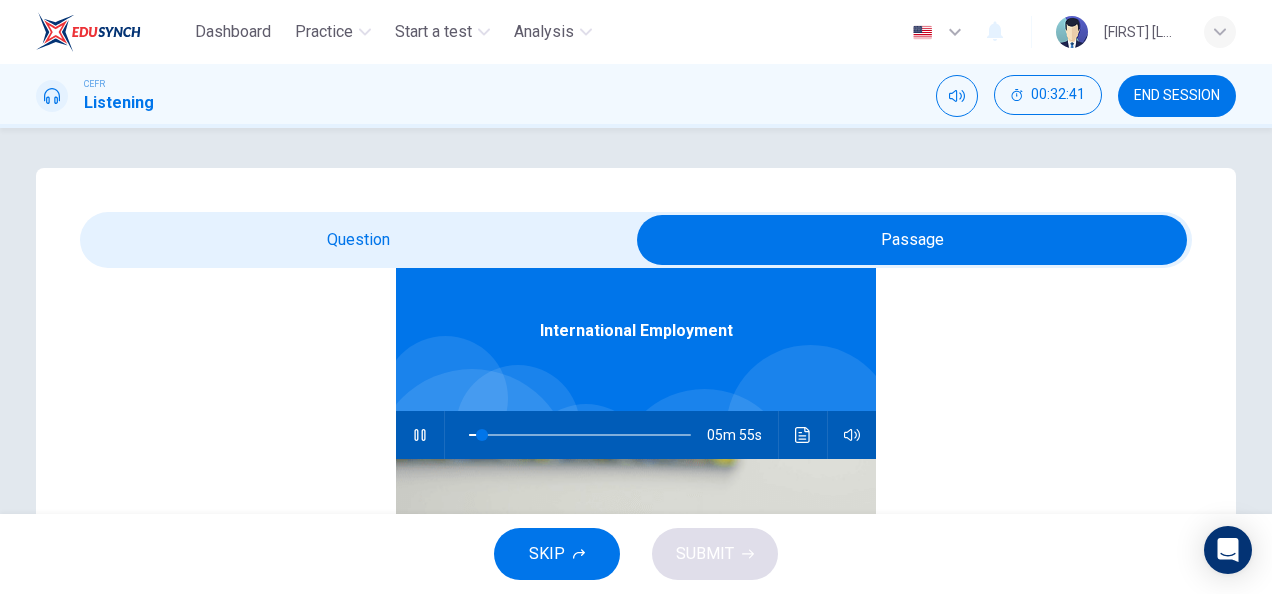 click at bounding box center [580, 435] 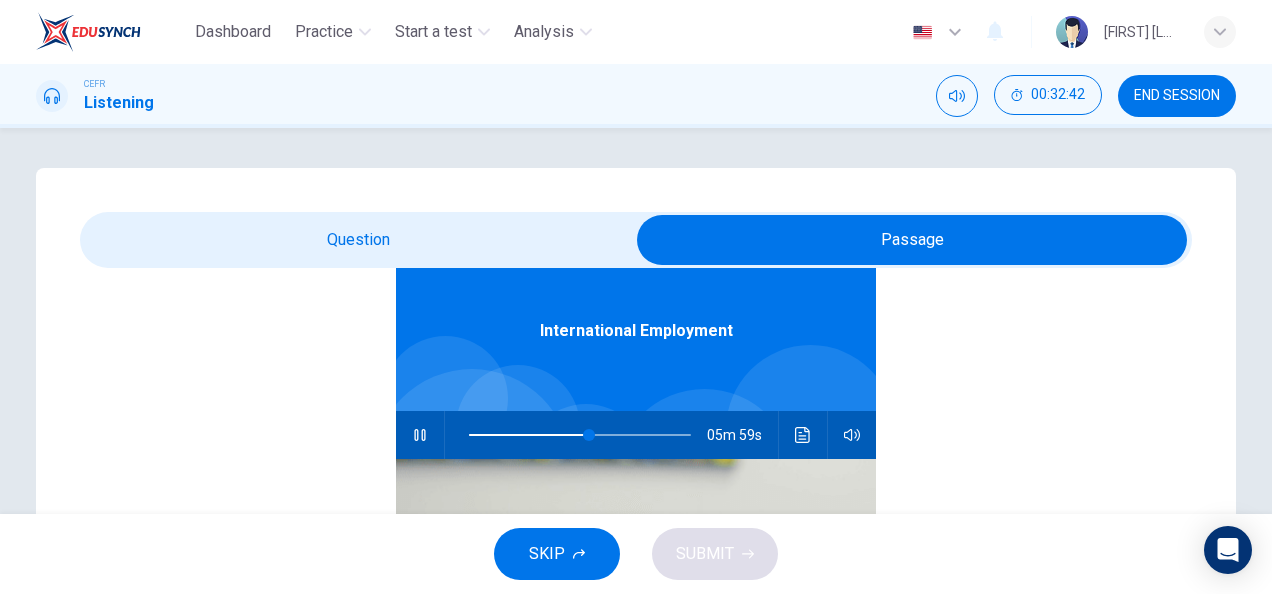 click at bounding box center (420, 435) 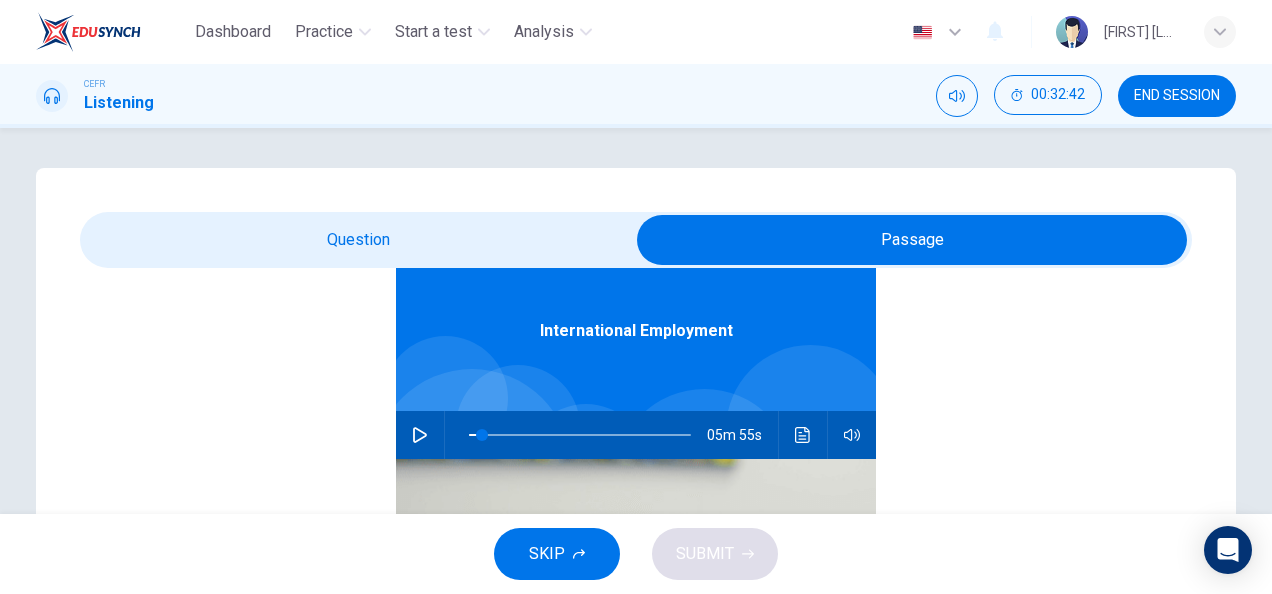 click at bounding box center [420, 435] 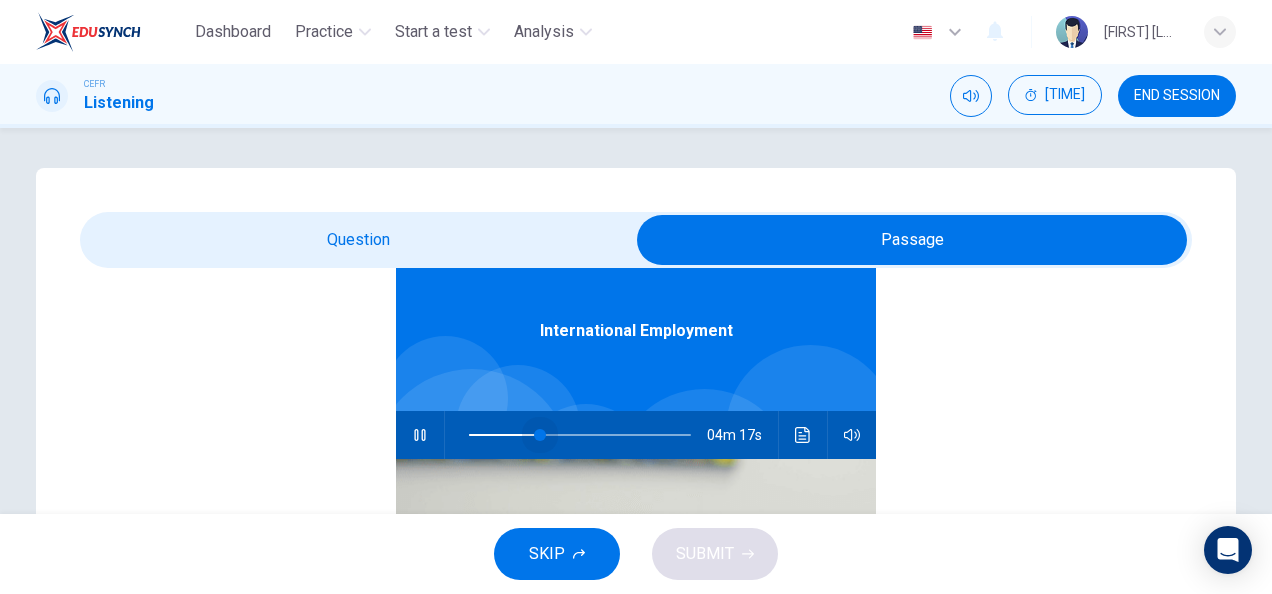 click at bounding box center [580, 435] 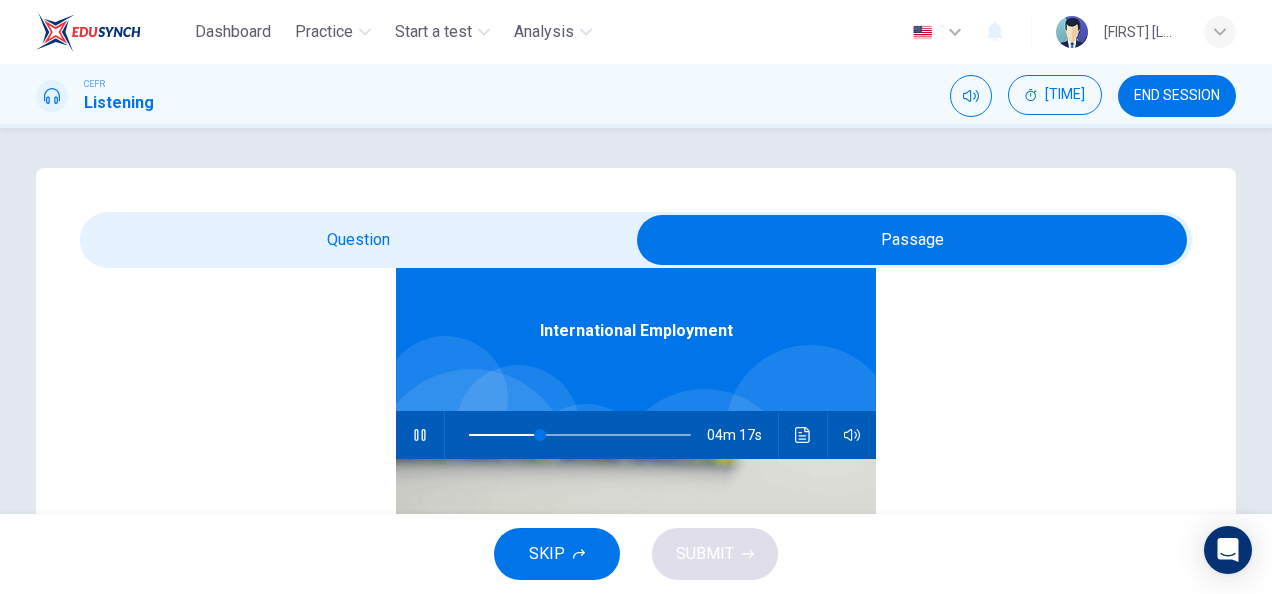 click at bounding box center [912, 240] 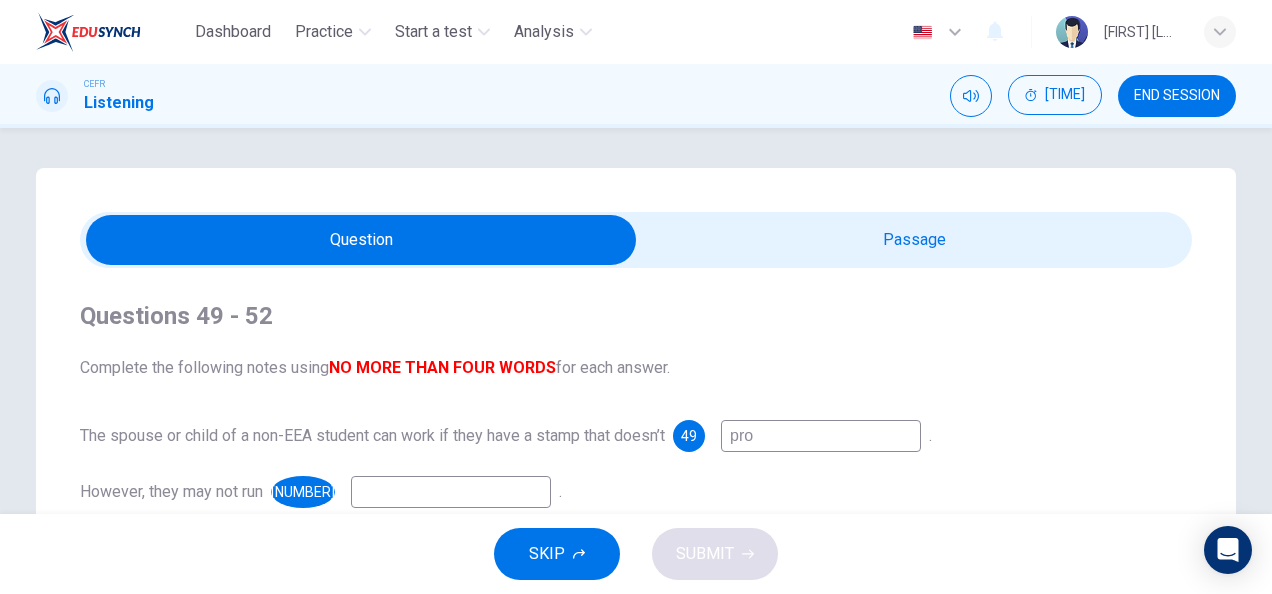 scroll, scrollTop: 0, scrollLeft: 0, axis: both 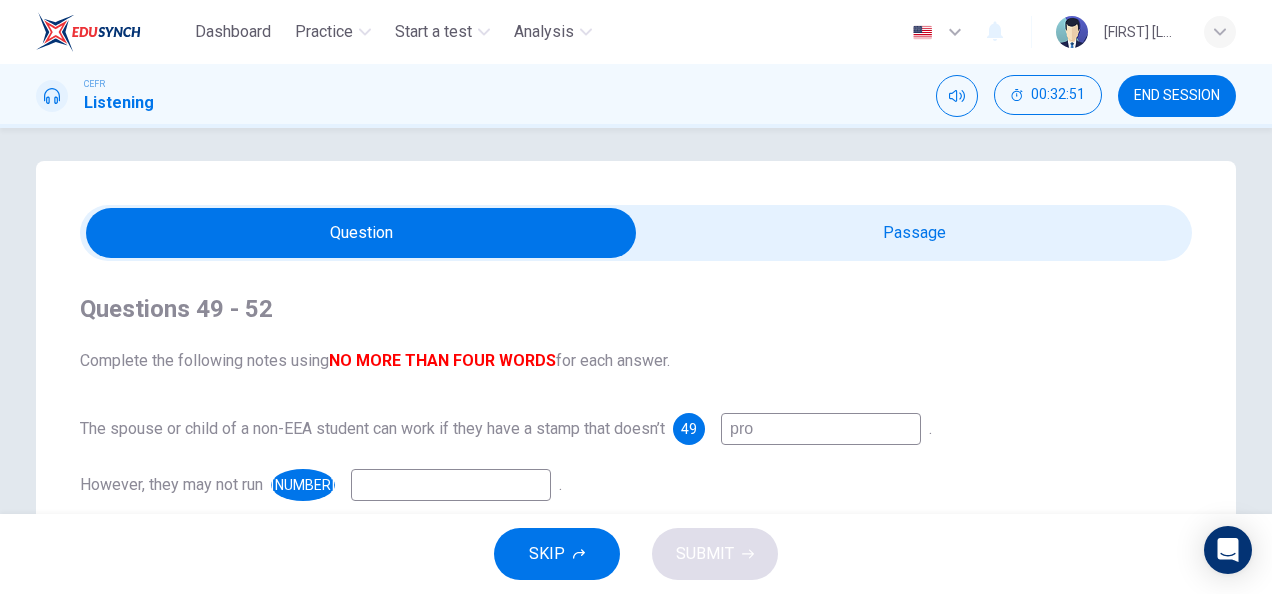 click at bounding box center [361, 233] 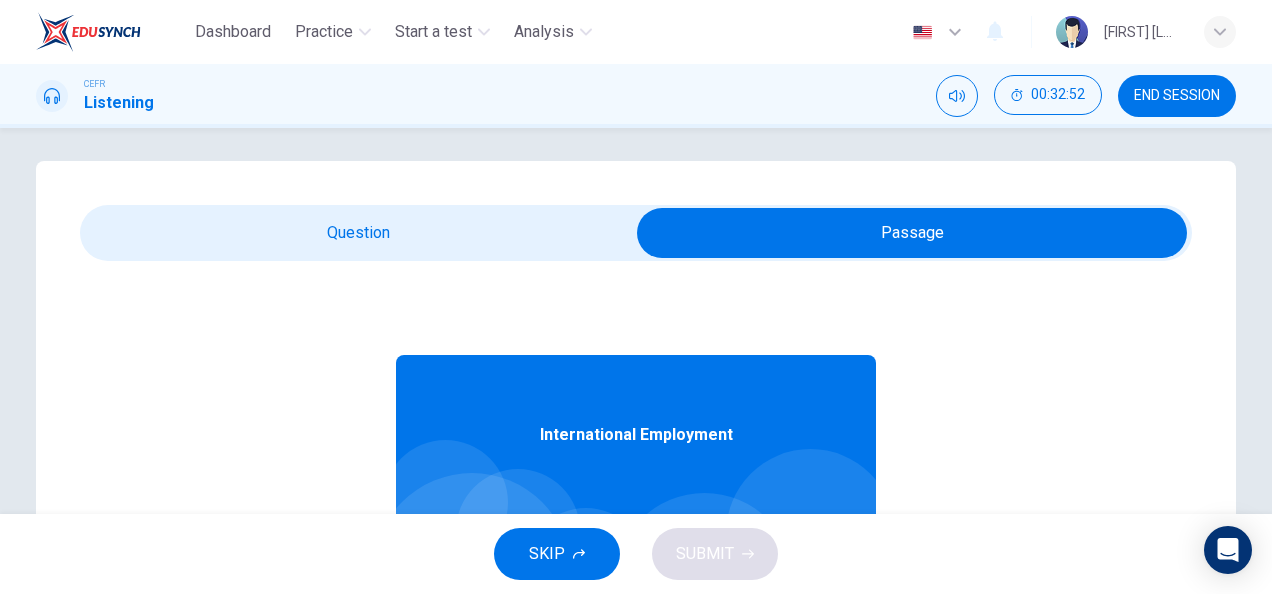 scroll, scrollTop: 112, scrollLeft: 0, axis: vertical 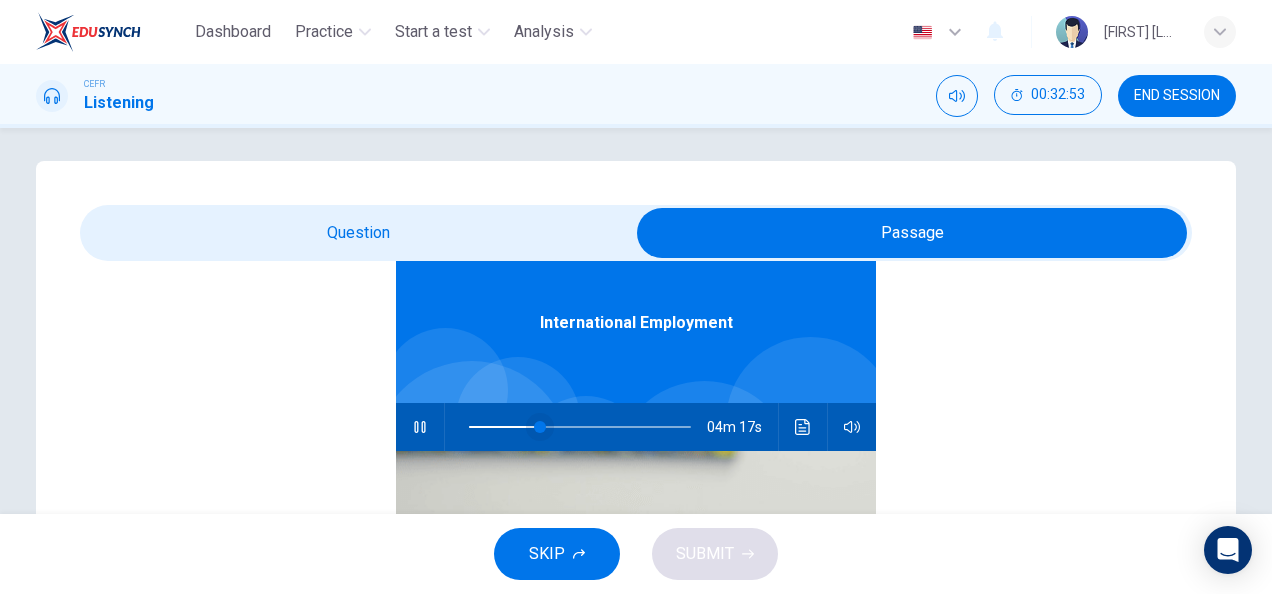 click at bounding box center (580, 427) 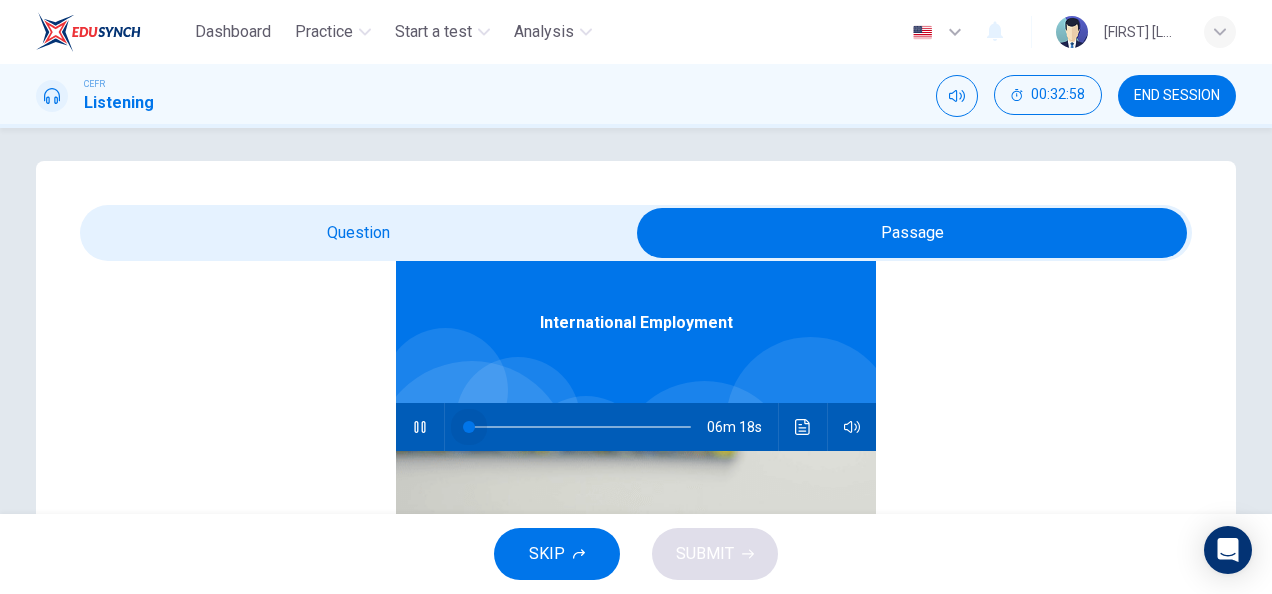 drag, startPoint x: 482, startPoint y: 426, endPoint x: 374, endPoint y: 437, distance: 108.55874 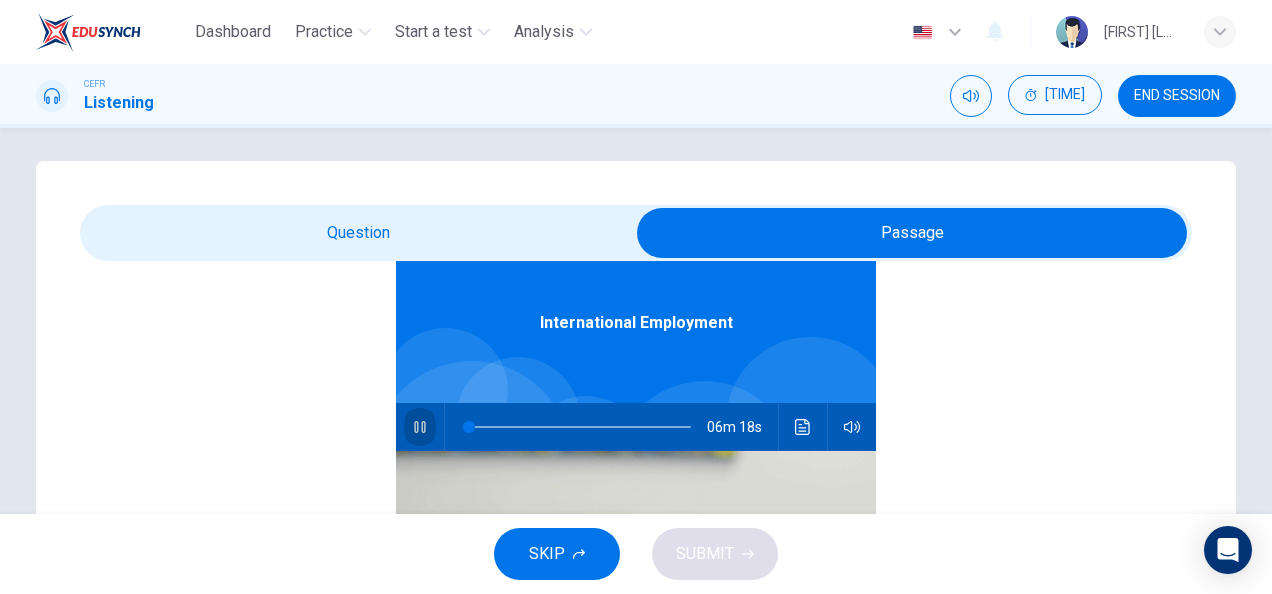 click at bounding box center [420, 427] 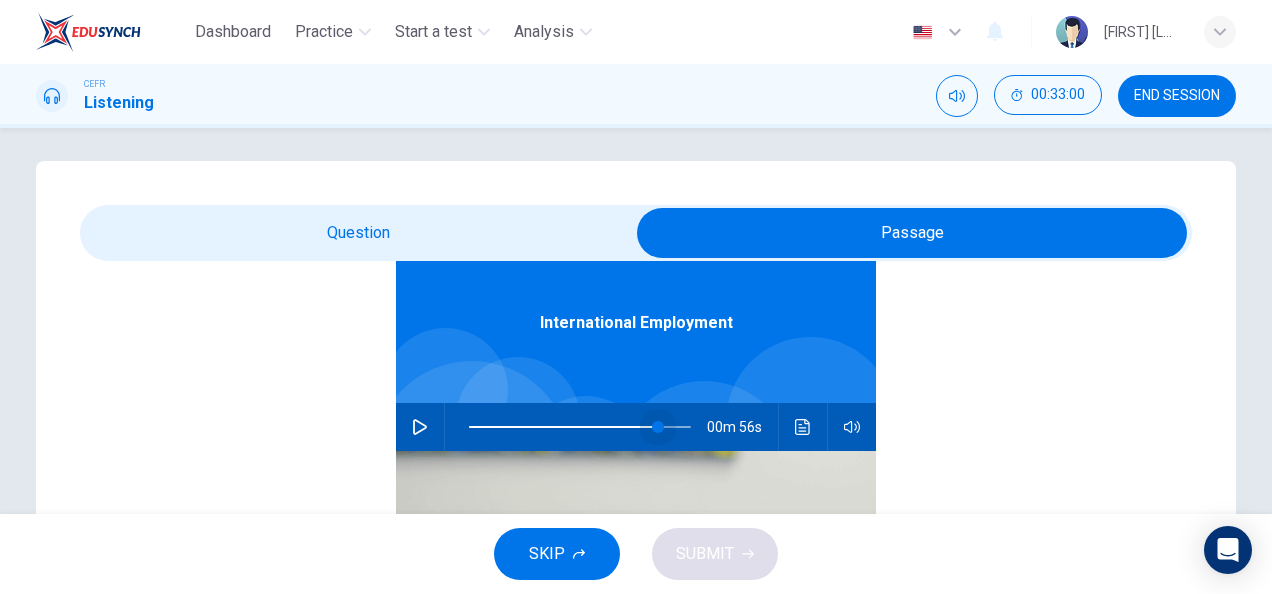 drag, startPoint x: 451, startPoint y: 427, endPoint x: 642, endPoint y: 434, distance: 191.12823 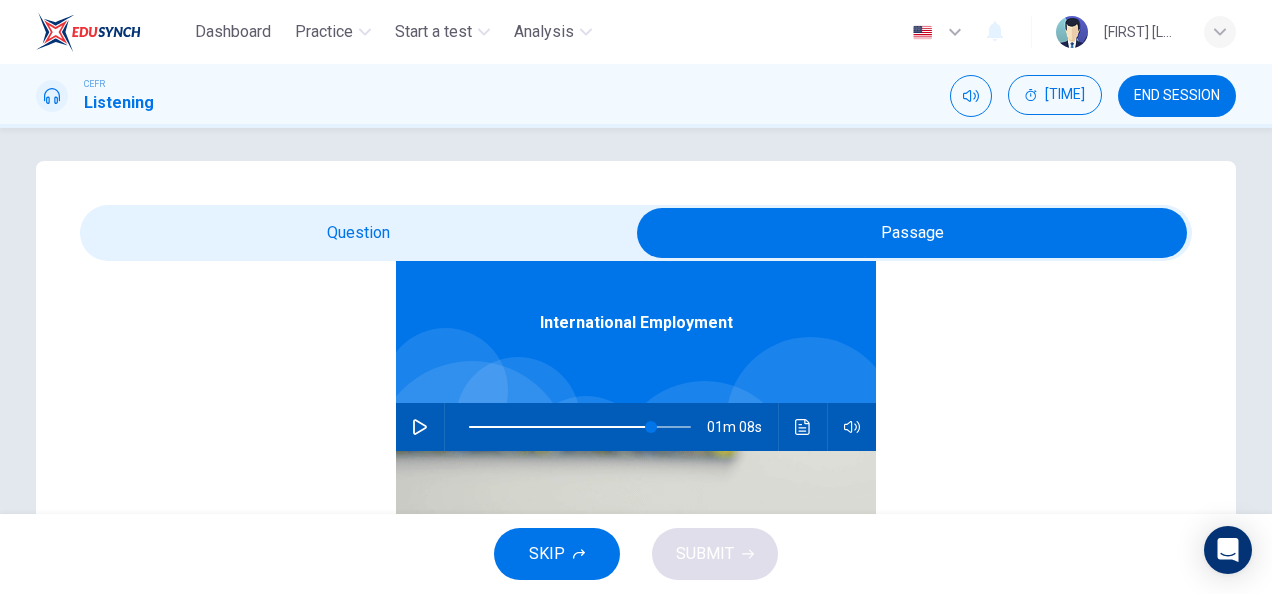 click at bounding box center [420, 427] 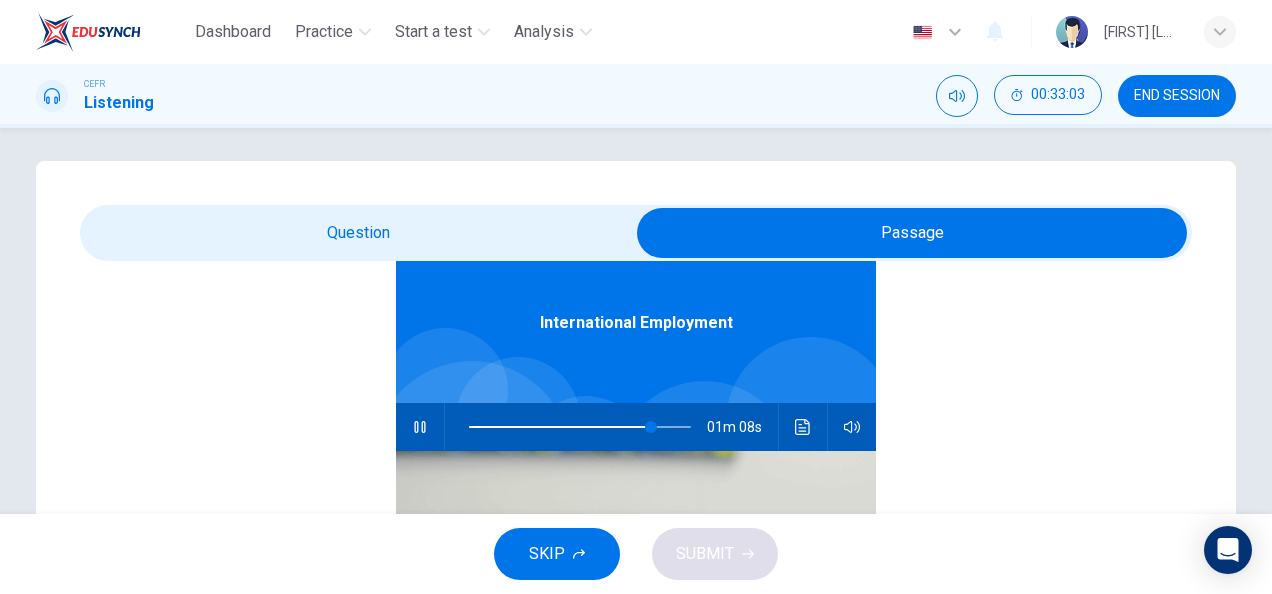 click at bounding box center (420, 427) 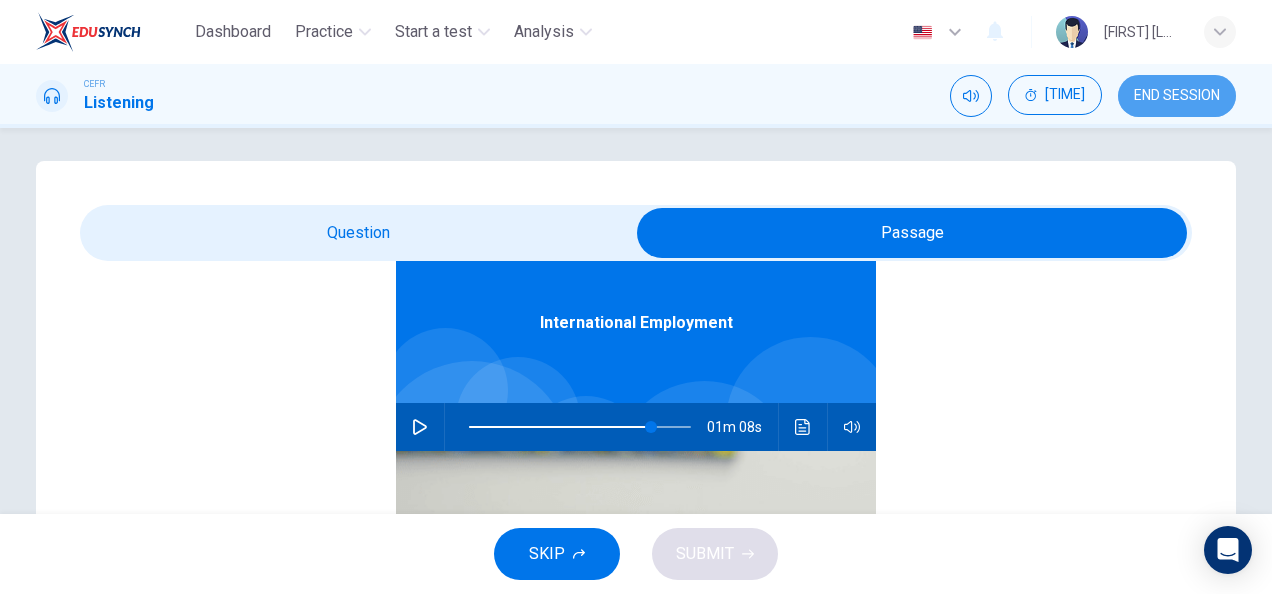 click on "END SESSION" at bounding box center (1177, 96) 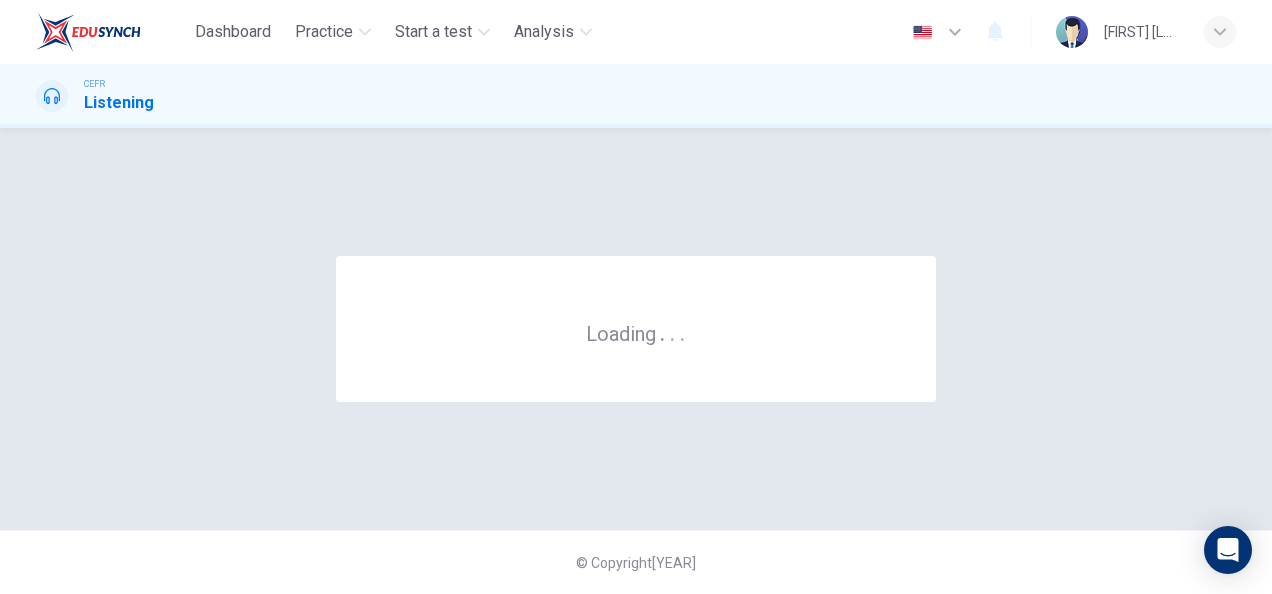 scroll, scrollTop: 0, scrollLeft: 0, axis: both 